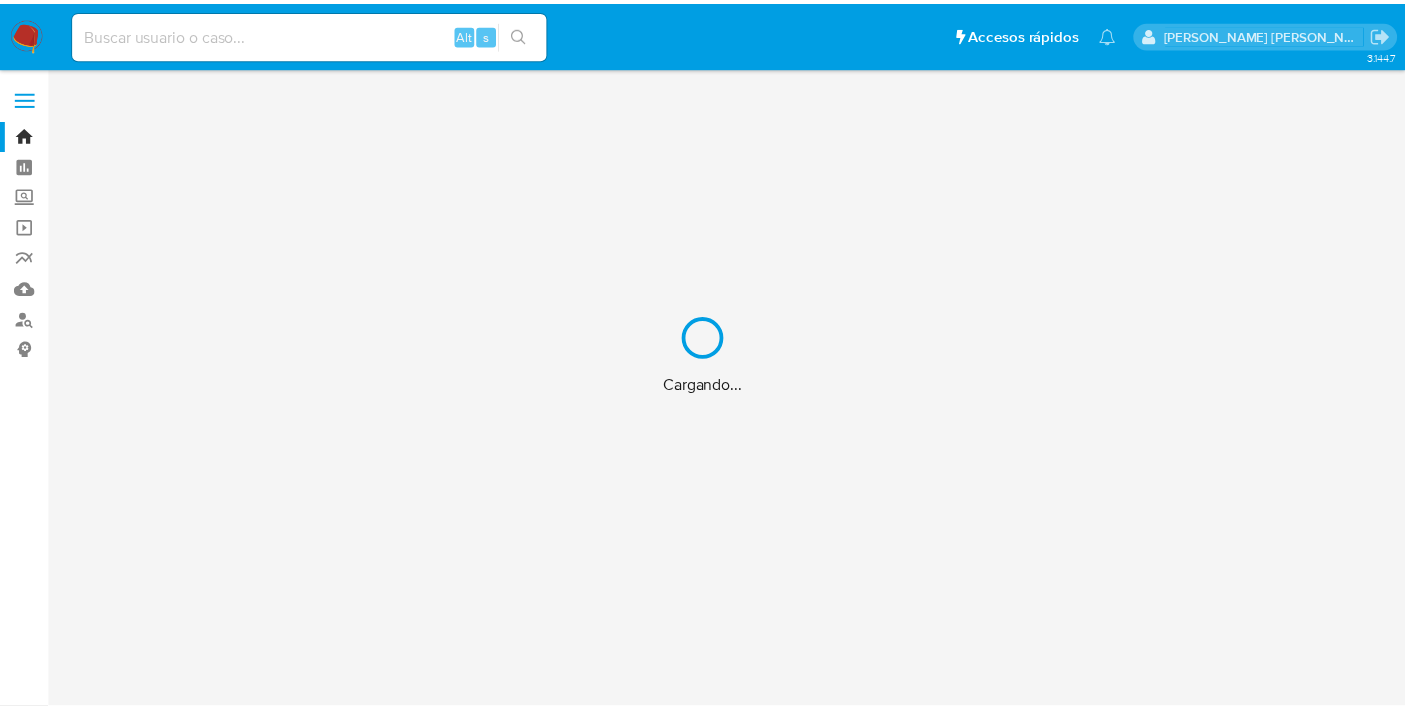 scroll, scrollTop: 0, scrollLeft: 0, axis: both 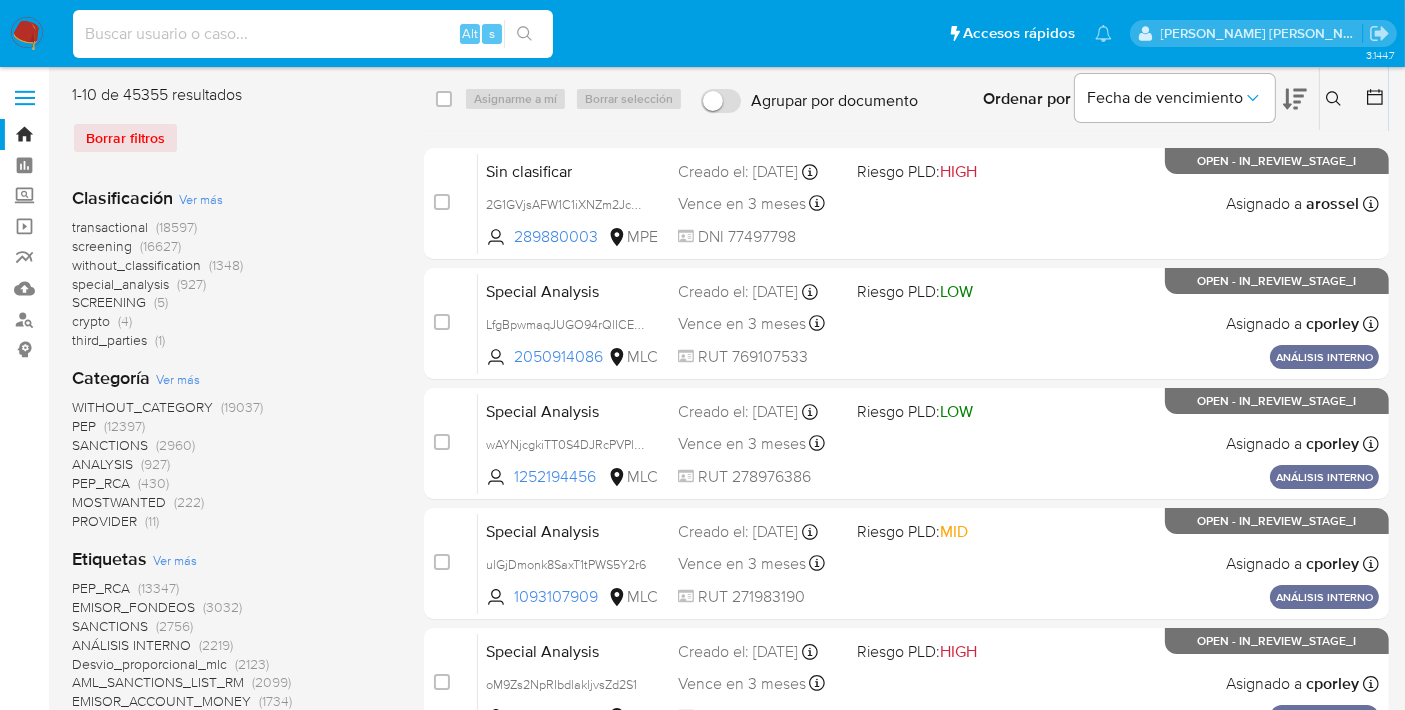 click at bounding box center [313, 34] 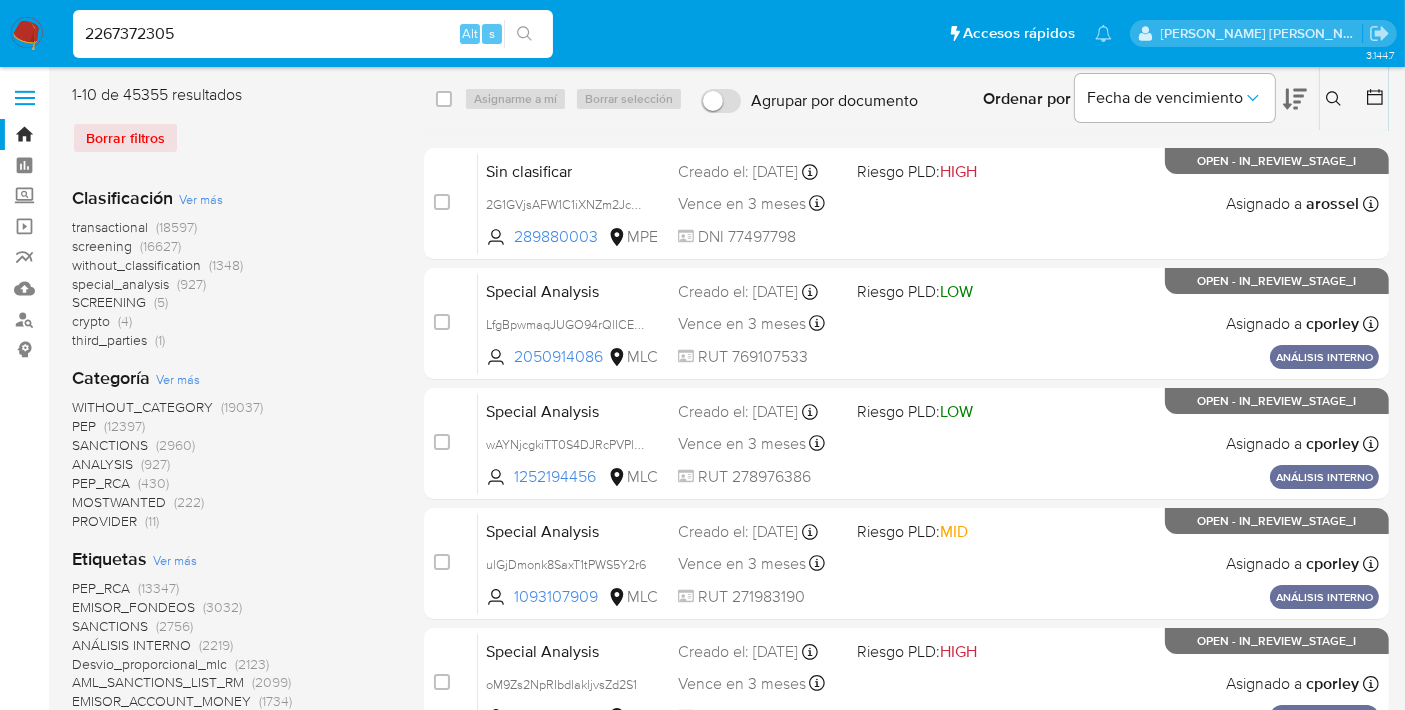 type on "2267372305" 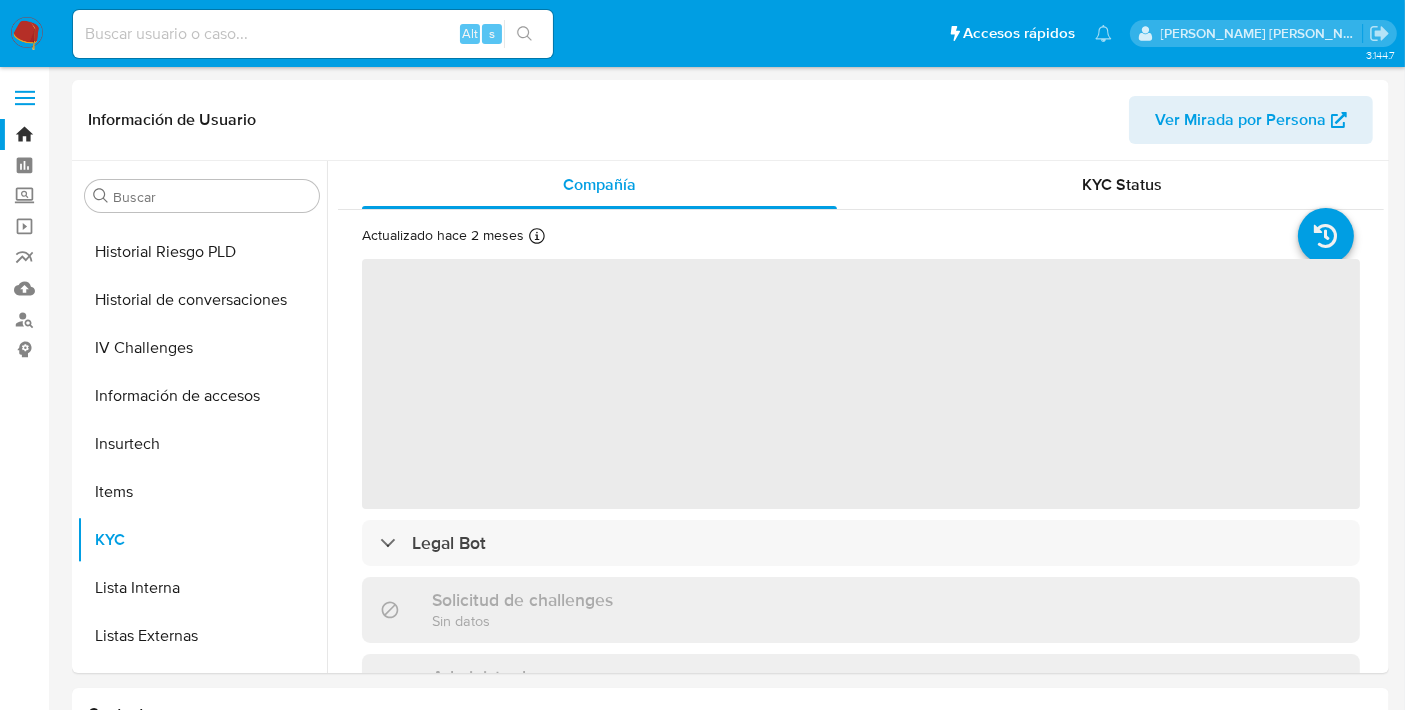 scroll, scrollTop: 796, scrollLeft: 0, axis: vertical 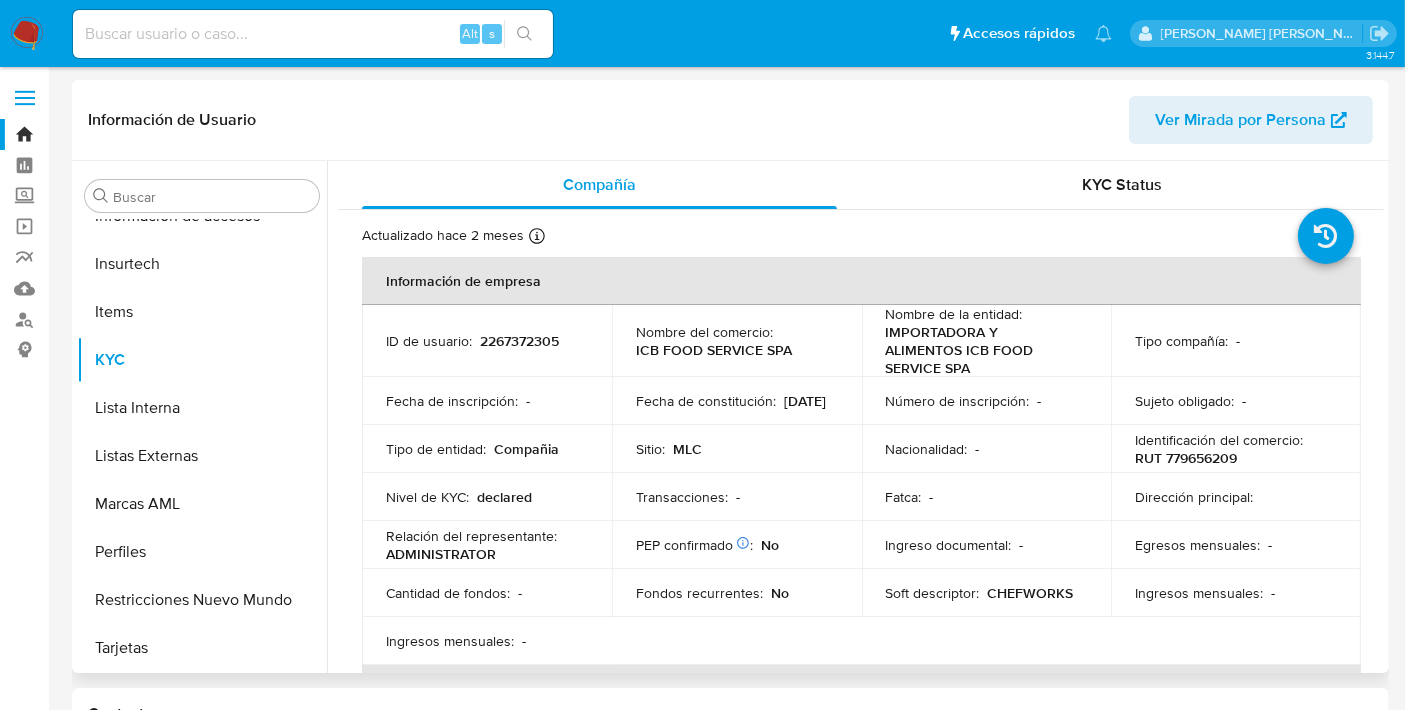 select on "10" 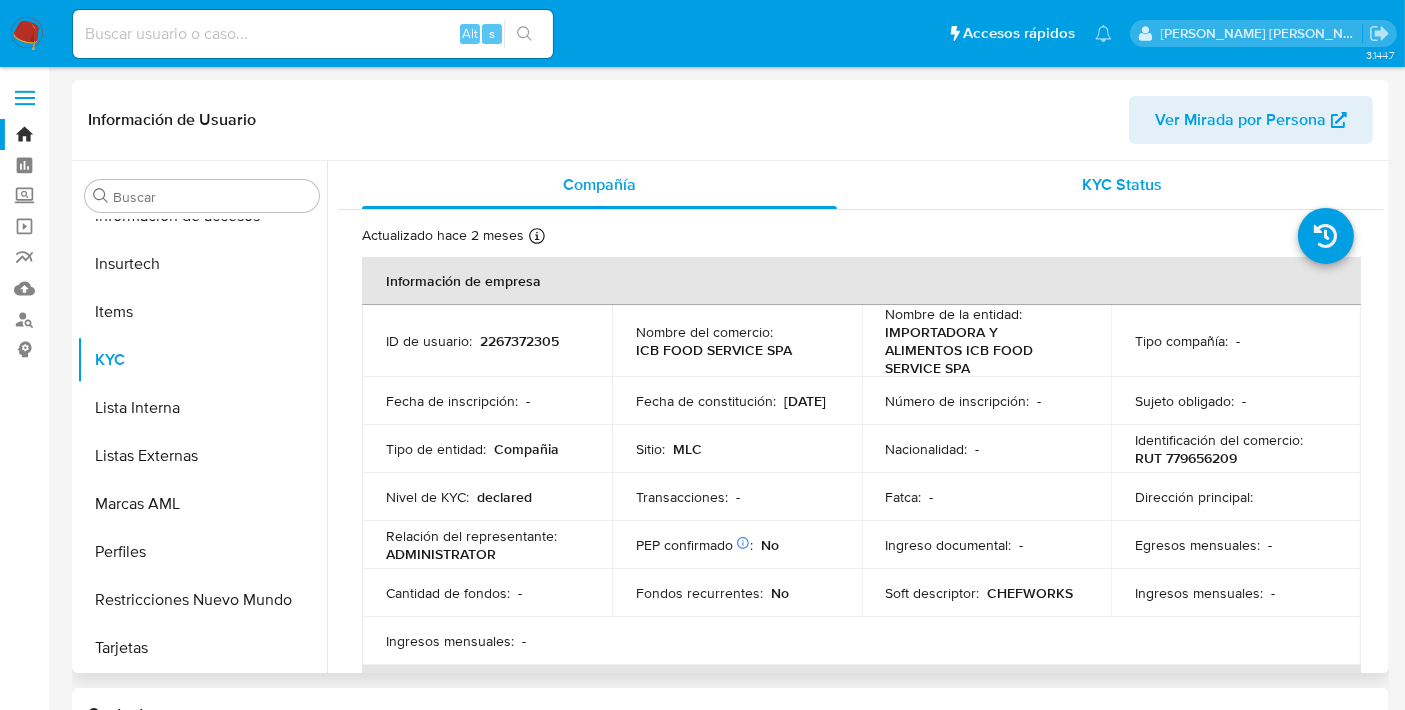 click on "KYC Status" at bounding box center [1122, 185] 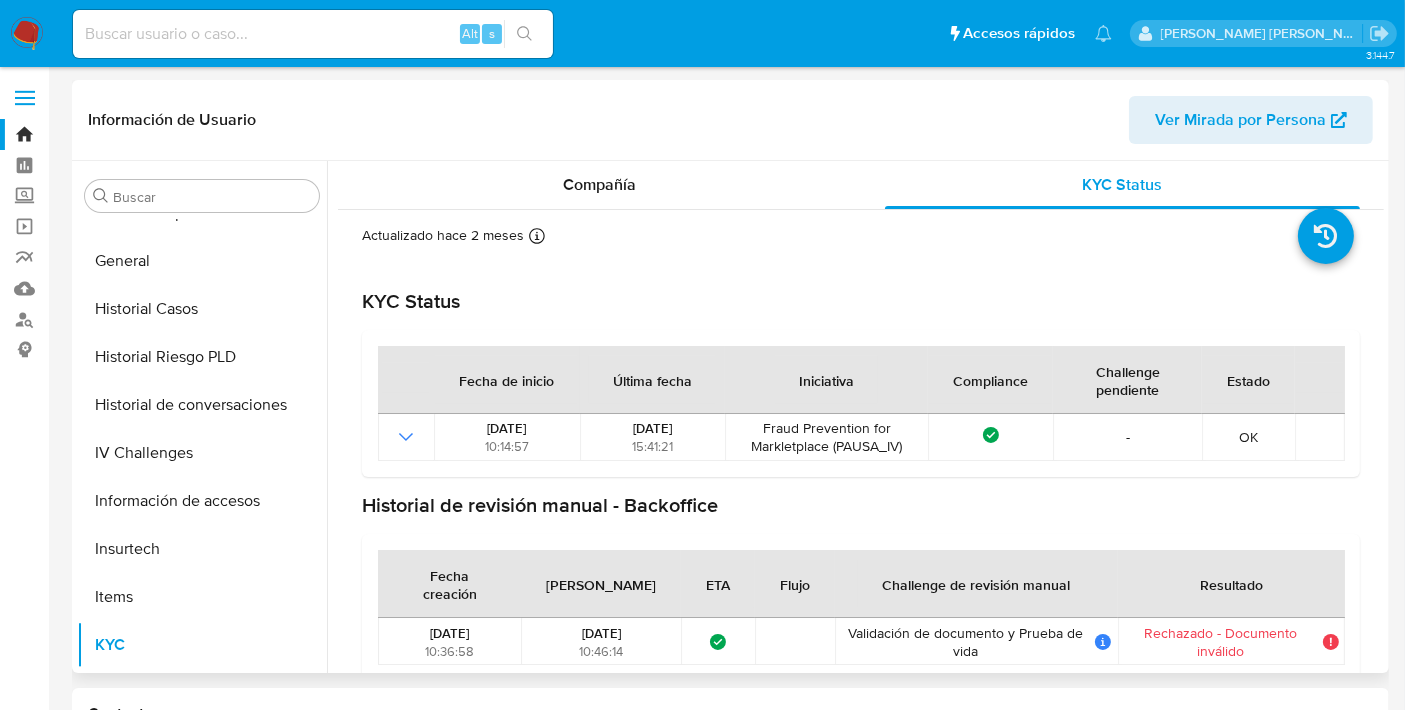 scroll, scrollTop: 507, scrollLeft: 0, axis: vertical 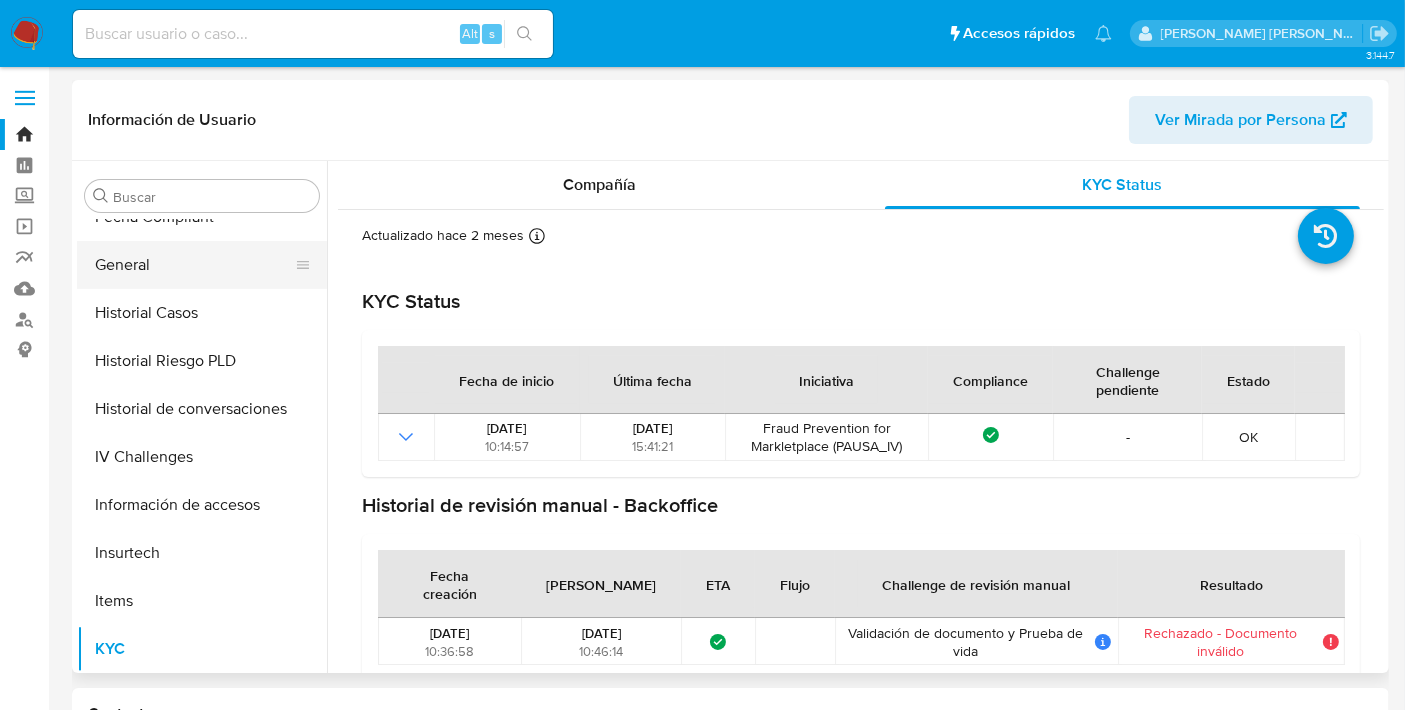 click on "General" at bounding box center (194, 265) 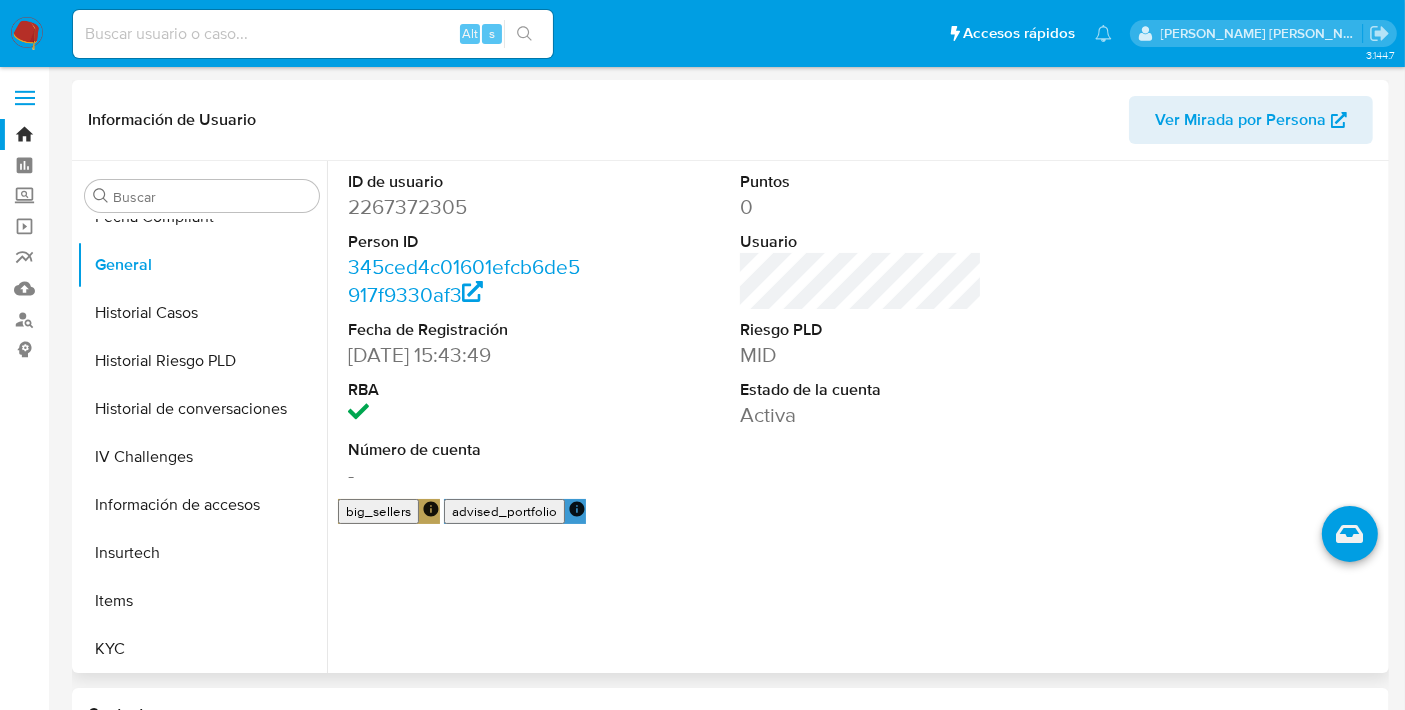 scroll, scrollTop: 313, scrollLeft: 0, axis: vertical 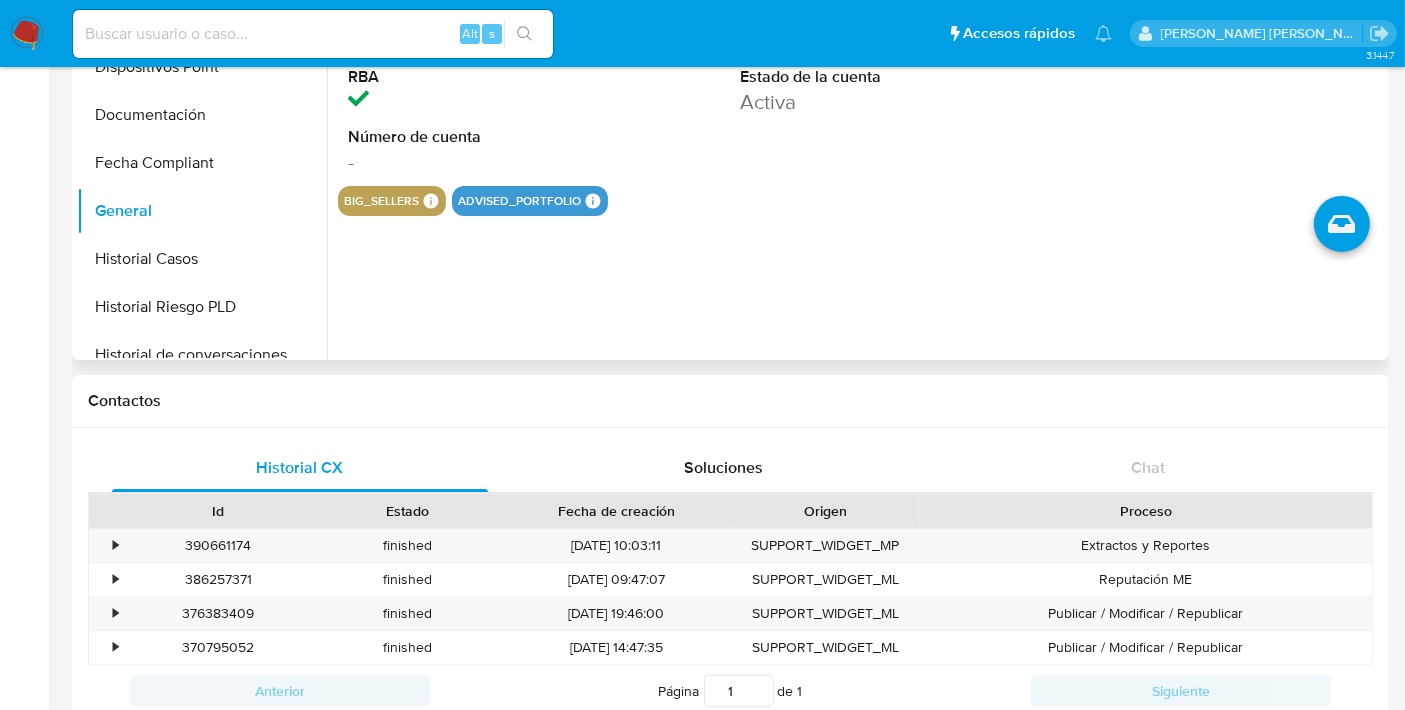 type 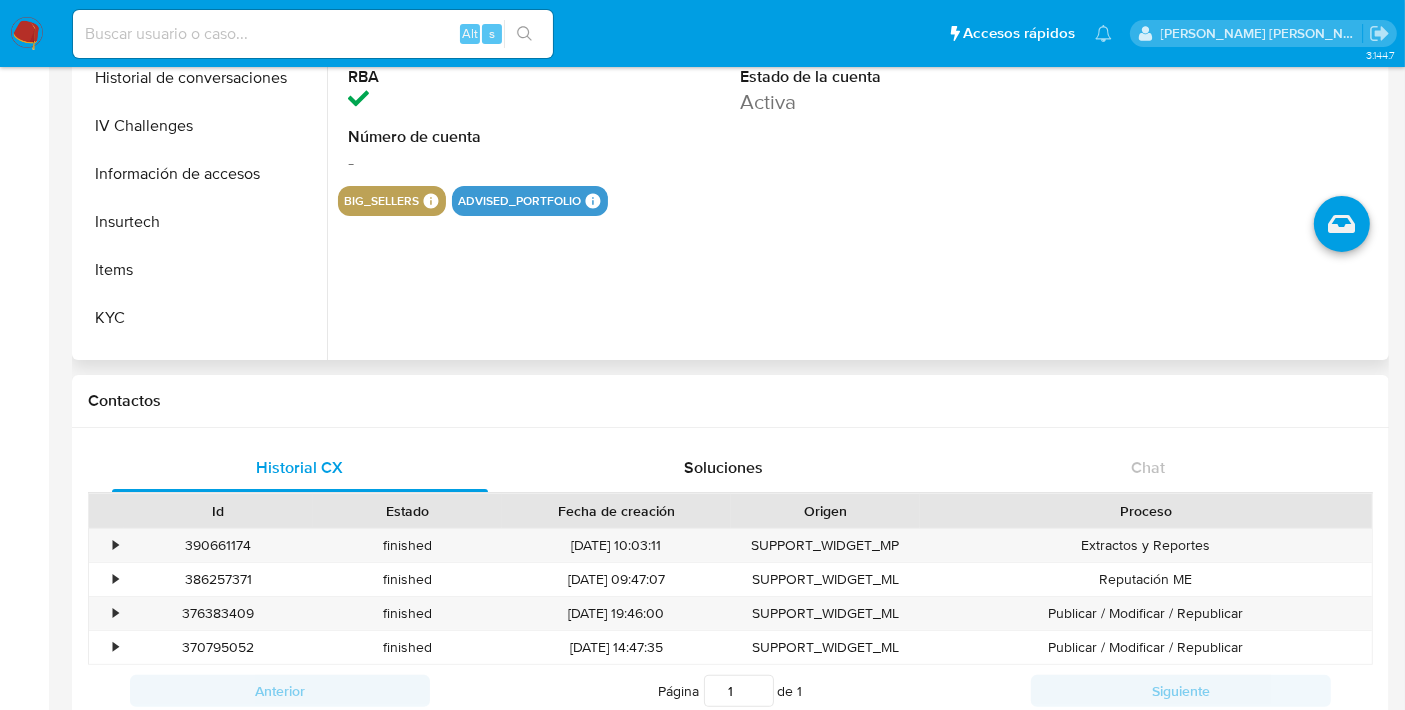 scroll, scrollTop: 526, scrollLeft: 0, axis: vertical 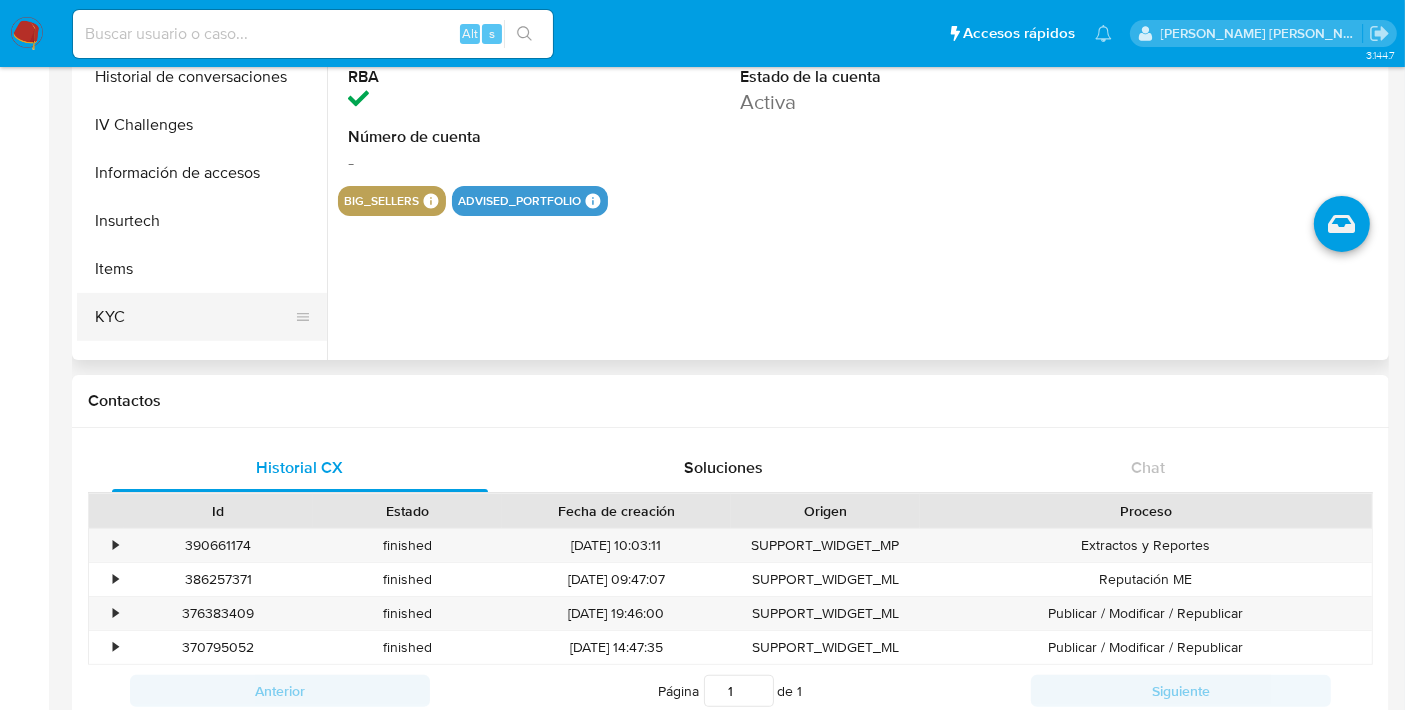 click on "KYC" at bounding box center (194, 317) 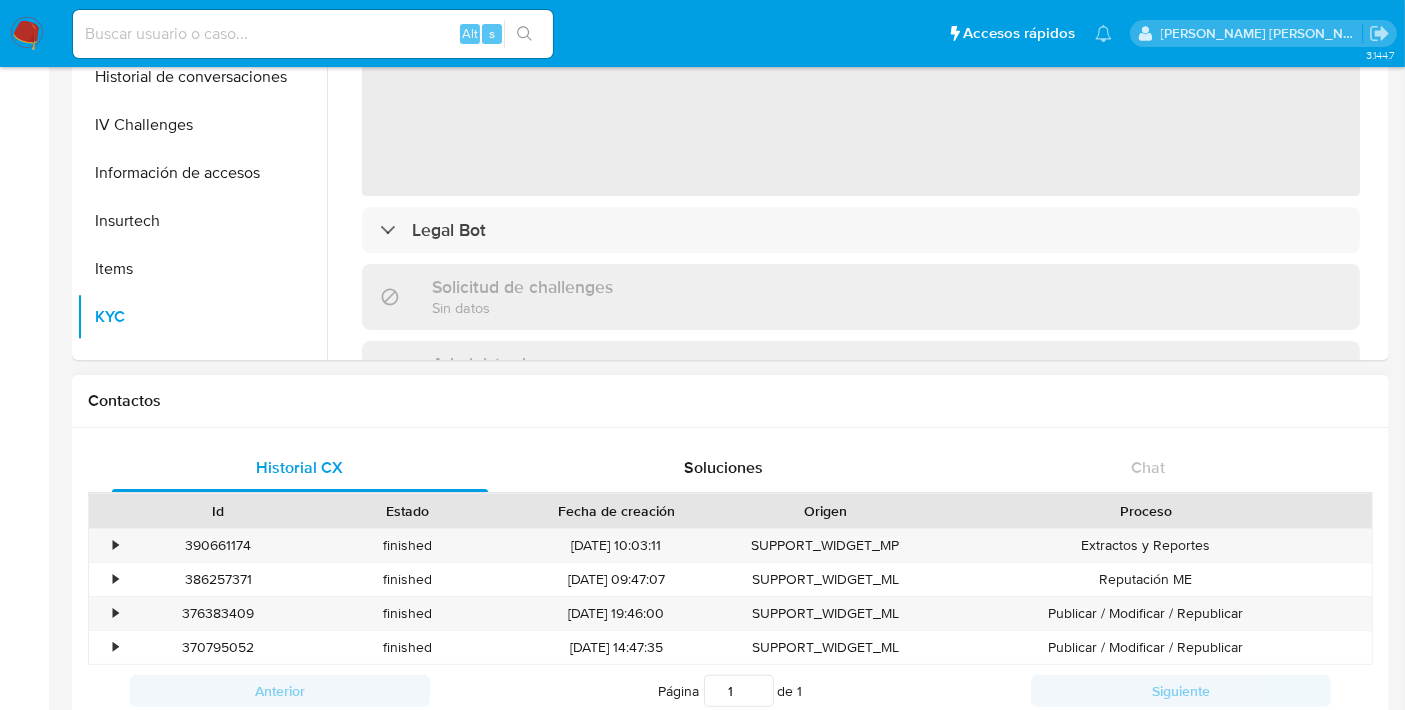 scroll, scrollTop: 0, scrollLeft: 0, axis: both 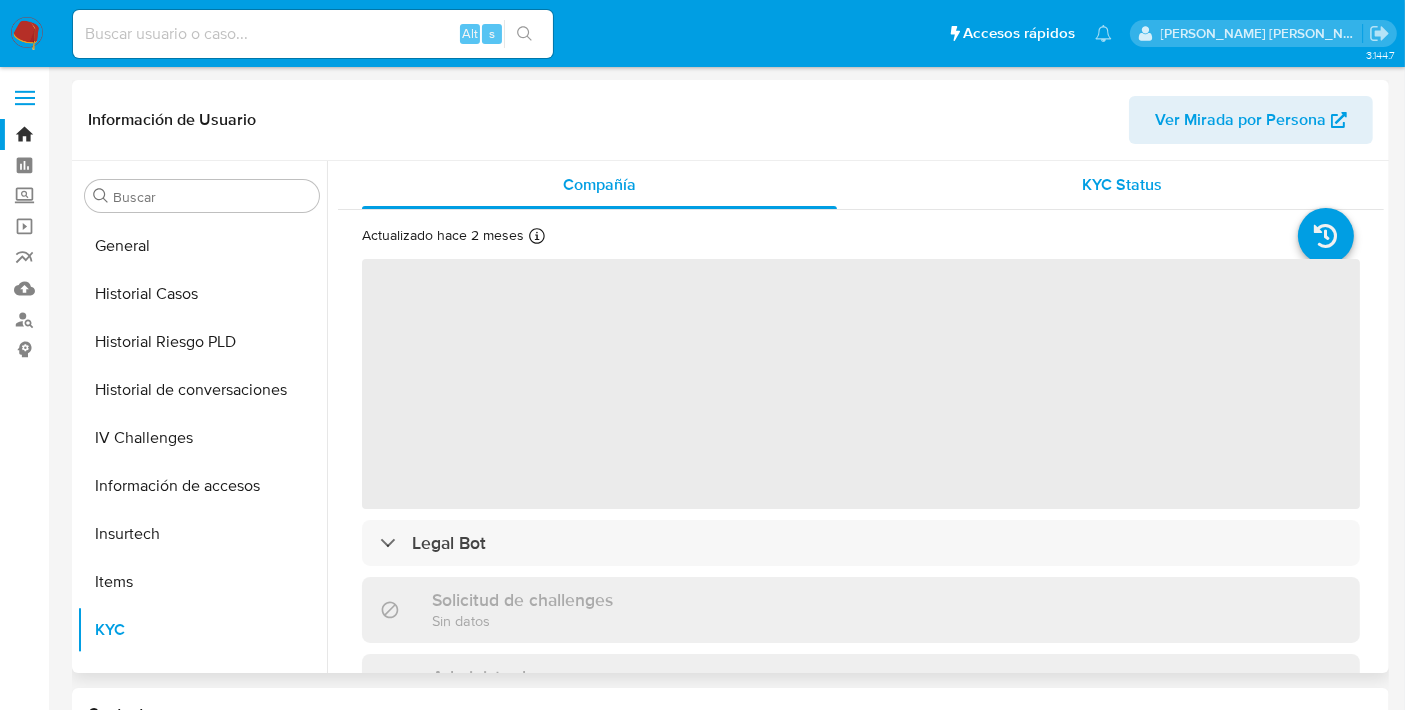 click on "KYC Status" at bounding box center [1123, 184] 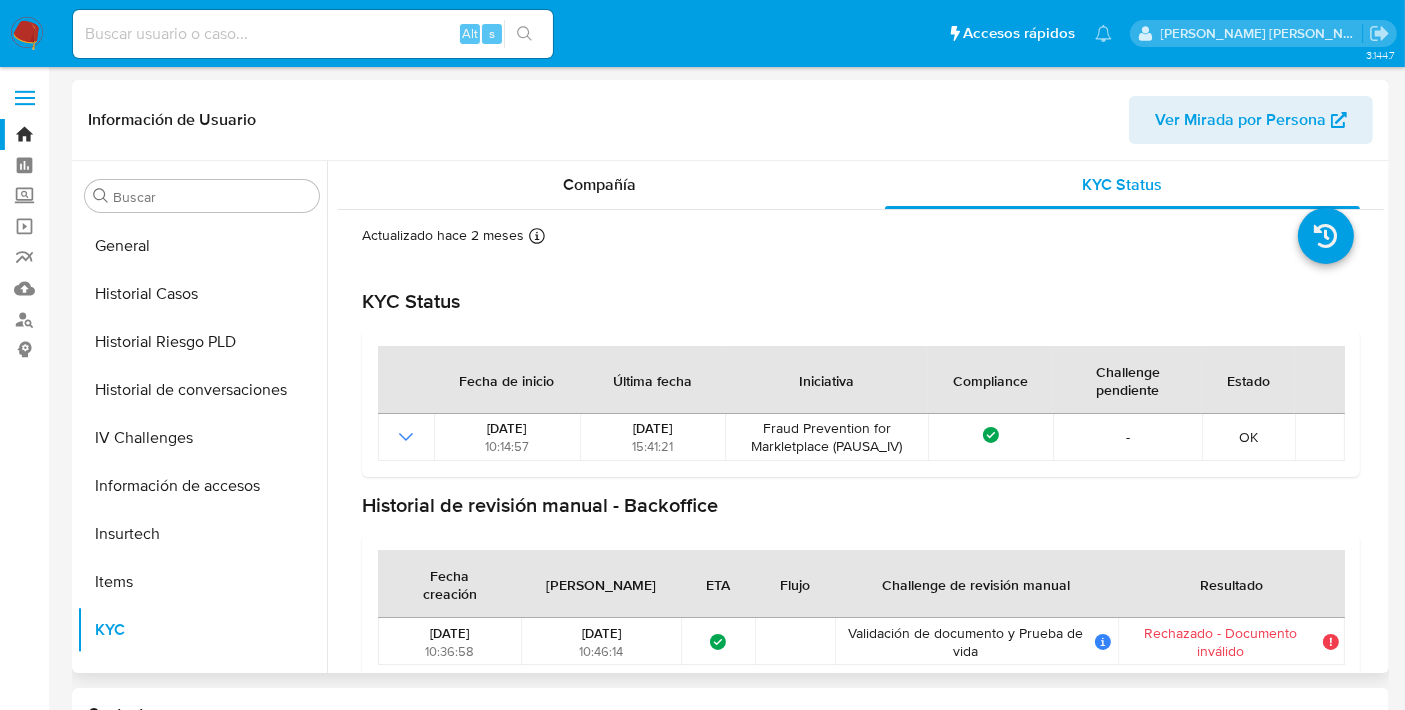scroll, scrollTop: 24, scrollLeft: 0, axis: vertical 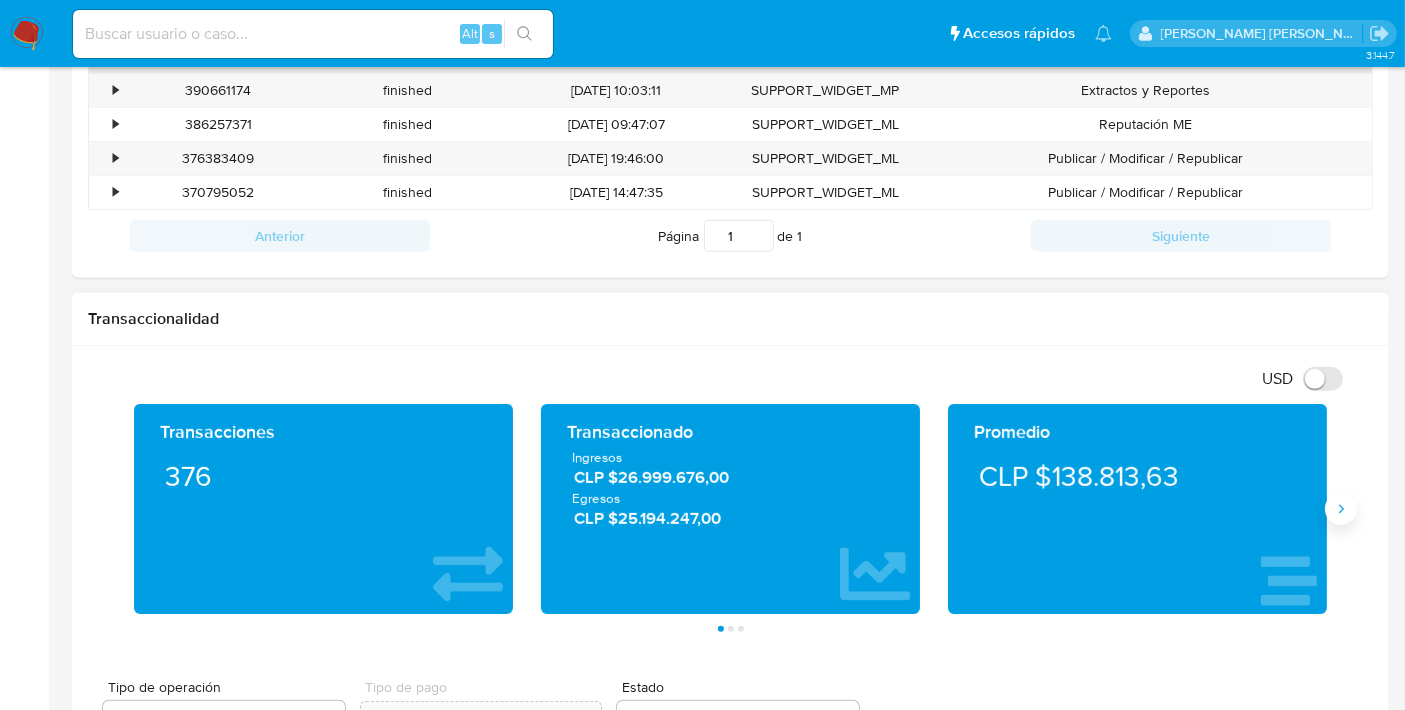 click 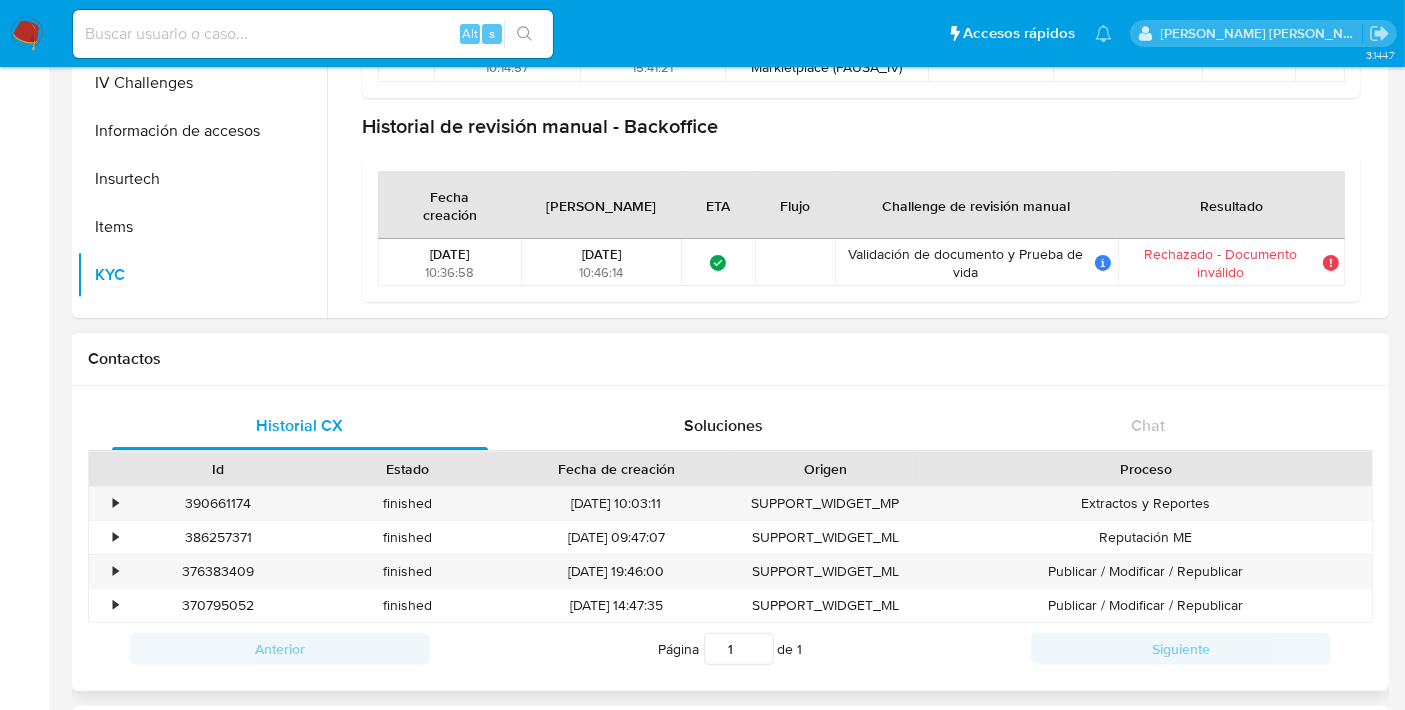 scroll, scrollTop: 0, scrollLeft: 0, axis: both 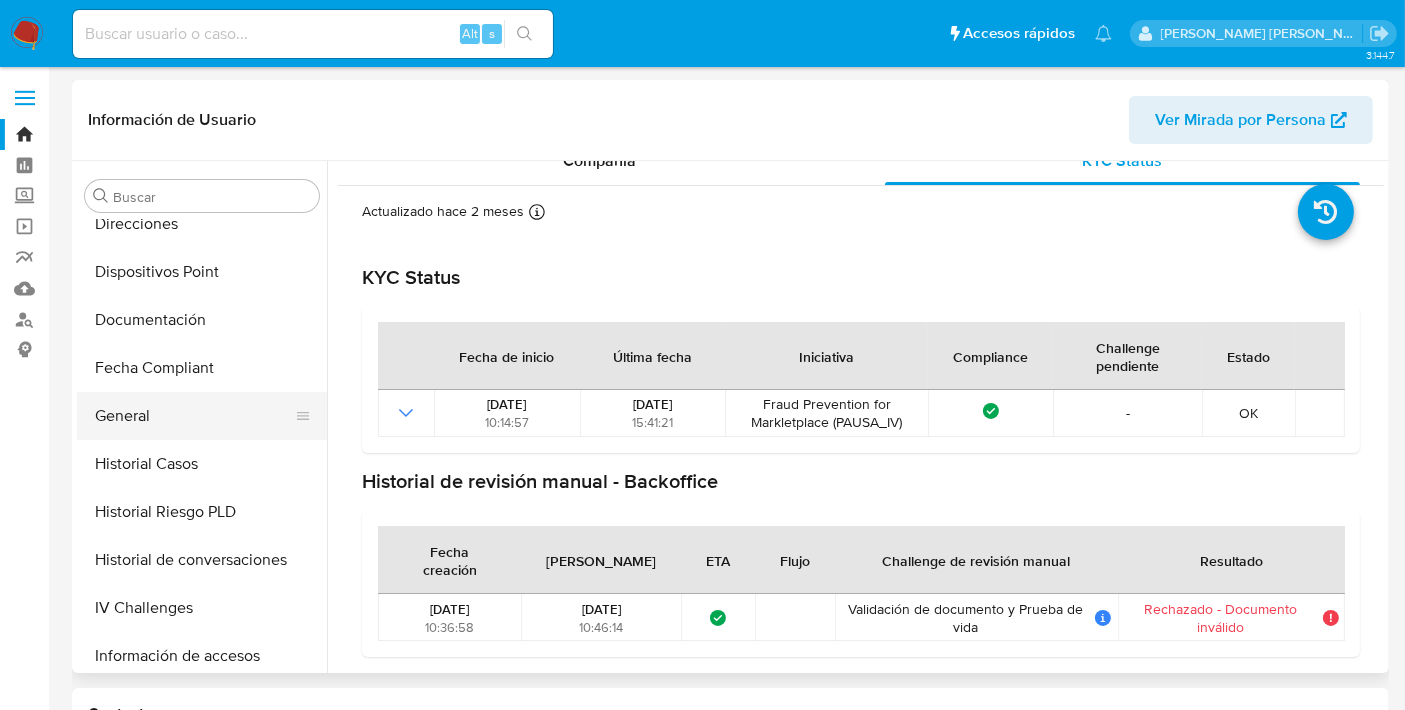 click on "General" at bounding box center [194, 416] 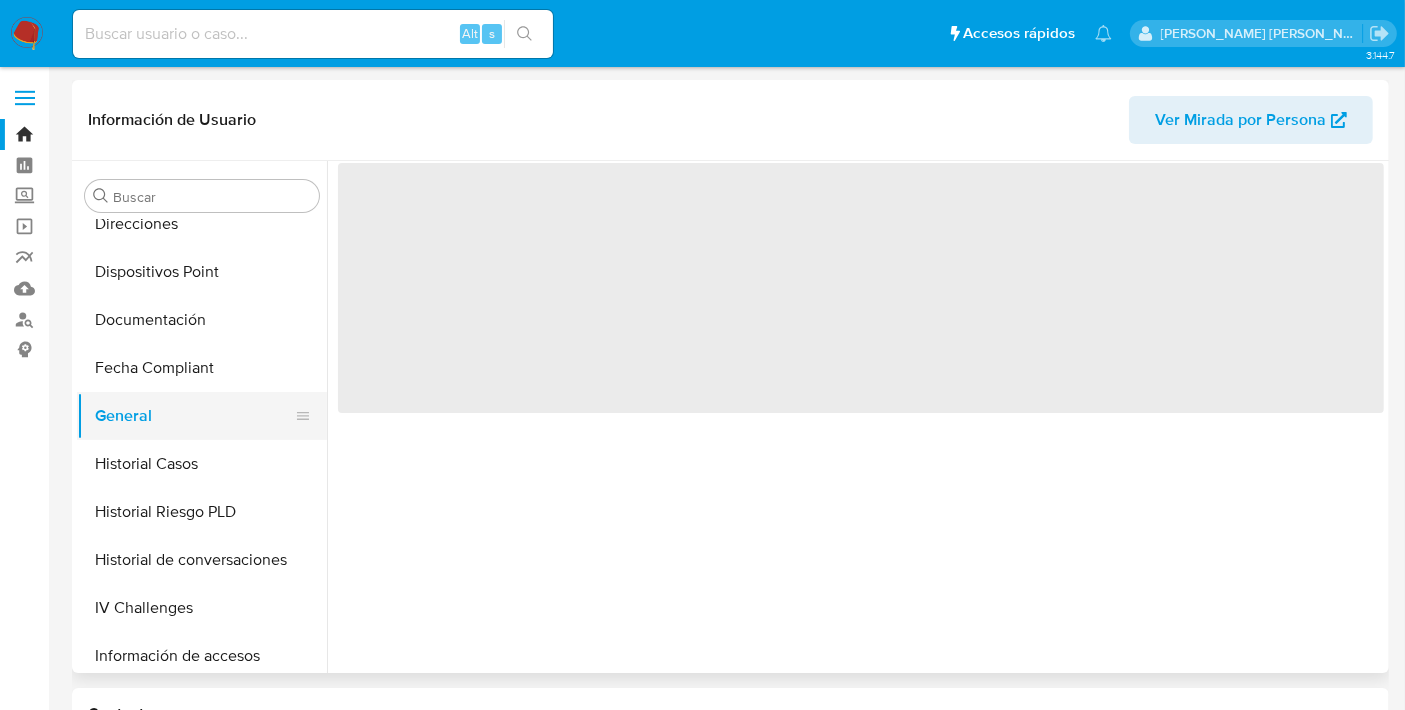 scroll, scrollTop: 0, scrollLeft: 0, axis: both 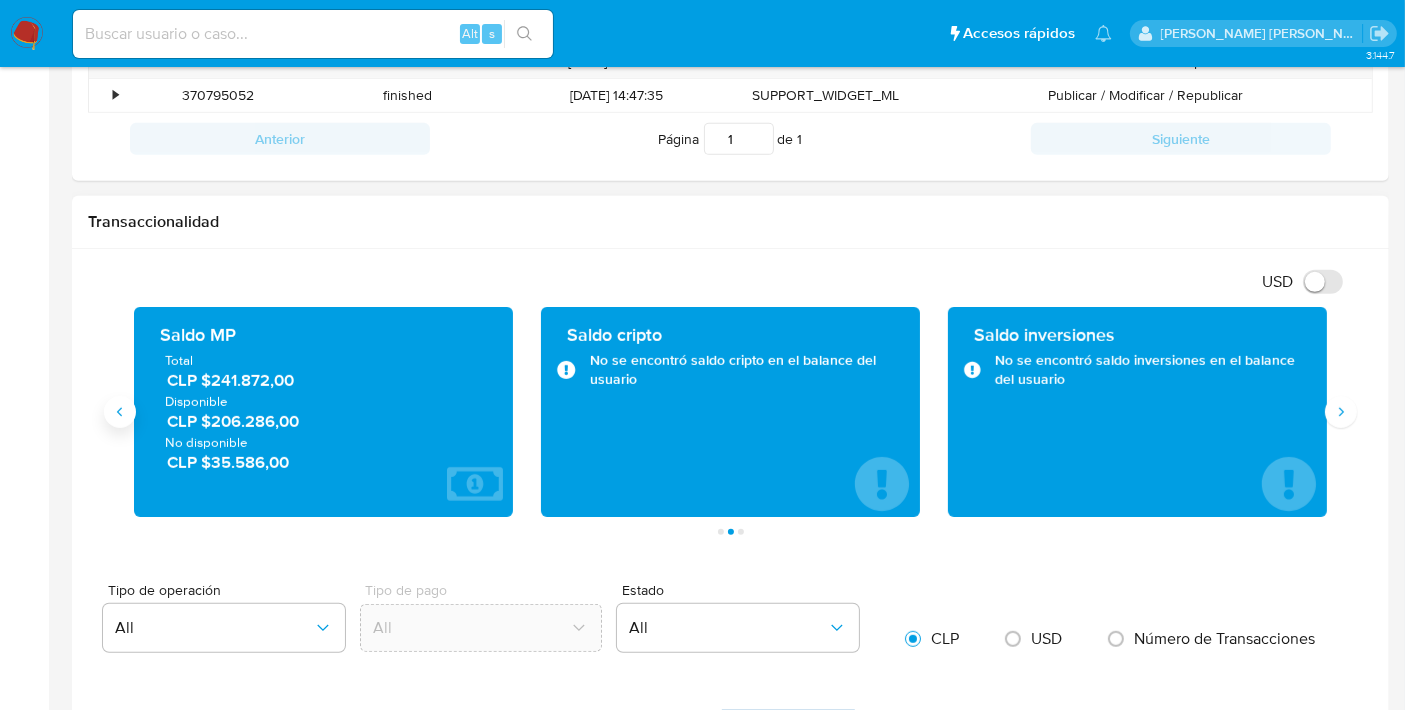 click at bounding box center [120, 412] 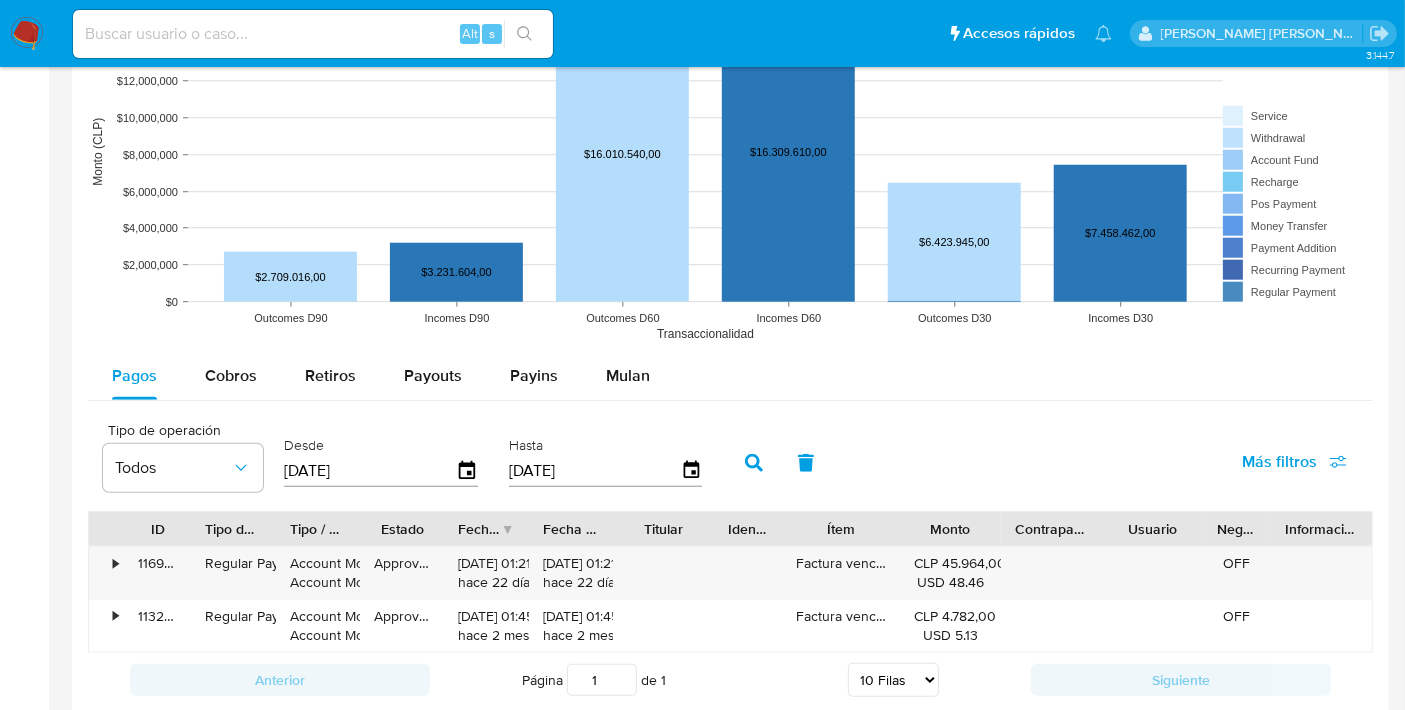 scroll, scrollTop: 1574, scrollLeft: 0, axis: vertical 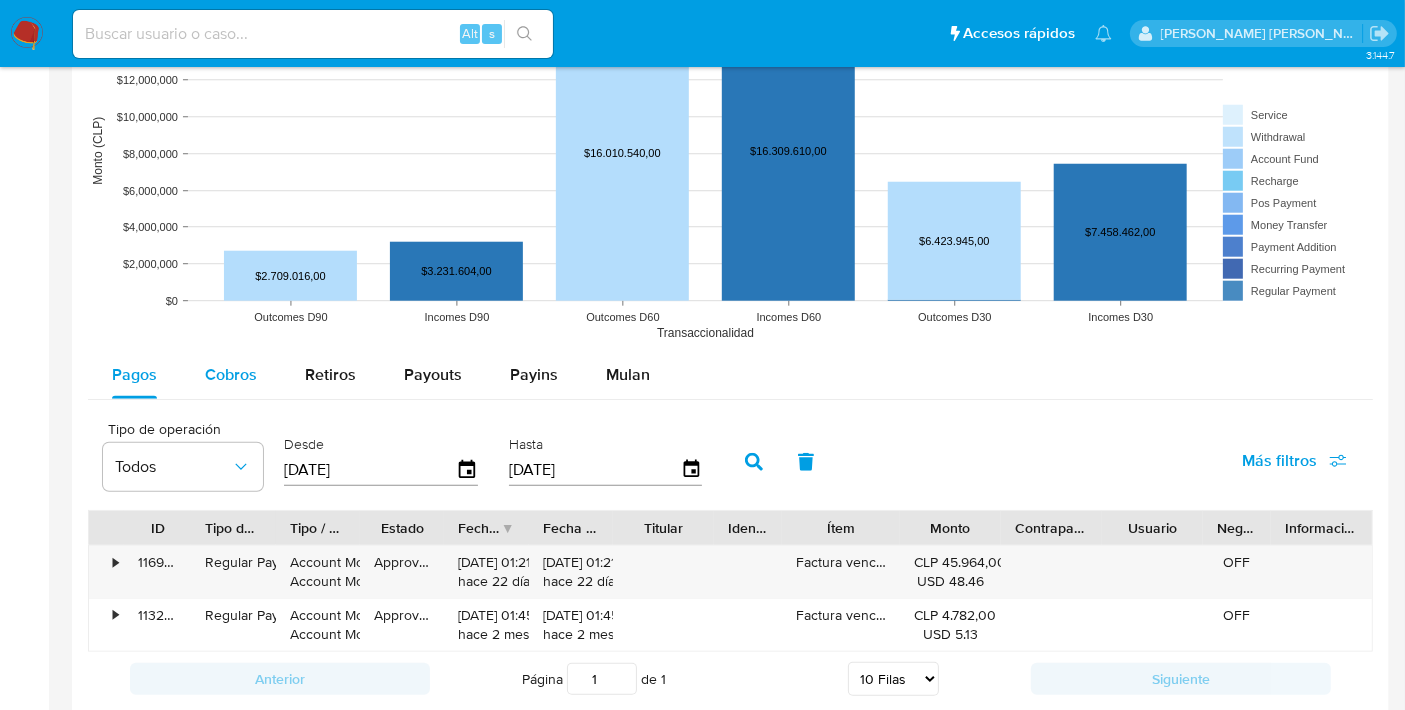click on "Cobros" at bounding box center (231, 374) 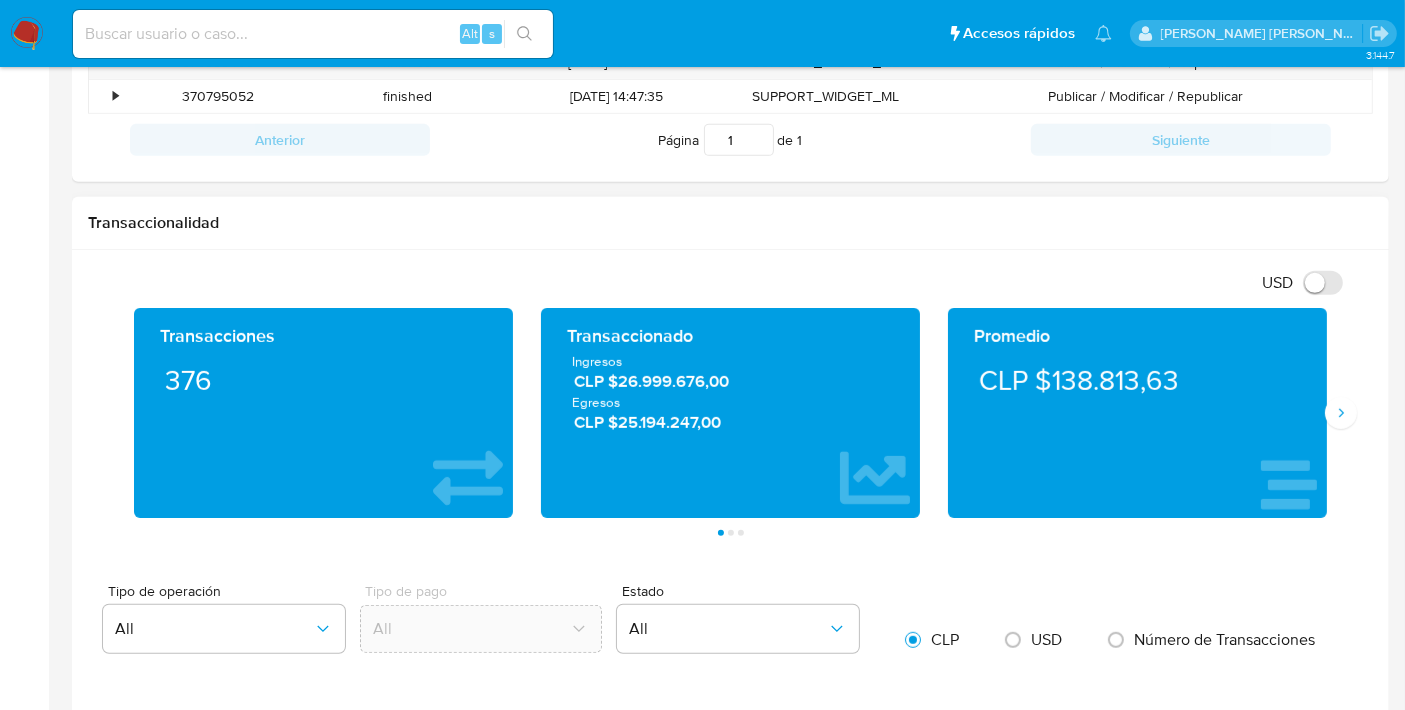 type 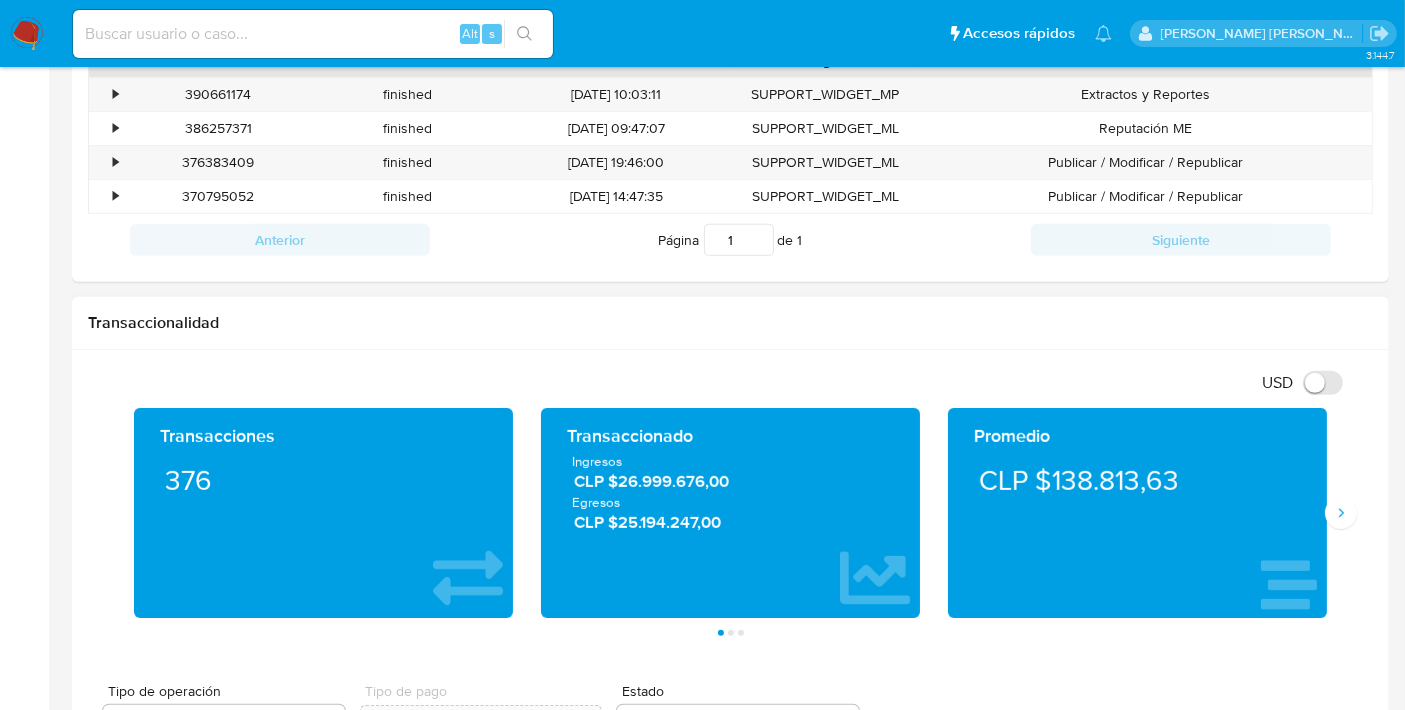 scroll, scrollTop: 748, scrollLeft: 0, axis: vertical 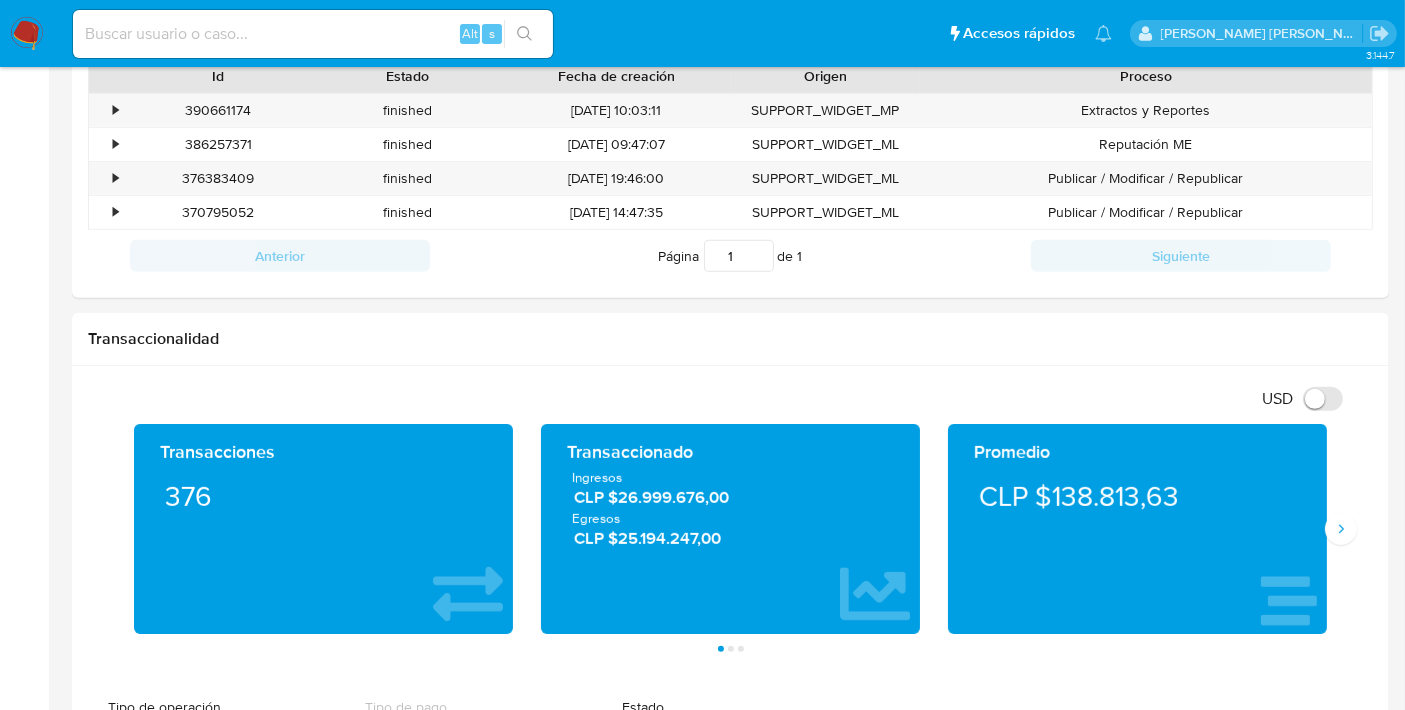 click on "Alt s" at bounding box center [313, 34] 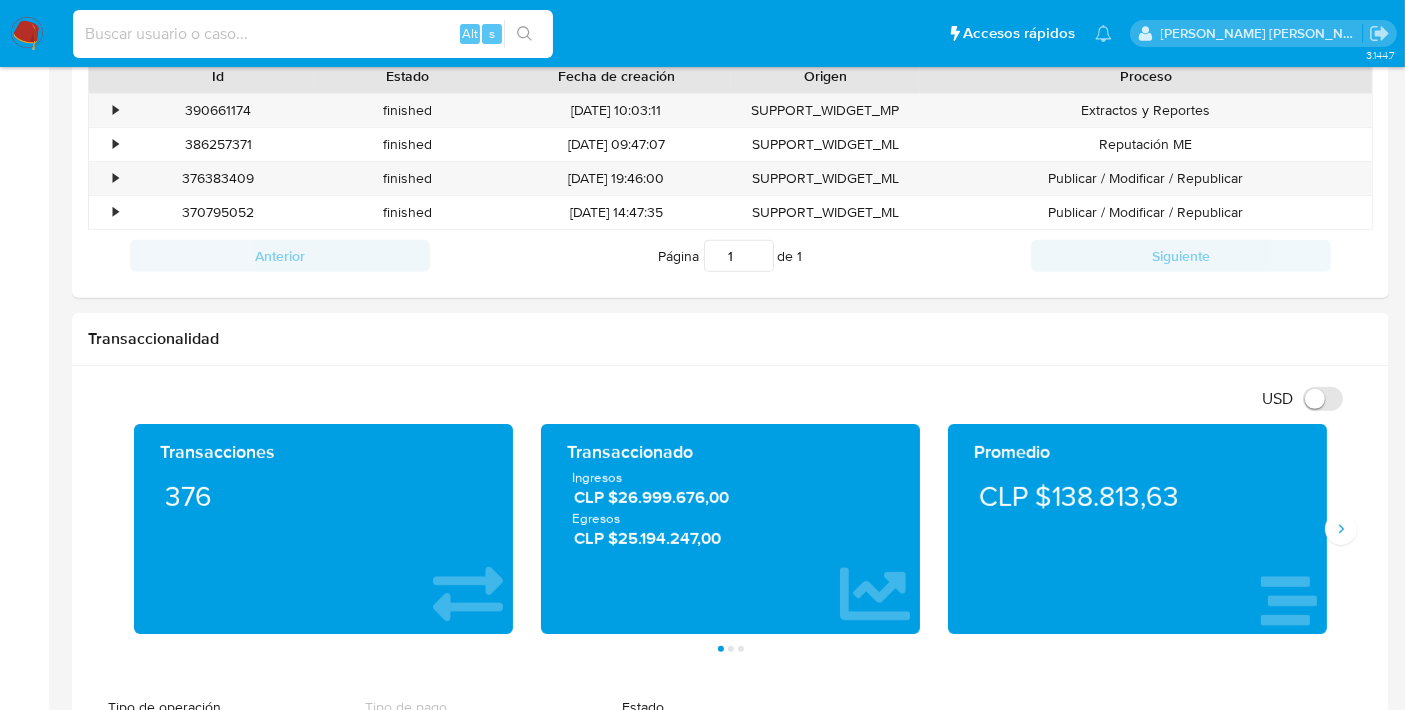 click at bounding box center (313, 34) 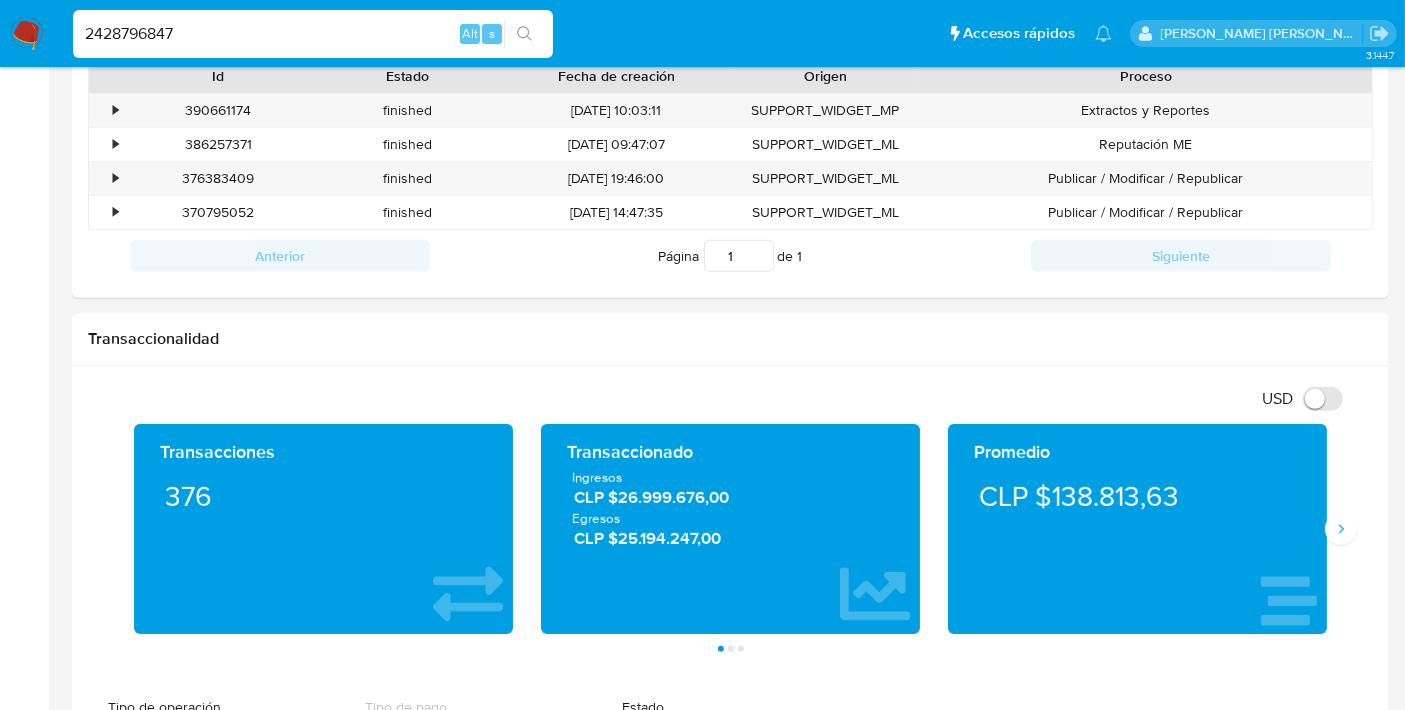 type on "2428796847" 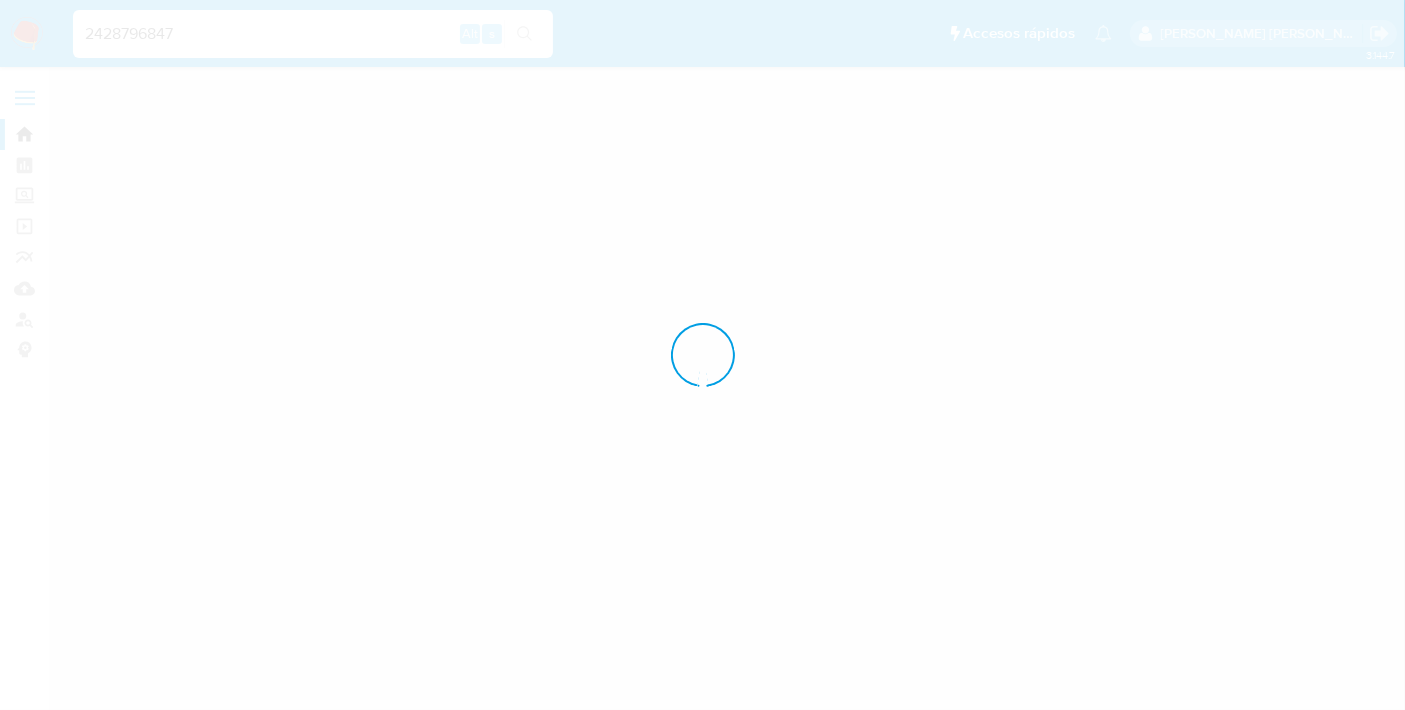 scroll, scrollTop: 0, scrollLeft: 0, axis: both 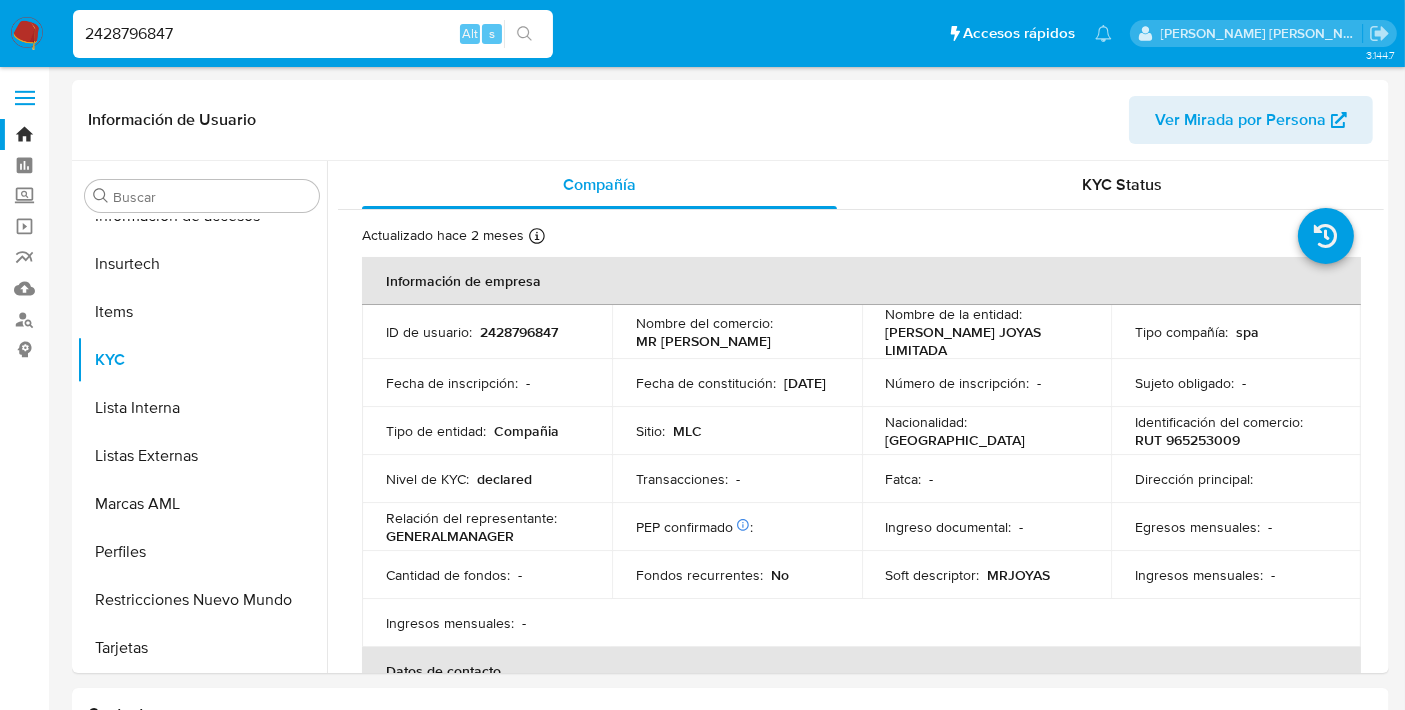 select on "10" 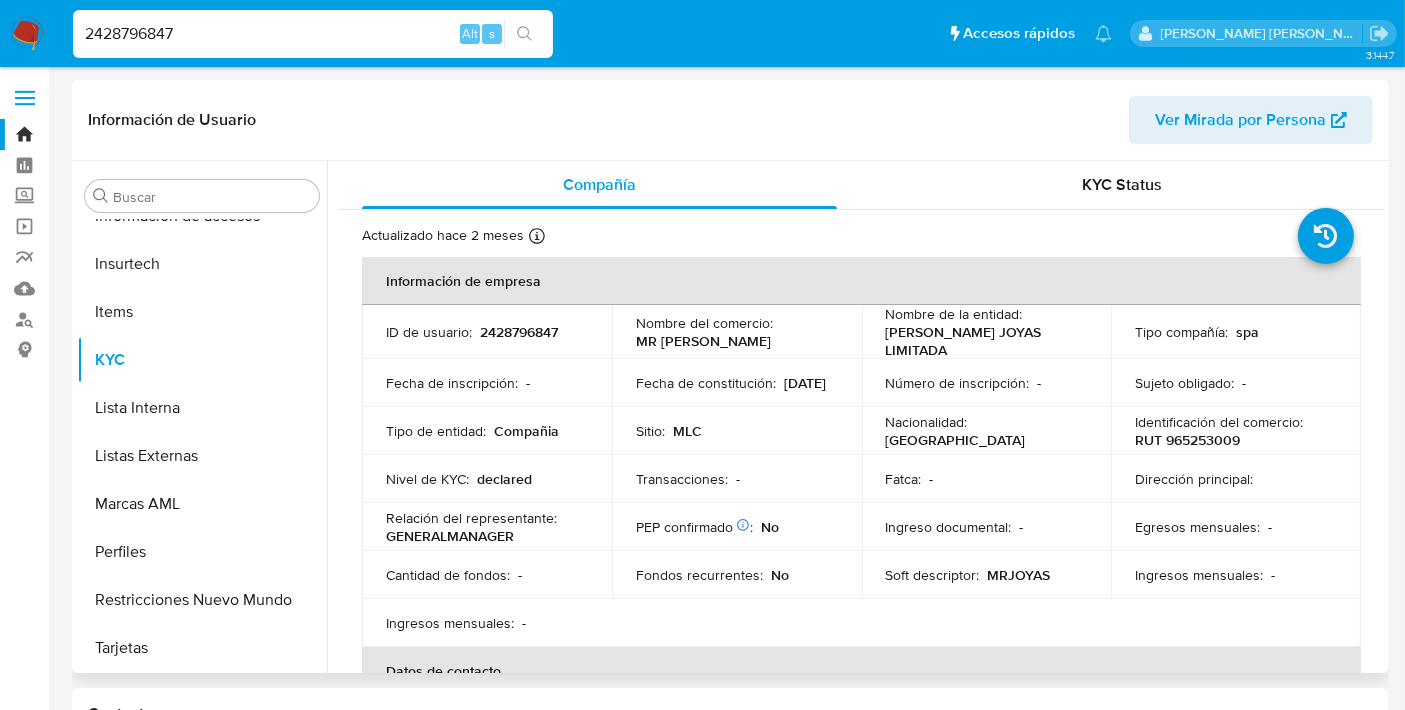 scroll, scrollTop: 457, scrollLeft: 0, axis: vertical 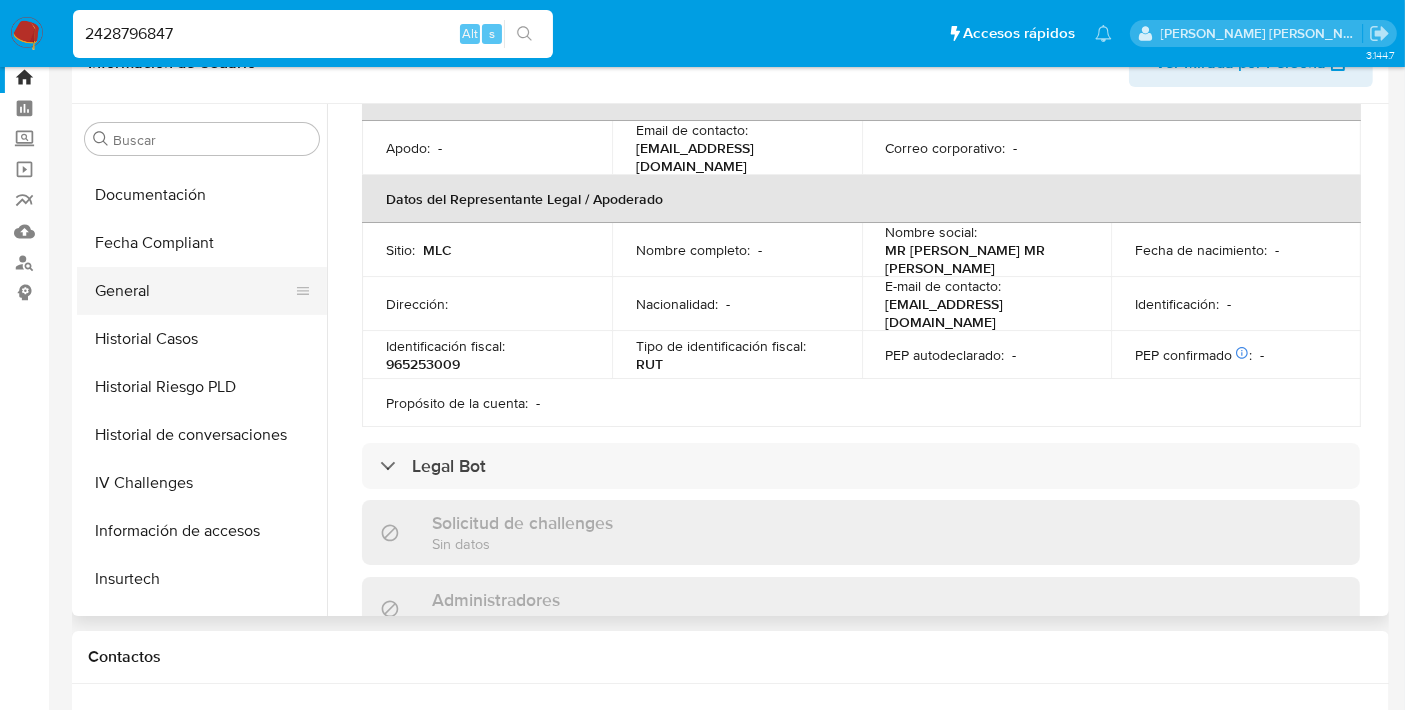 click on "General" at bounding box center (194, 291) 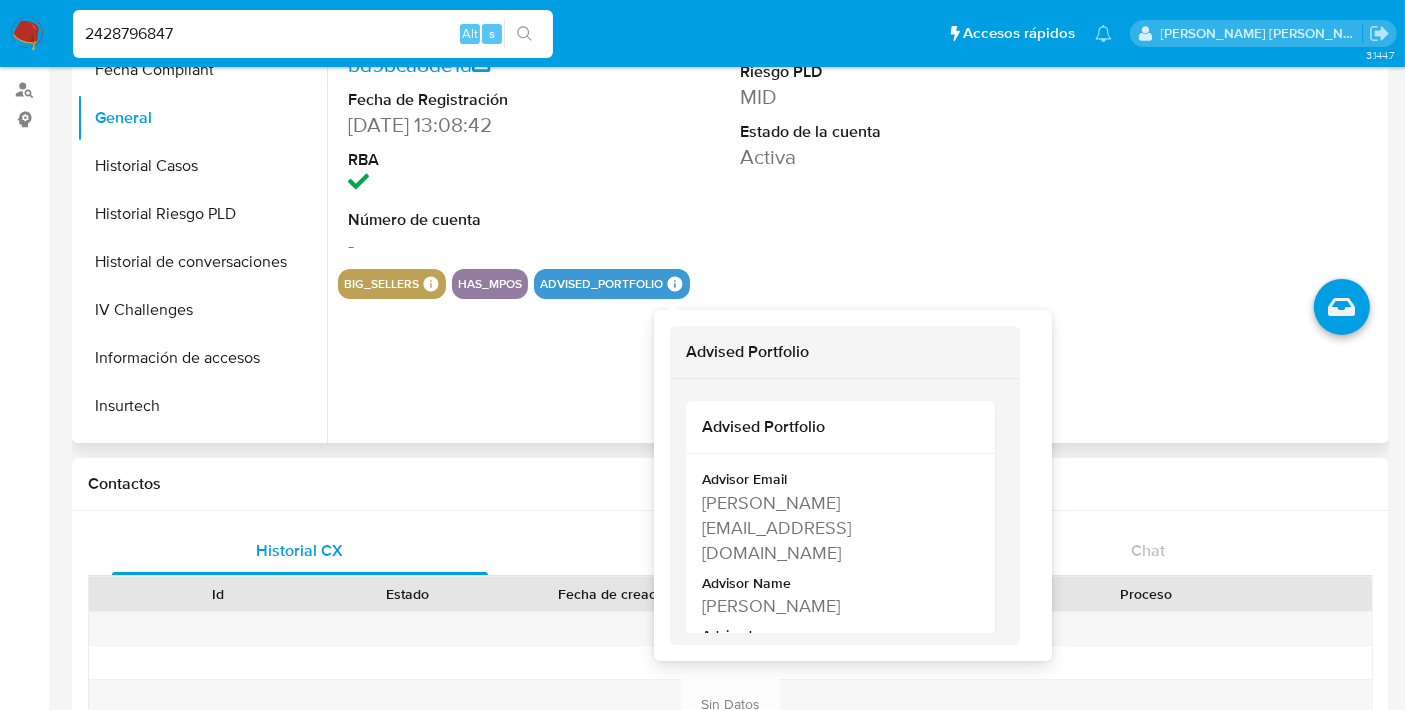 scroll, scrollTop: 231, scrollLeft: 0, axis: vertical 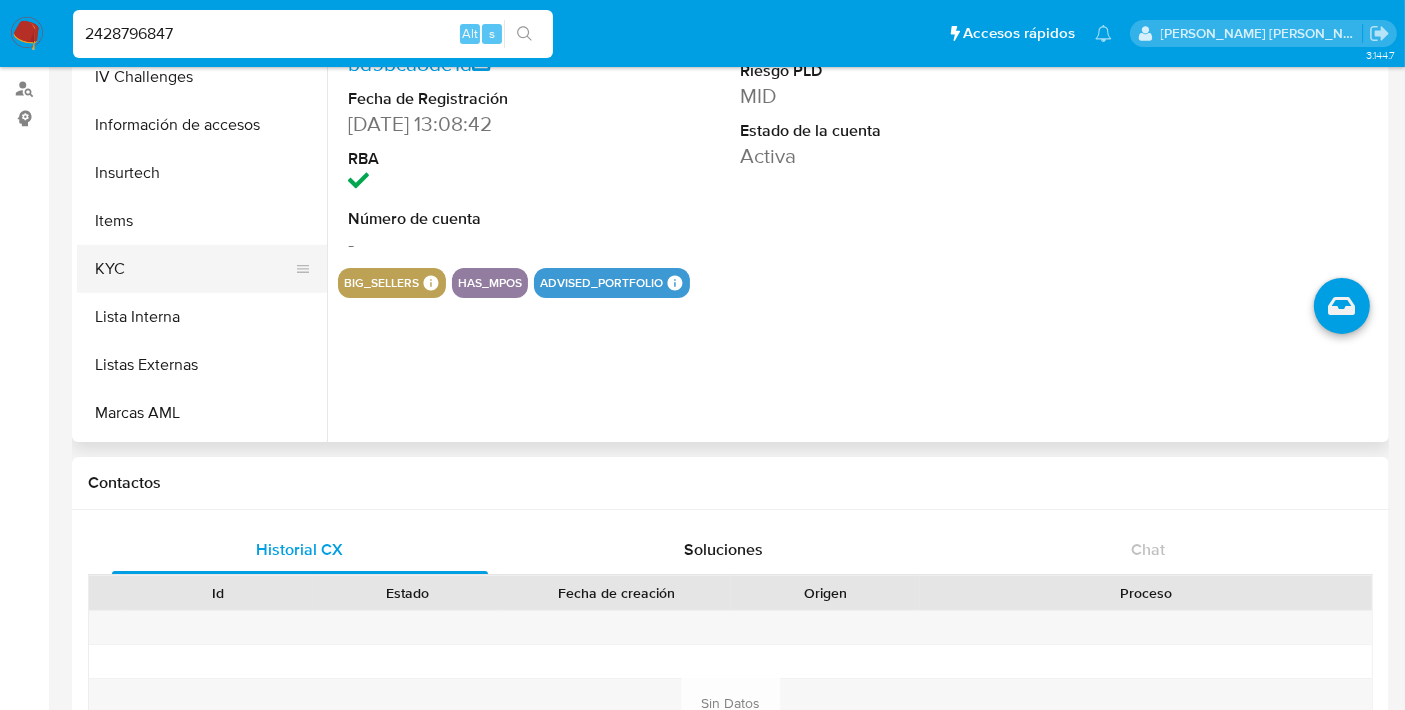 click on "KYC" at bounding box center (194, 269) 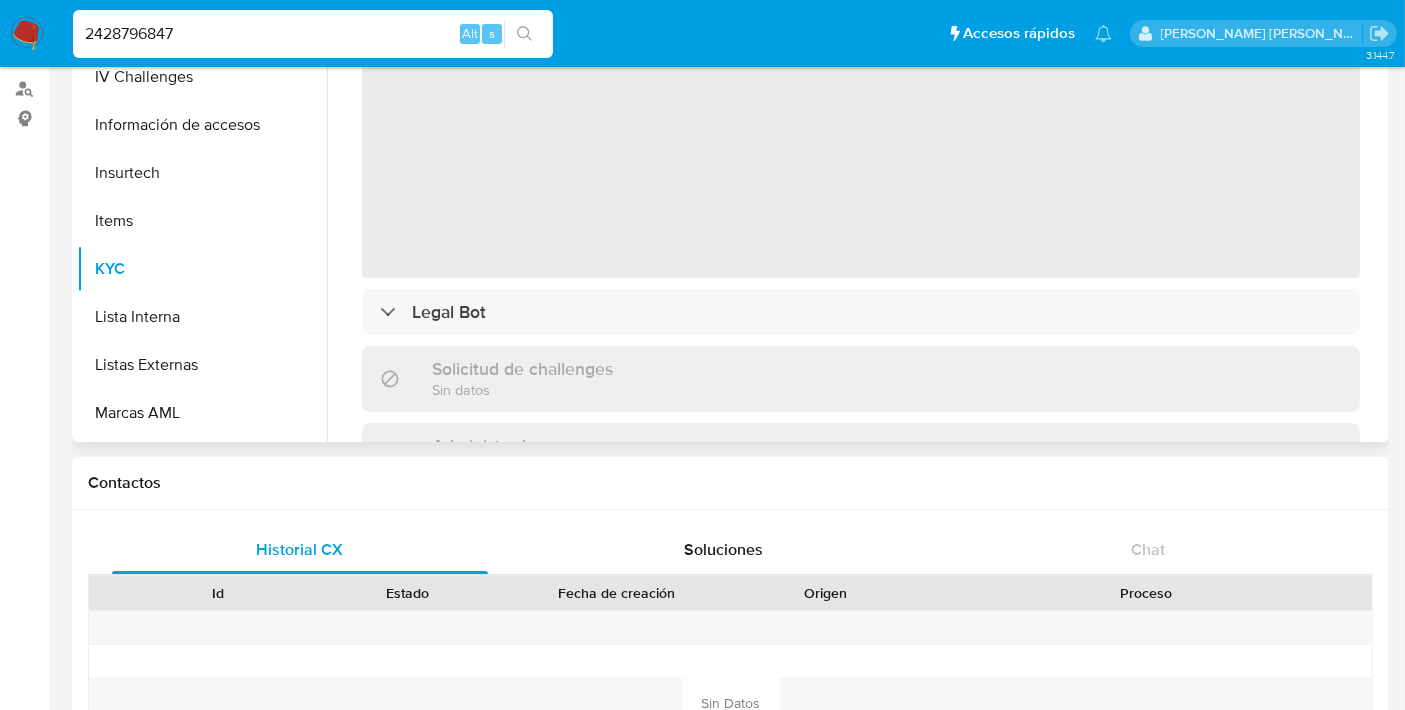 scroll, scrollTop: 0, scrollLeft: 0, axis: both 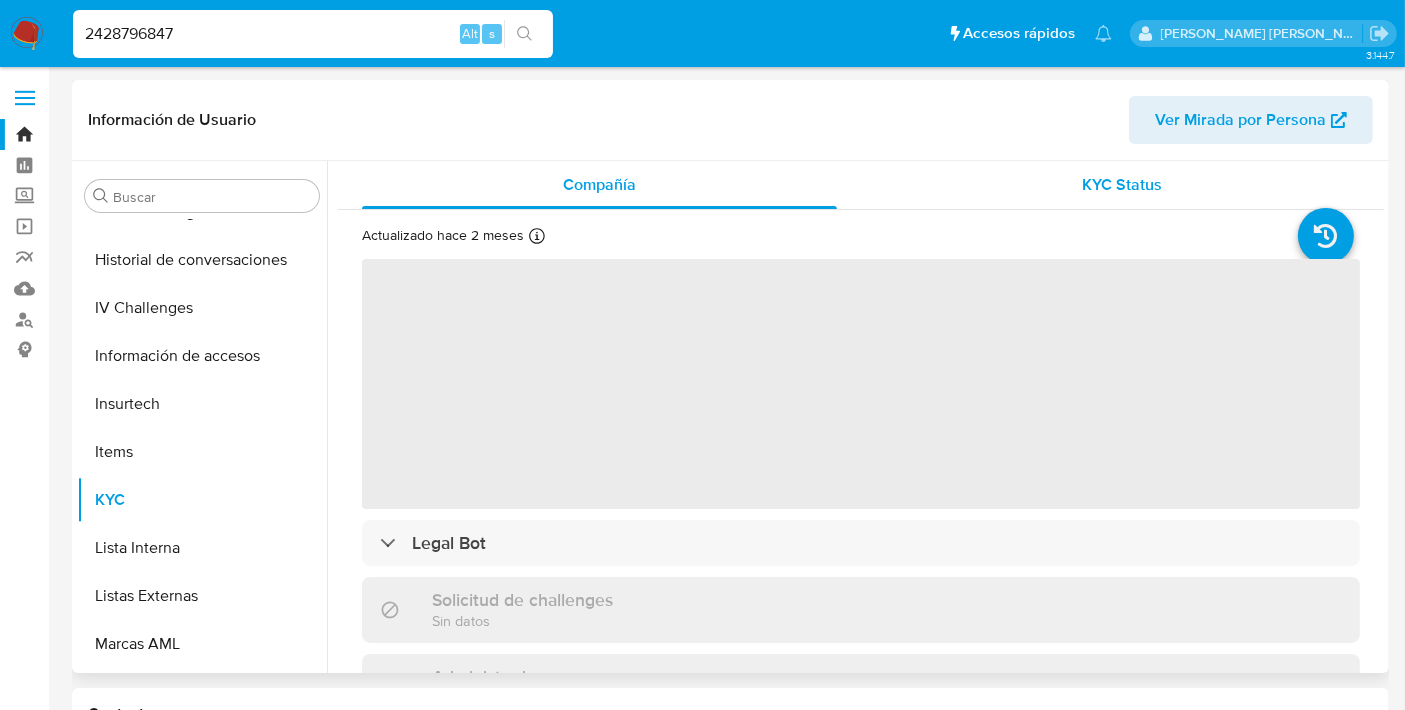 click on "KYC Status" at bounding box center [1122, 185] 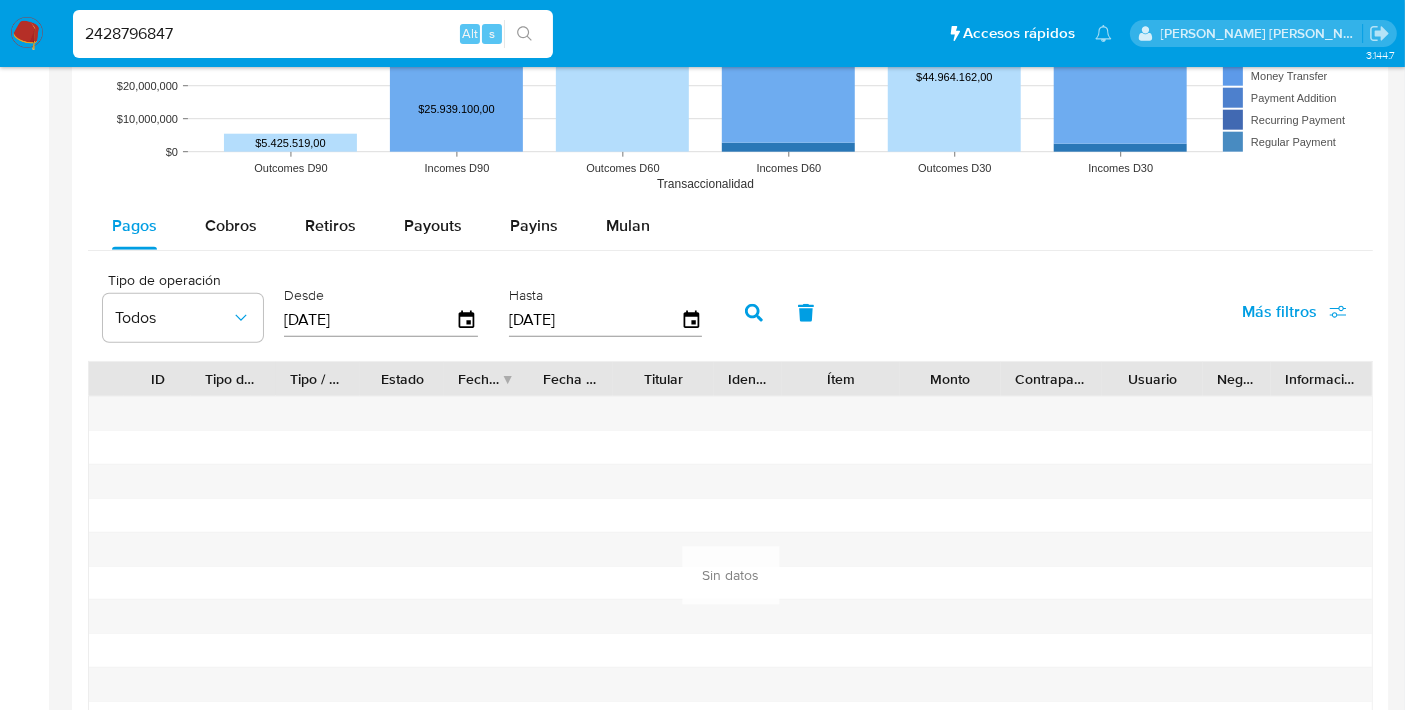 scroll, scrollTop: 1763, scrollLeft: 0, axis: vertical 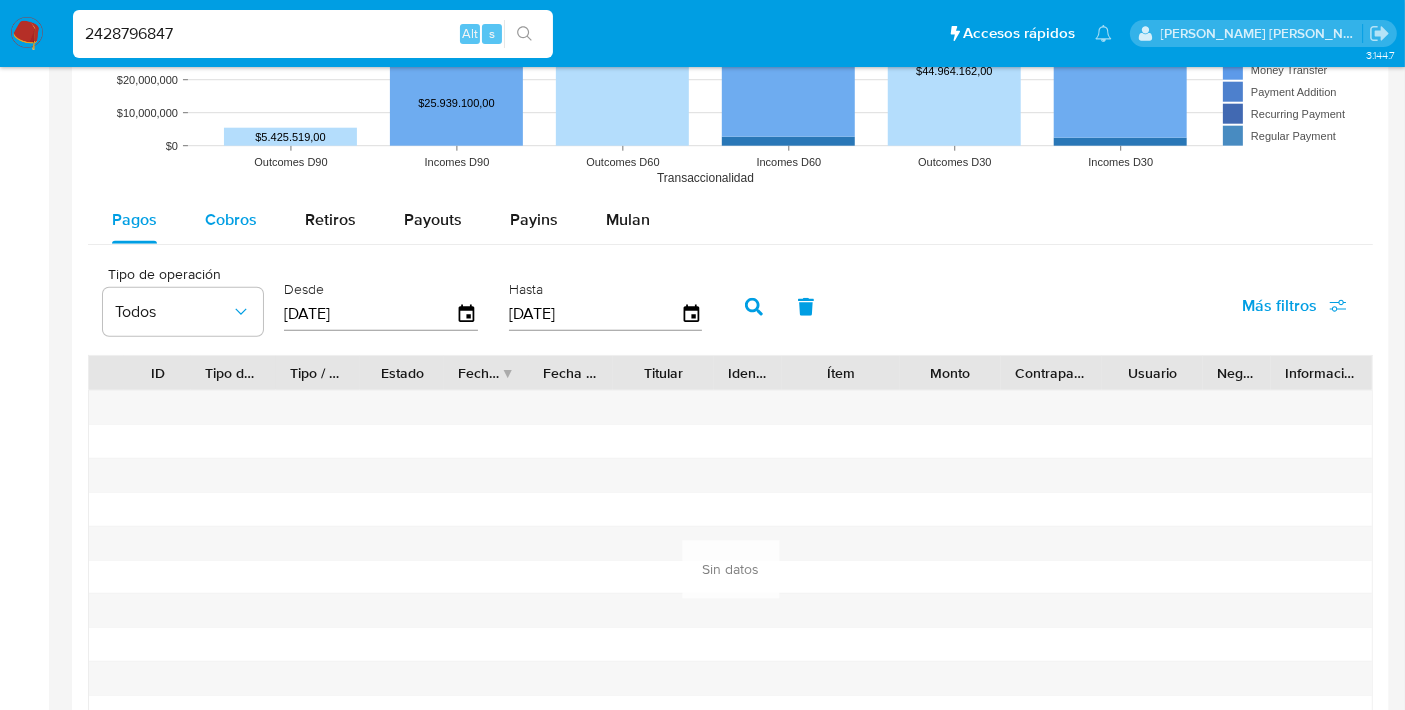 click on "Cobros" at bounding box center (231, 219) 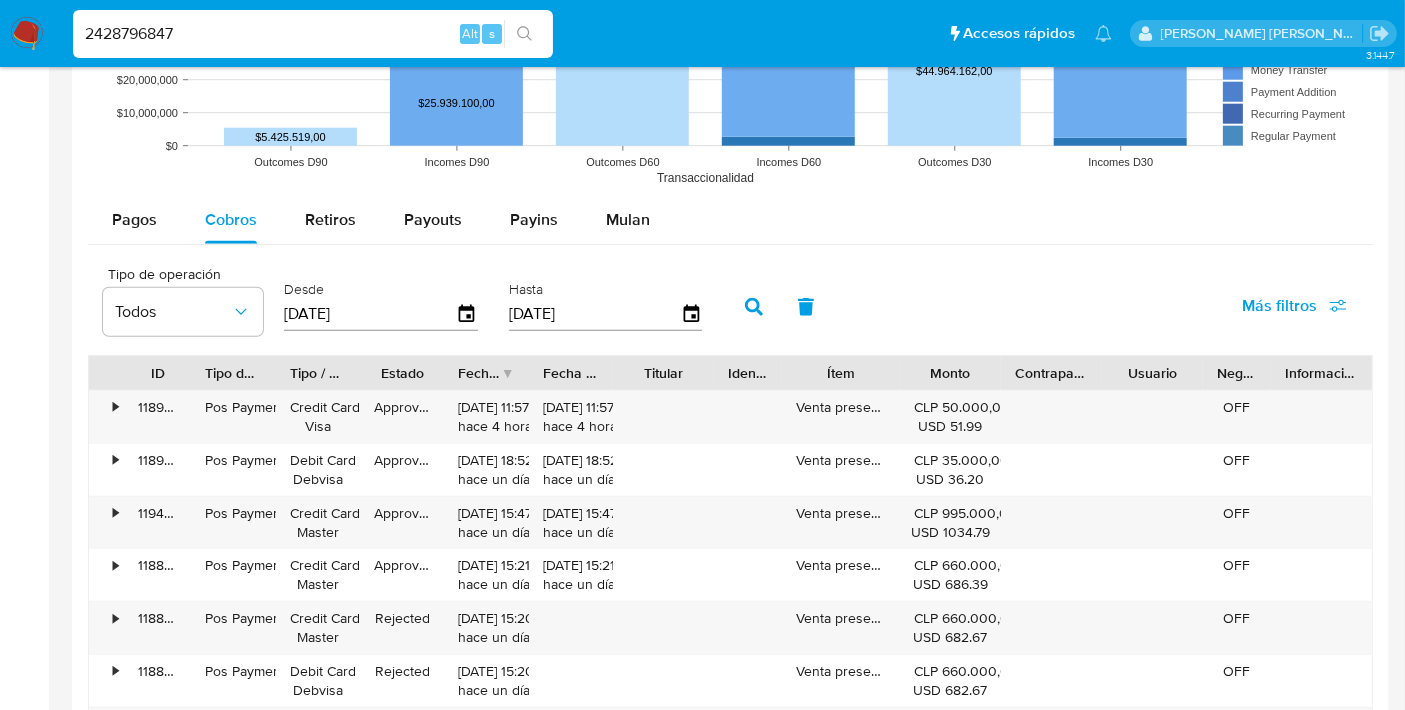 type 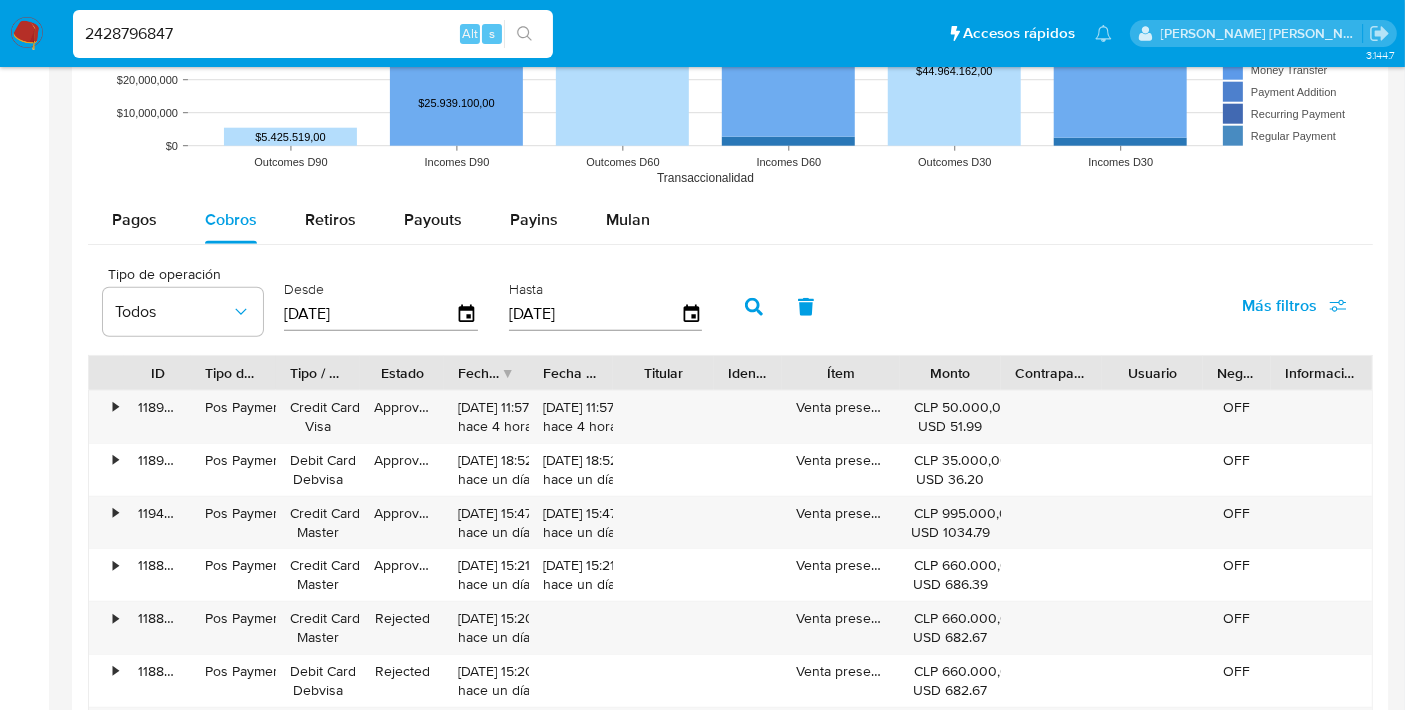 click on "2428796847" at bounding box center [313, 34] 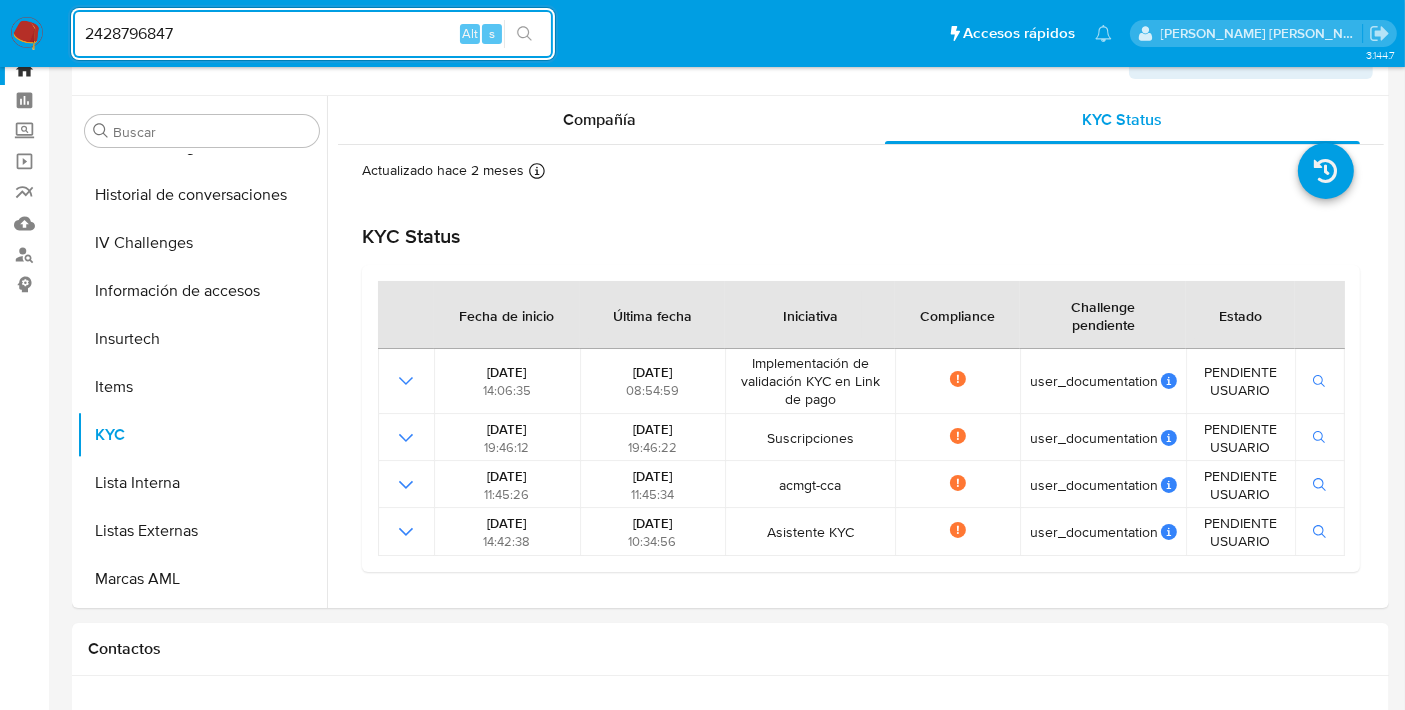 scroll, scrollTop: 0, scrollLeft: 0, axis: both 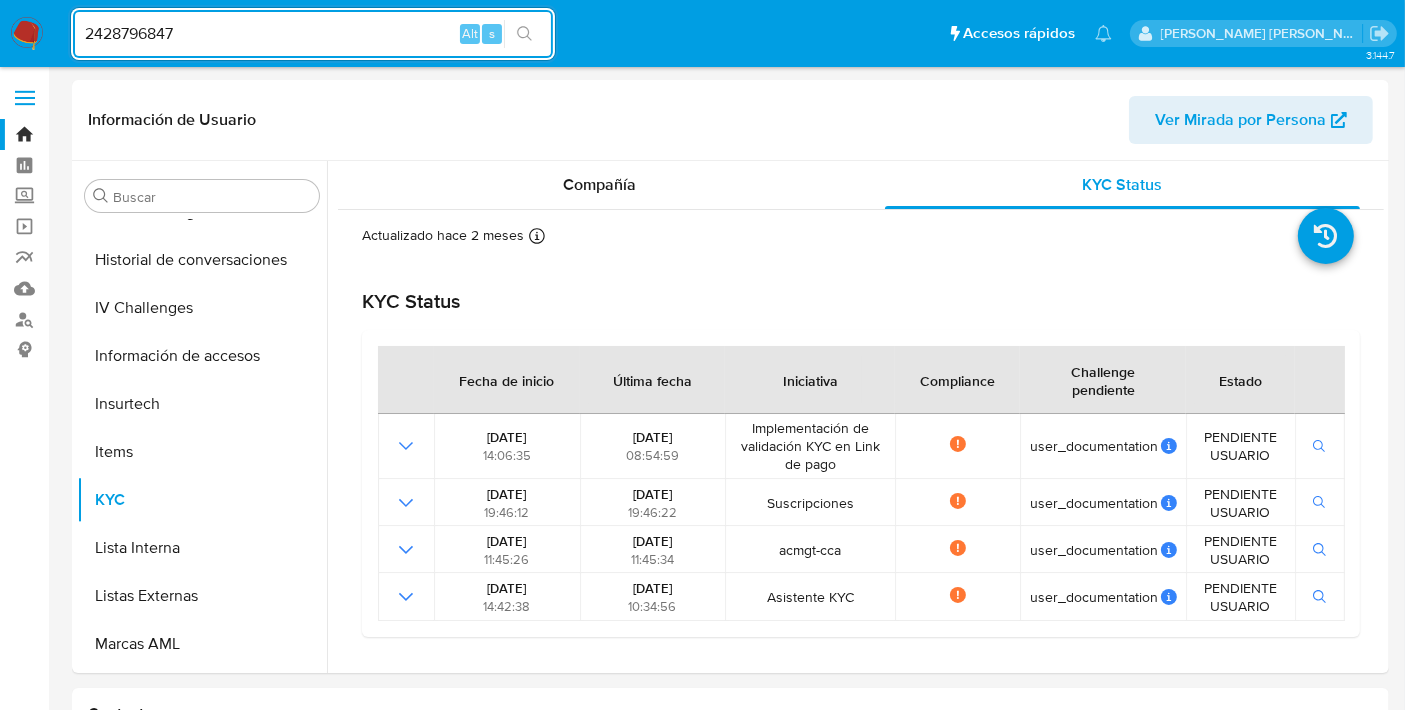click on "2428796847" at bounding box center (313, 34) 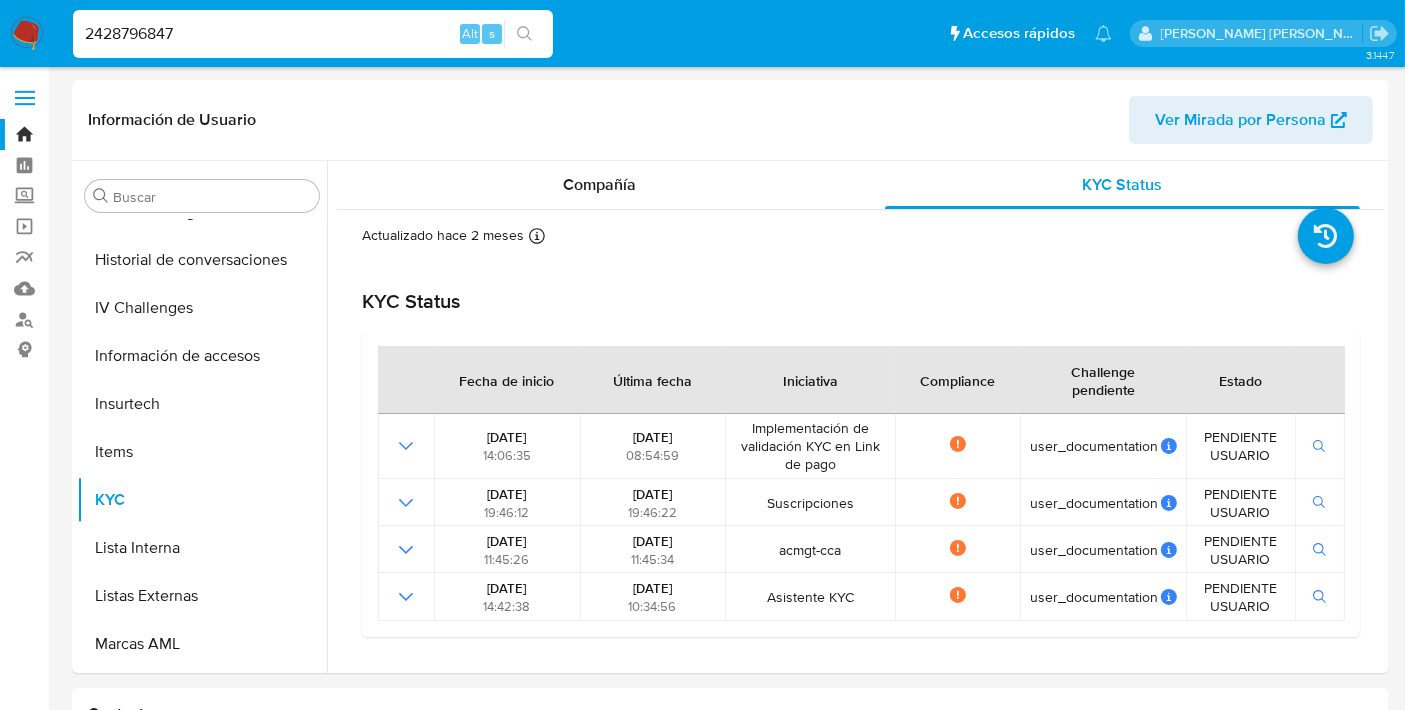 click on "2428796847" at bounding box center [313, 34] 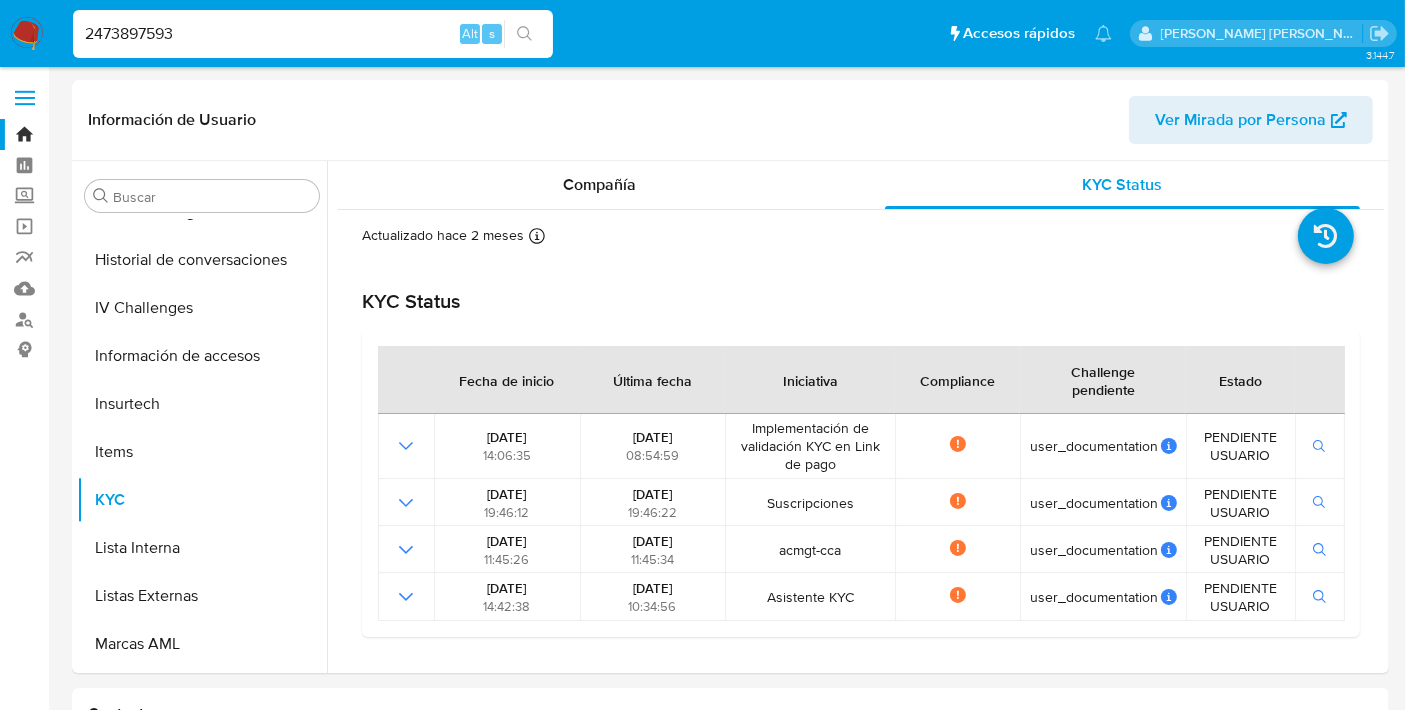 type on "2473897593" 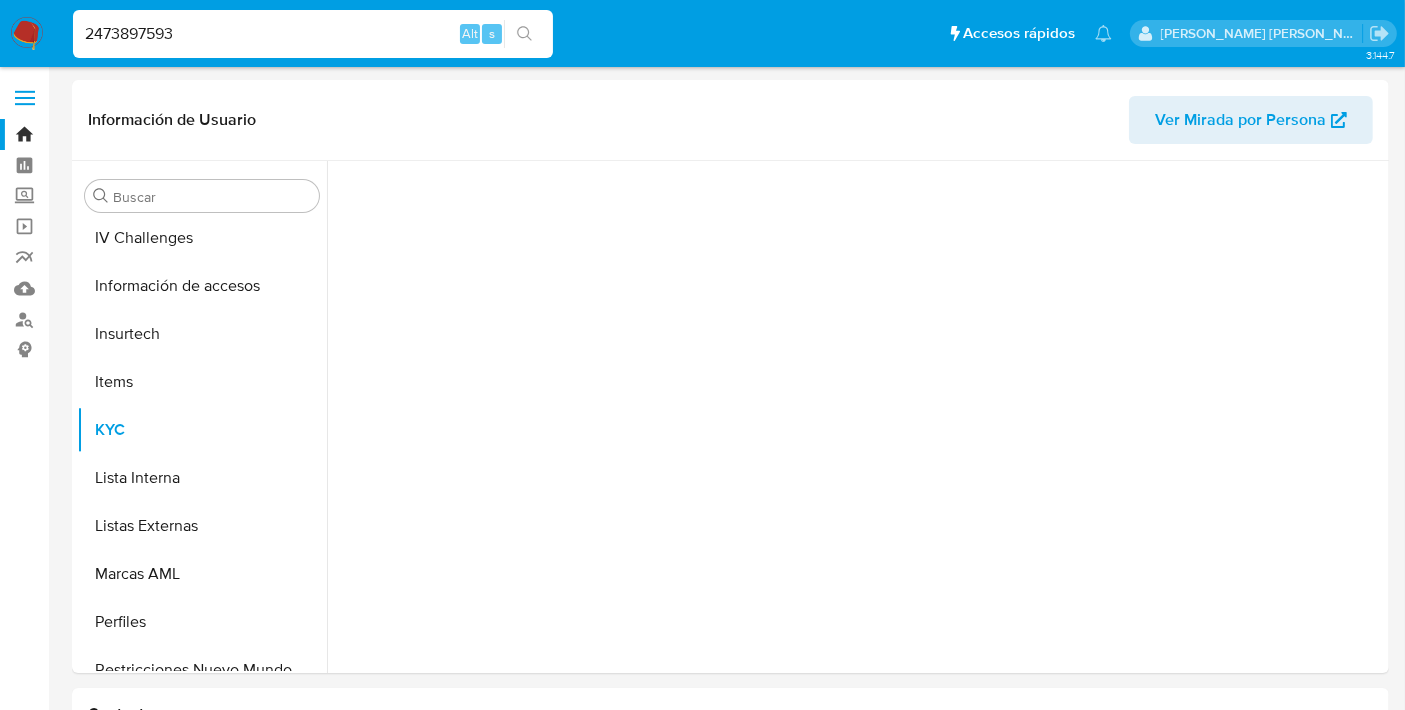 scroll, scrollTop: 796, scrollLeft: 0, axis: vertical 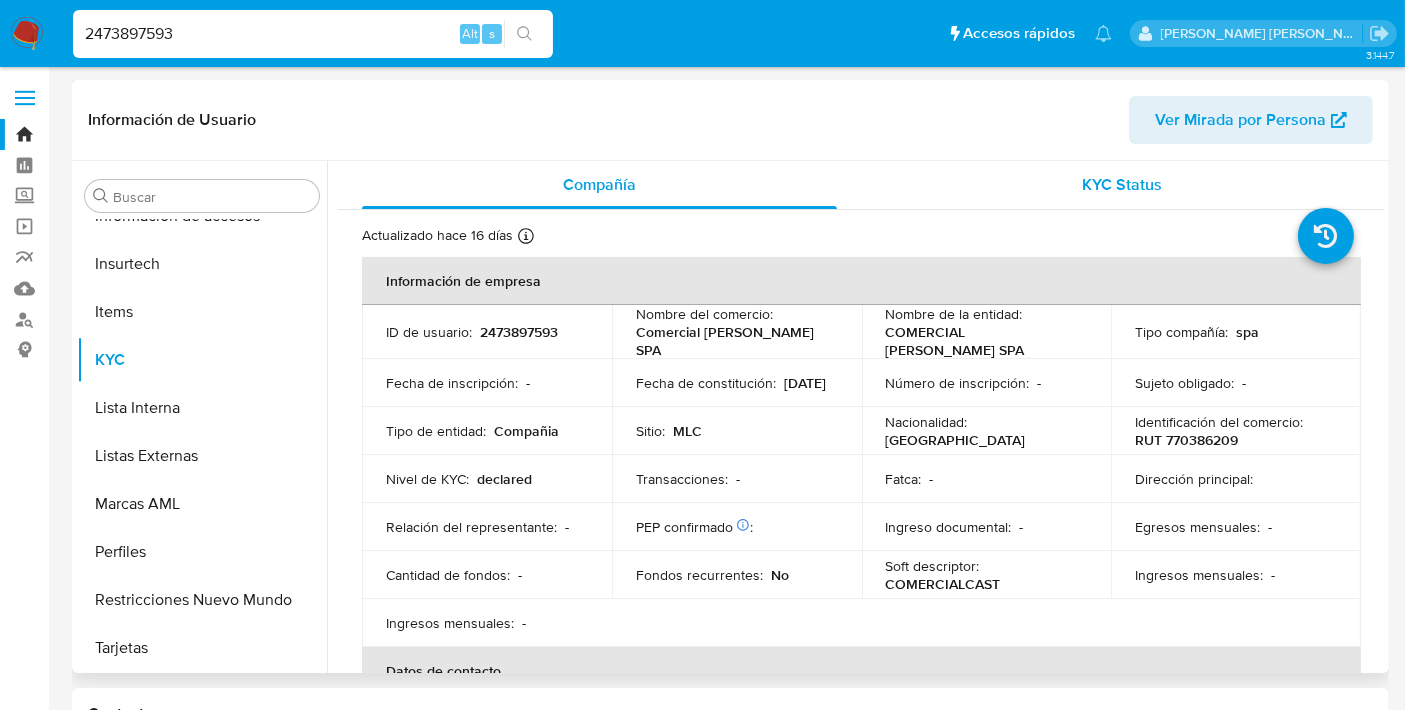 select on "10" 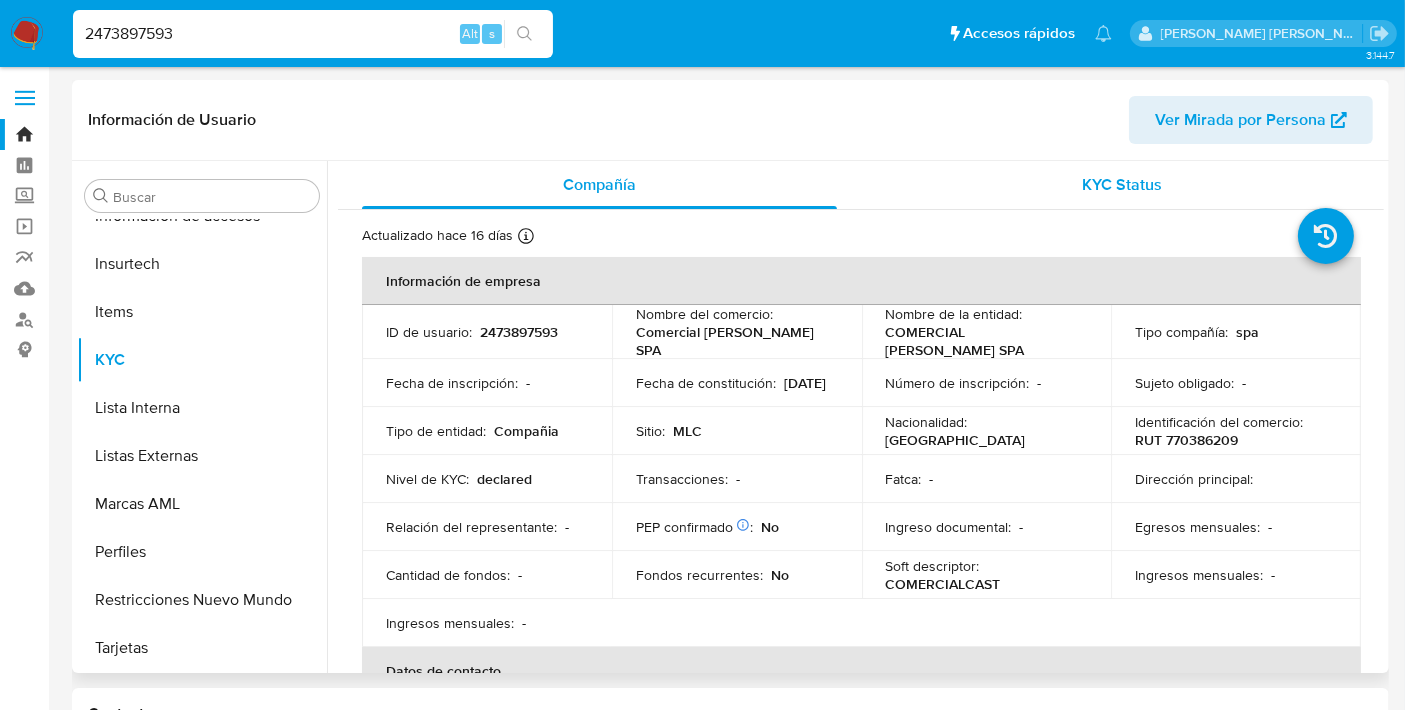 click on "KYC Status" at bounding box center (1123, 184) 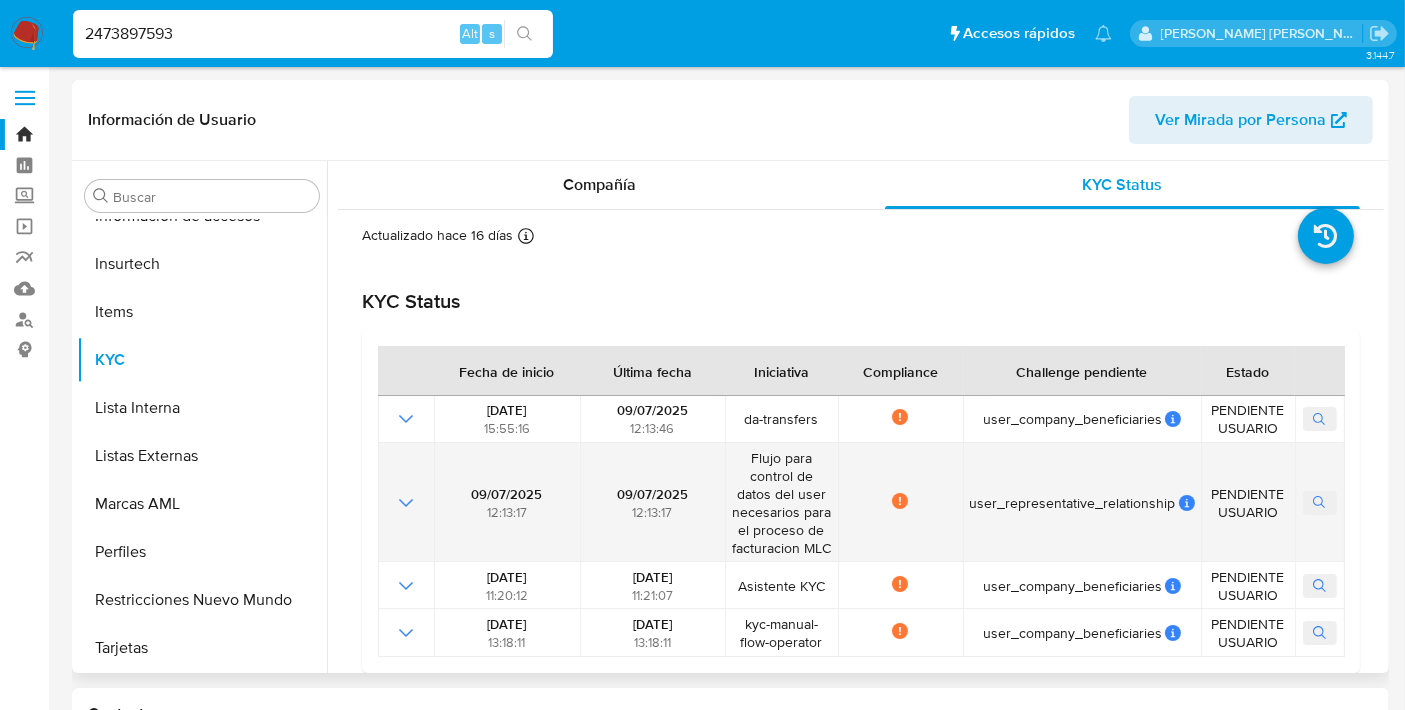 scroll, scrollTop: 33, scrollLeft: 0, axis: vertical 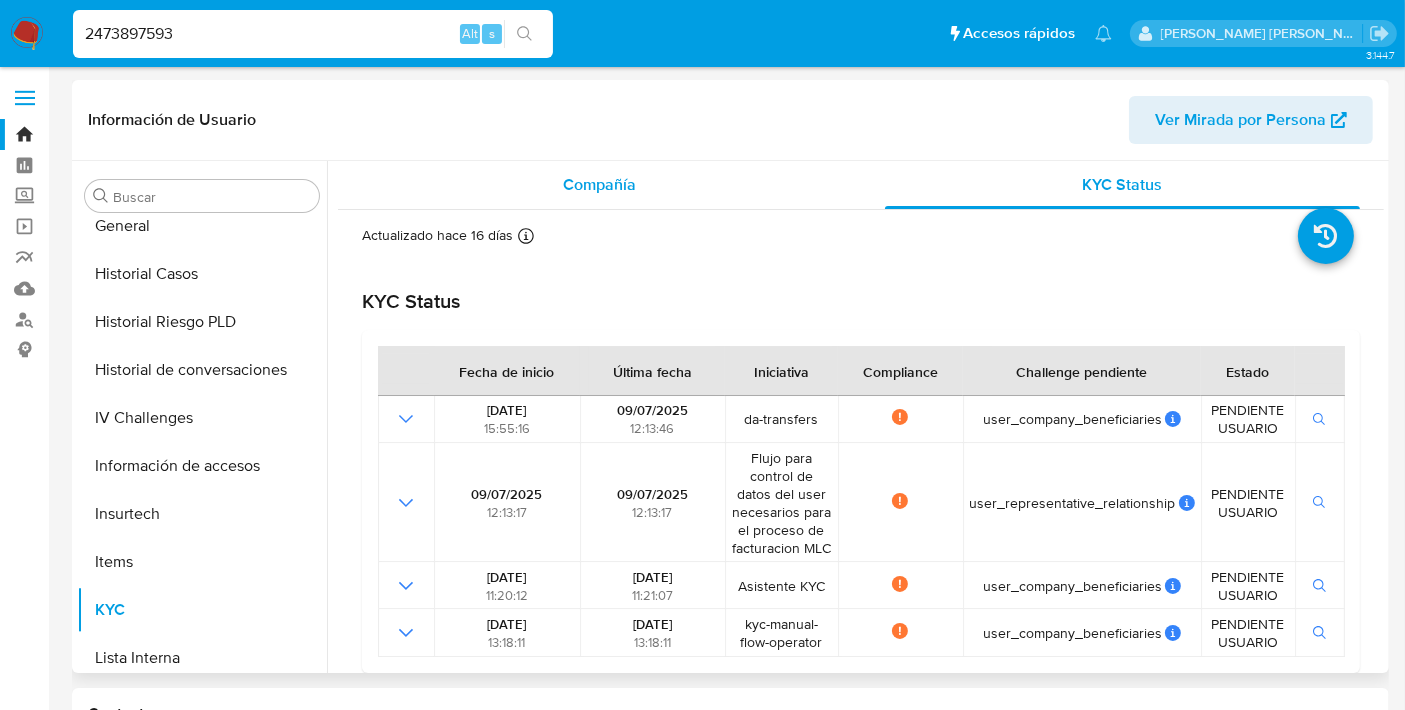 click on "Compañía" at bounding box center [599, 185] 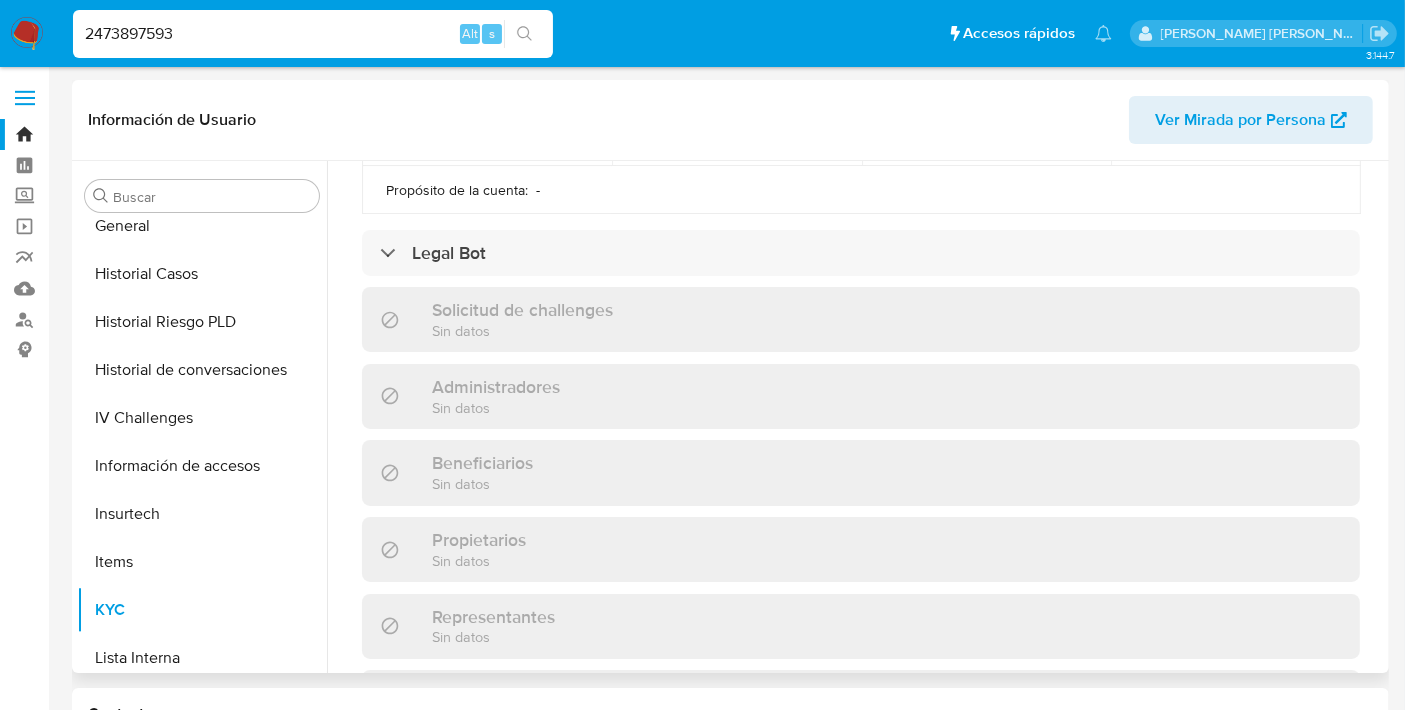 scroll, scrollTop: 1339, scrollLeft: 0, axis: vertical 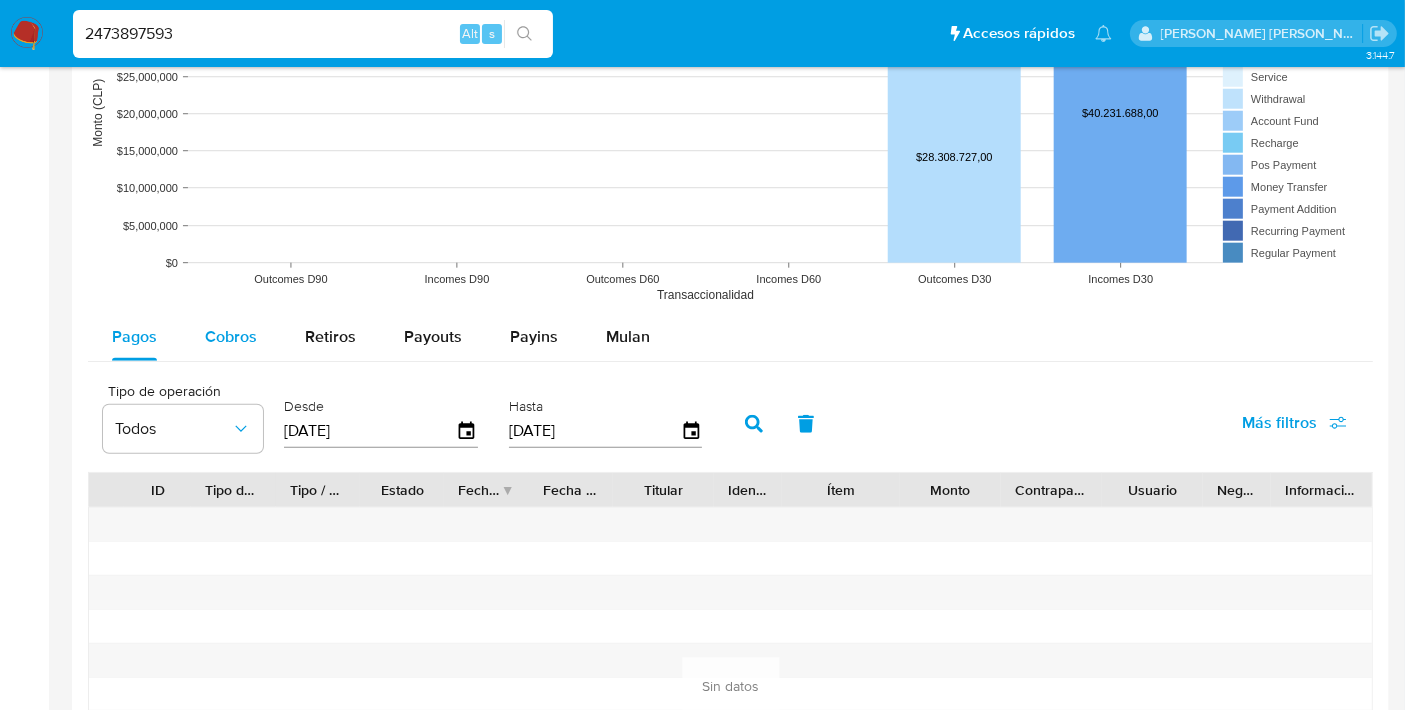 click on "Cobros" at bounding box center (231, 337) 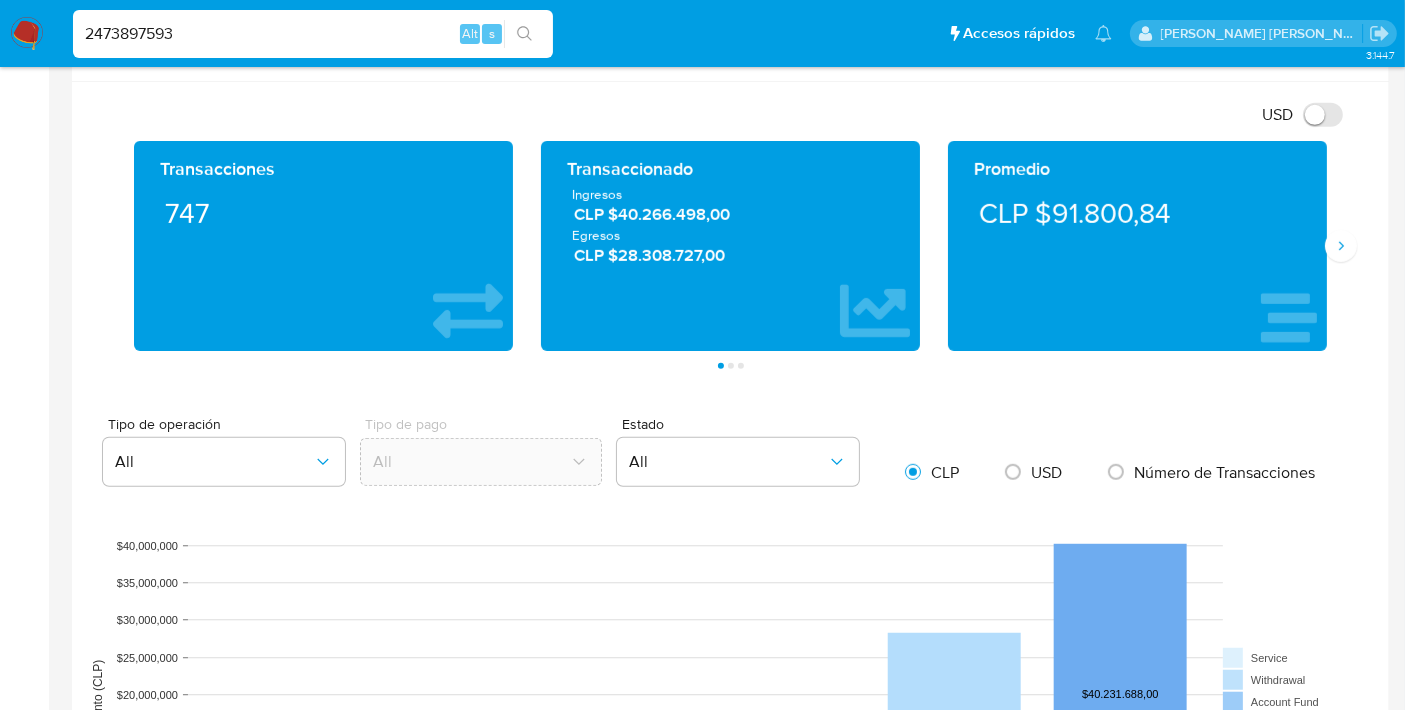 scroll, scrollTop: 54, scrollLeft: 0, axis: vertical 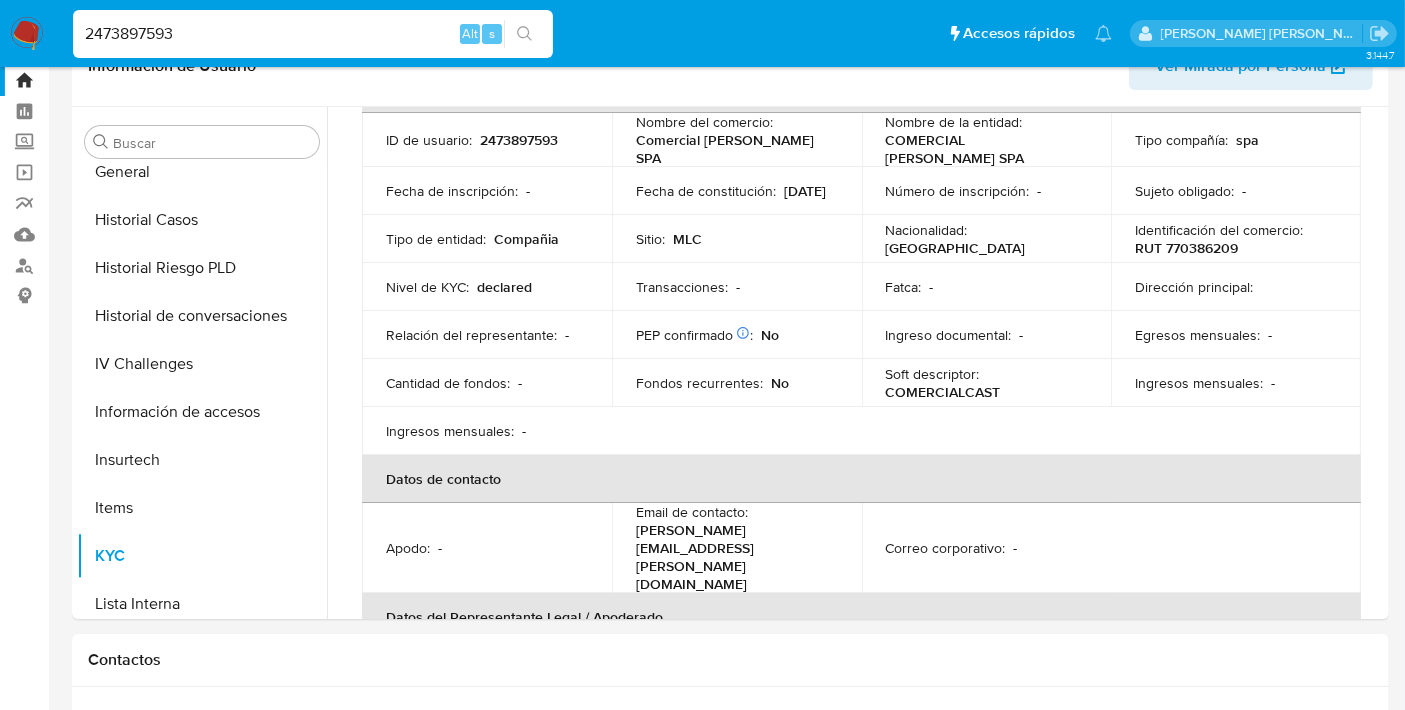 type on "1" 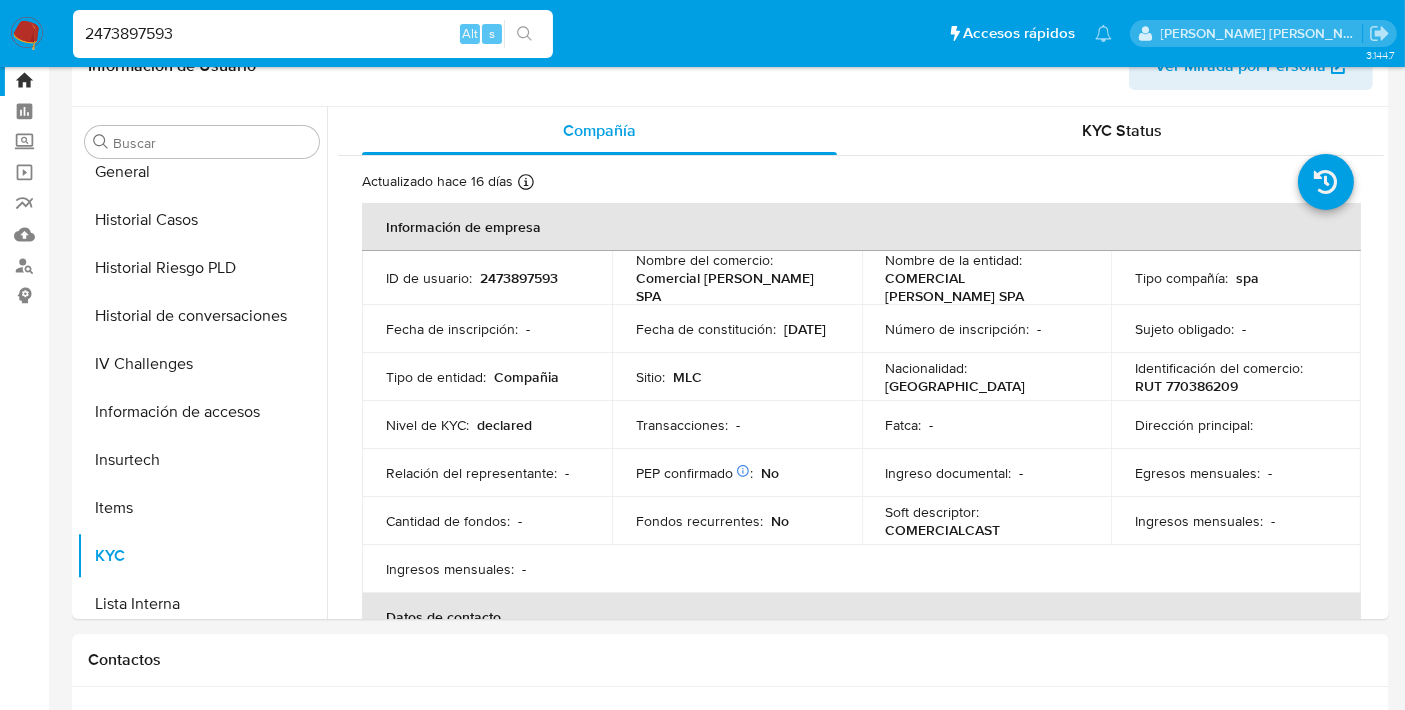 click on "2473897593" at bounding box center (313, 34) 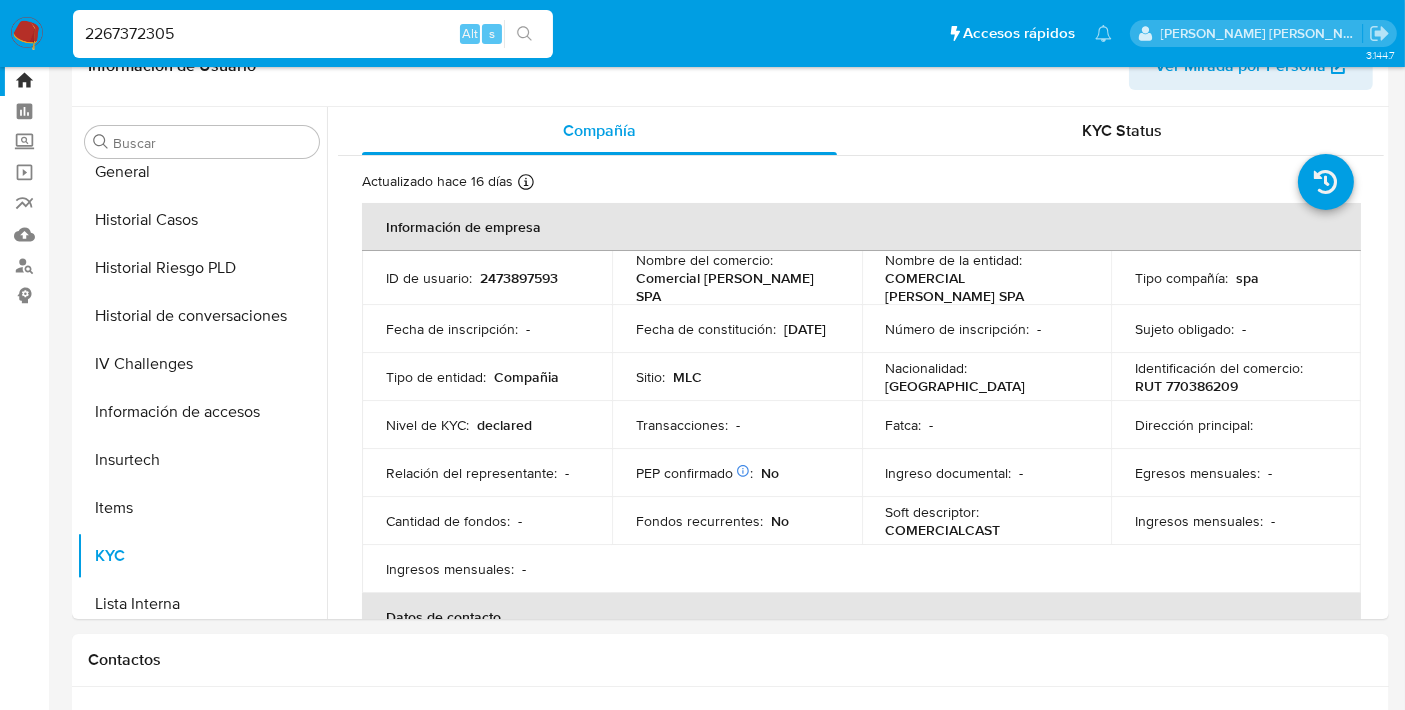 type on "2267372305" 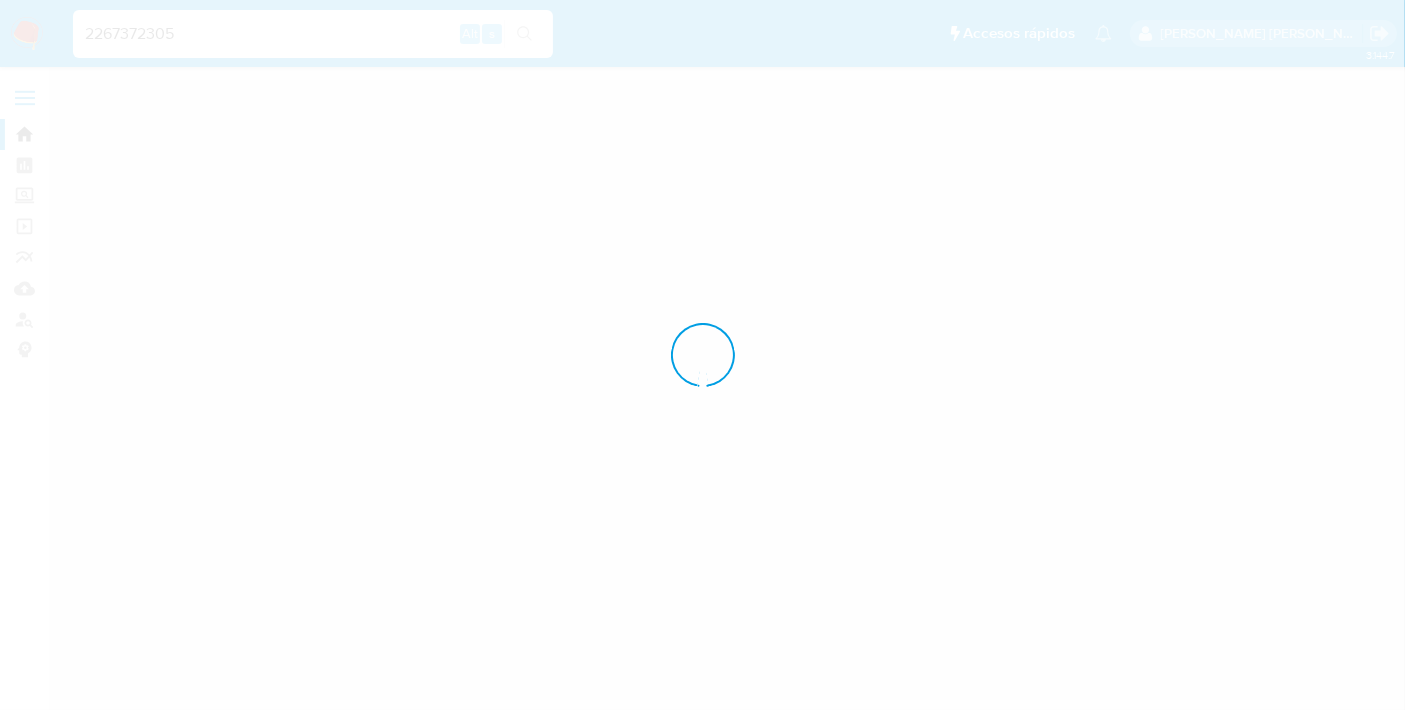 scroll, scrollTop: 0, scrollLeft: 0, axis: both 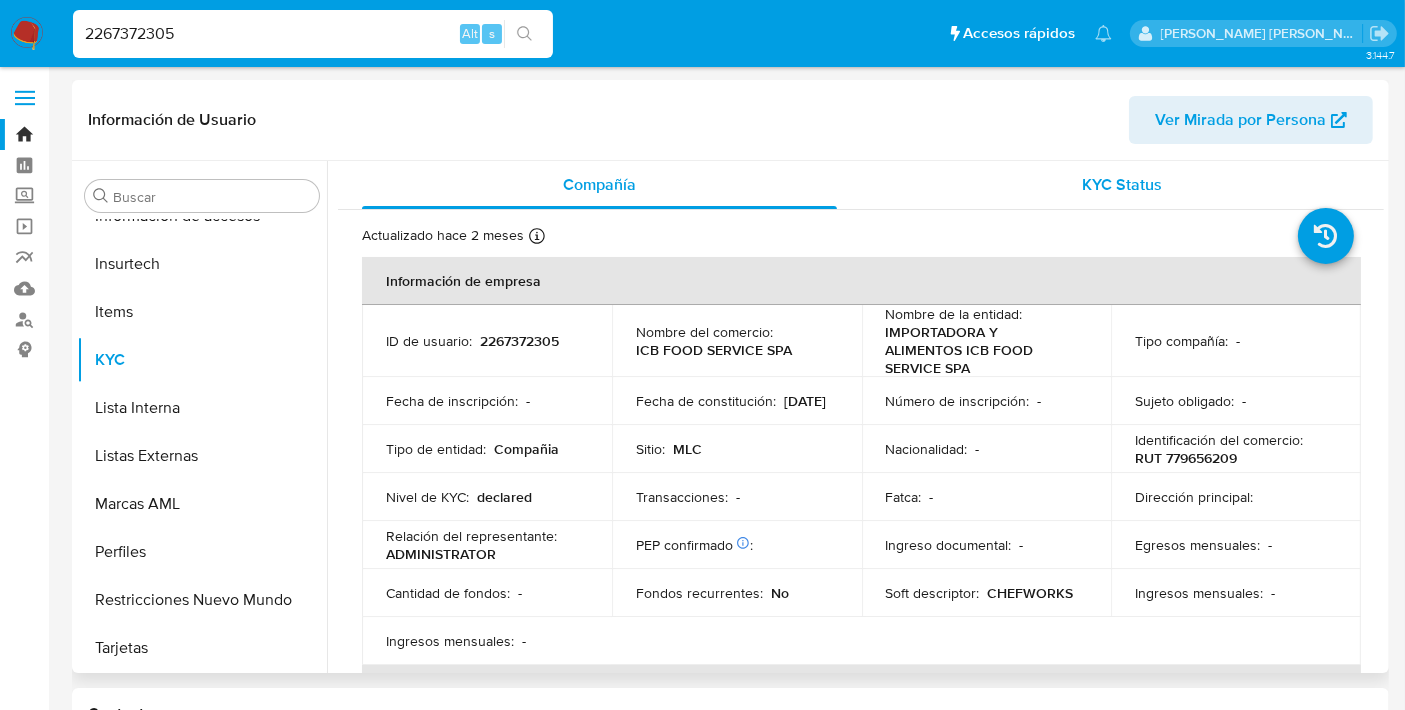 select on "10" 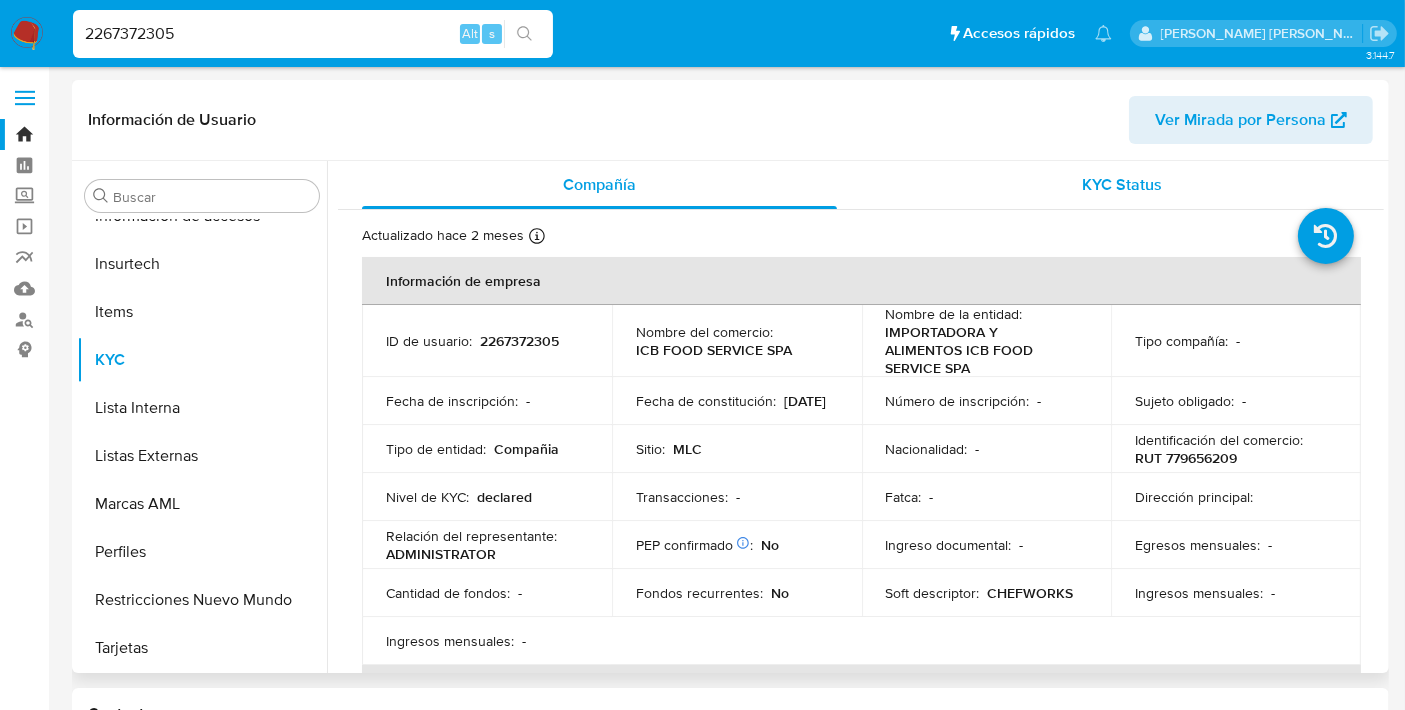 click on "KYC Status" at bounding box center (1123, 184) 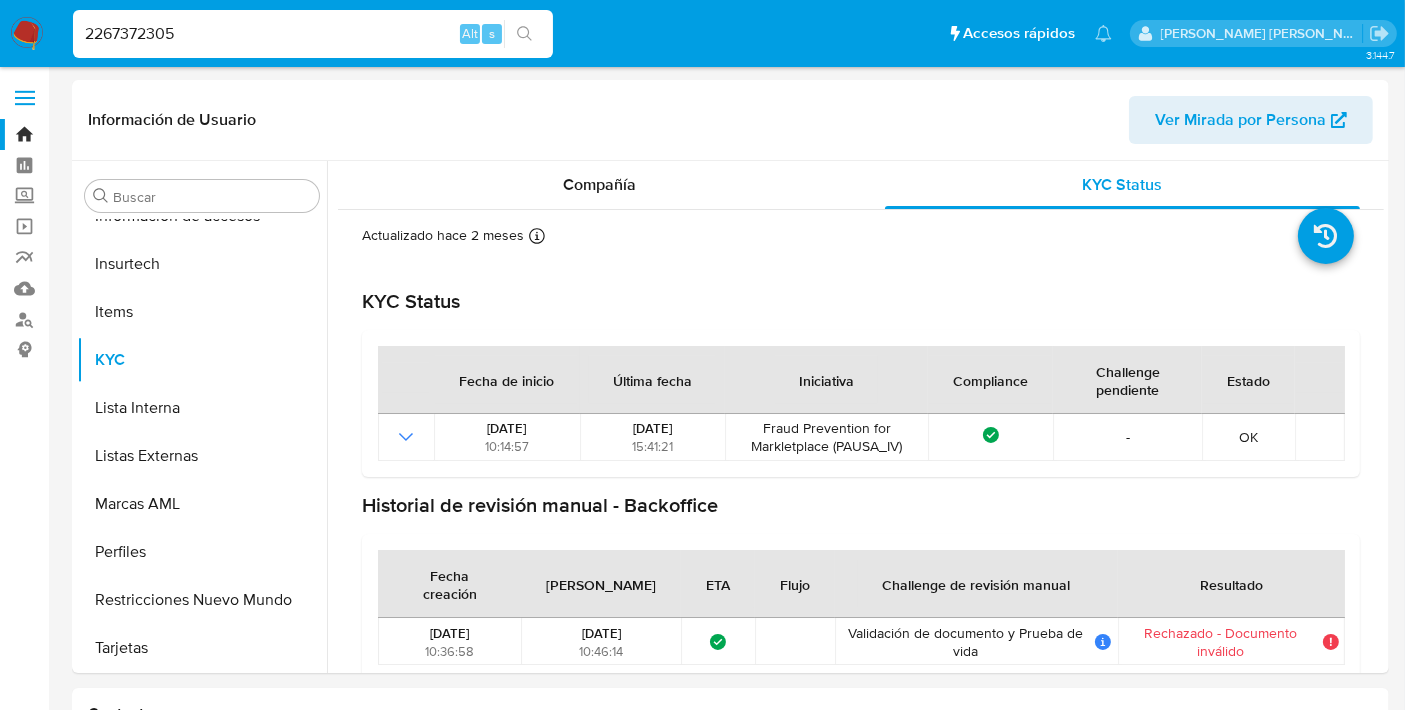 scroll, scrollTop: 24, scrollLeft: 0, axis: vertical 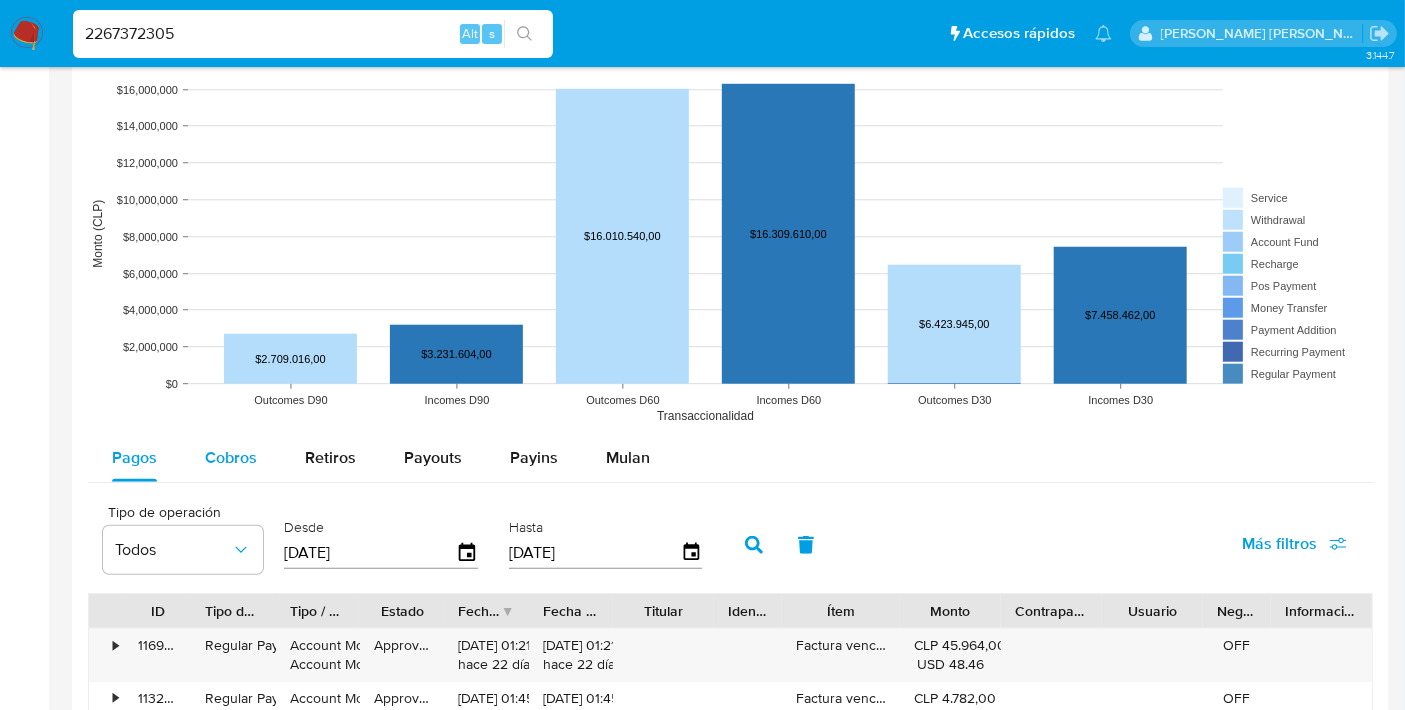 click on "Cobros" at bounding box center [231, 457] 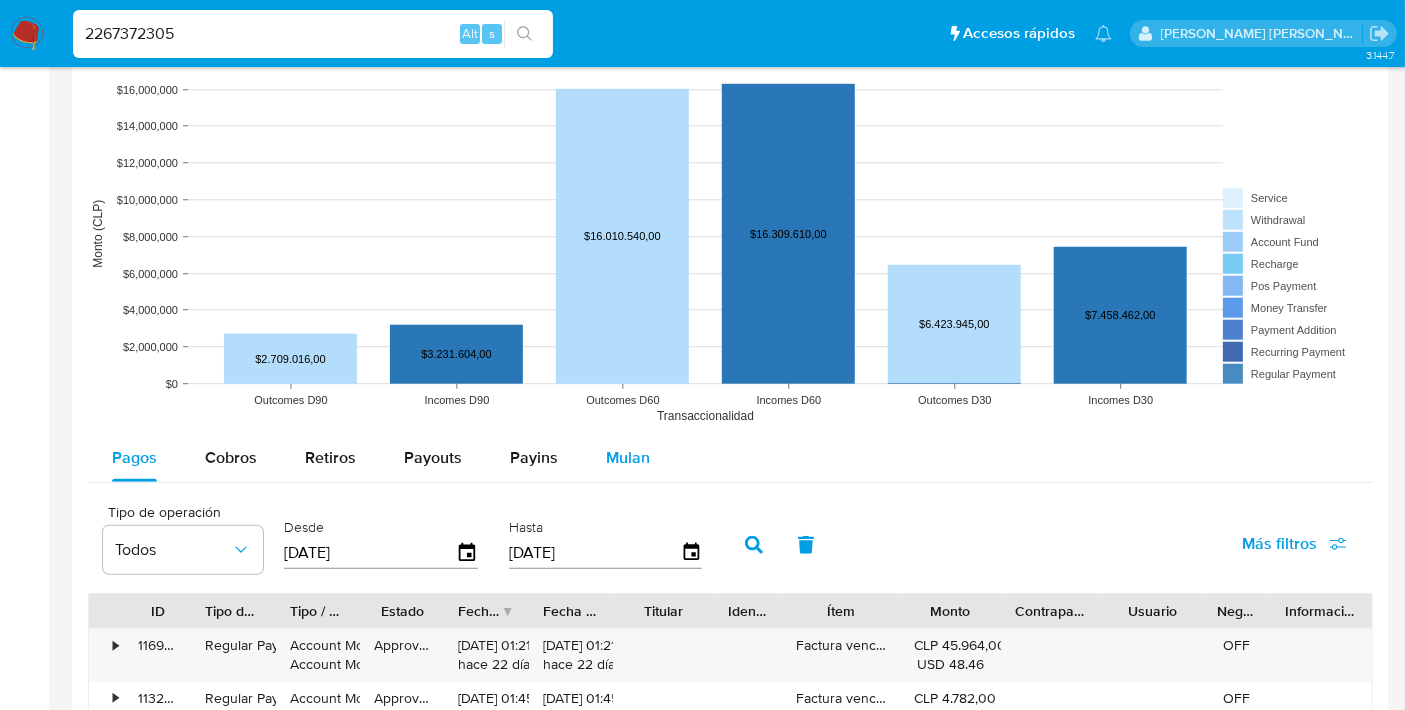 select on "10" 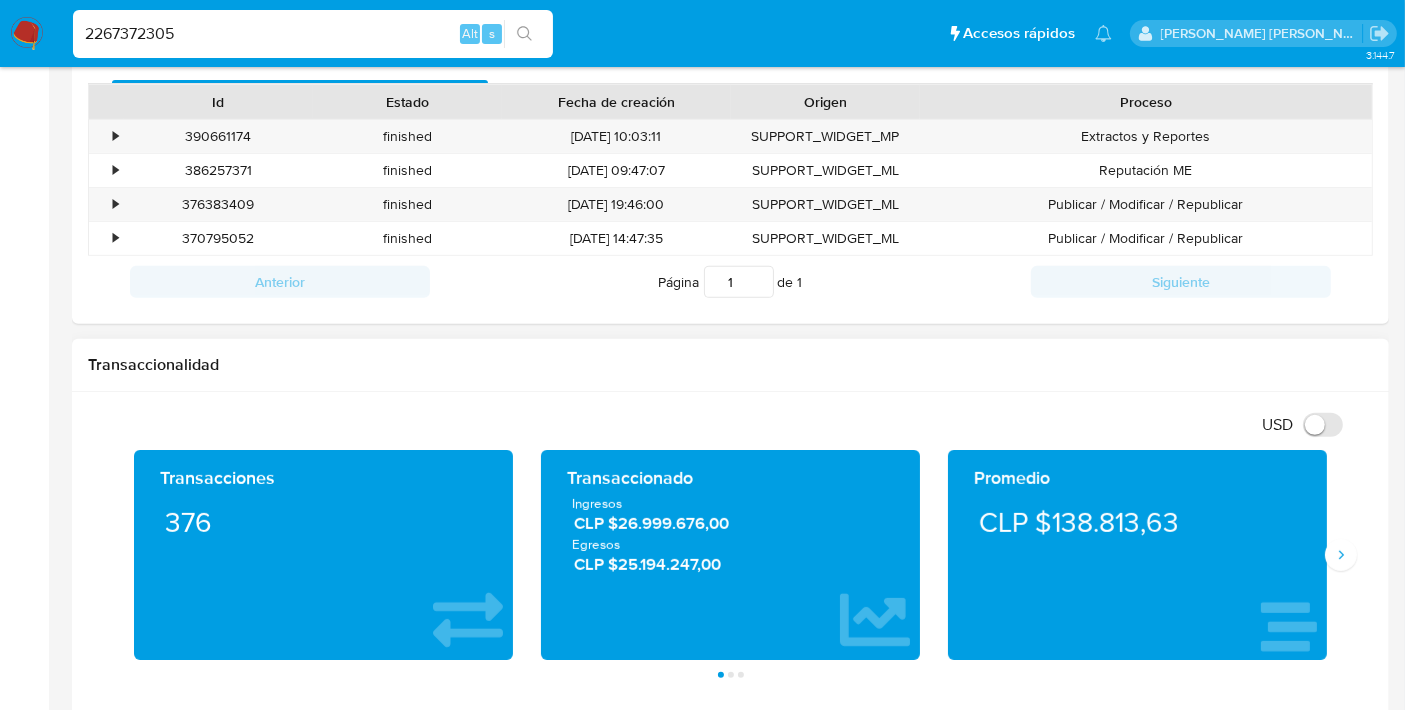 scroll, scrollTop: 311, scrollLeft: 0, axis: vertical 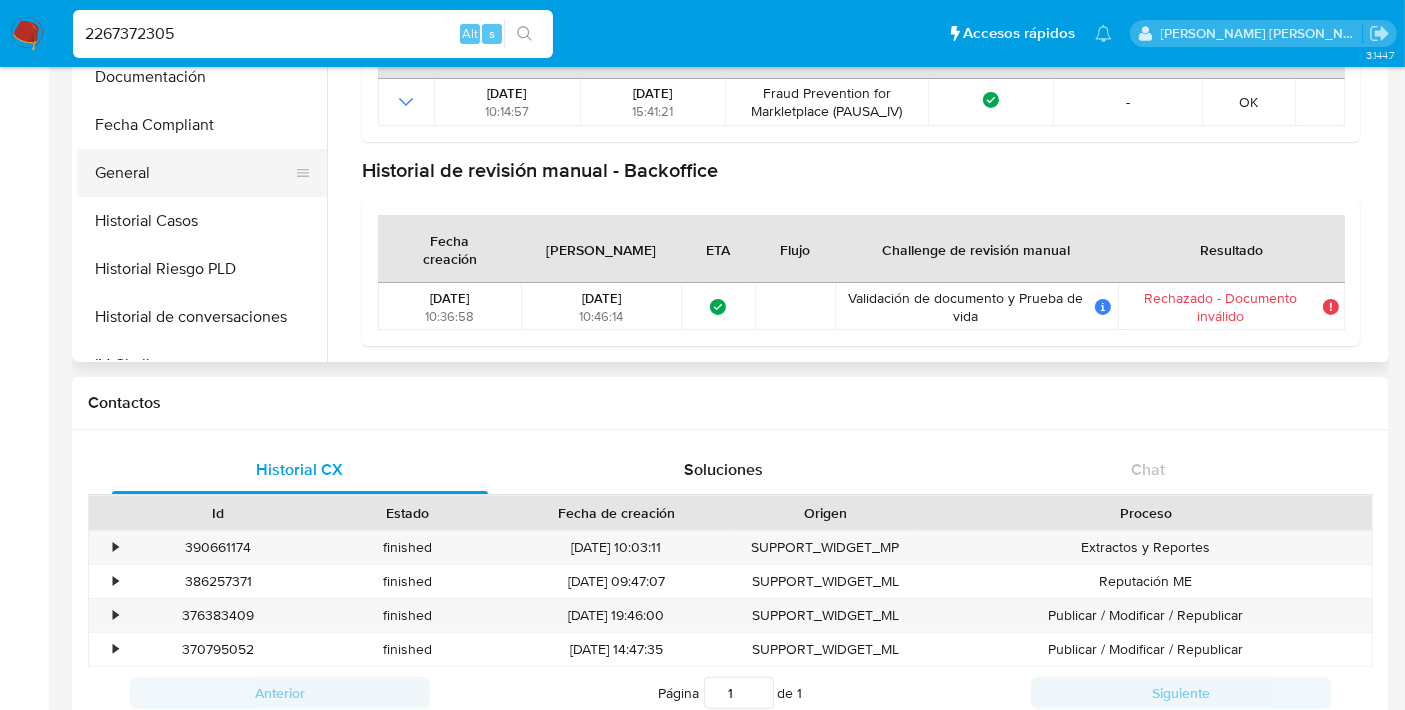 click on "General" at bounding box center (194, 173) 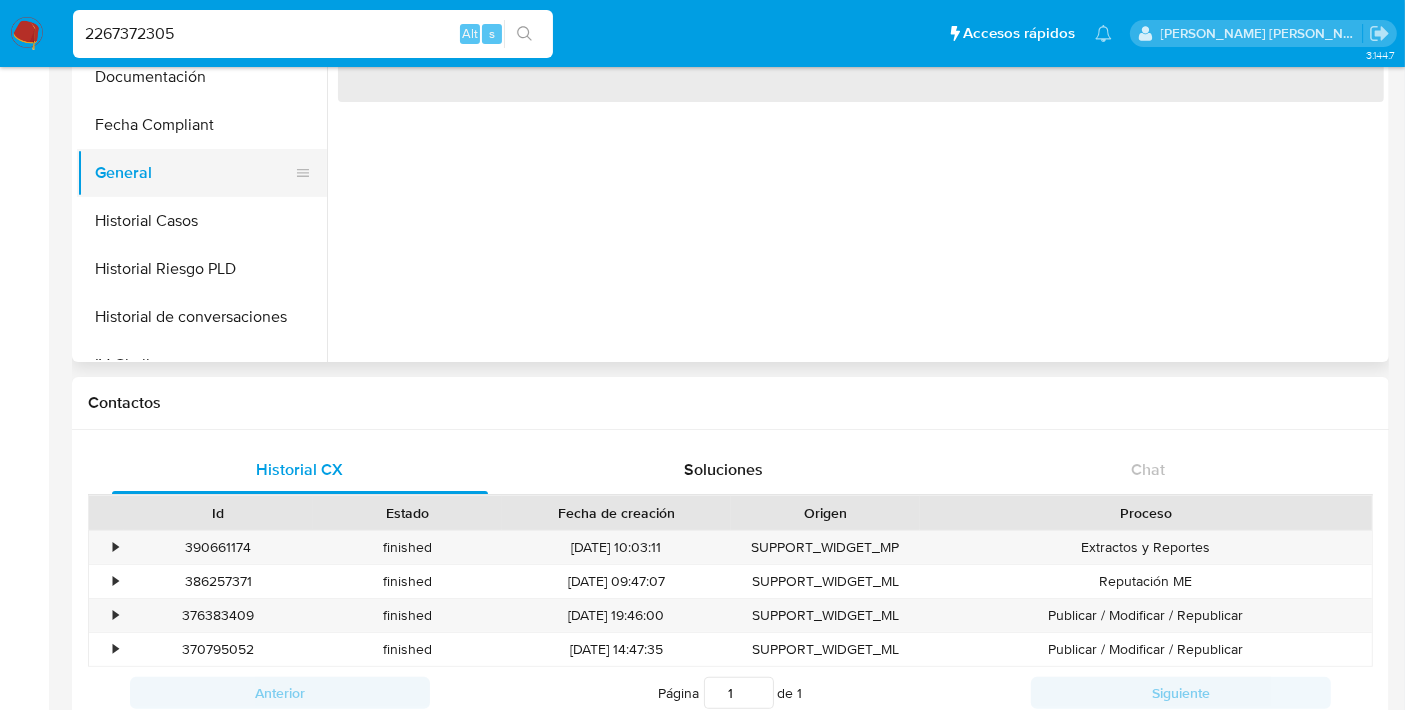 scroll, scrollTop: 0, scrollLeft: 0, axis: both 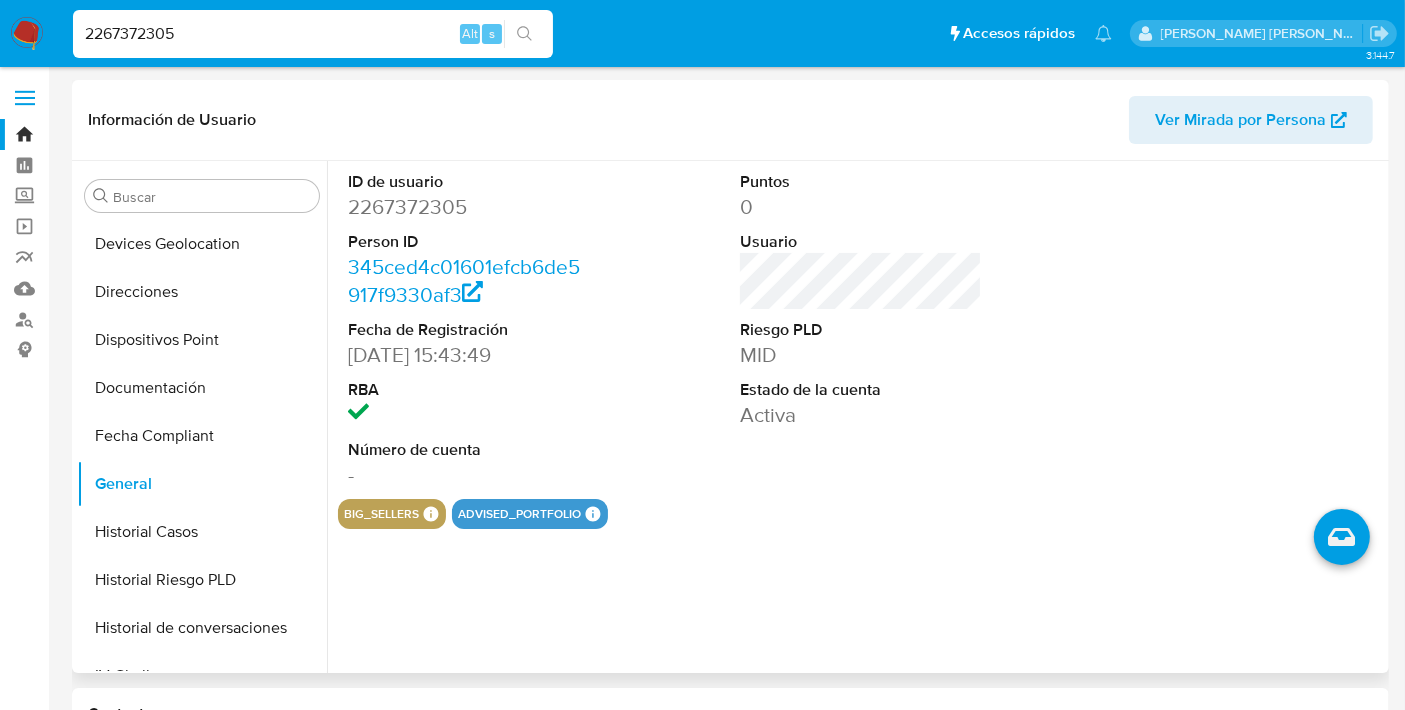 type 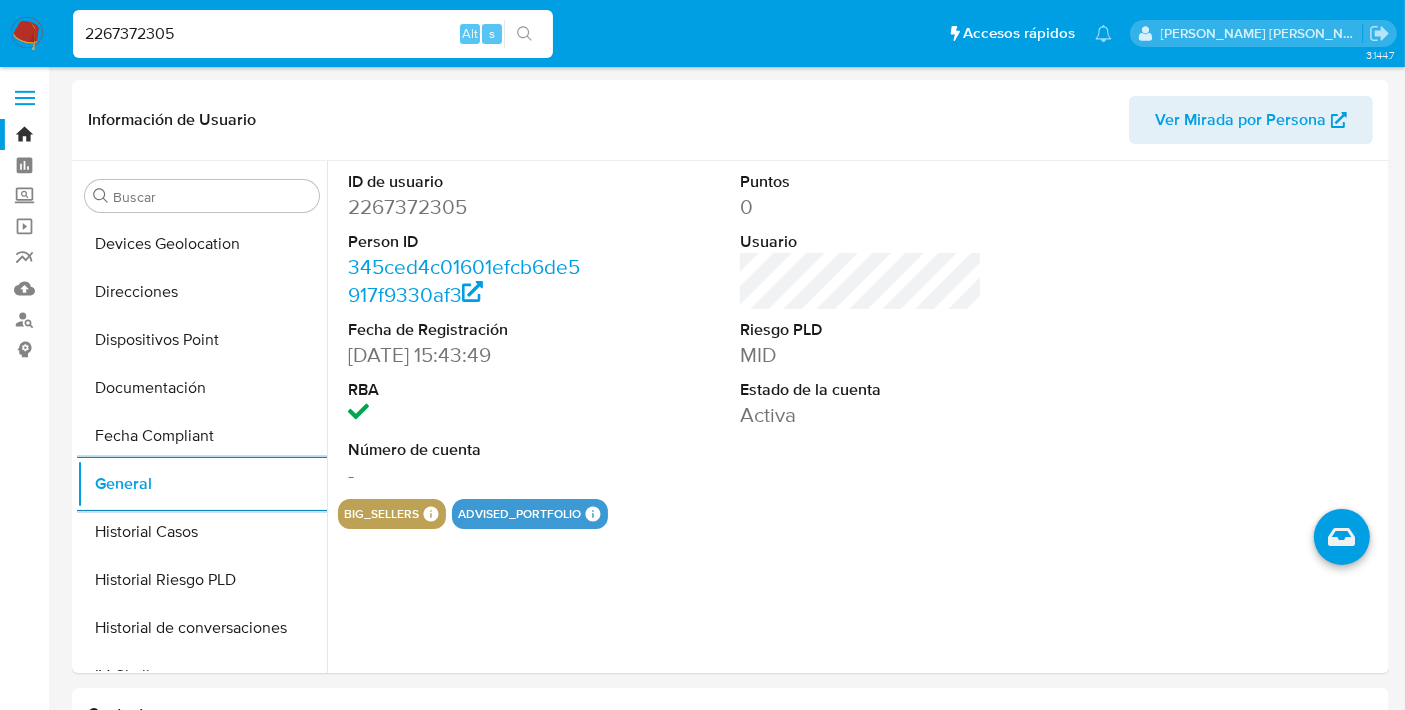 click on "2267372305" at bounding box center [313, 34] 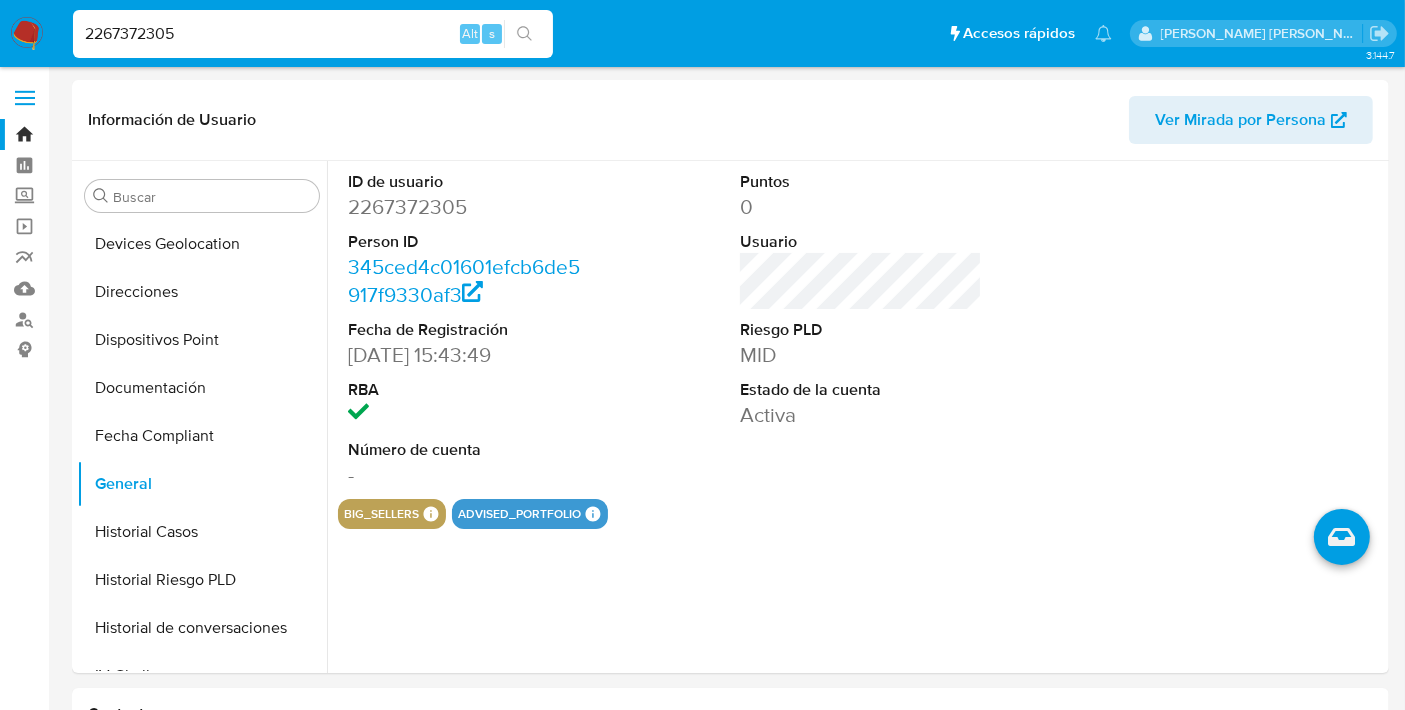 click on "2267372305" at bounding box center (313, 34) 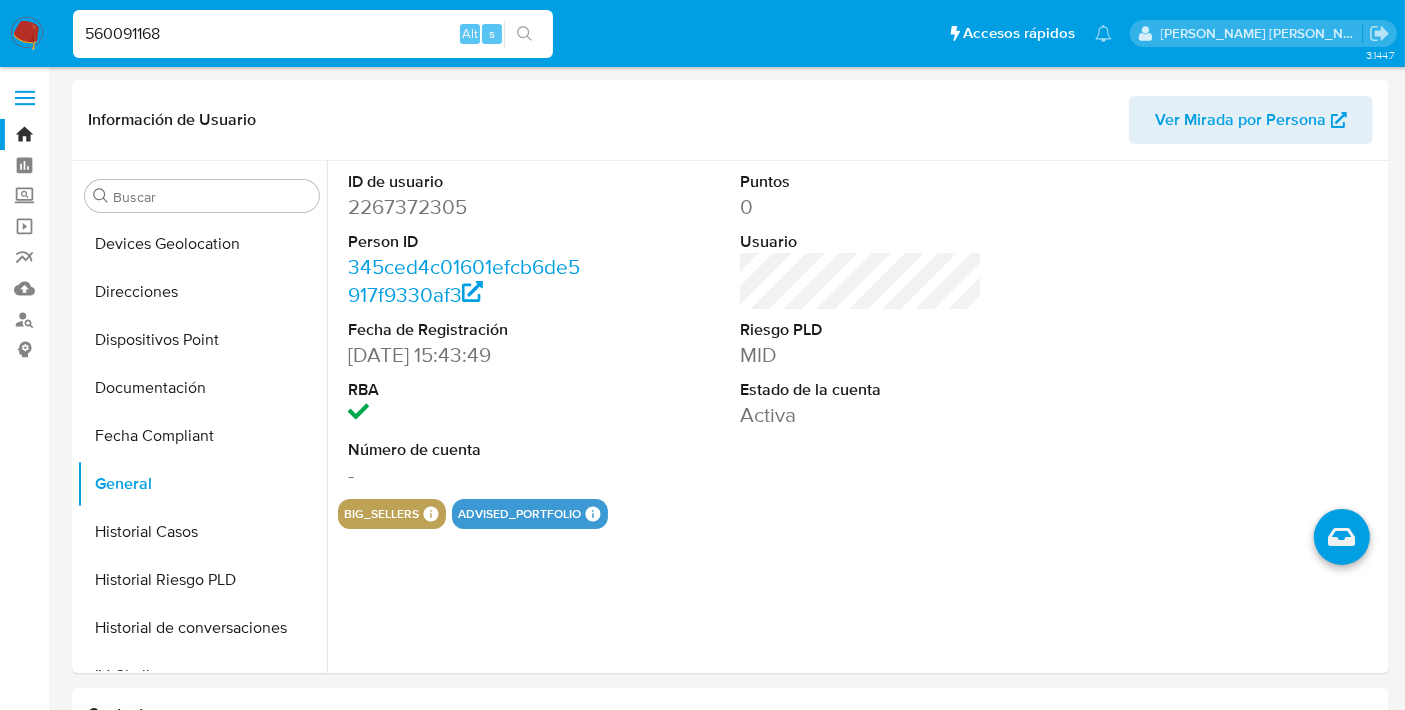 type on "560091168" 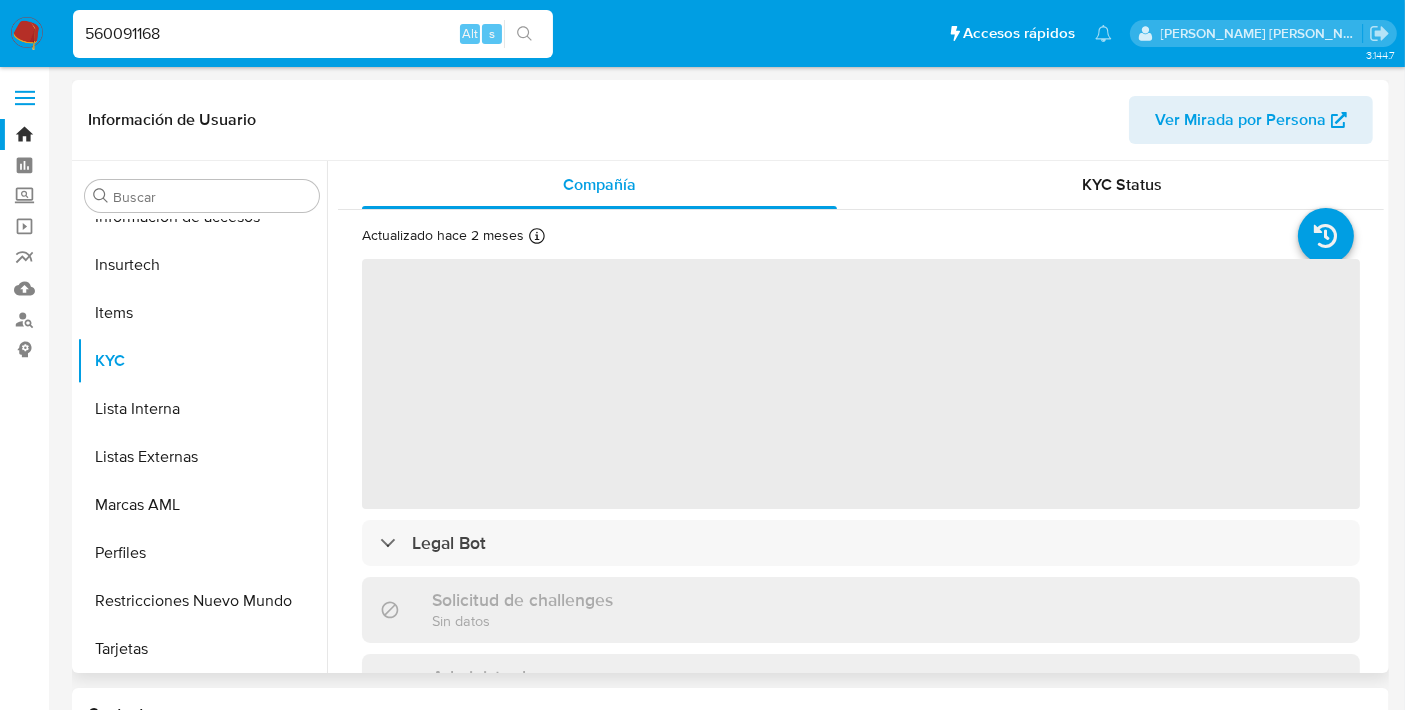 scroll, scrollTop: 796, scrollLeft: 0, axis: vertical 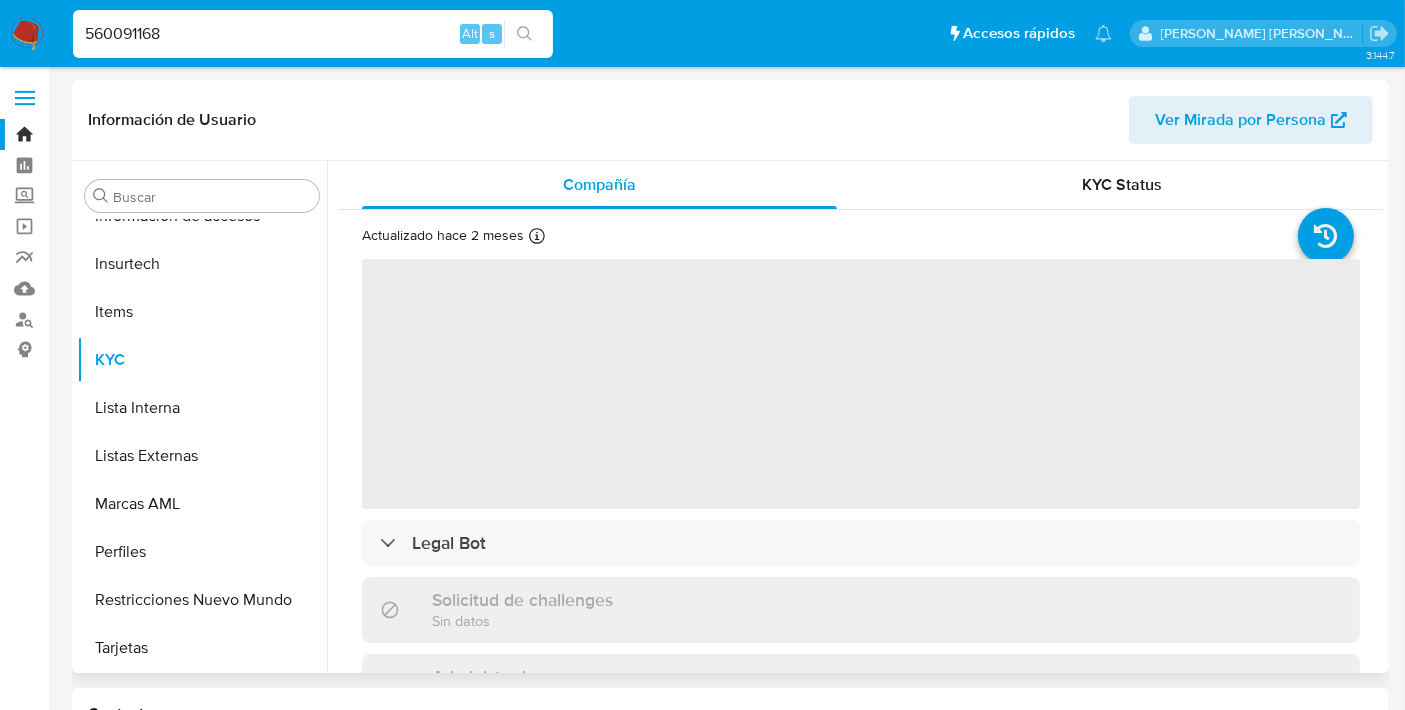 select on "10" 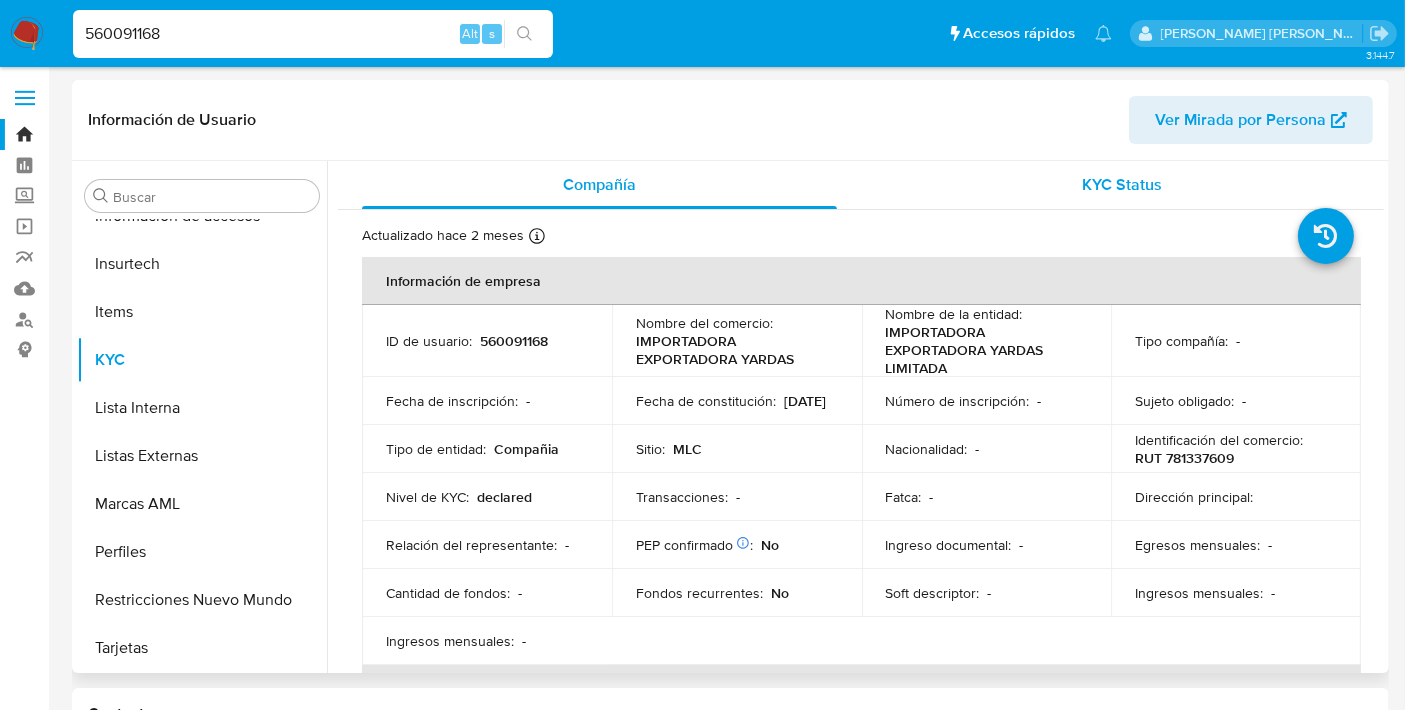click on "KYC Status" at bounding box center (1122, 185) 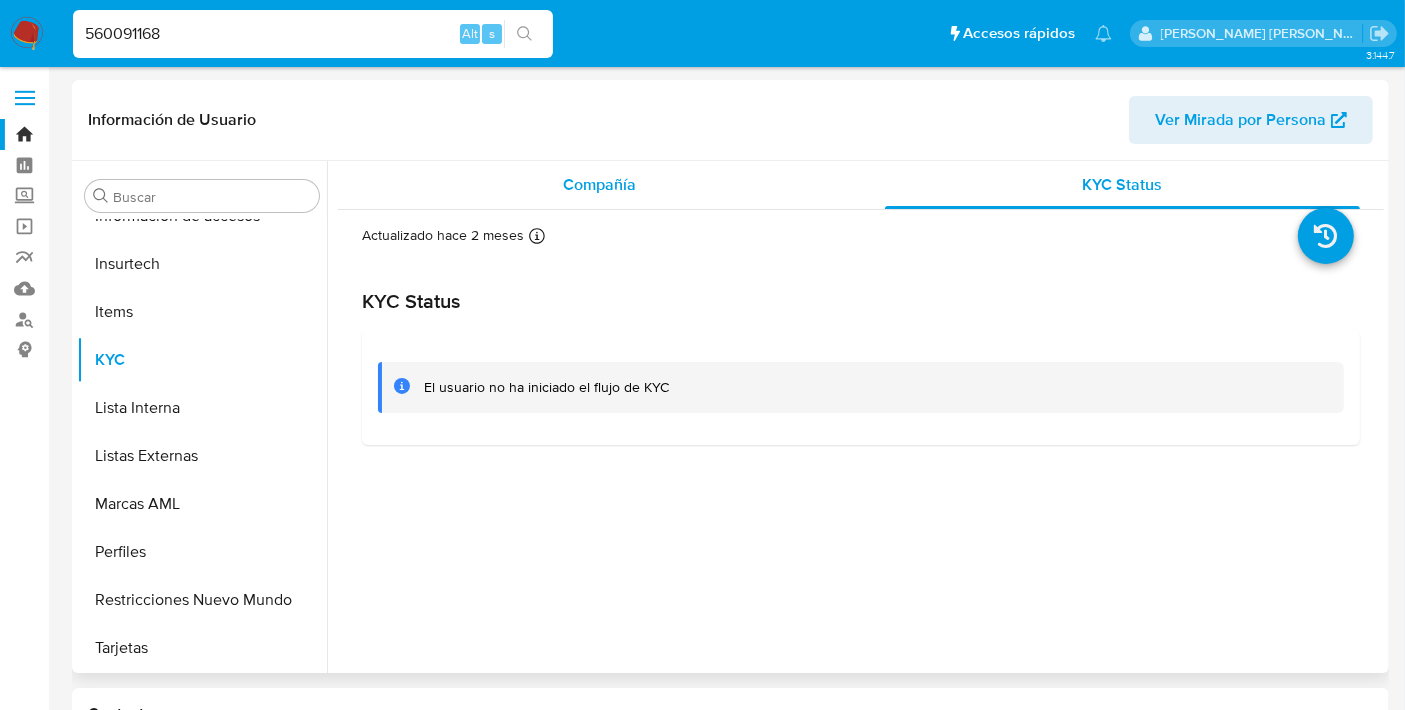 click on "Compañía" at bounding box center (599, 185) 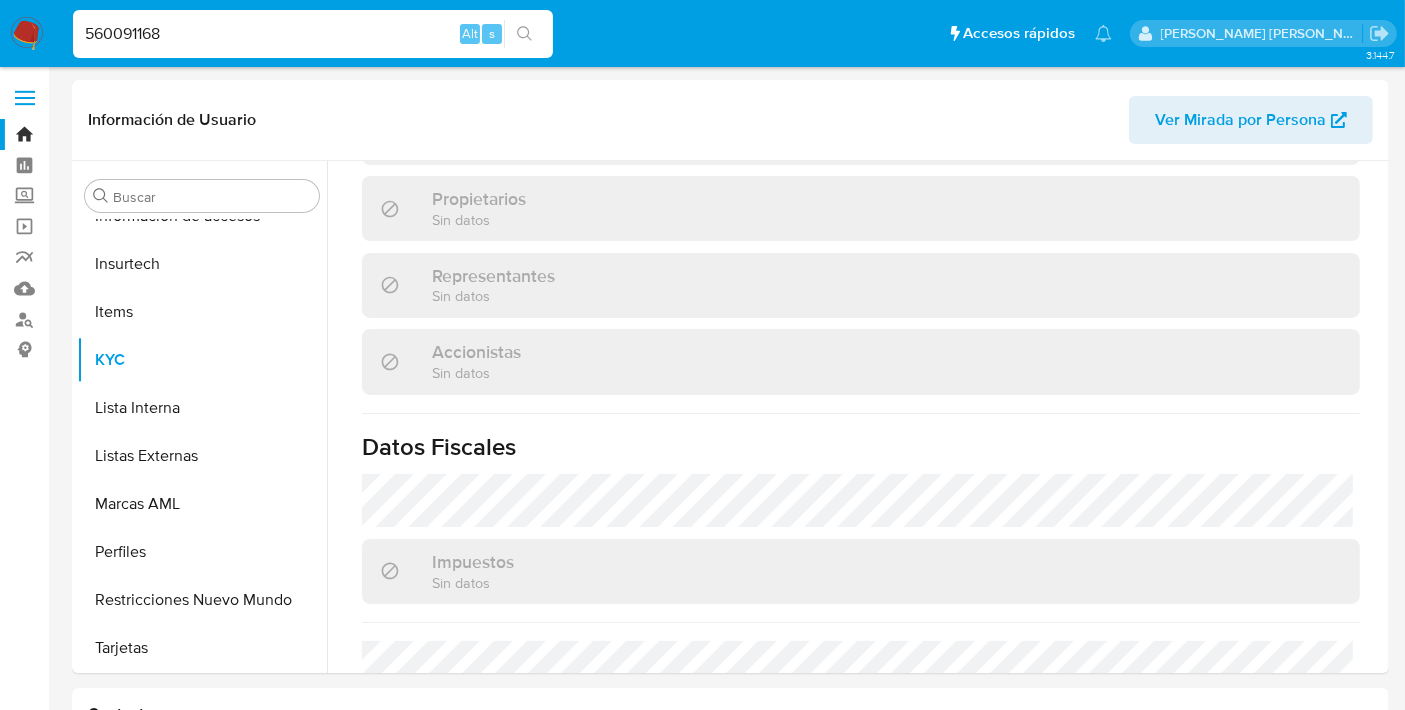 scroll, scrollTop: 1399, scrollLeft: 0, axis: vertical 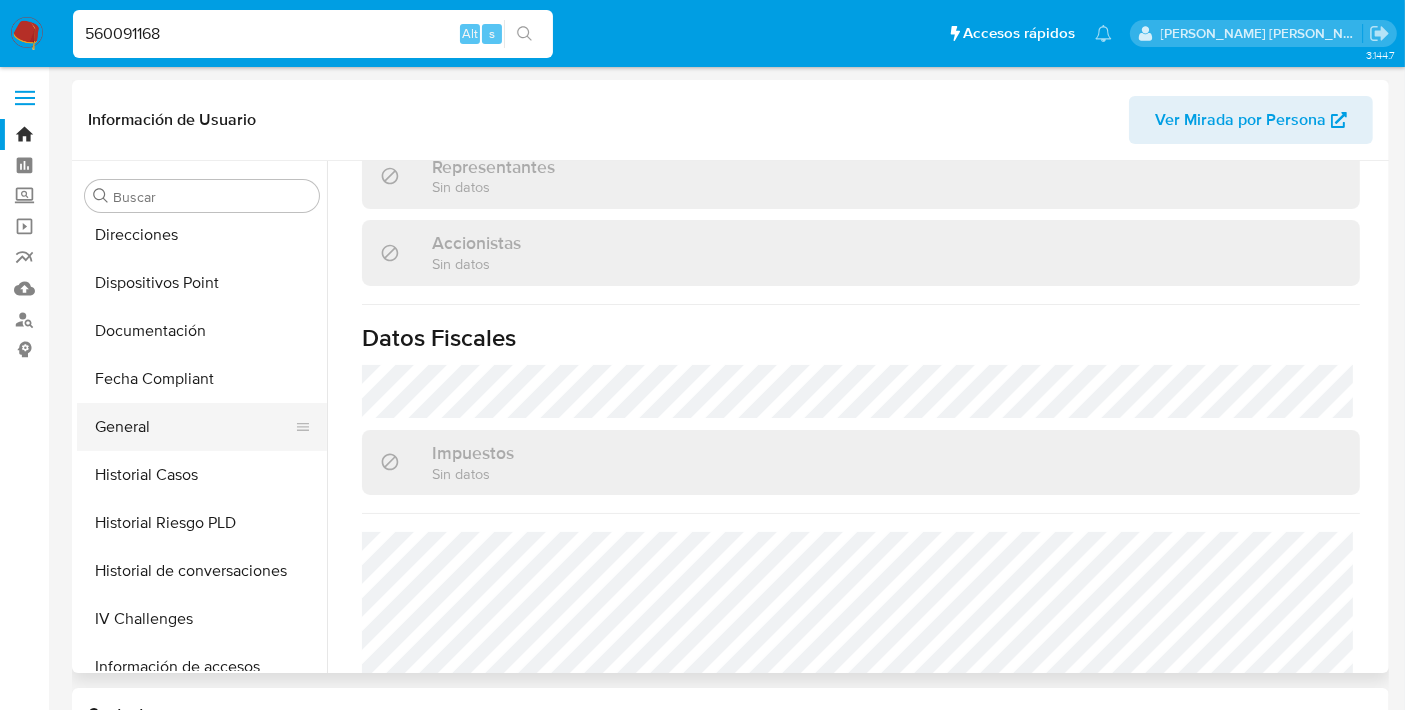 click on "General" at bounding box center (194, 427) 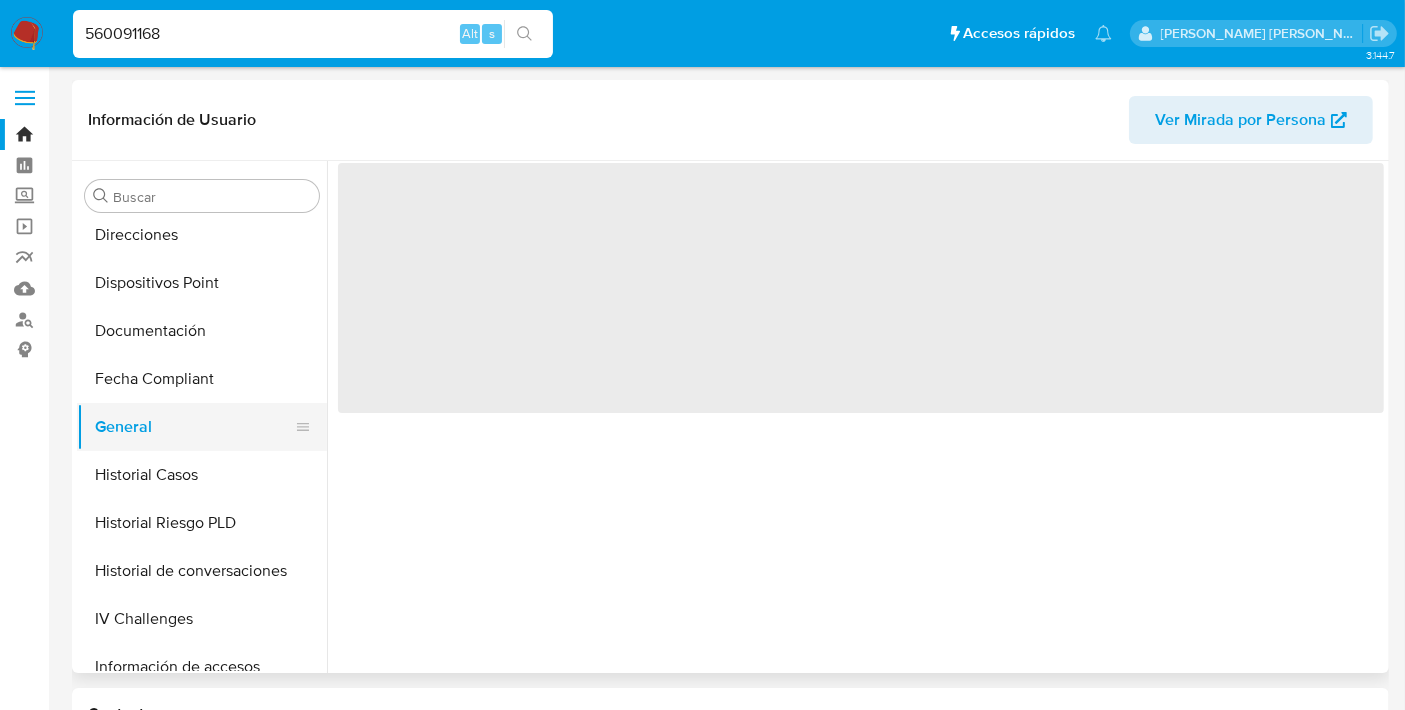 scroll, scrollTop: 0, scrollLeft: 0, axis: both 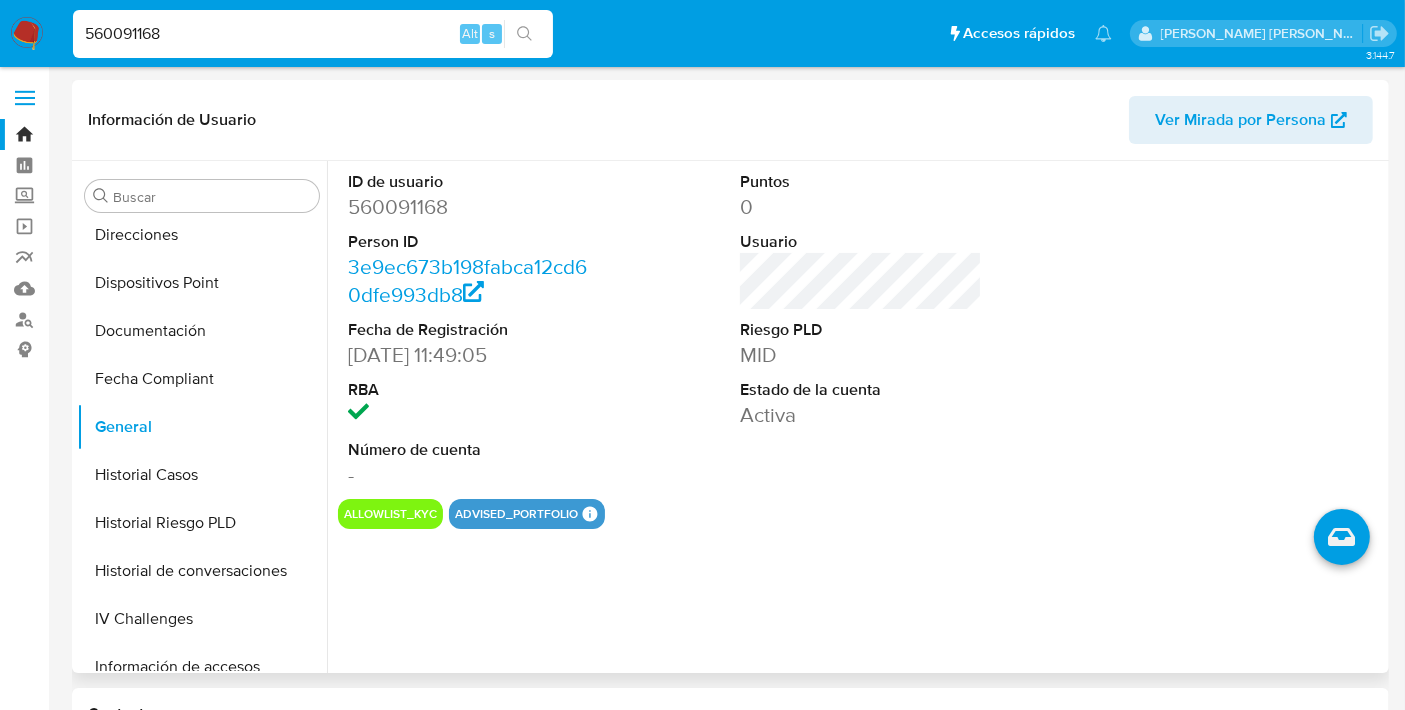 type 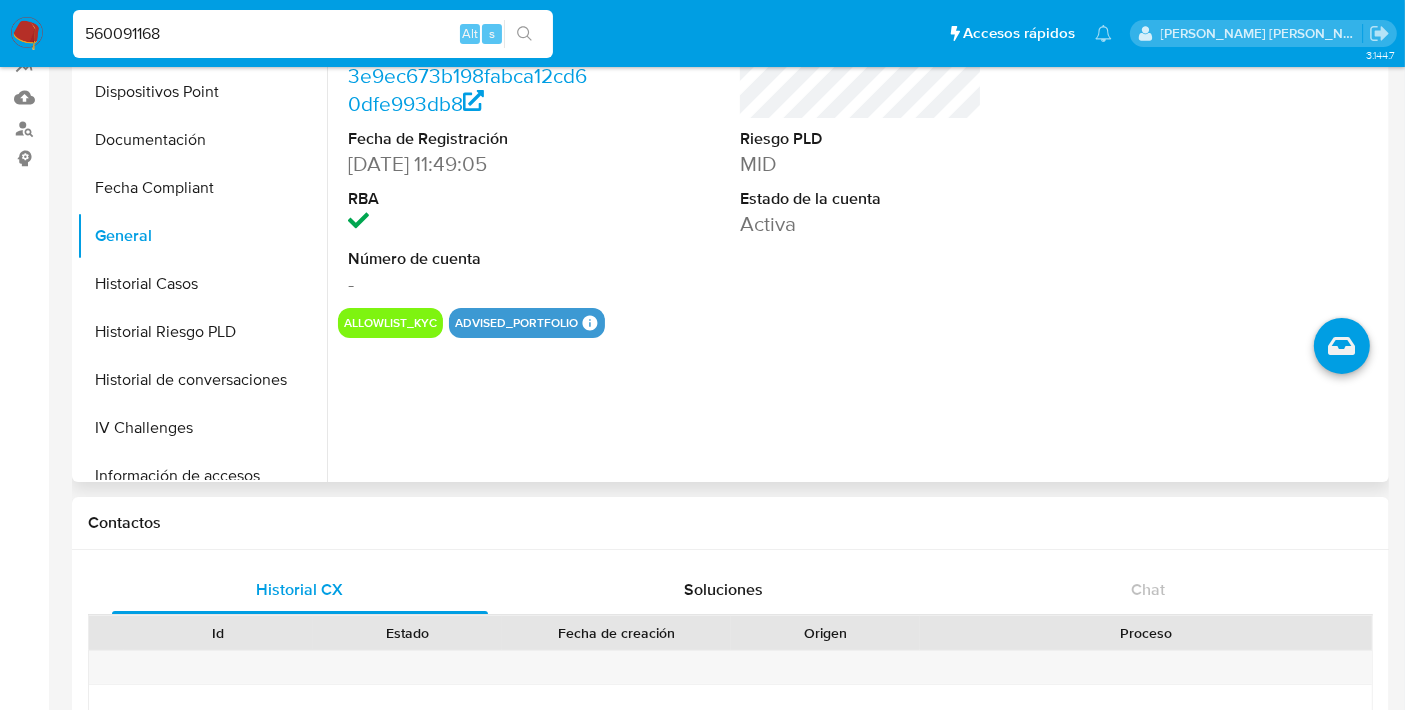 scroll, scrollTop: 0, scrollLeft: 0, axis: both 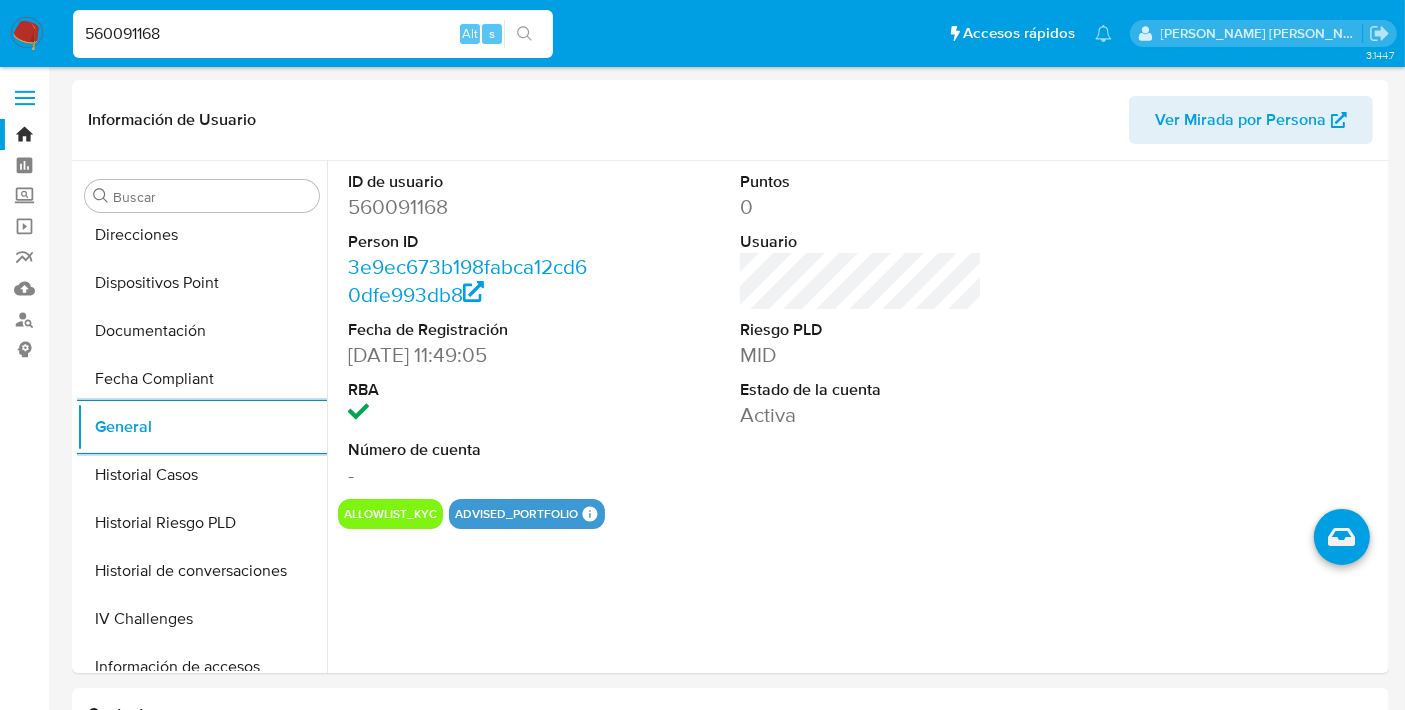 click on "560091168" at bounding box center [313, 34] 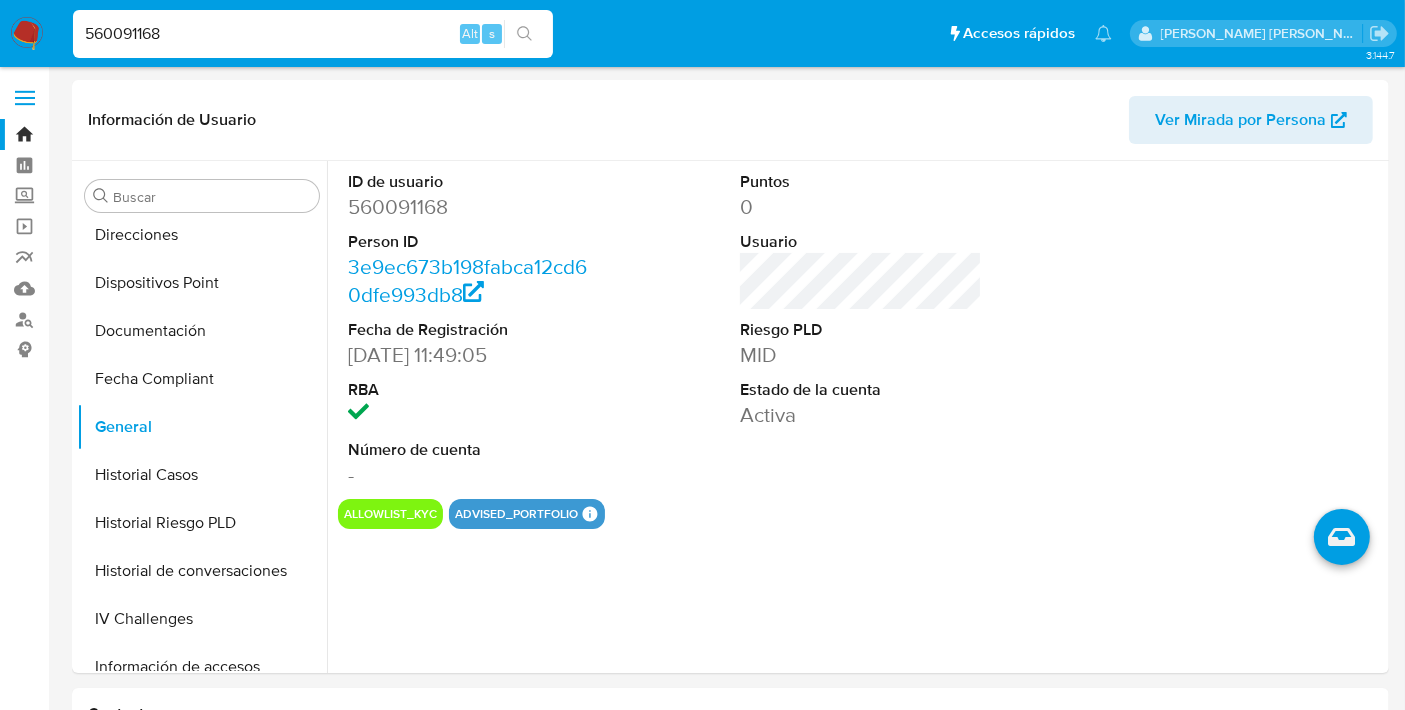 click on "560091168" at bounding box center [313, 34] 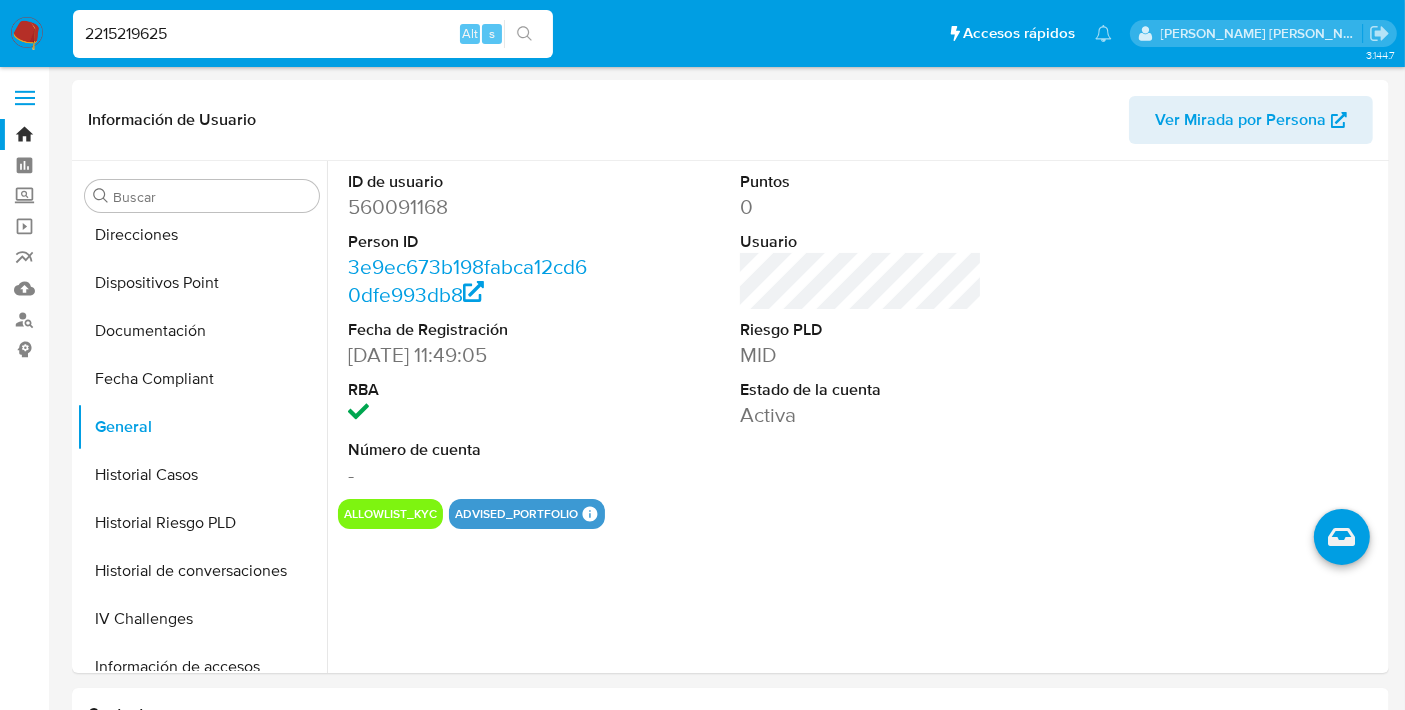 type on "2215219625" 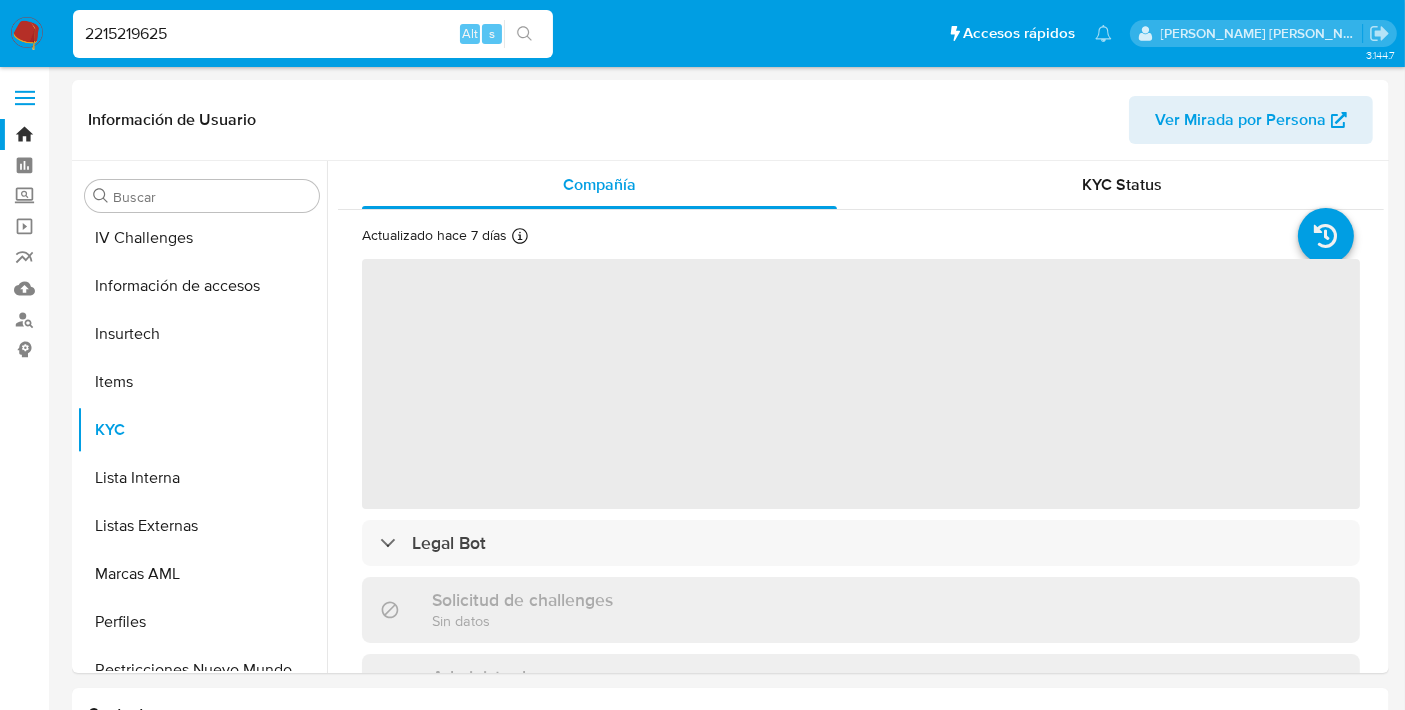 scroll, scrollTop: 796, scrollLeft: 0, axis: vertical 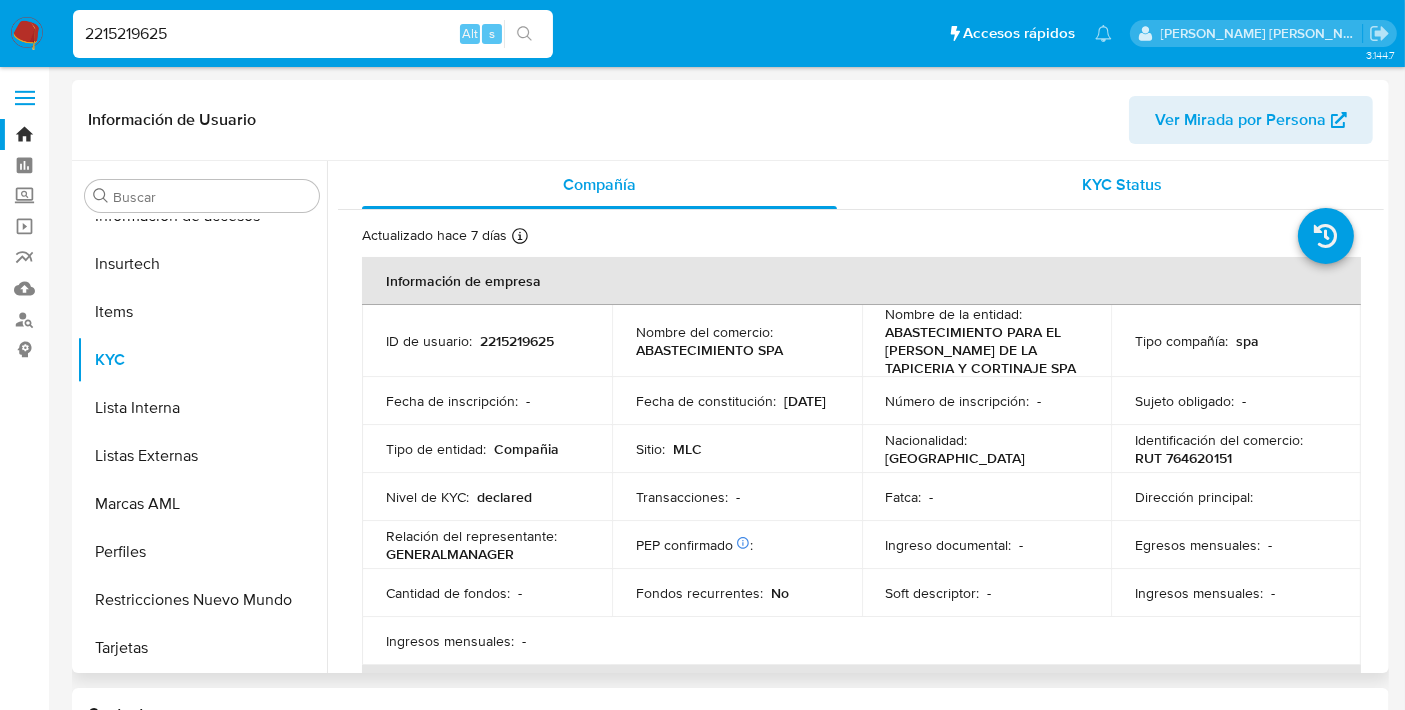 click on "KYC Status" at bounding box center [1123, 184] 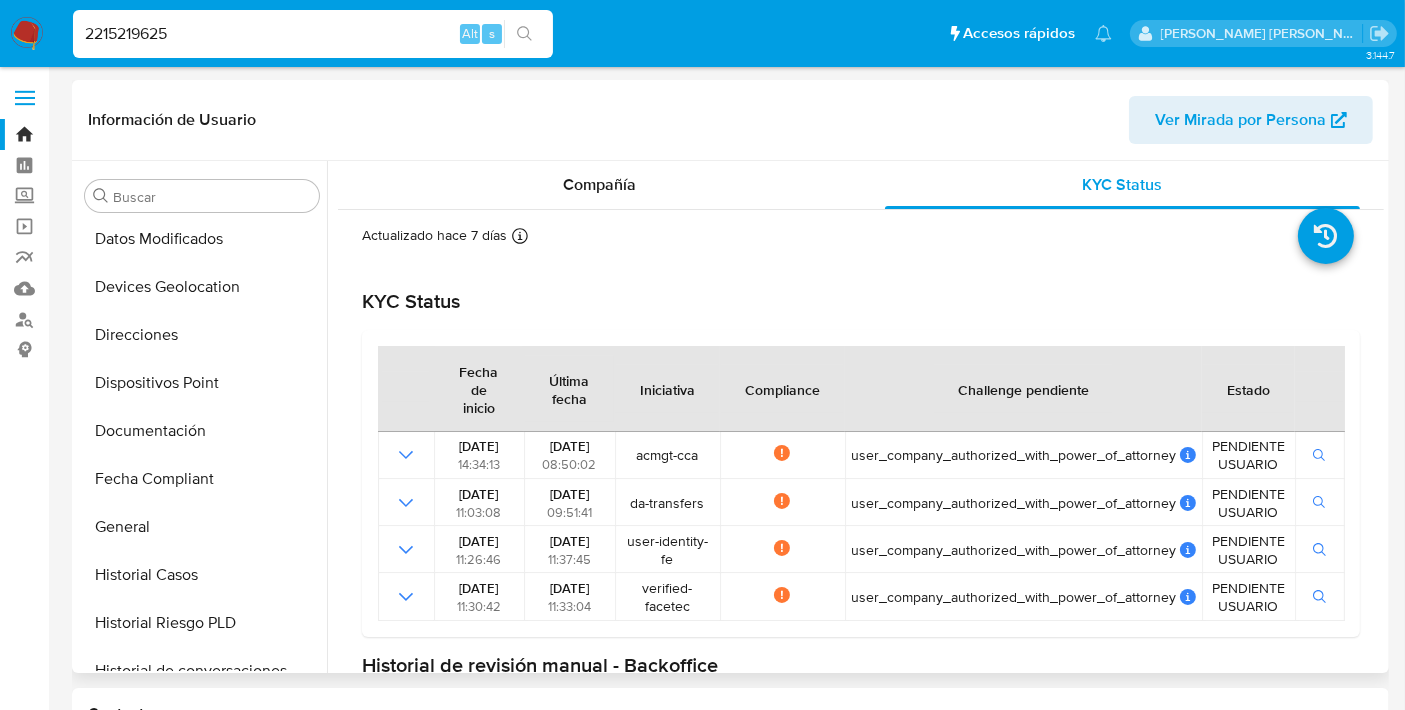 scroll, scrollTop: 244, scrollLeft: 0, axis: vertical 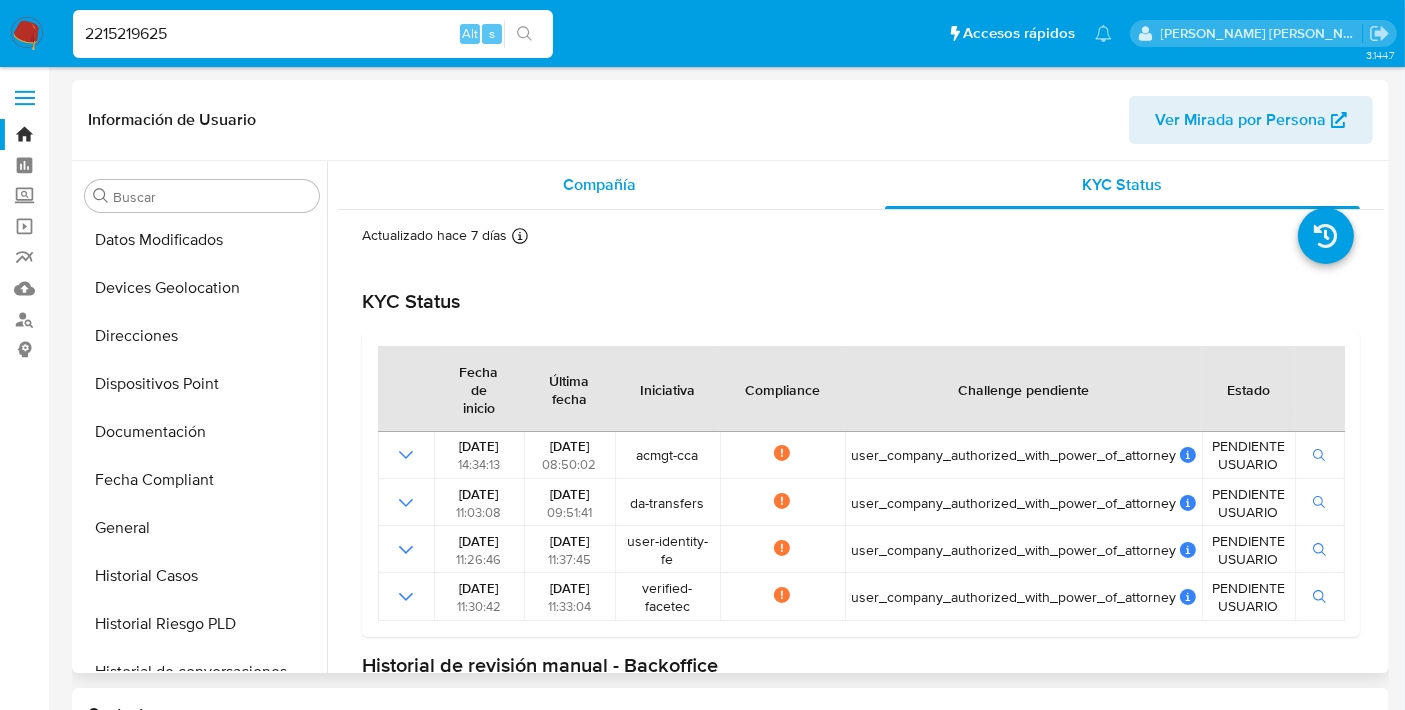 click on "Compañía" at bounding box center (599, 185) 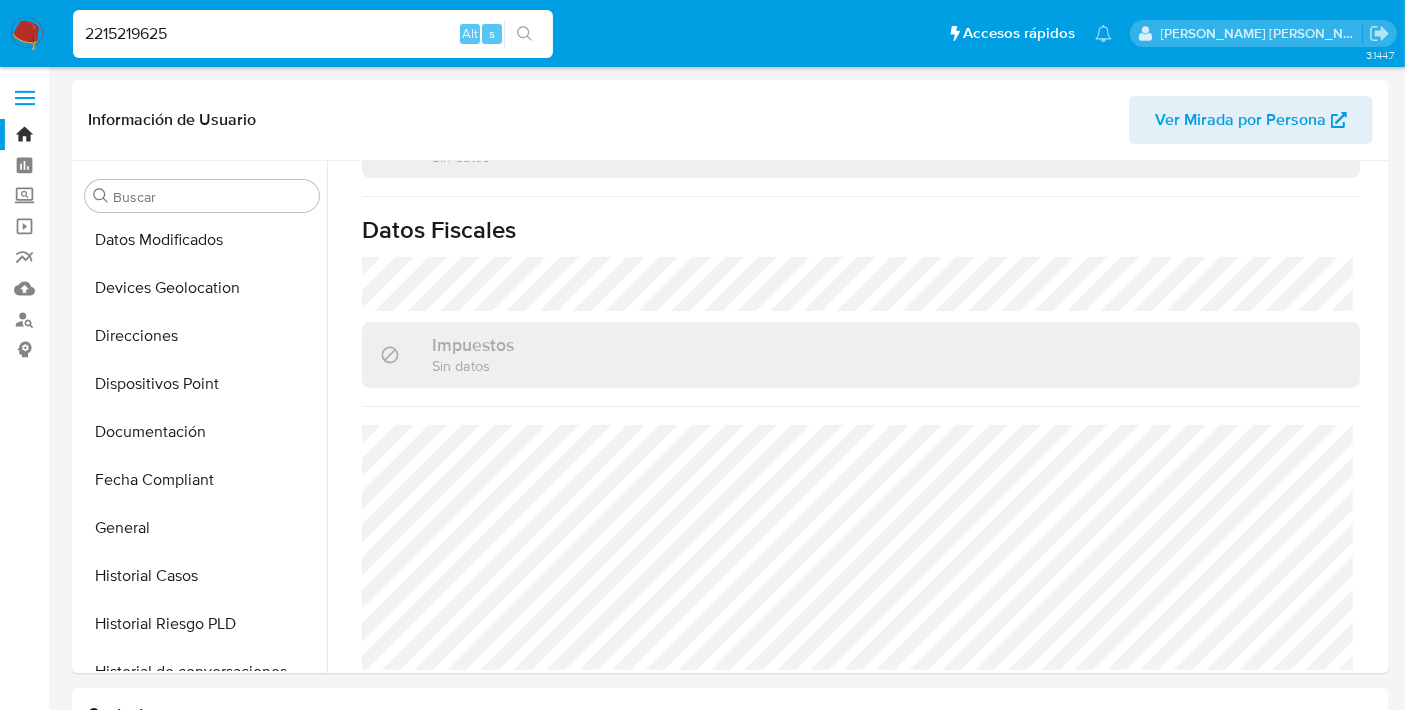 scroll, scrollTop: 812, scrollLeft: 0, axis: vertical 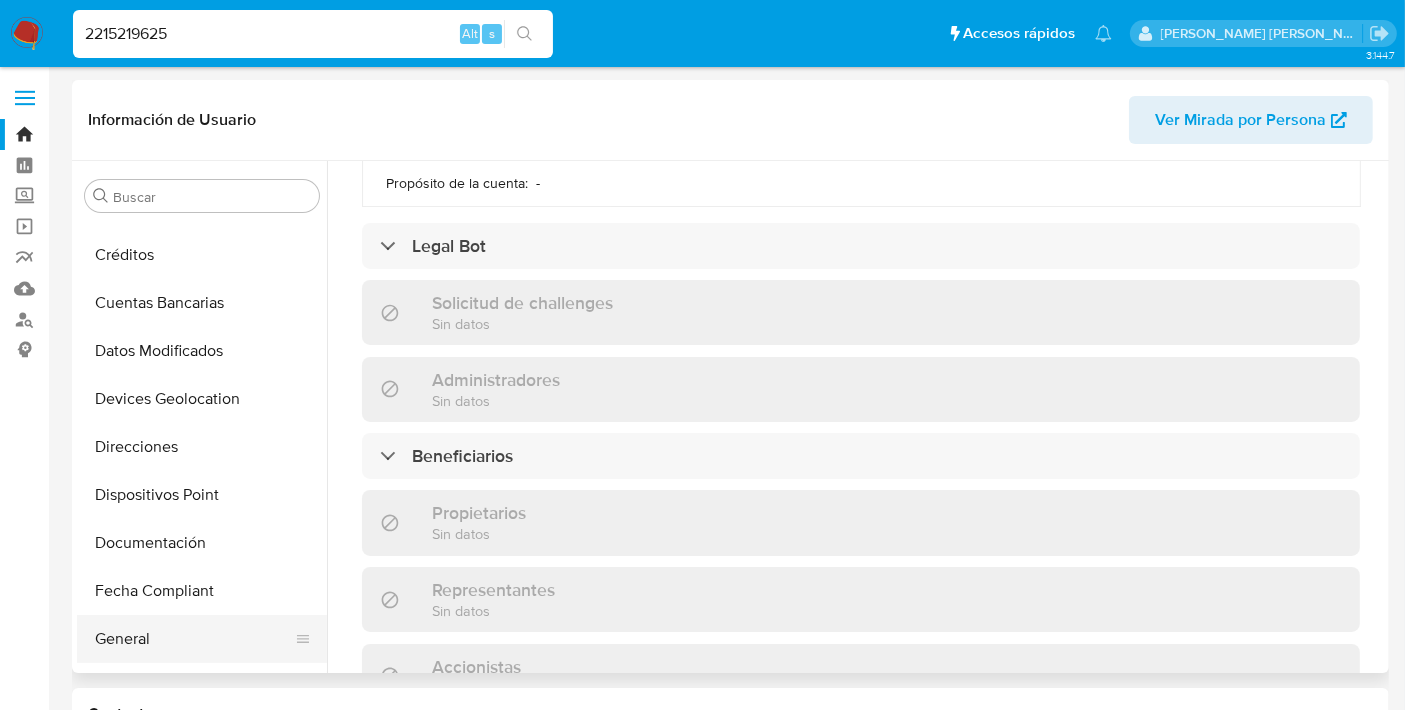 click on "General" at bounding box center [194, 639] 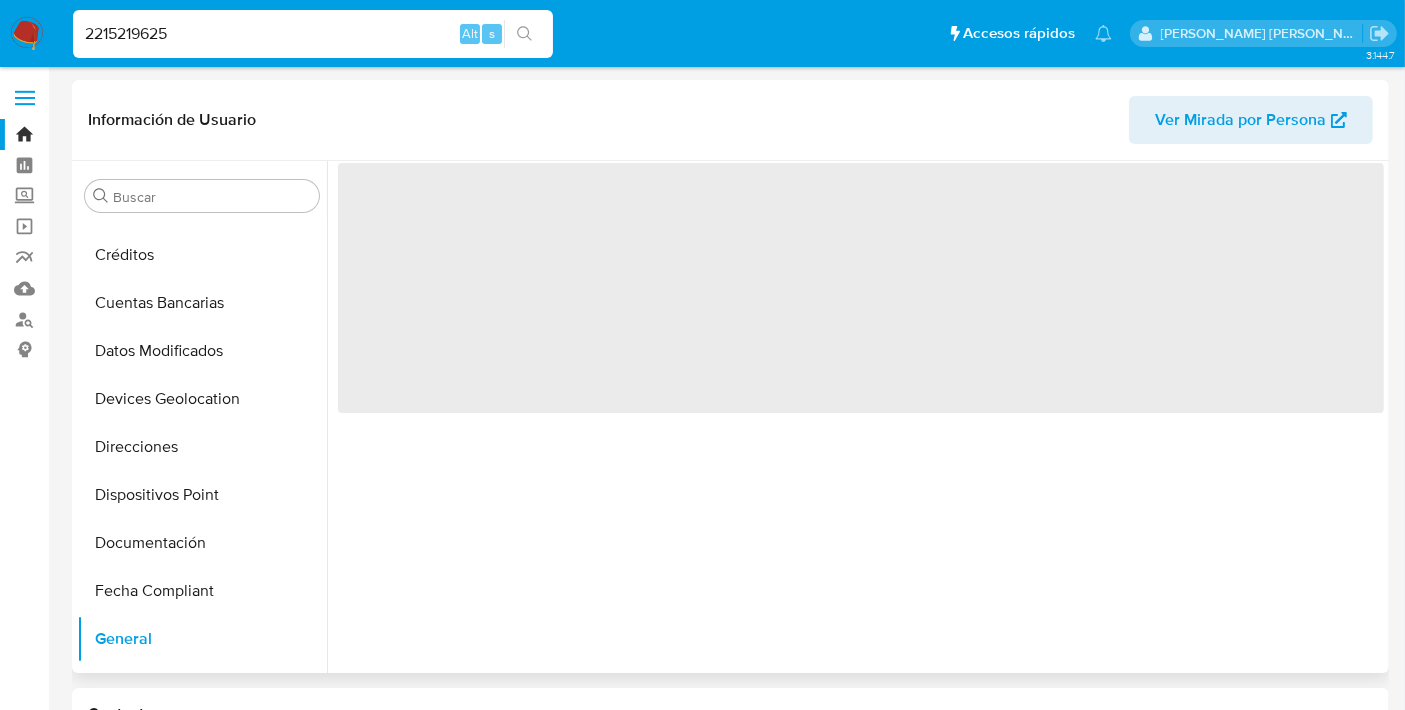 scroll, scrollTop: 0, scrollLeft: 0, axis: both 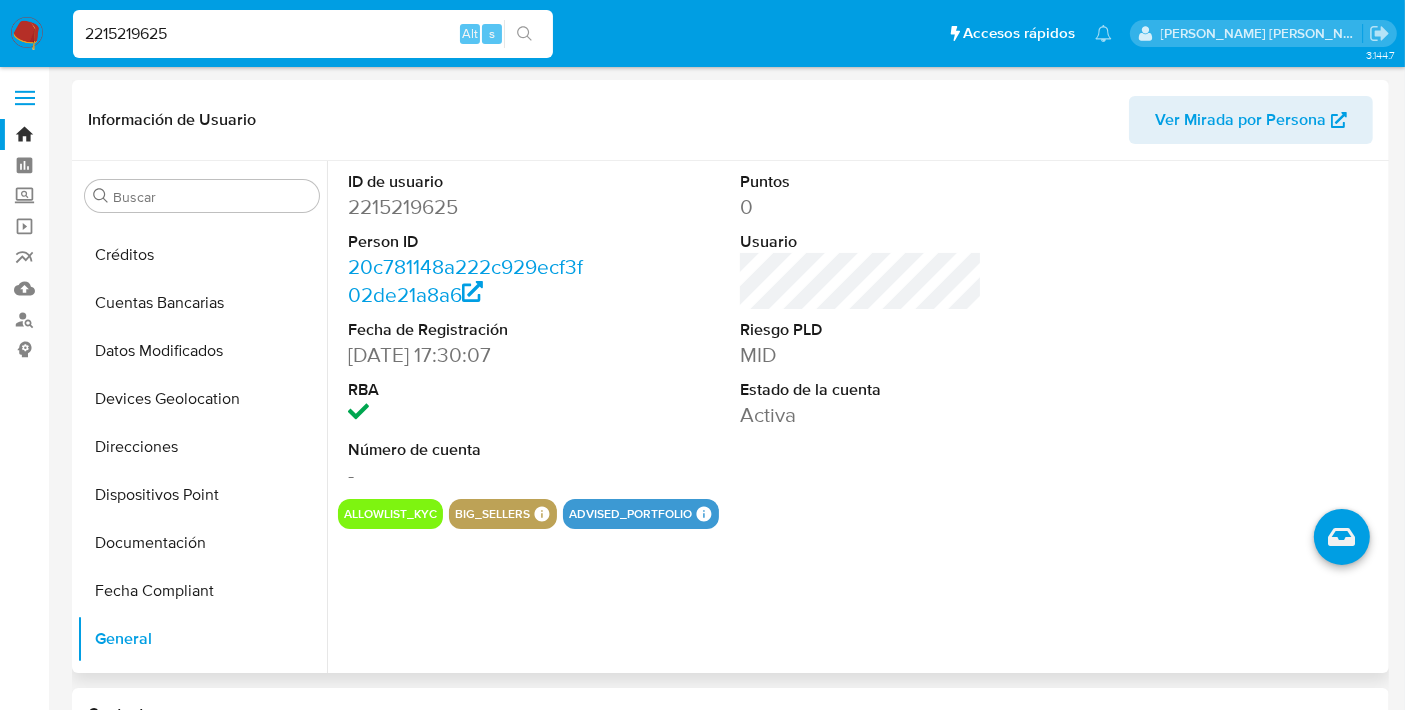 type 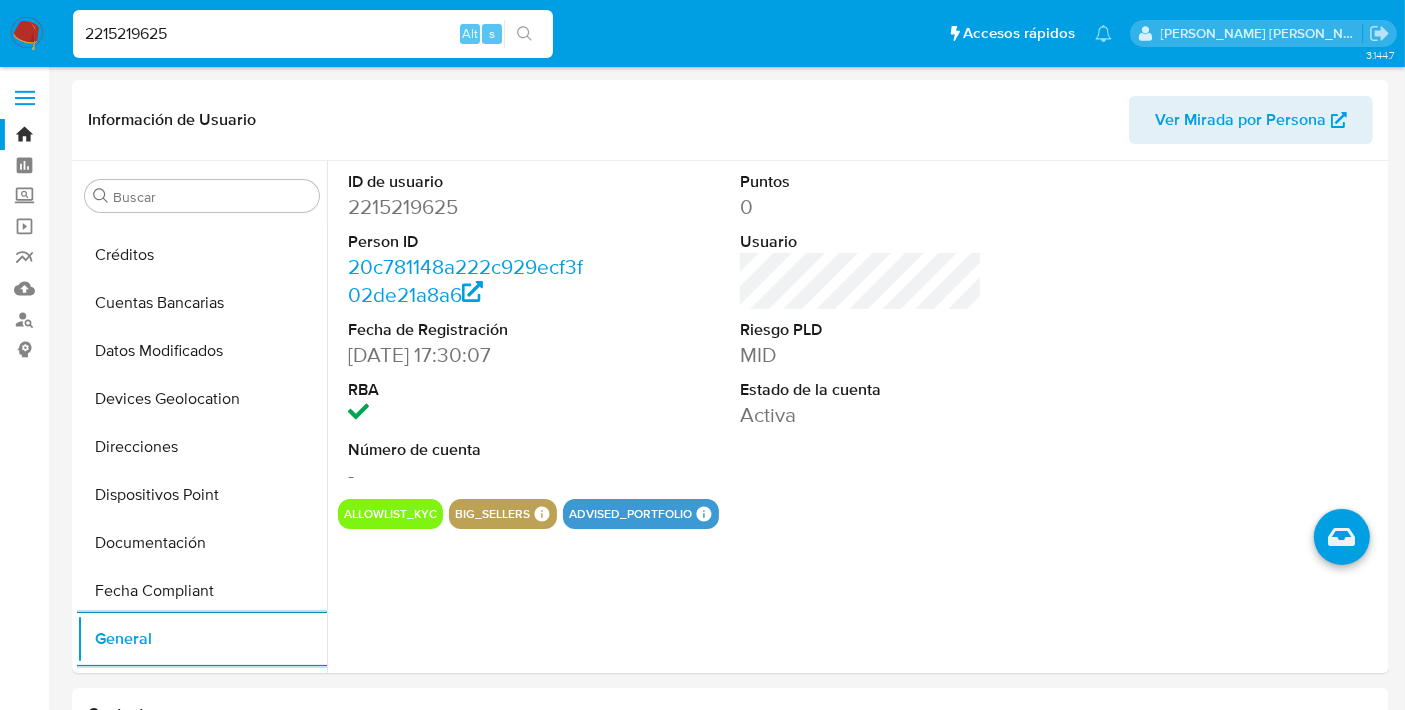 click on "2215219625" at bounding box center (313, 34) 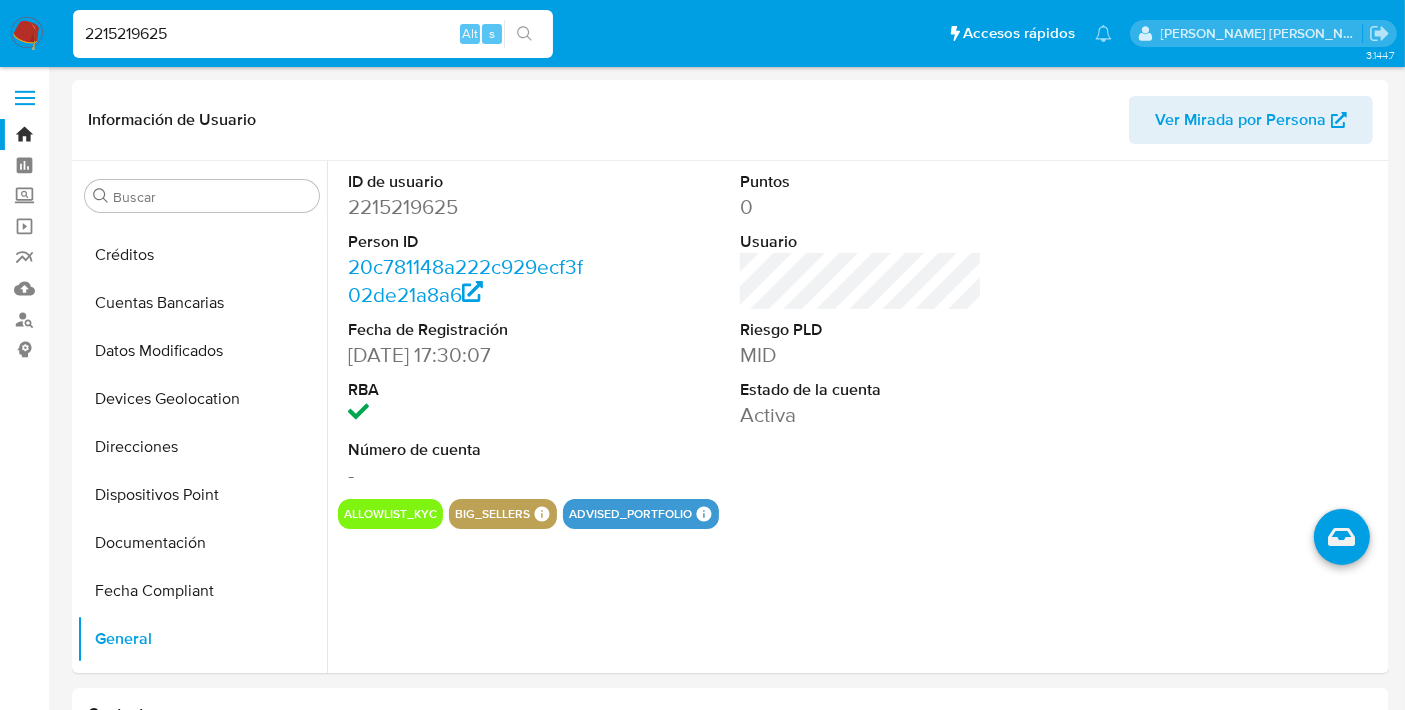 paste on "459092367" 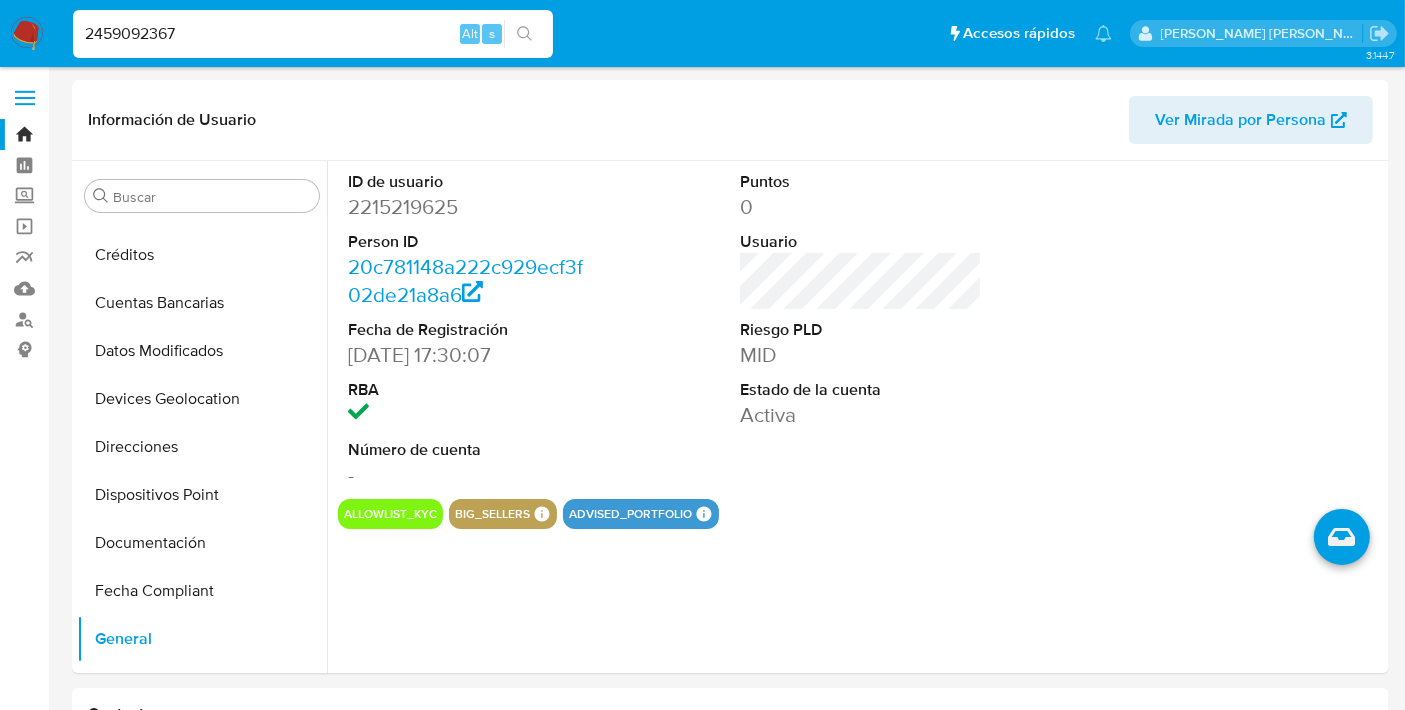 type on "2459092367" 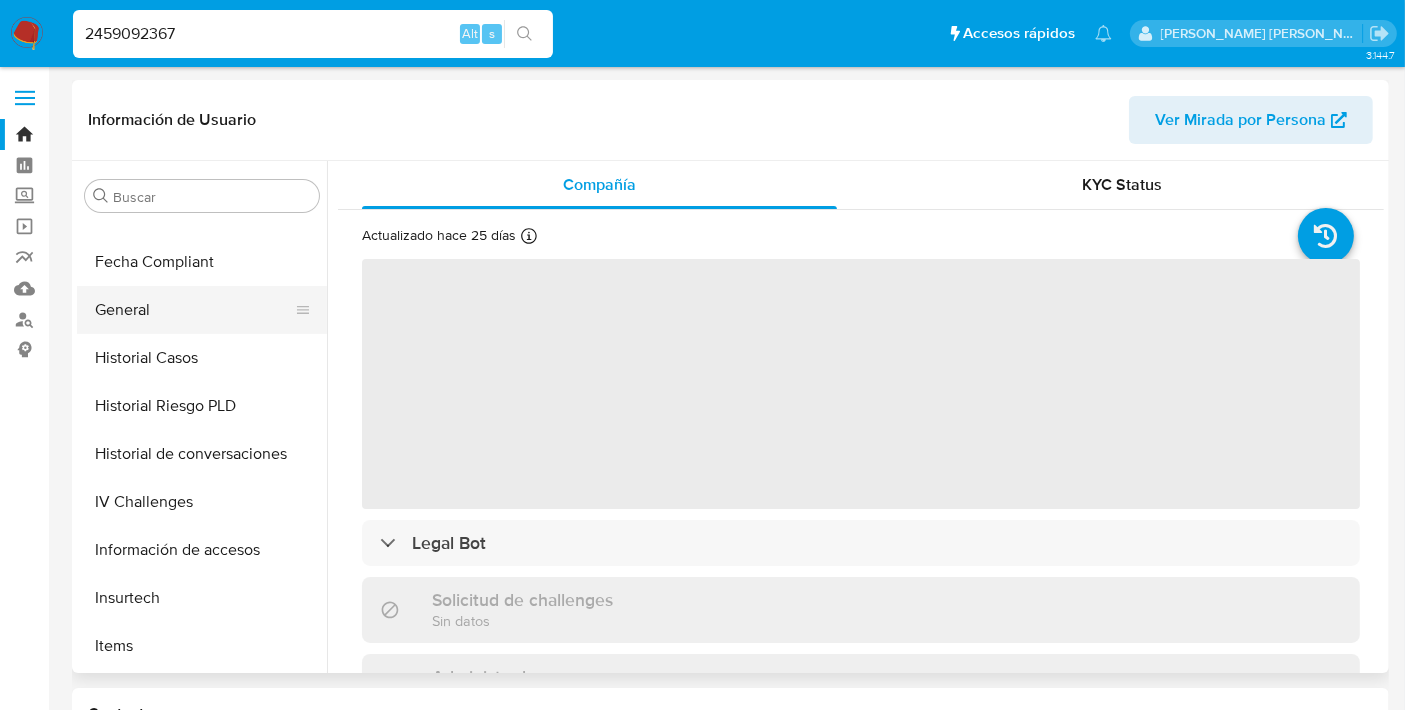 scroll, scrollTop: 460, scrollLeft: 0, axis: vertical 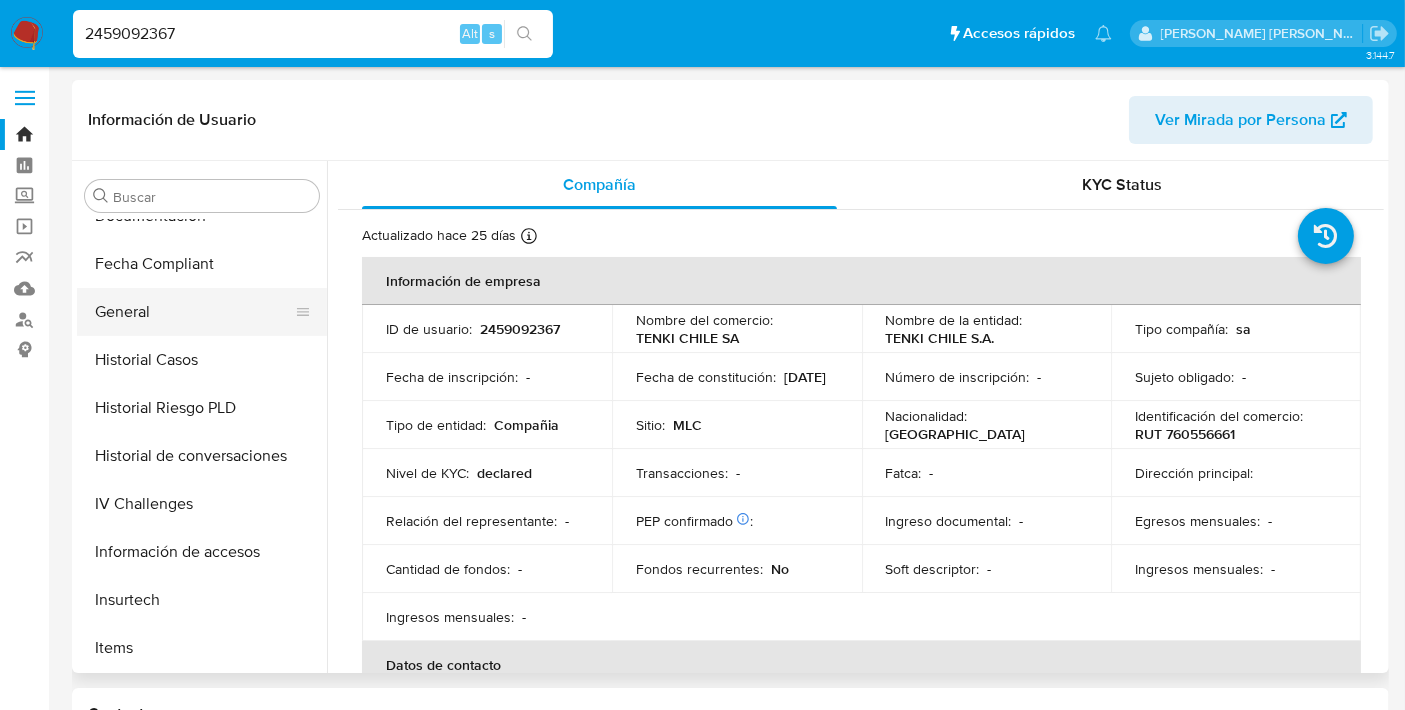 select on "10" 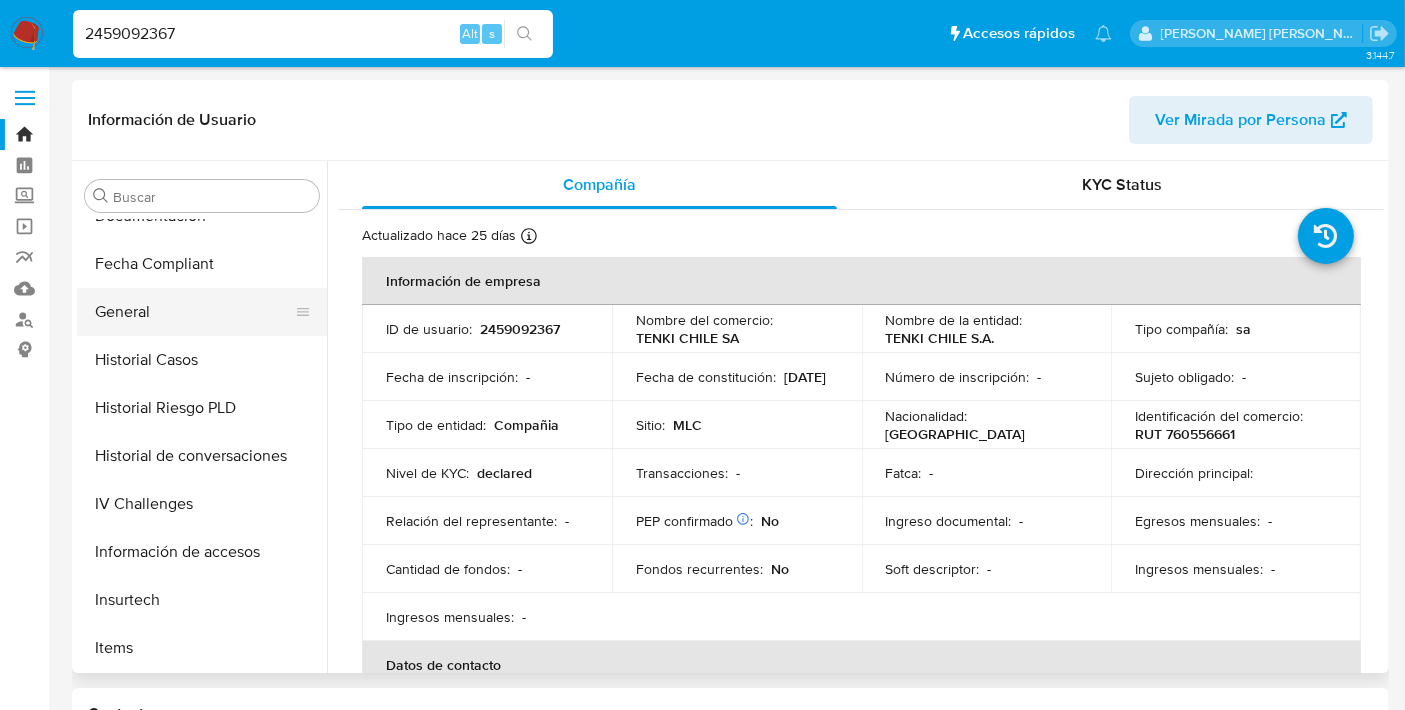 click on "General" at bounding box center (194, 312) 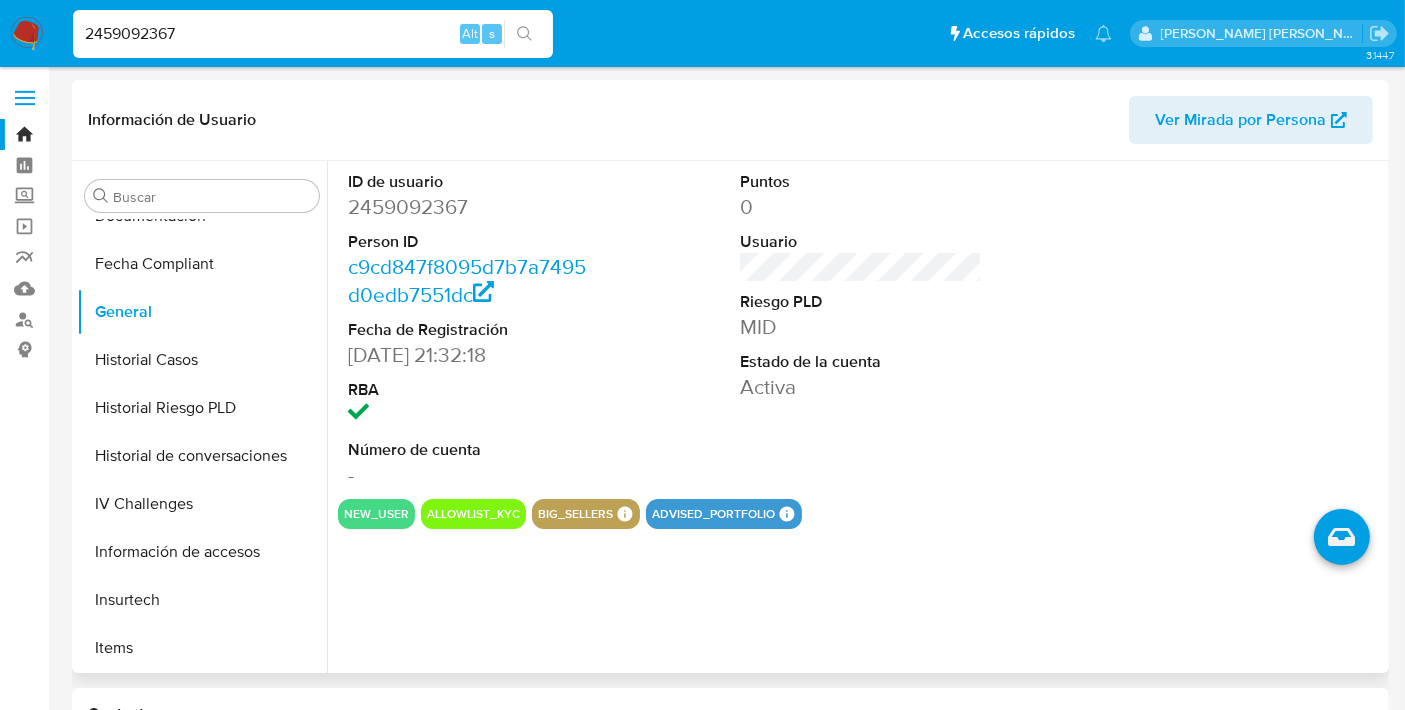 type 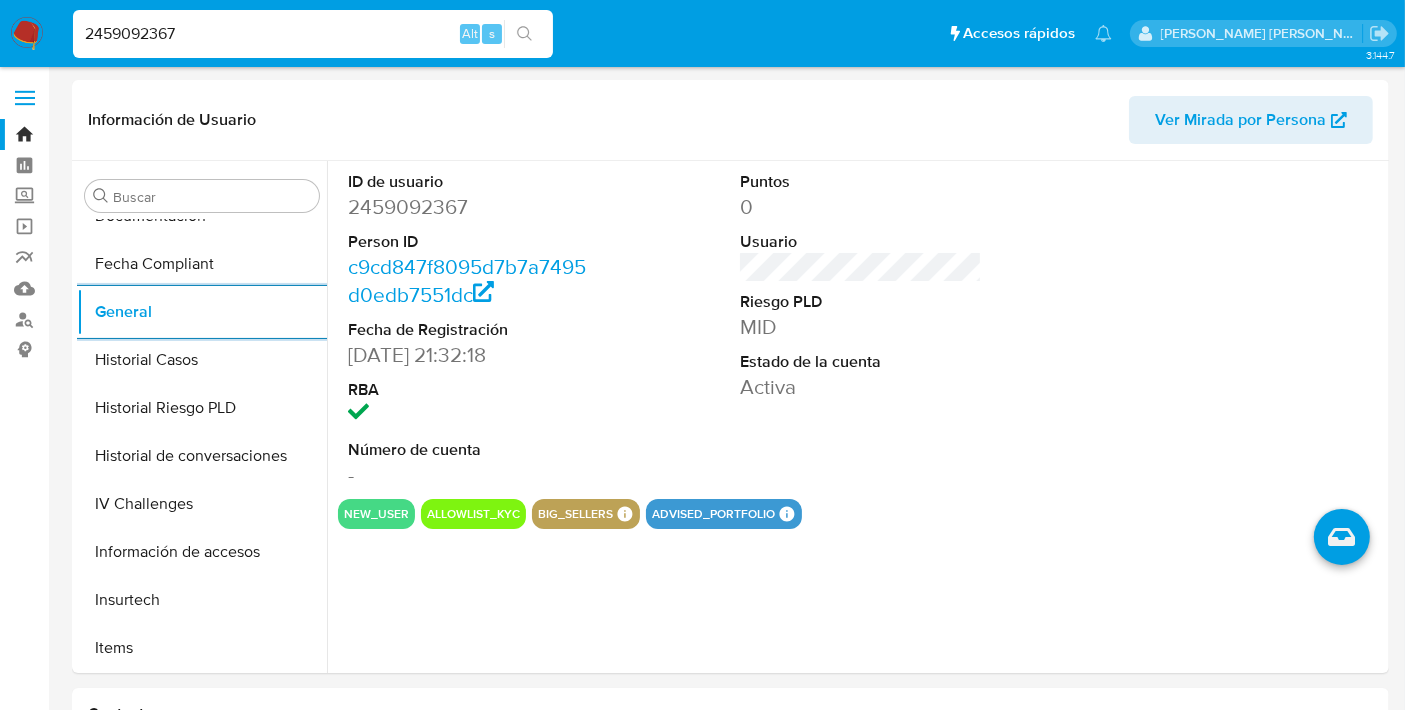 click on "2459092367" at bounding box center [313, 34] 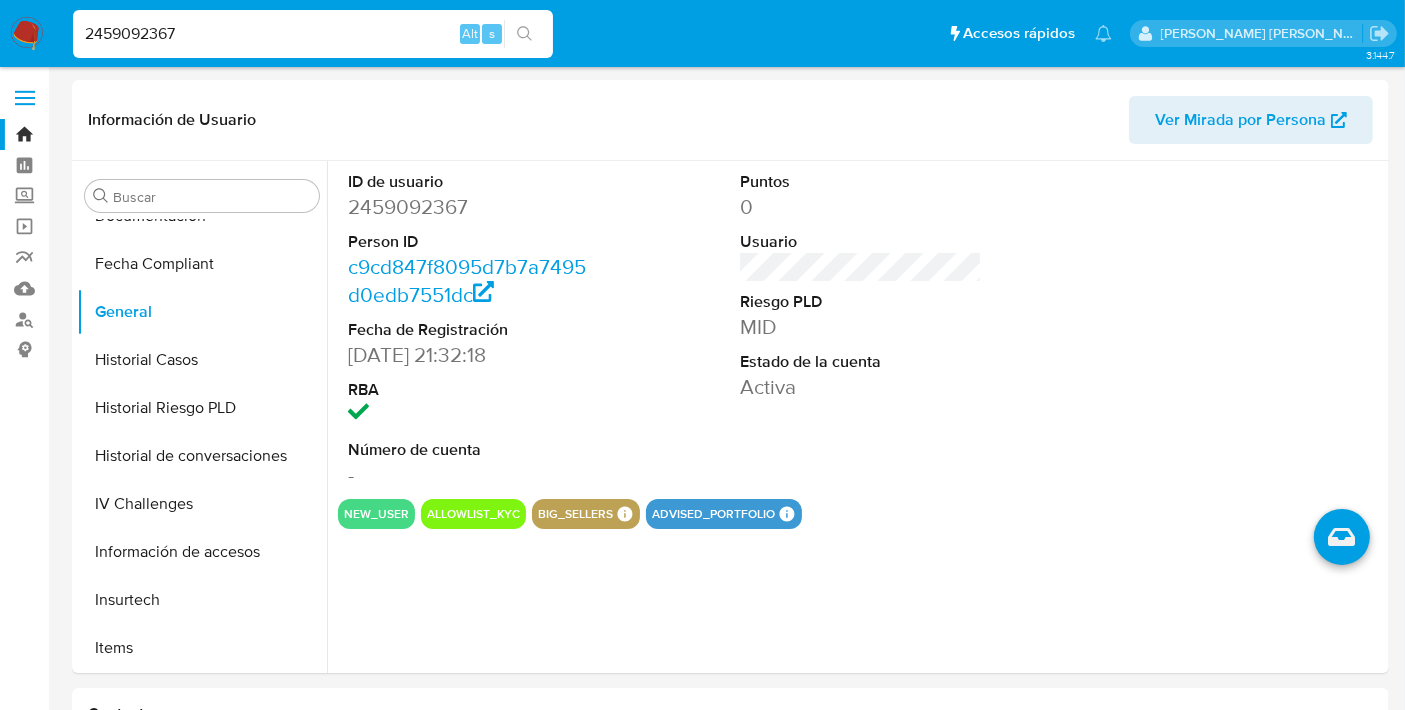 click on "2459092367" at bounding box center (313, 34) 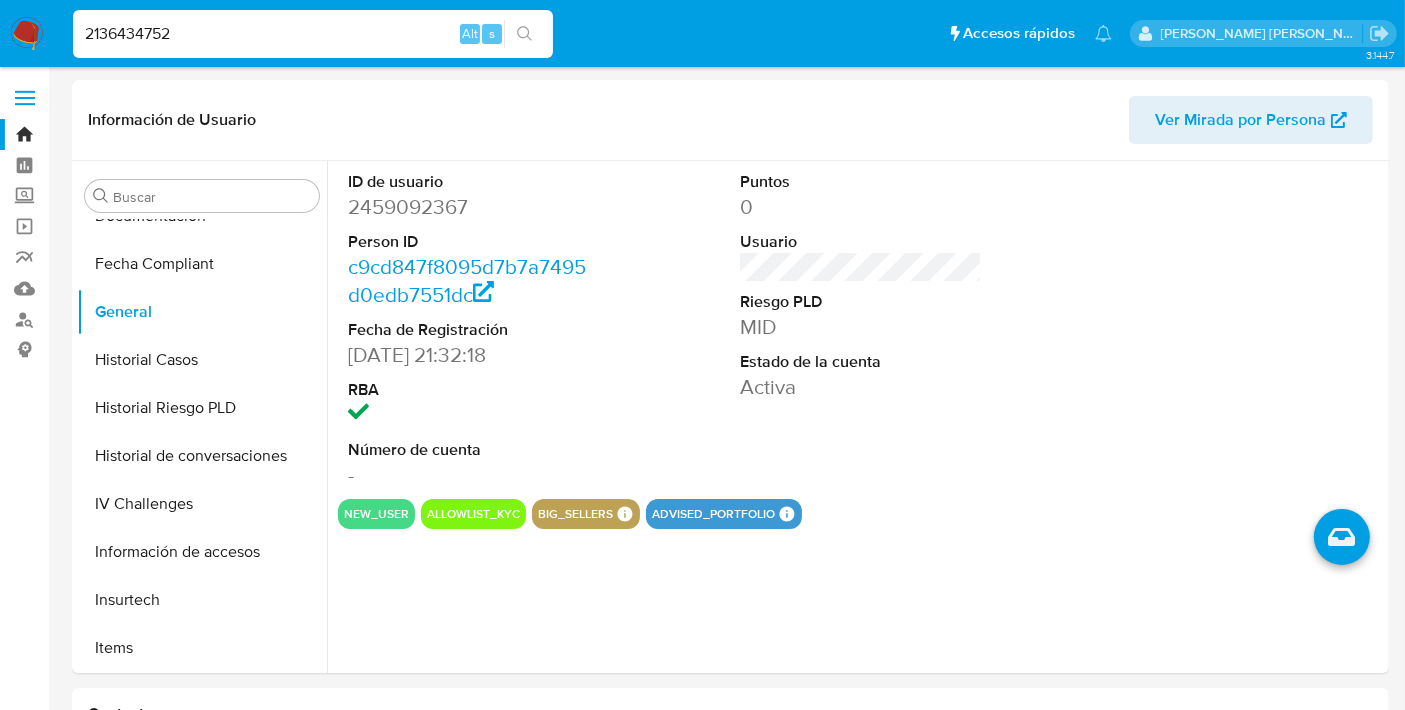 type on "2136434752" 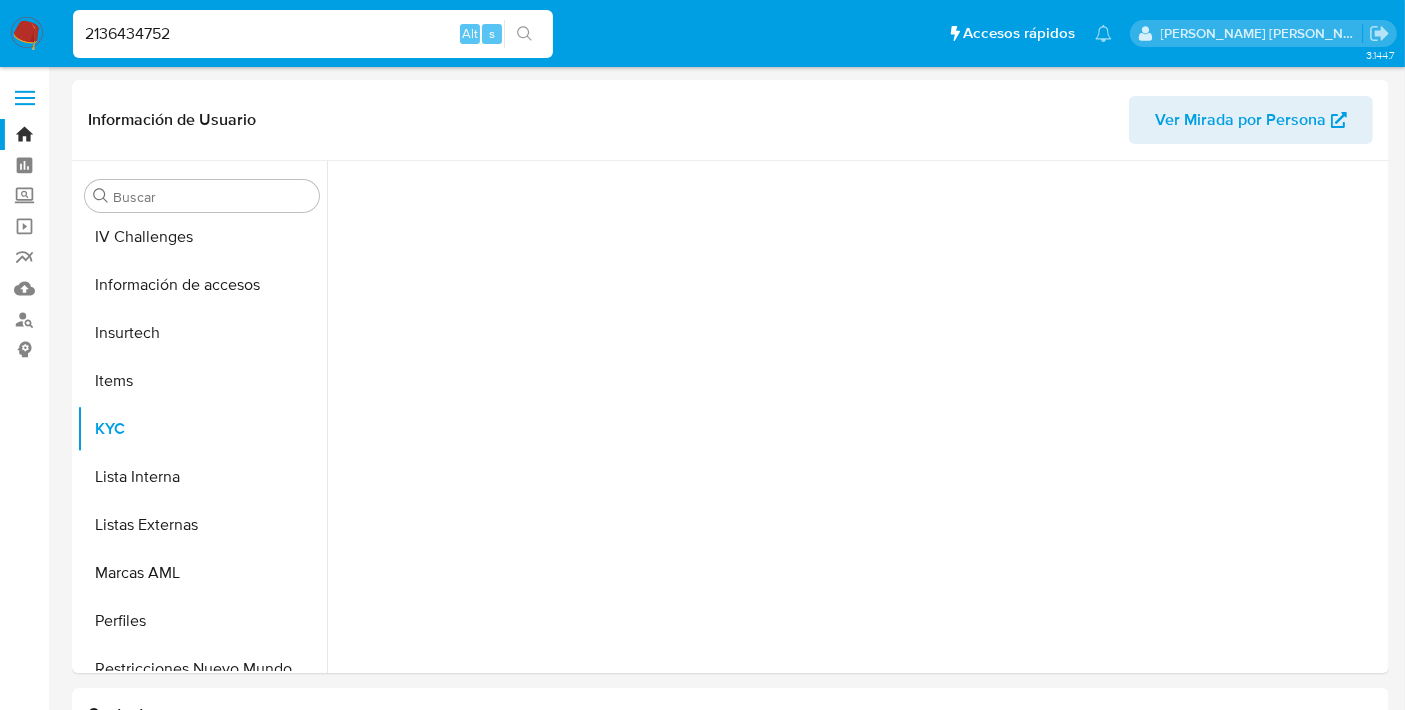scroll, scrollTop: 796, scrollLeft: 0, axis: vertical 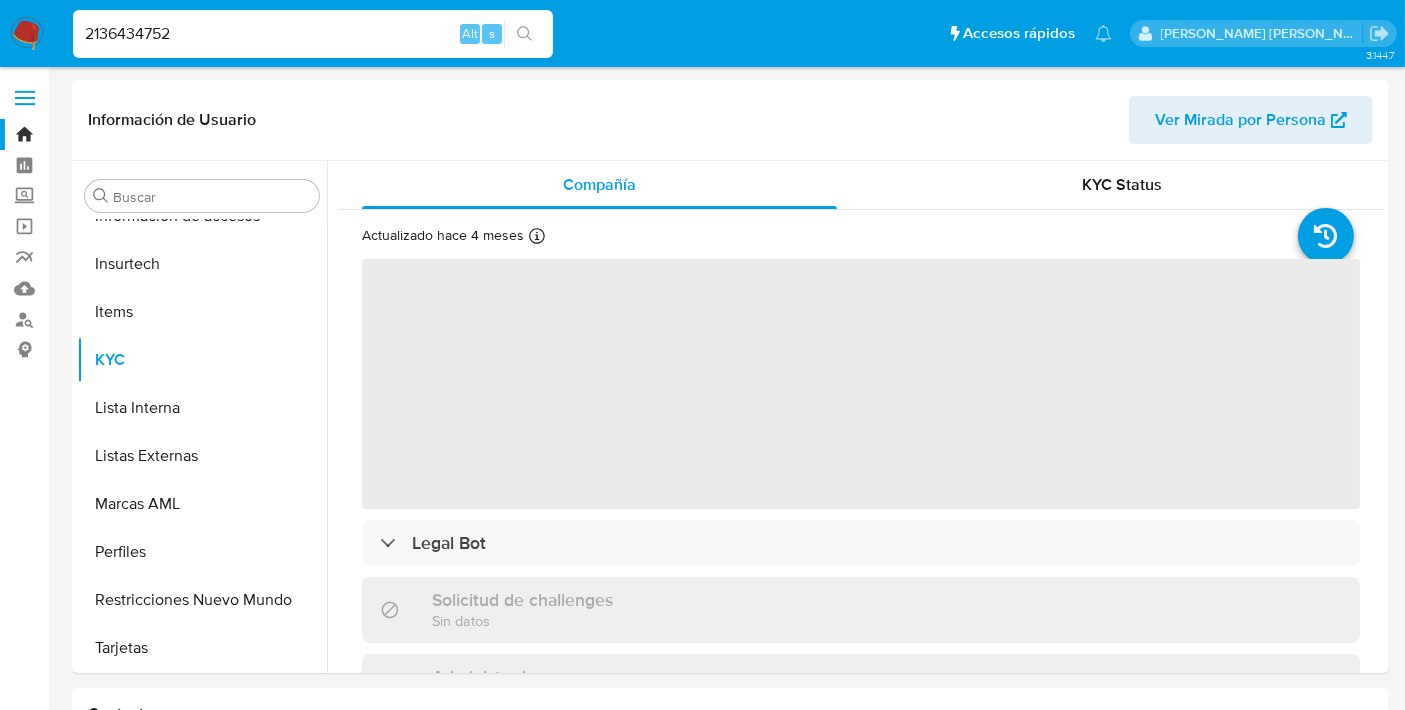 select on "10" 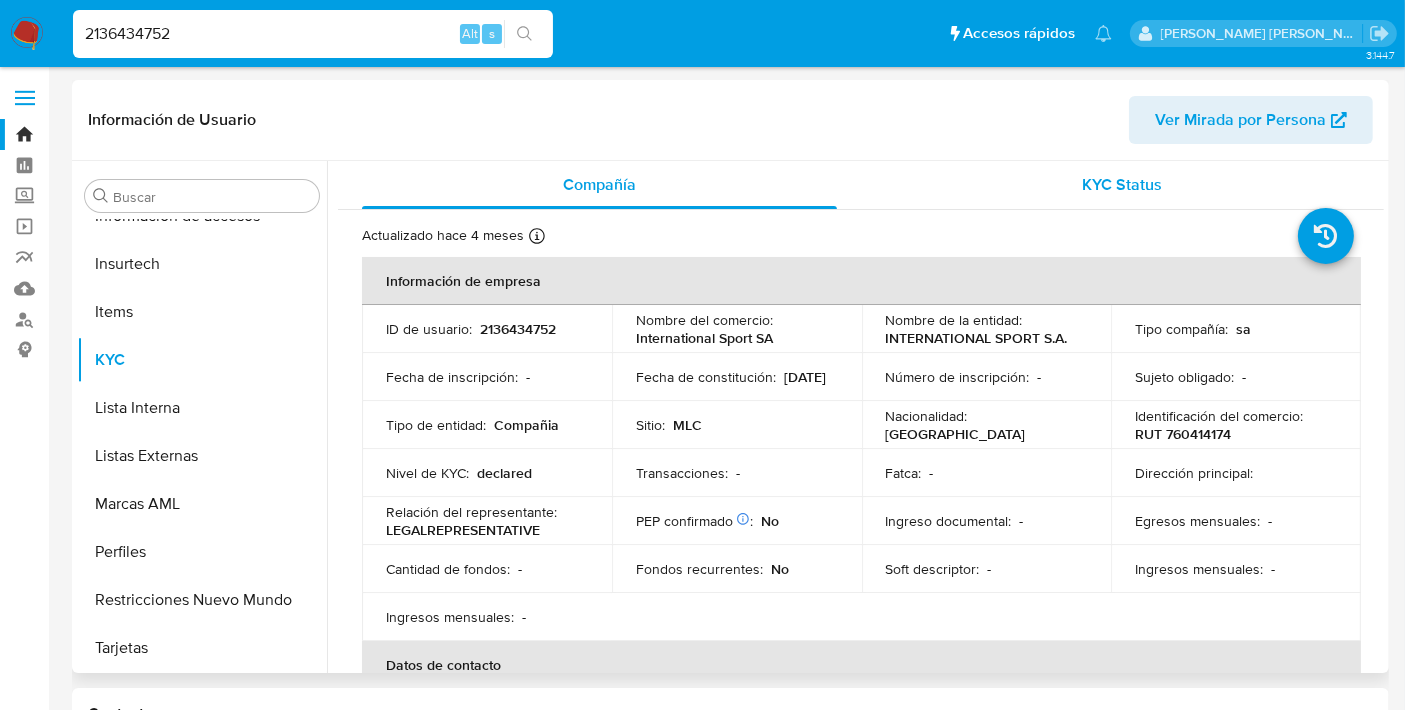 click on "KYC Status" at bounding box center [1122, 185] 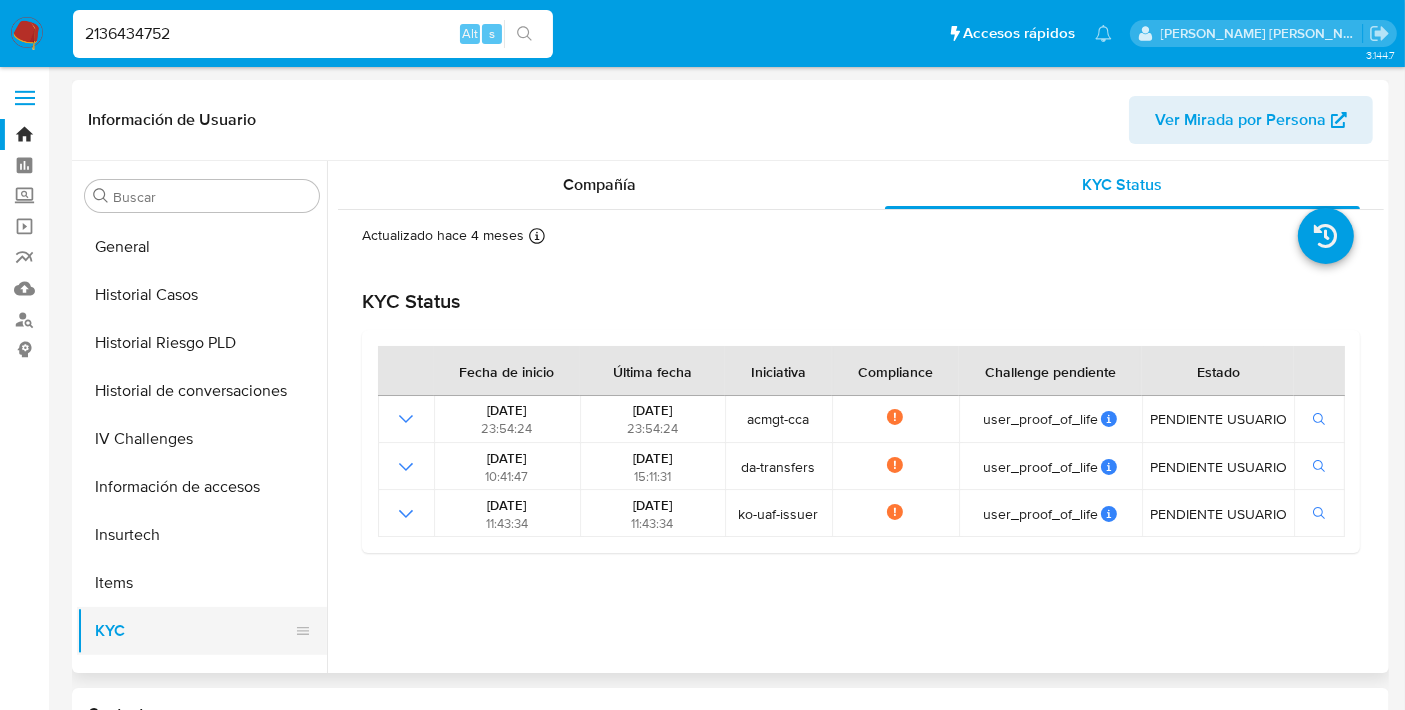 scroll, scrollTop: 524, scrollLeft: 0, axis: vertical 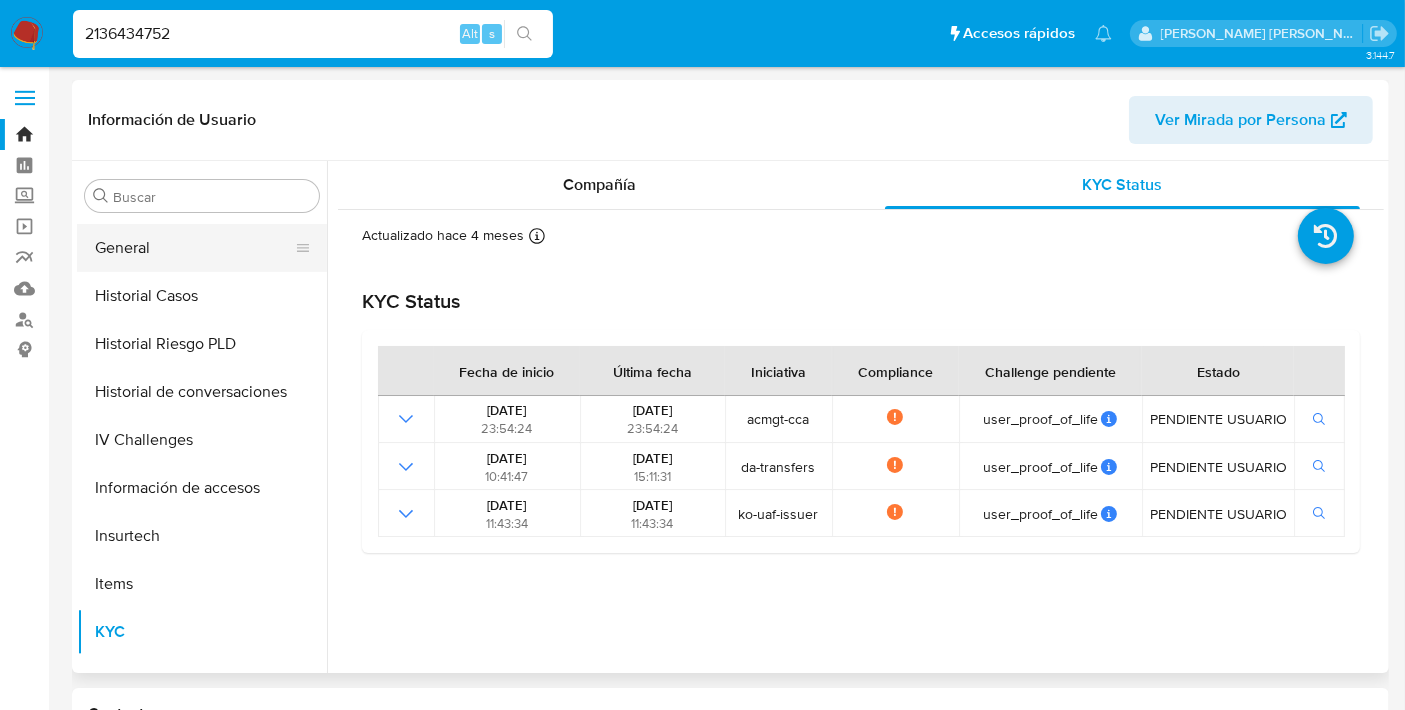 click on "General" at bounding box center (194, 248) 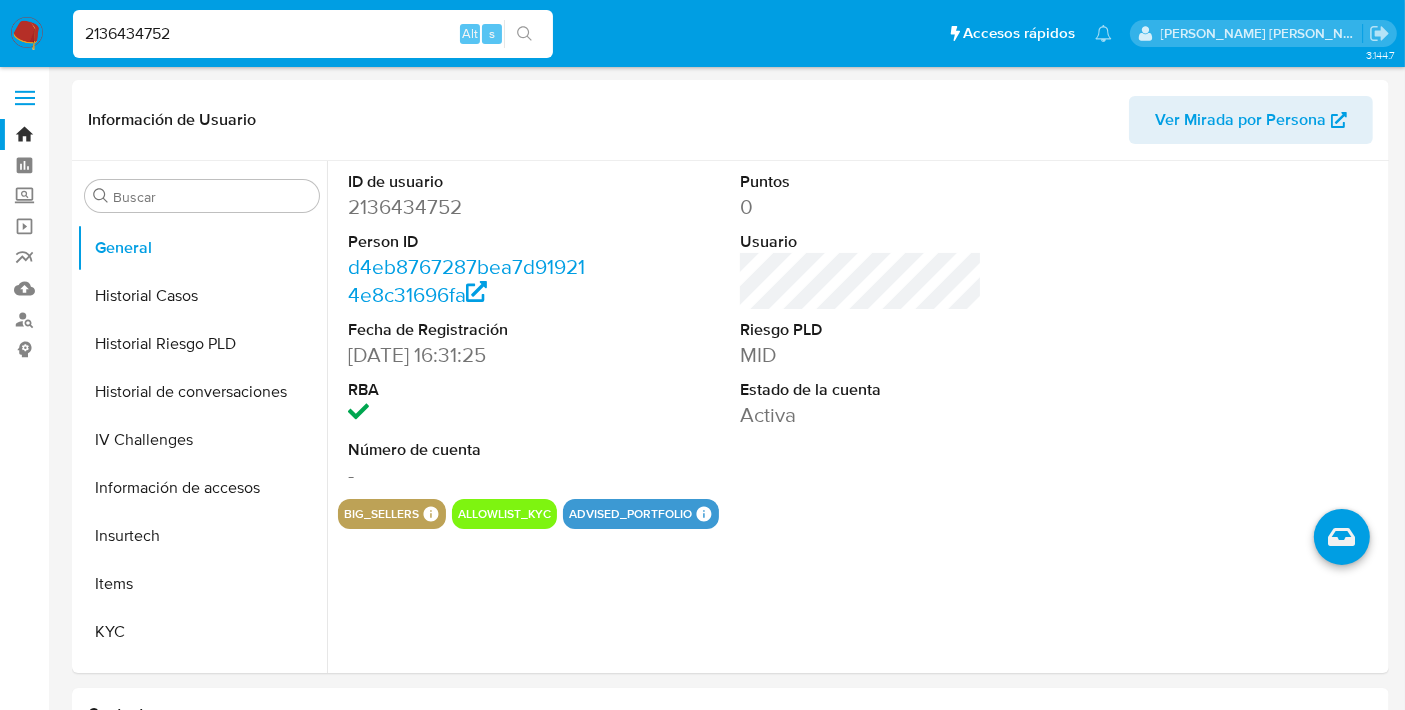scroll, scrollTop: 144, scrollLeft: 0, axis: vertical 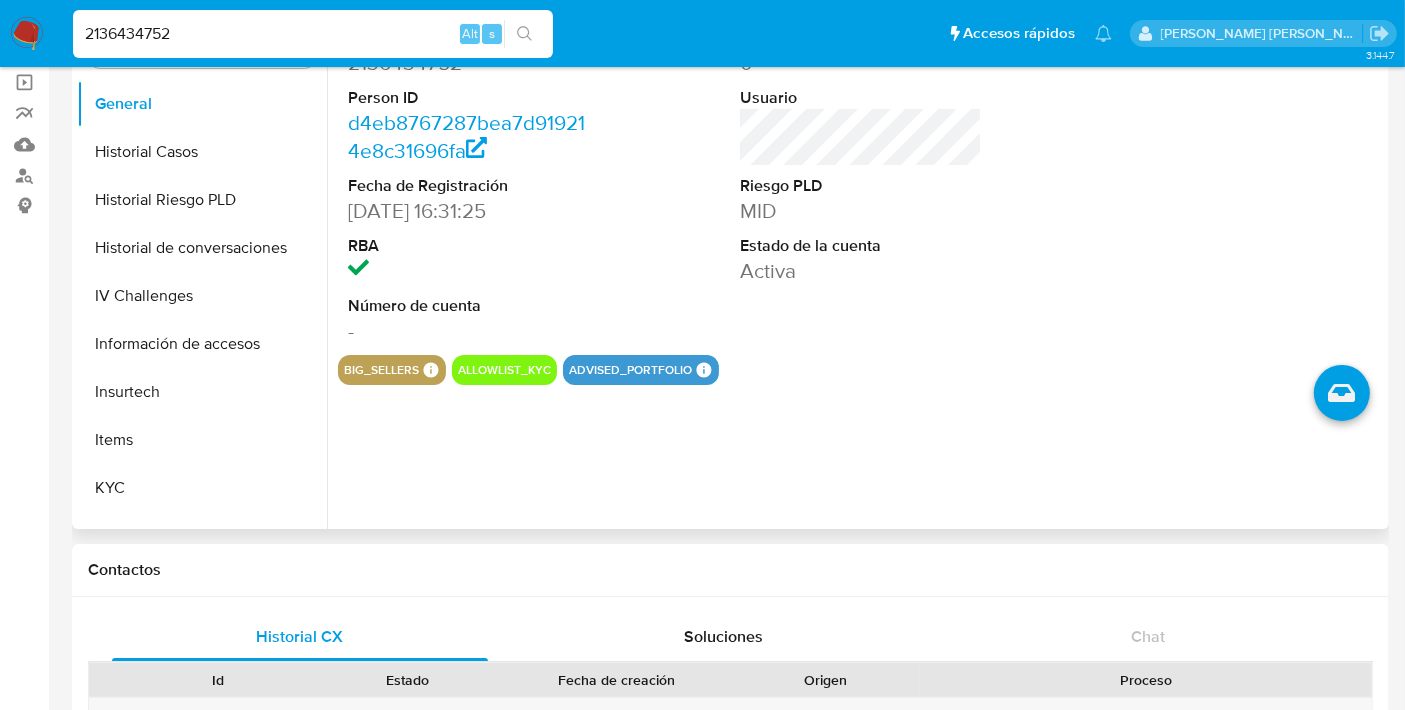 type 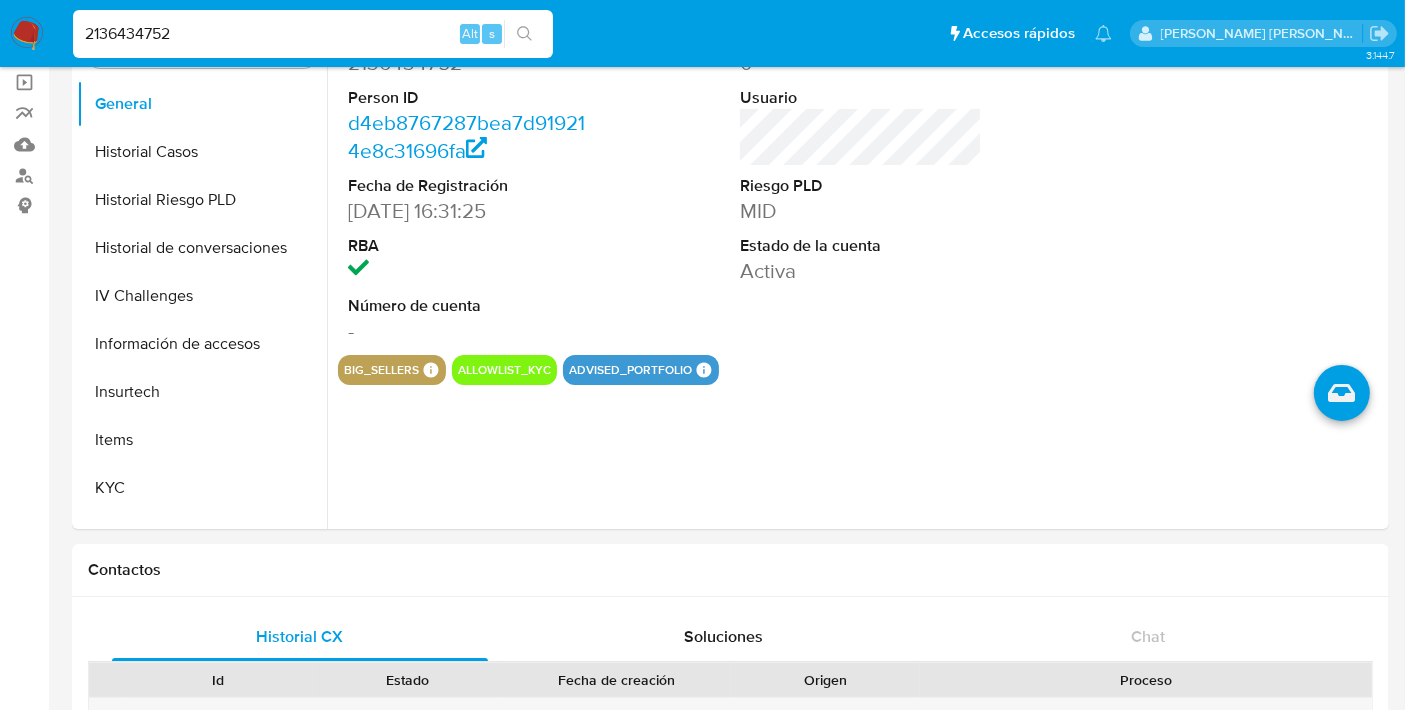 click on "2136434752" at bounding box center (313, 34) 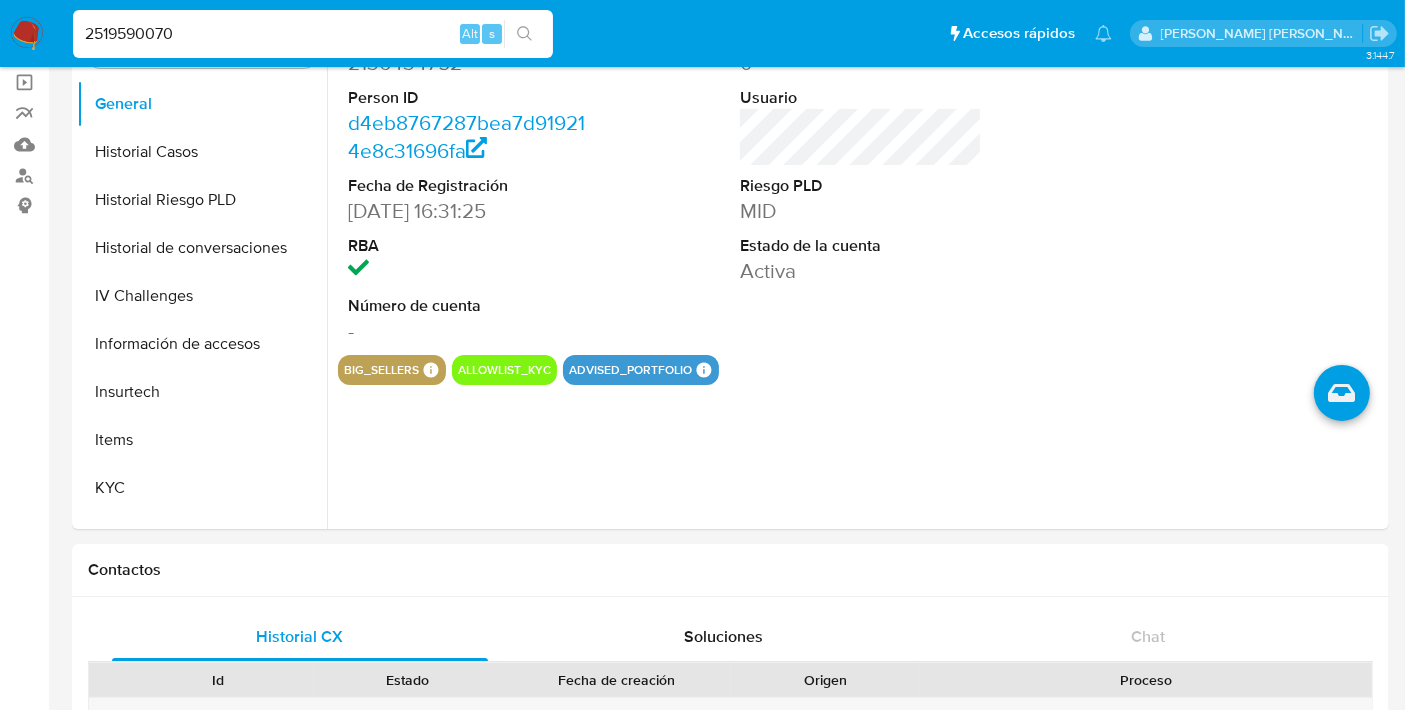 type on "2519590070" 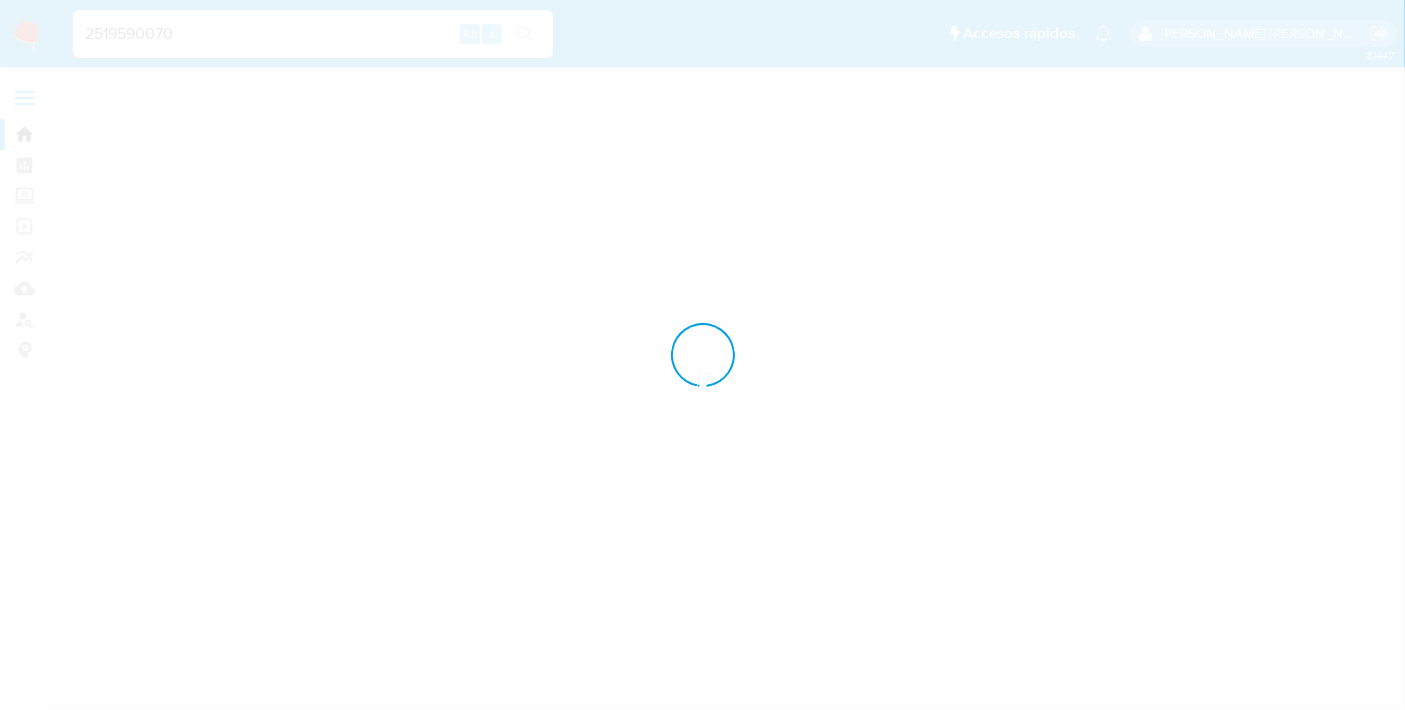 scroll, scrollTop: 0, scrollLeft: 0, axis: both 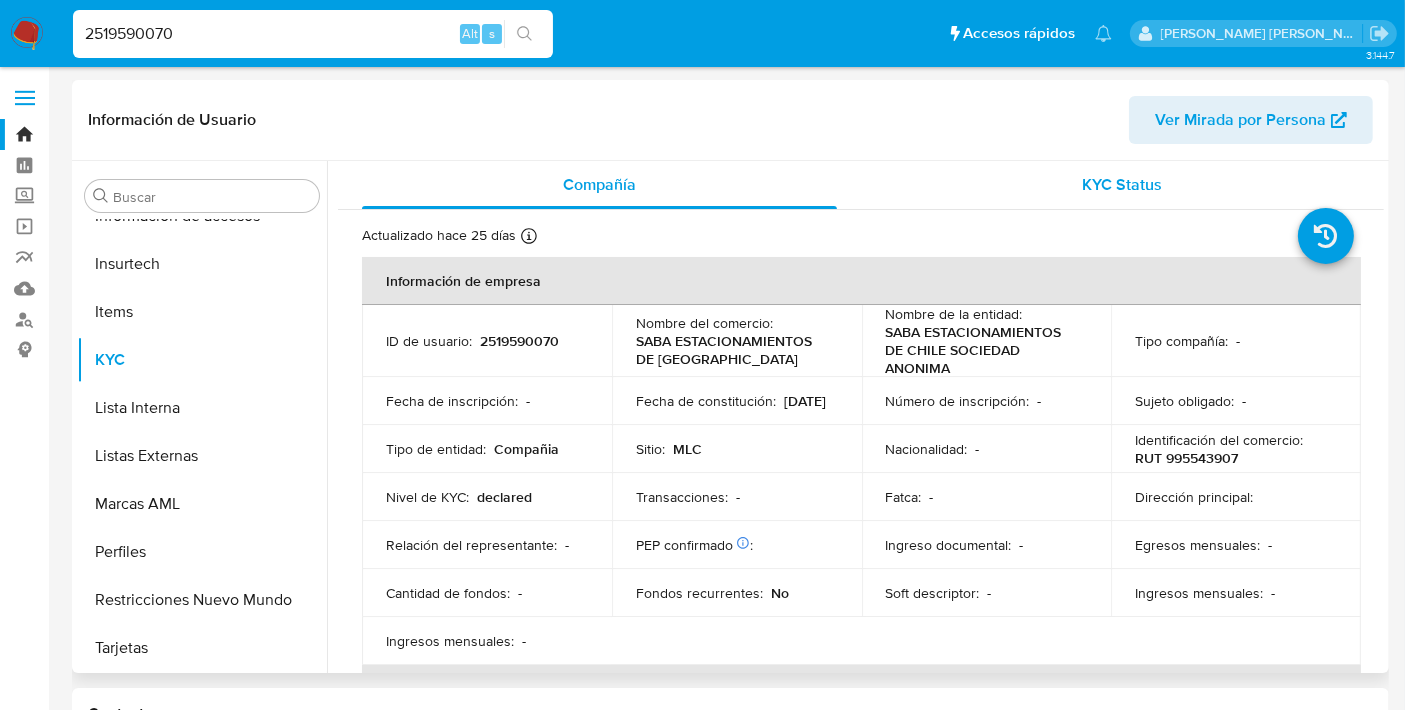 select on "10" 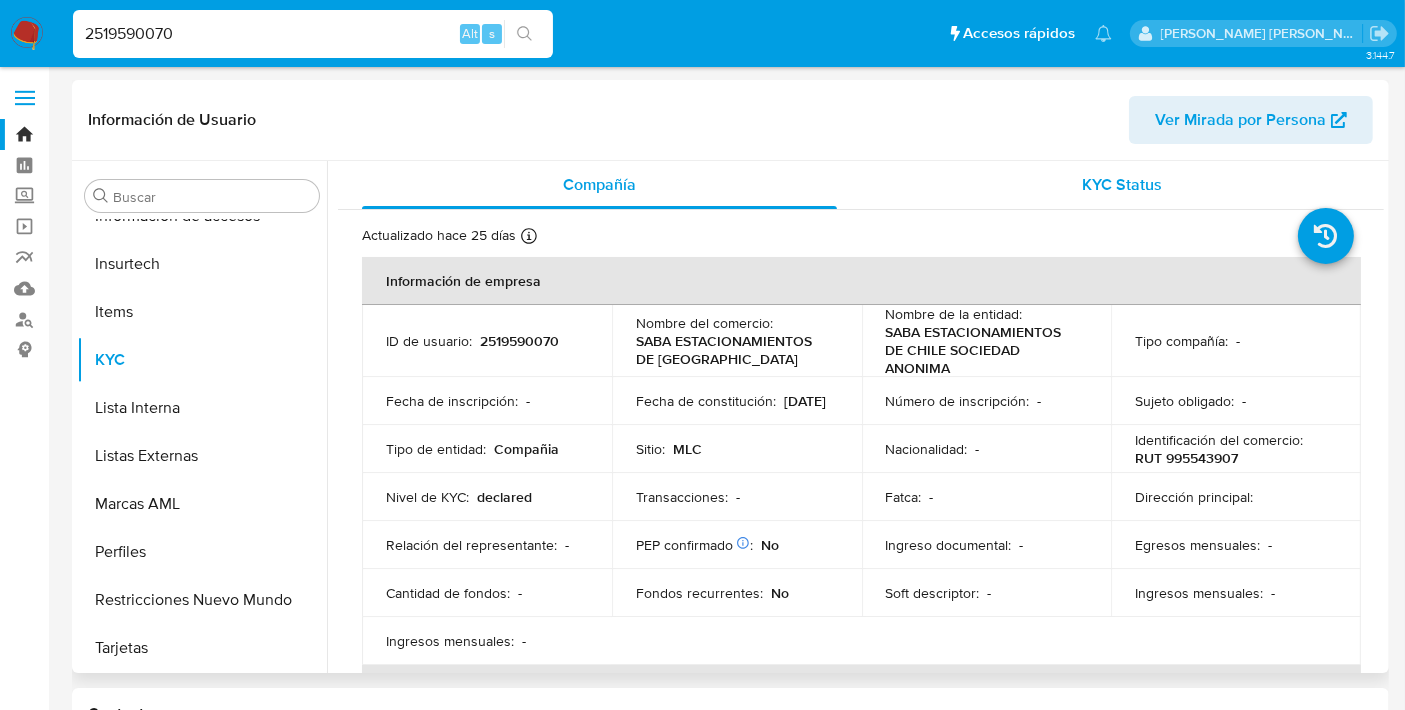 click on "KYC Status" at bounding box center (1122, 185) 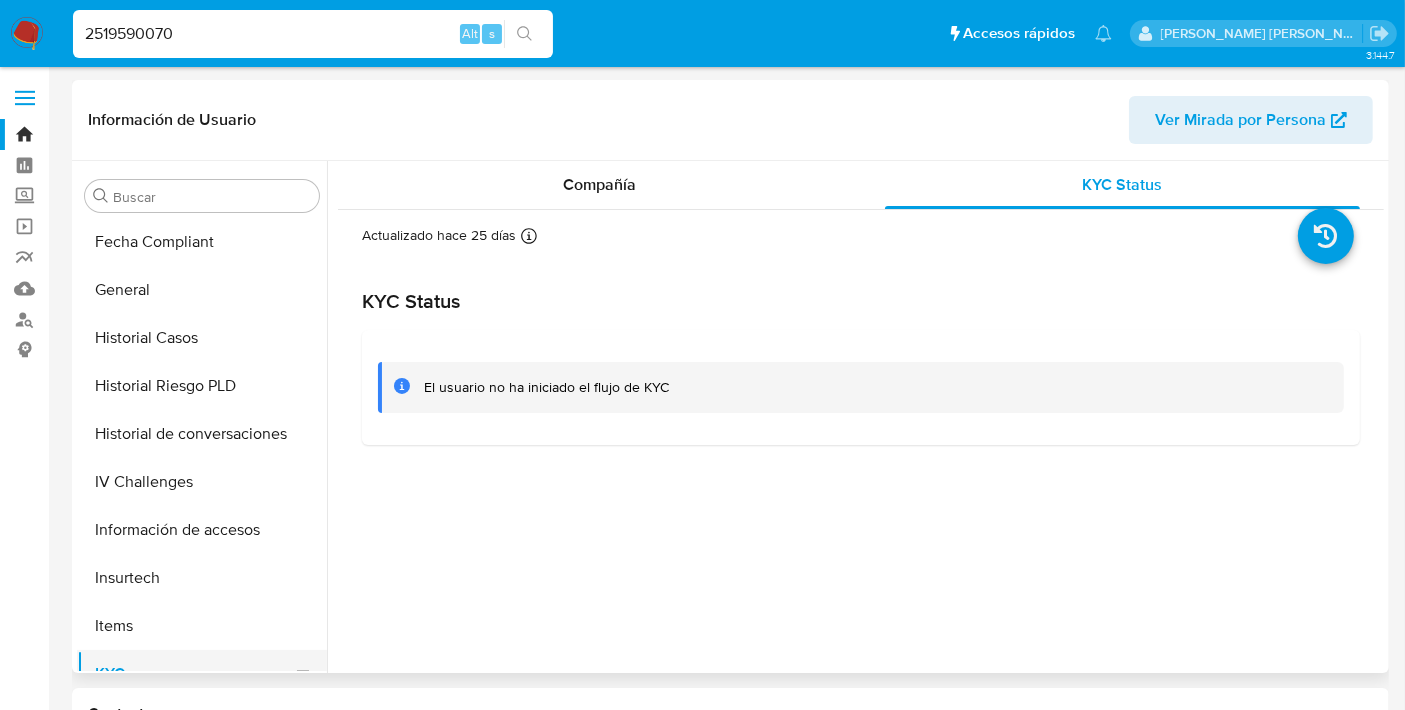 scroll, scrollTop: 480, scrollLeft: 0, axis: vertical 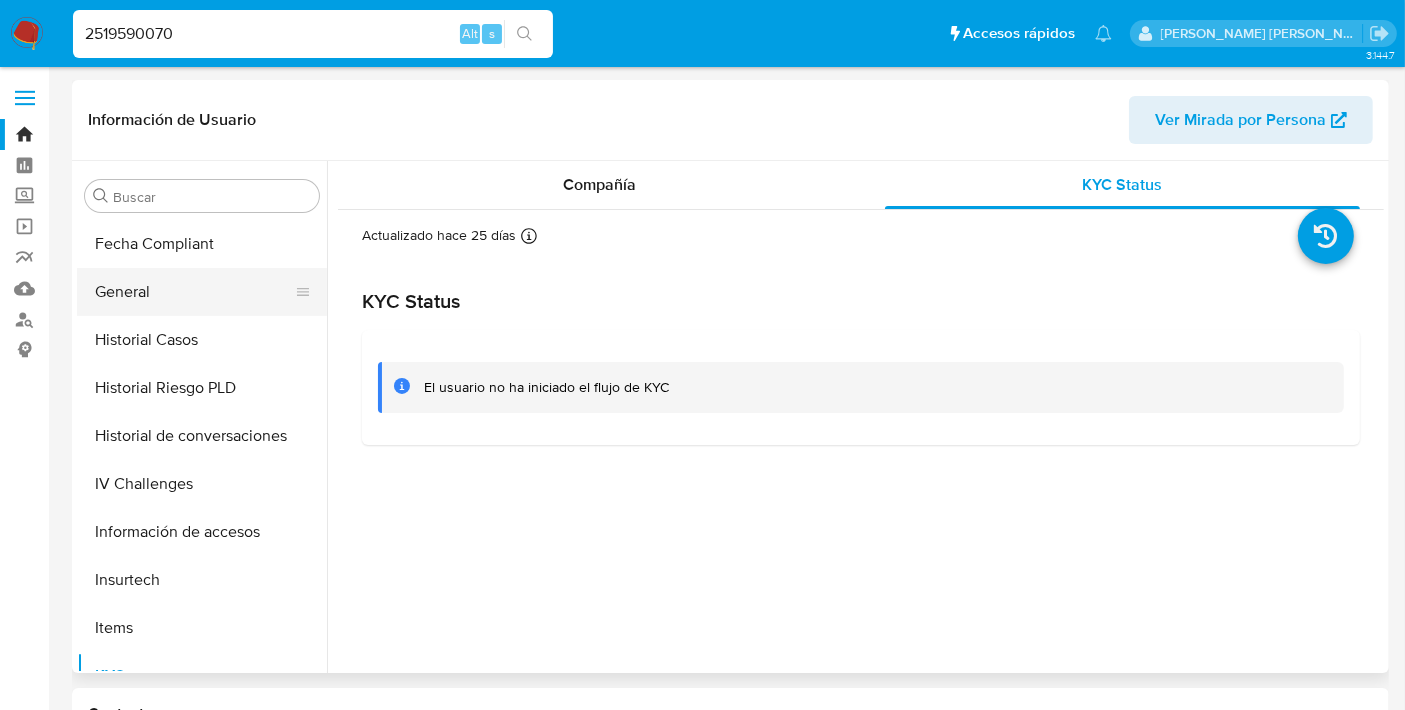 click on "General" at bounding box center (194, 292) 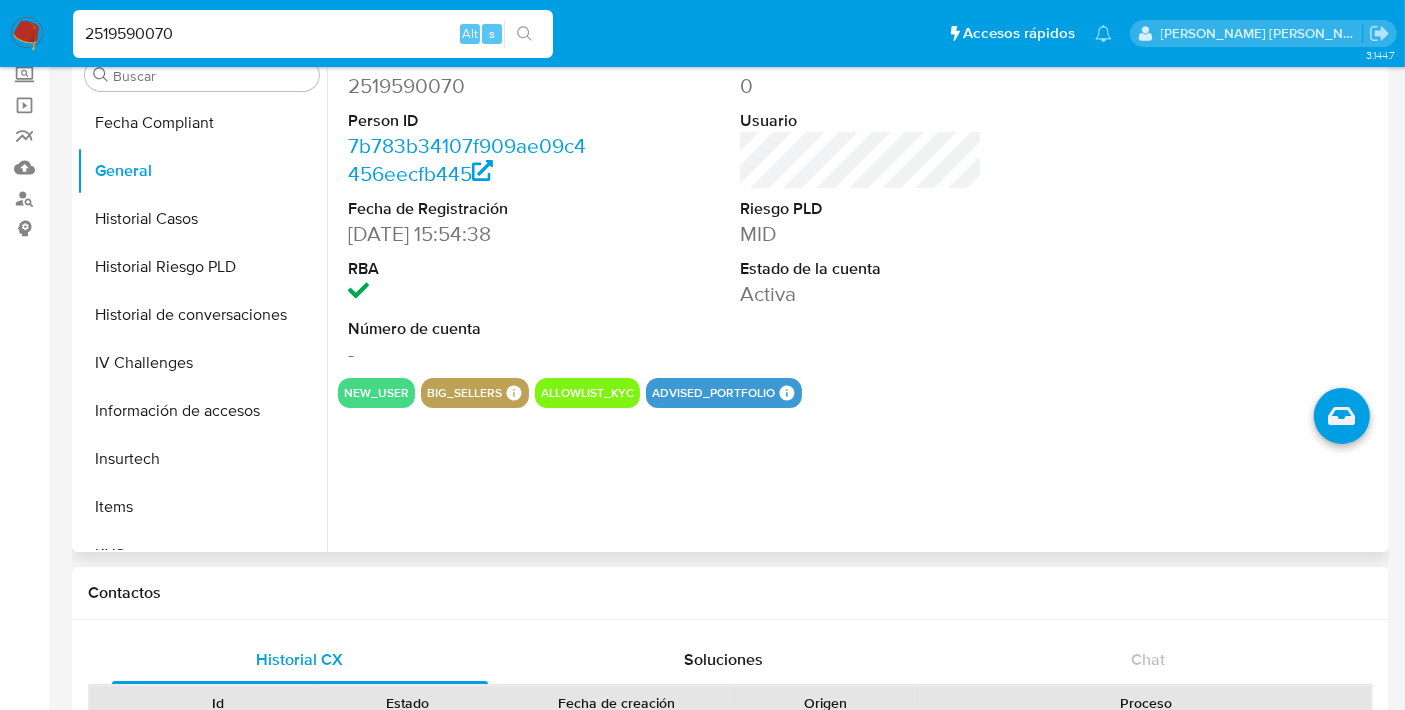 scroll, scrollTop: 122, scrollLeft: 0, axis: vertical 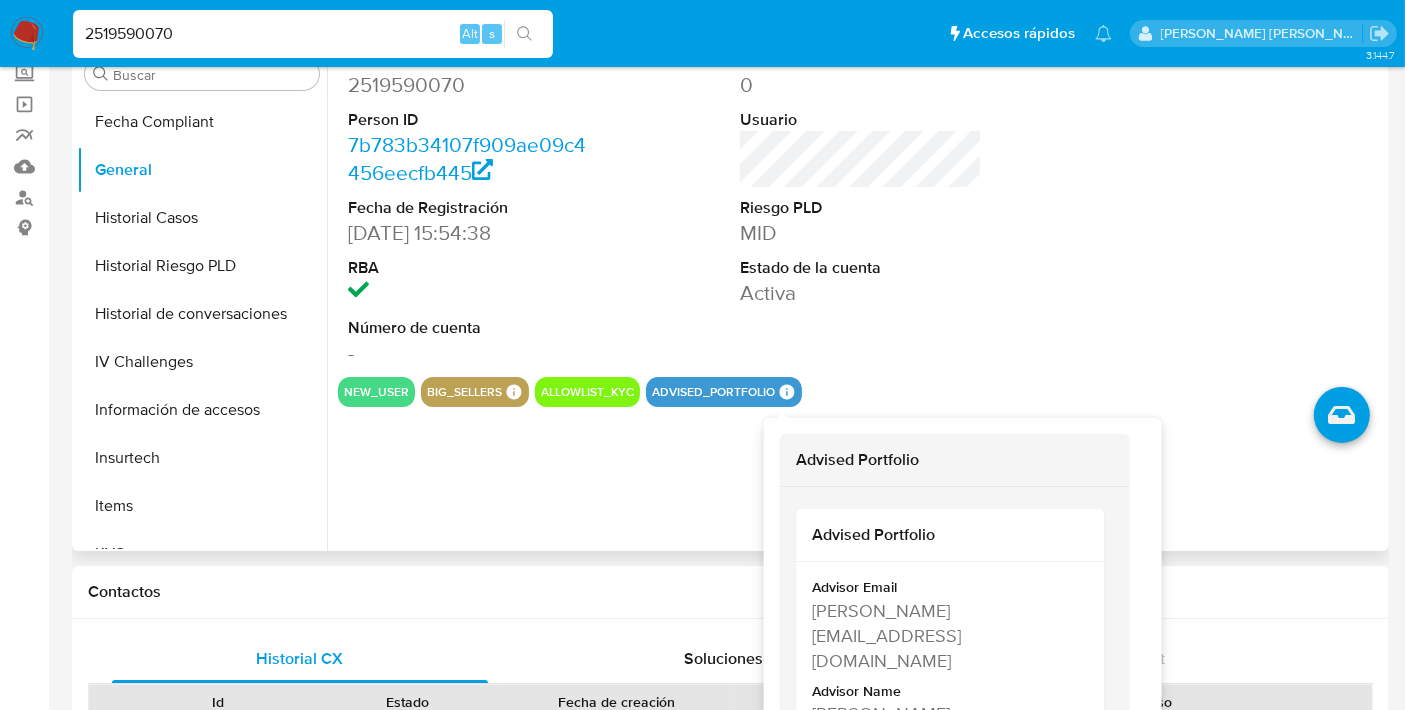 type 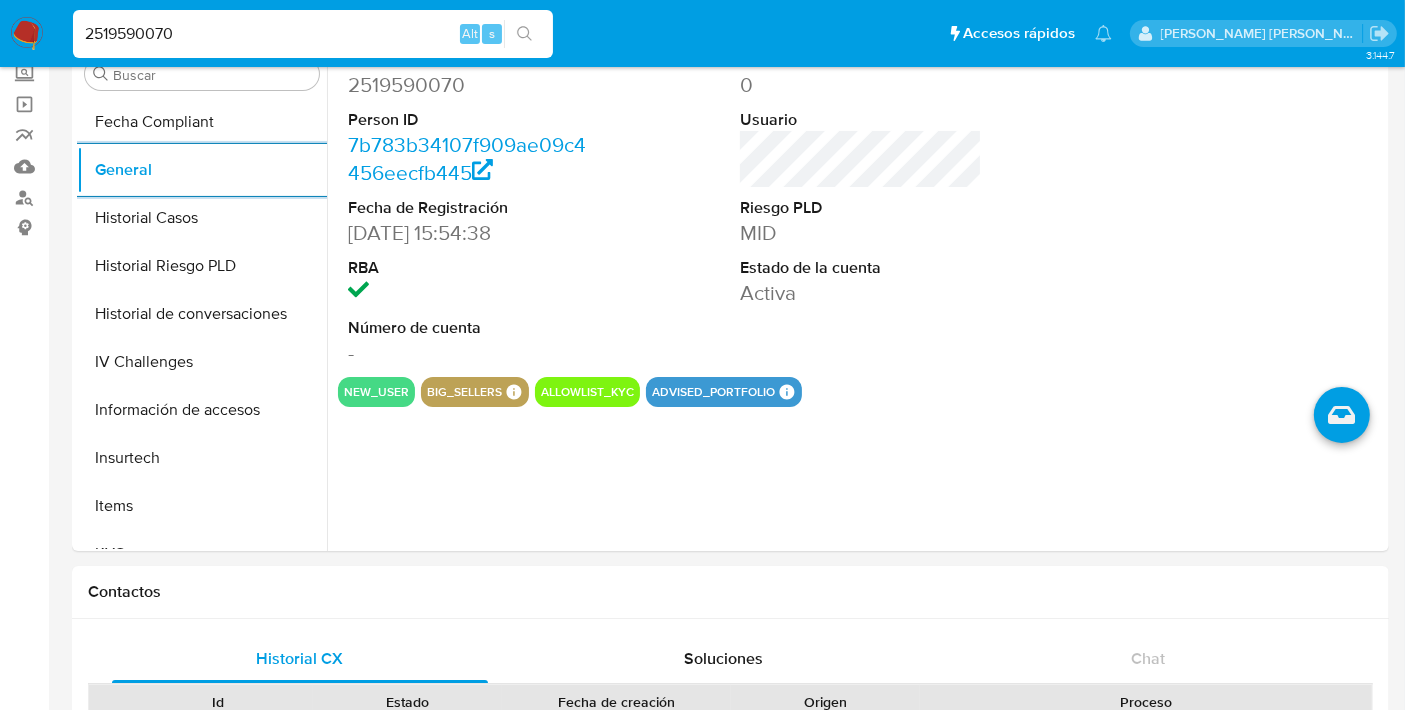 click on "2519590070" at bounding box center [313, 34] 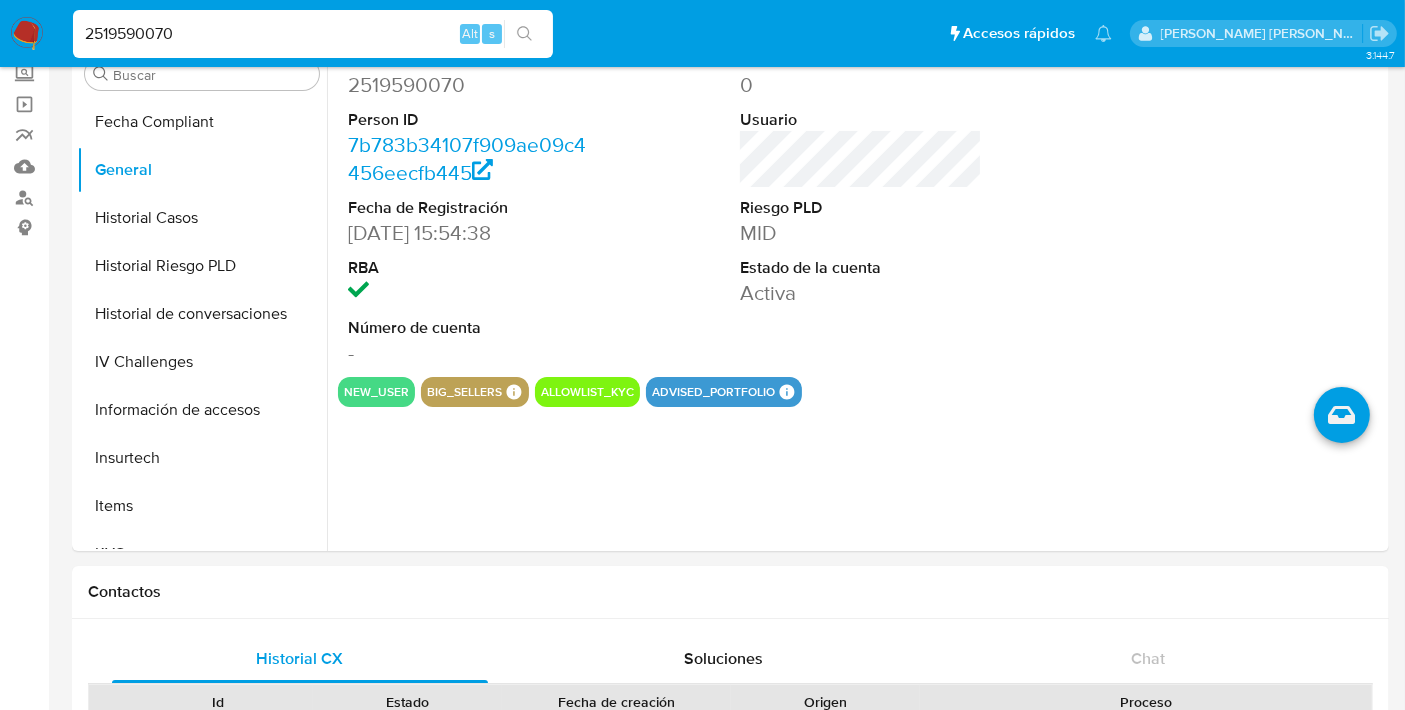 click on "2519590070" at bounding box center (313, 34) 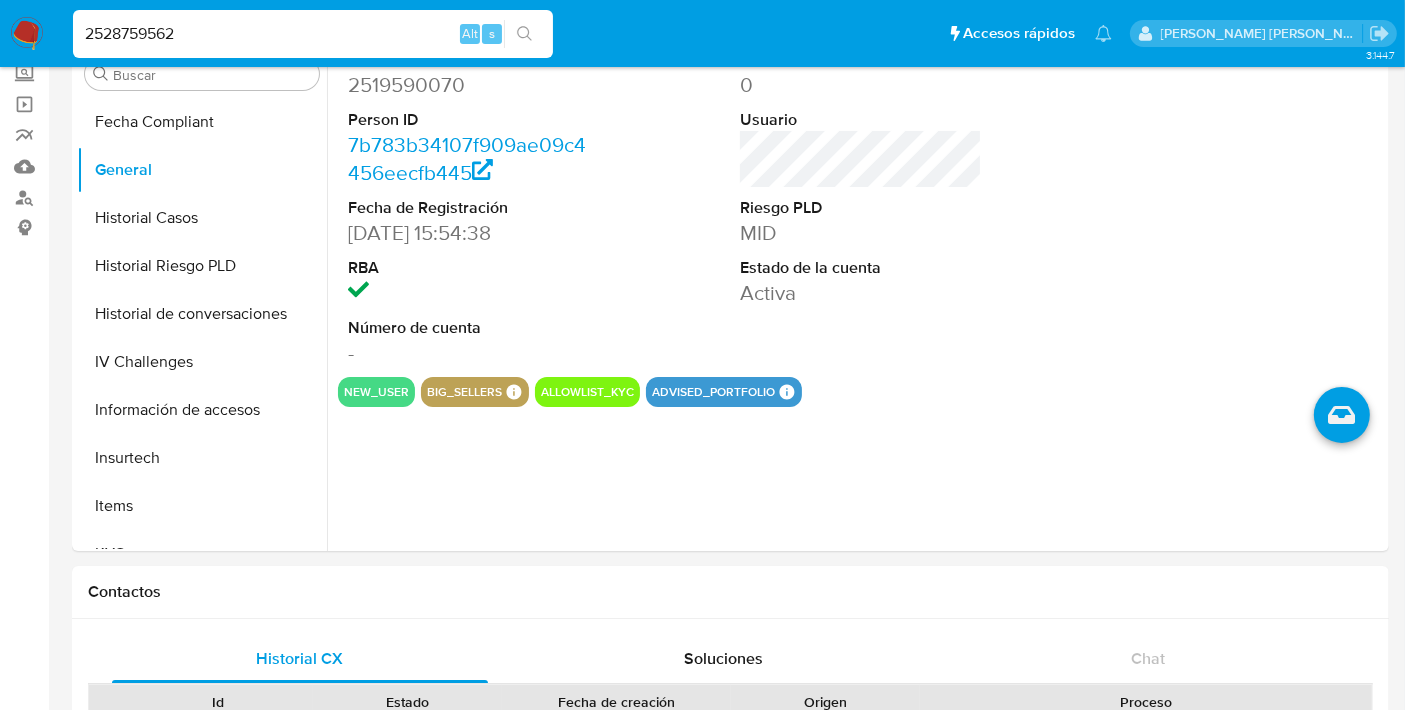 type on "2528759562" 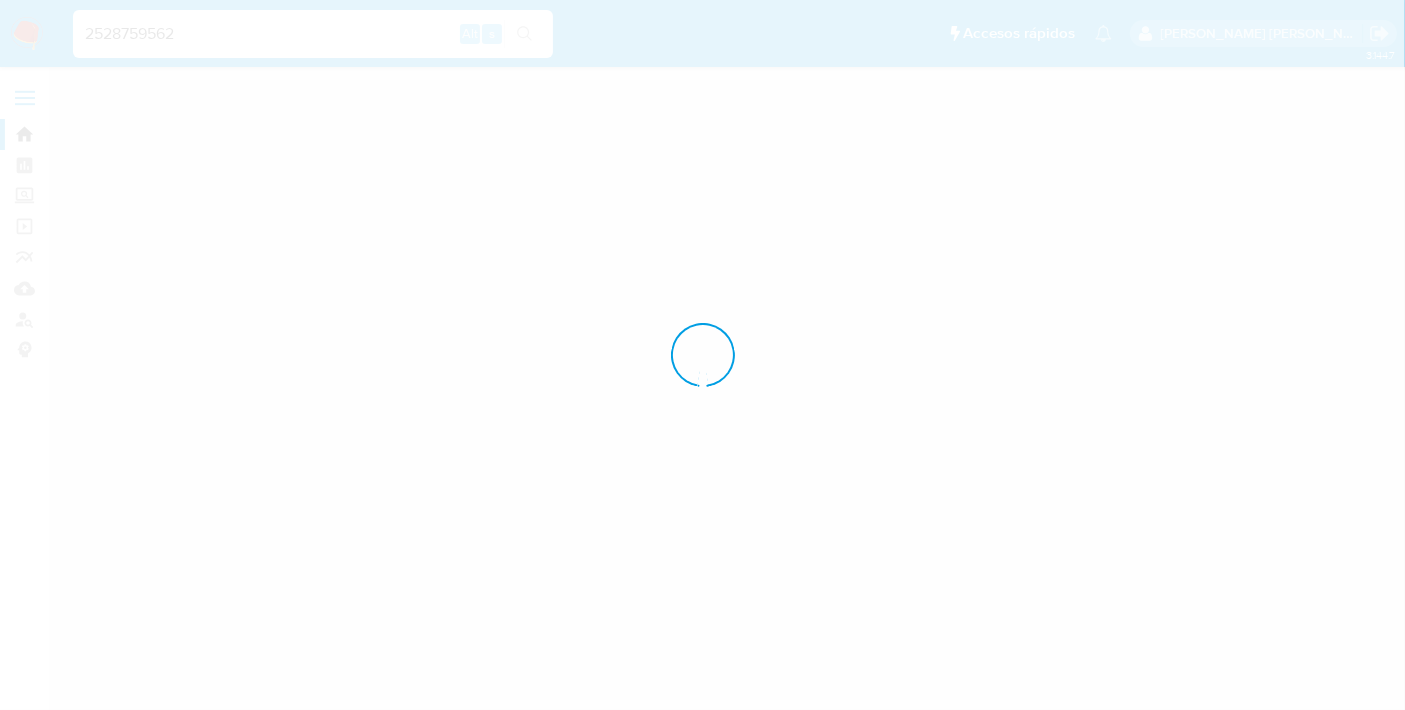 scroll, scrollTop: 0, scrollLeft: 0, axis: both 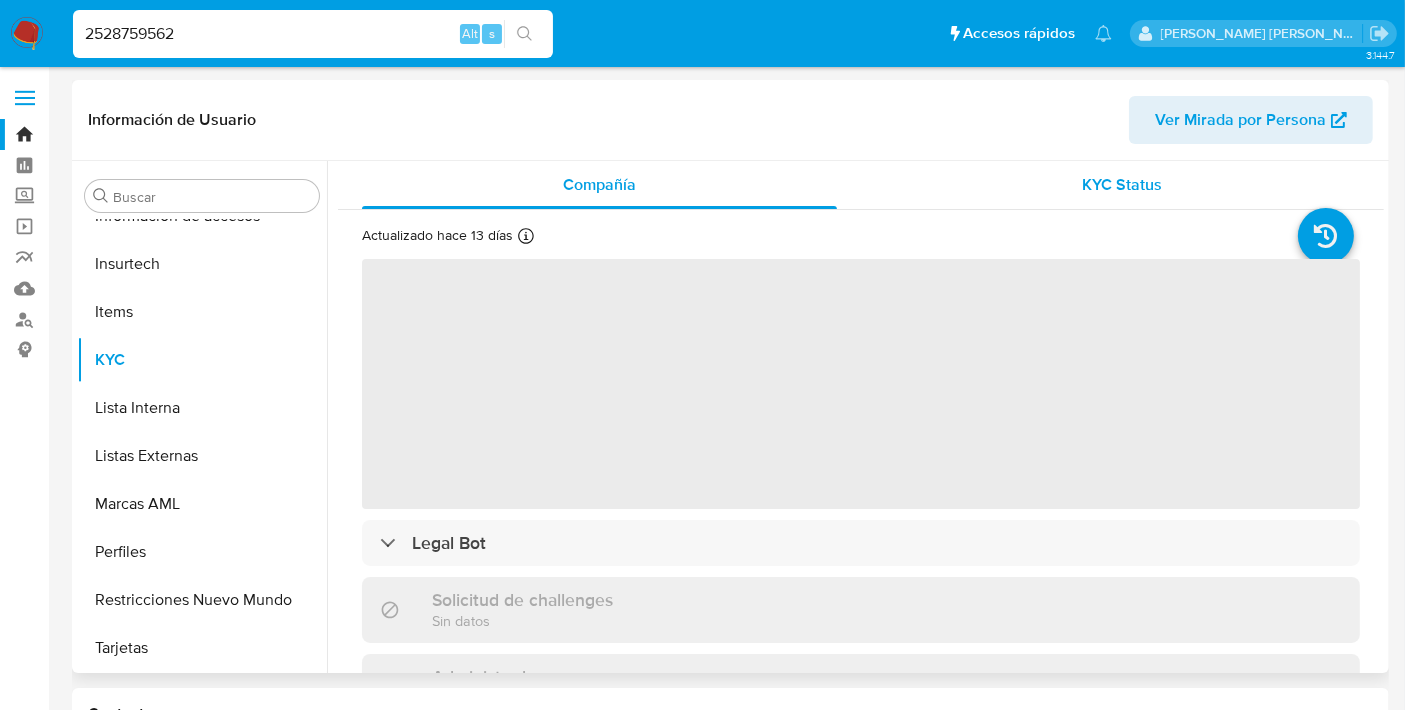 click on "KYC Status" at bounding box center [1123, 184] 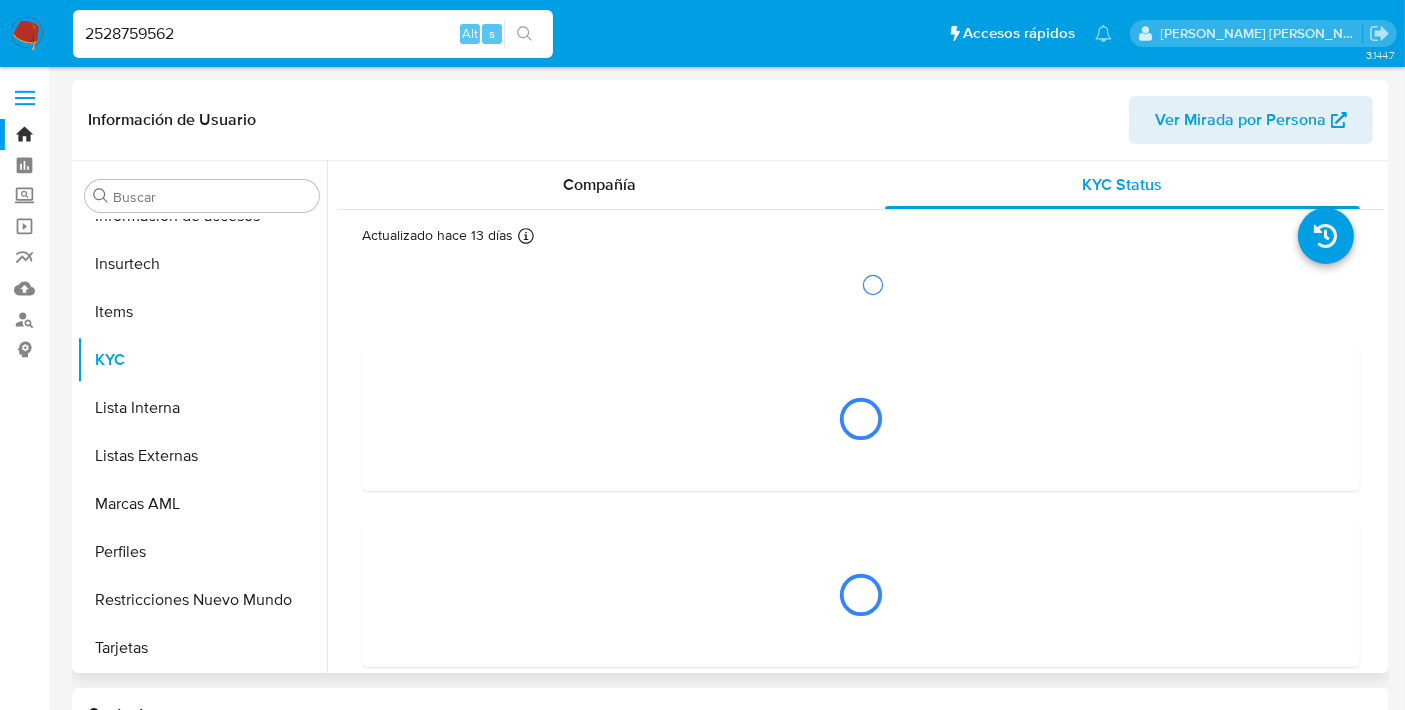 select on "10" 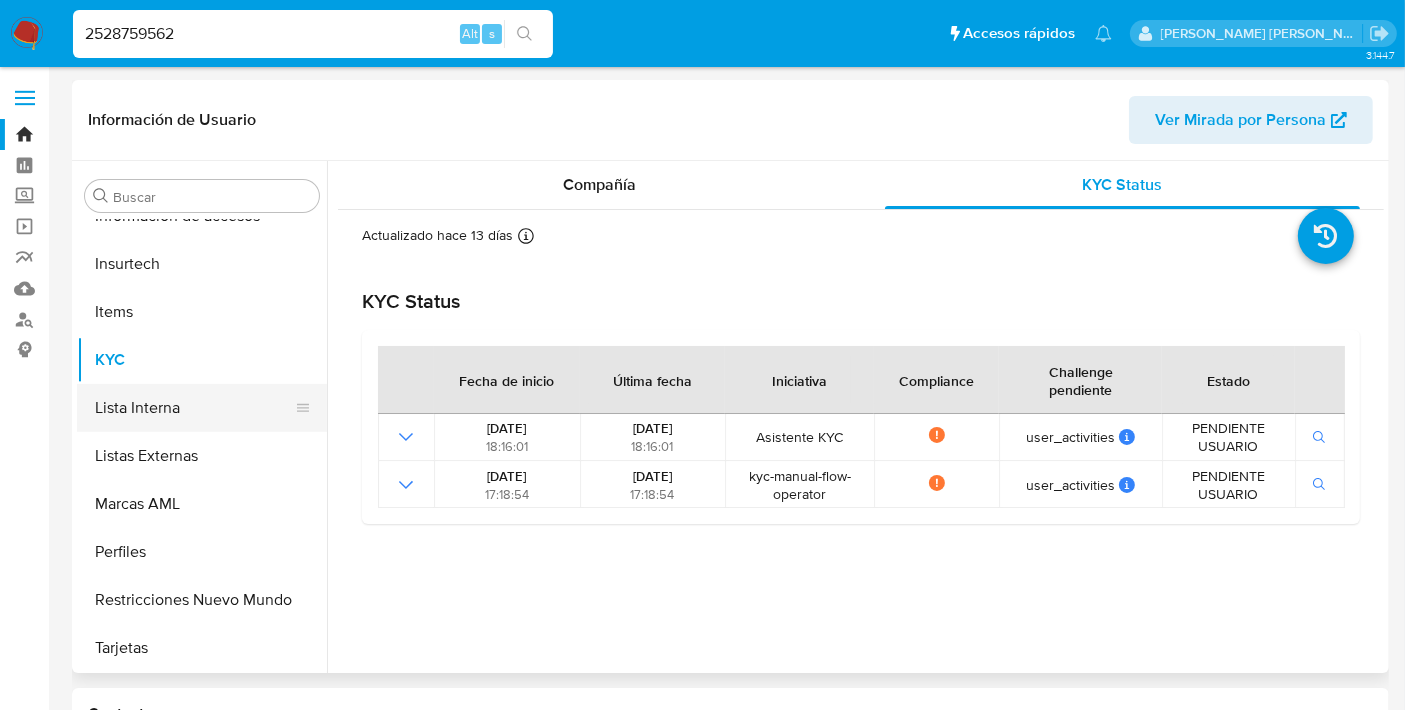 scroll, scrollTop: 445, scrollLeft: 0, axis: vertical 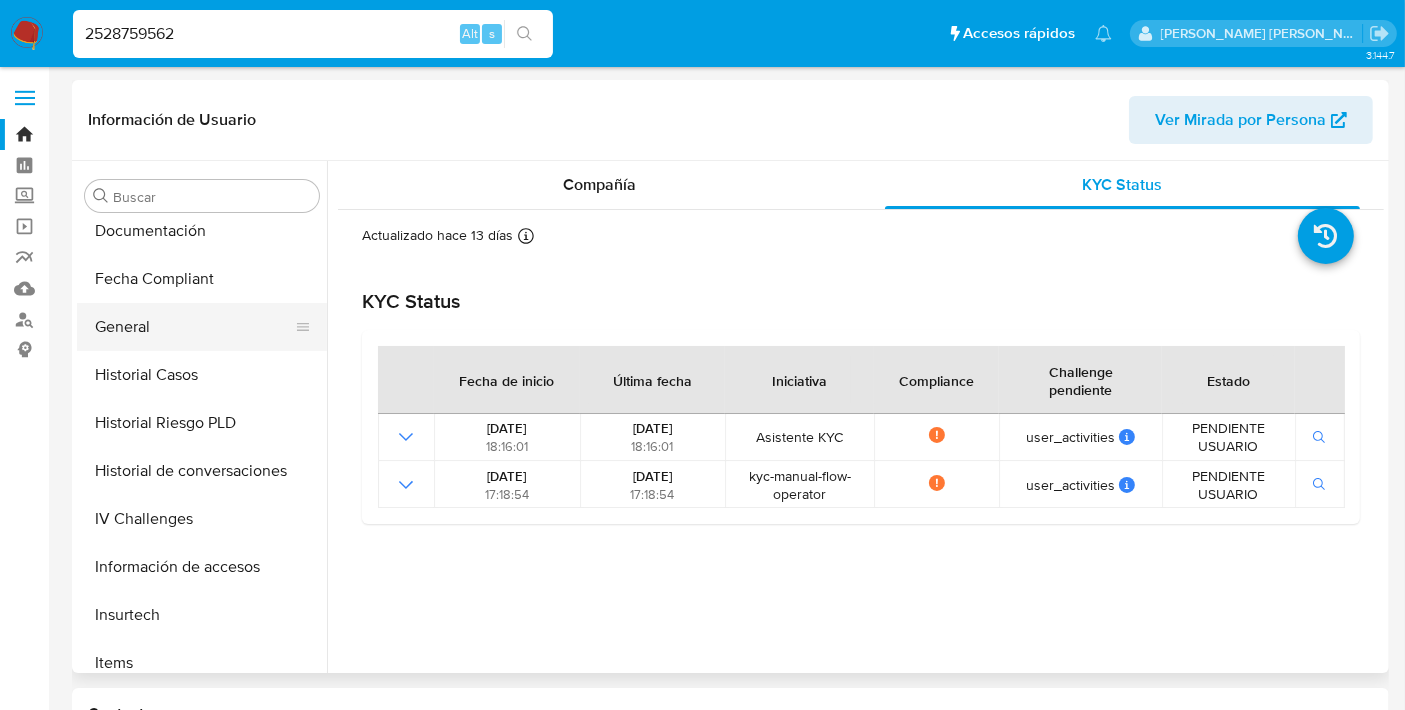 click on "General" at bounding box center (194, 327) 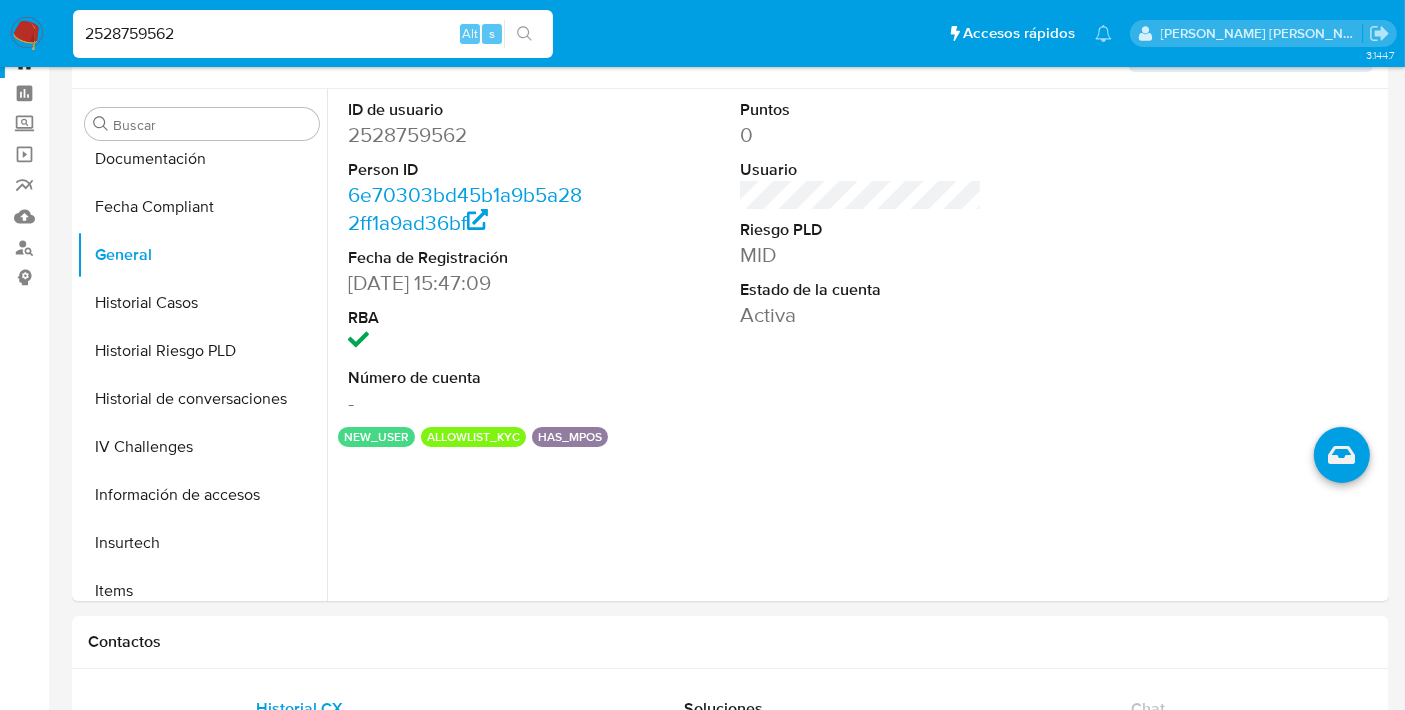 type 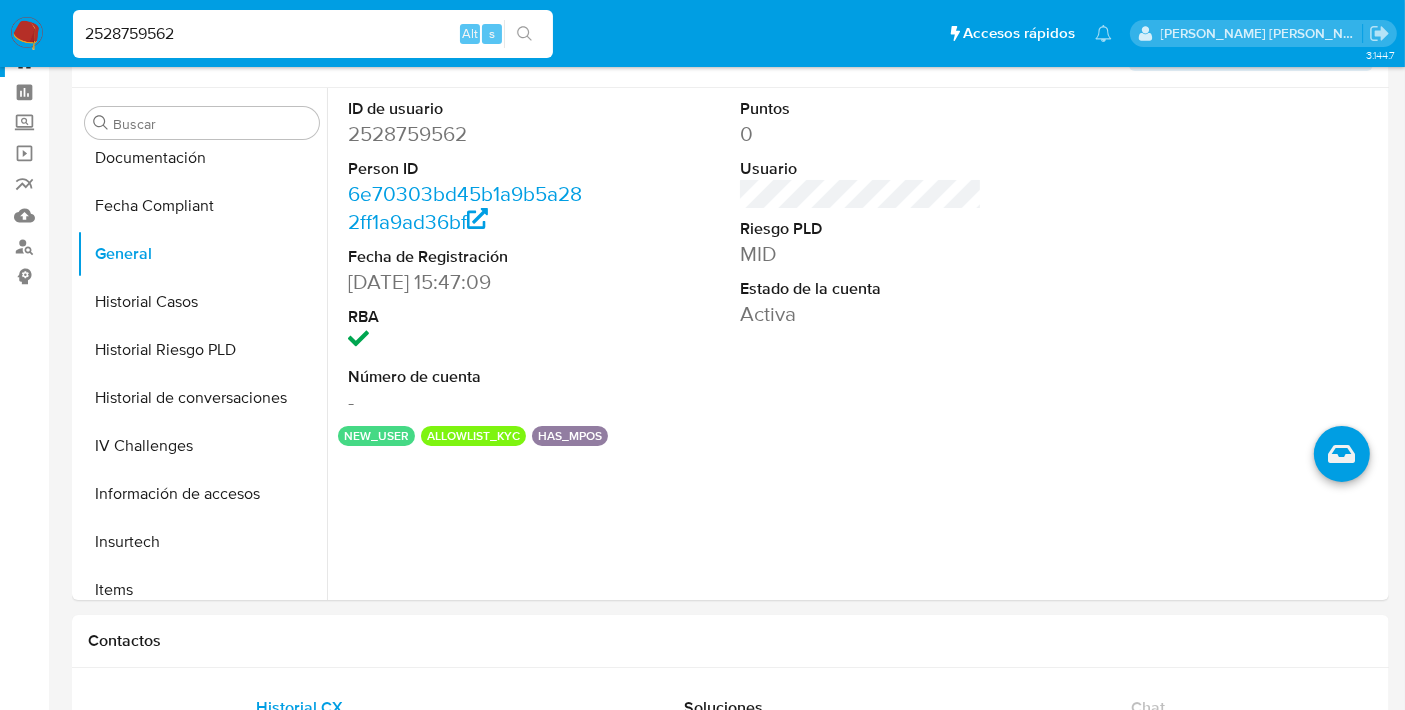 click on "2528759562" at bounding box center (313, 34) 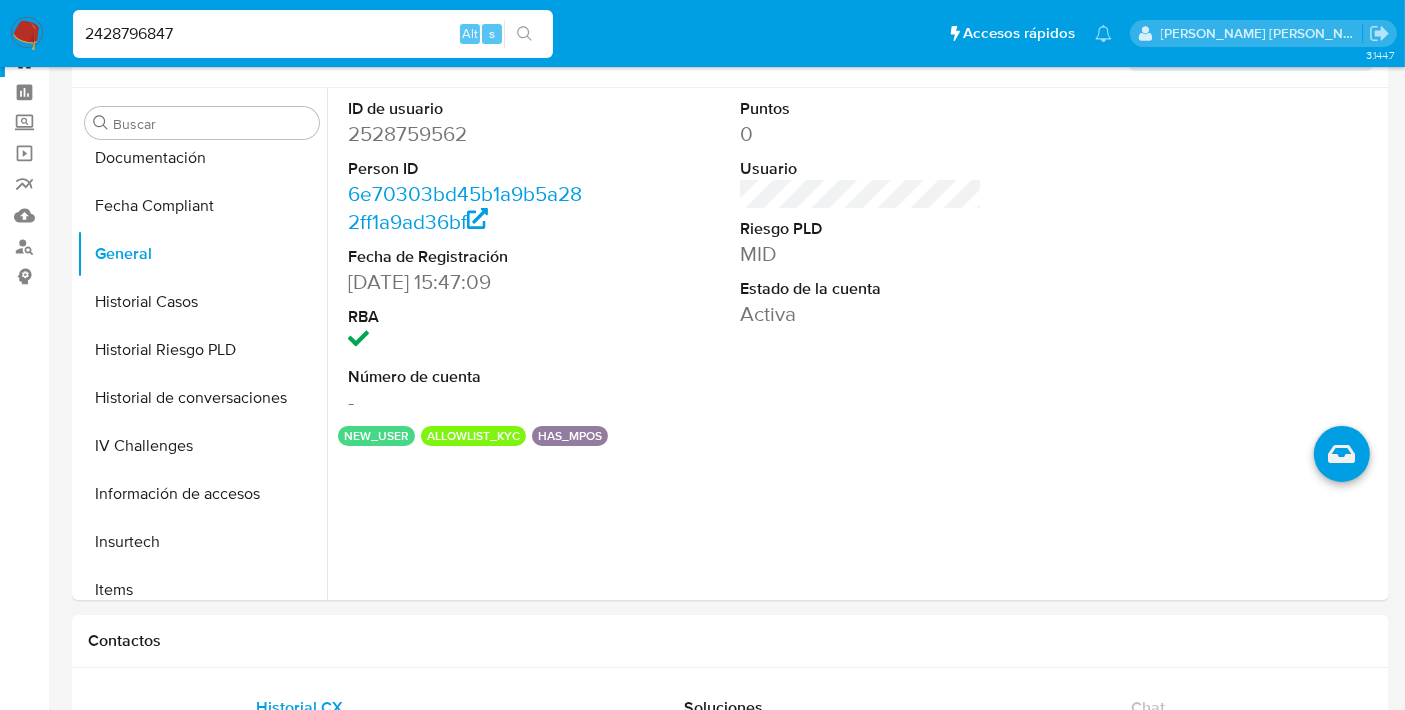 type on "2428796847" 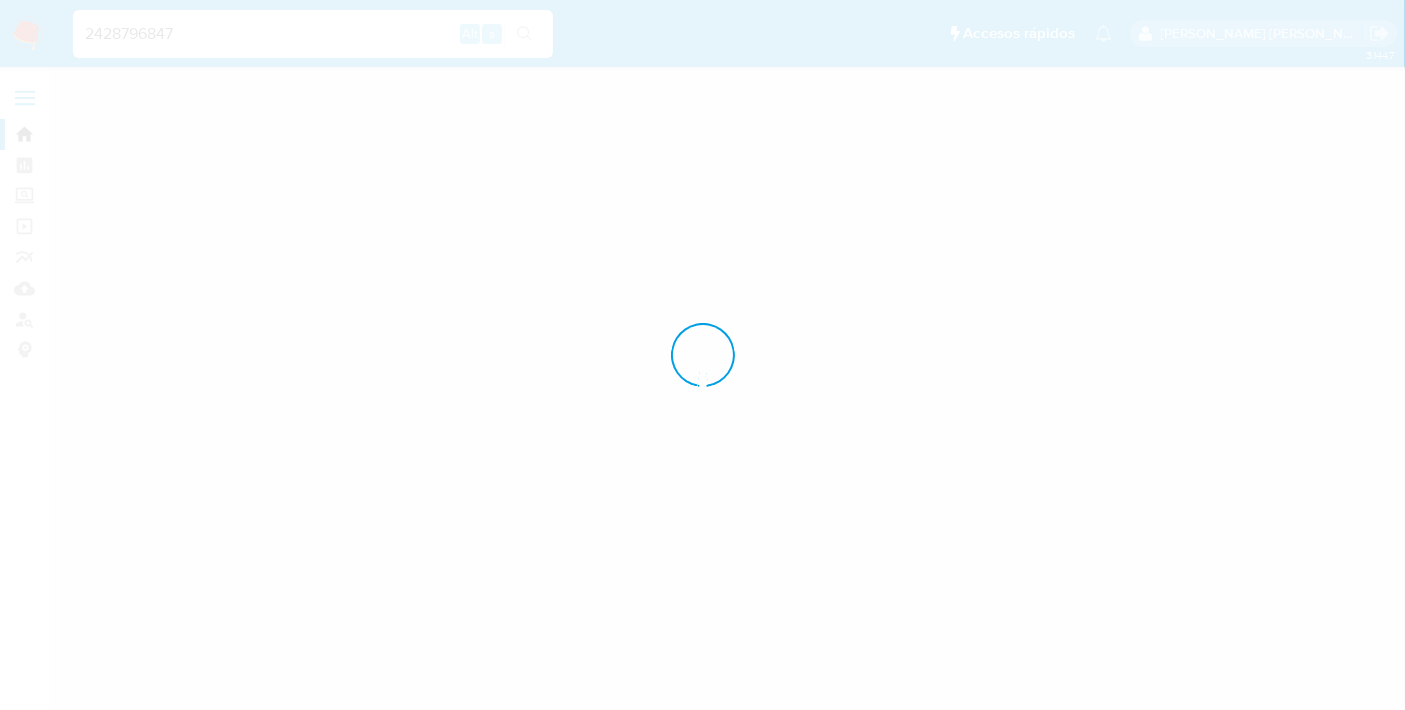 scroll, scrollTop: 0, scrollLeft: 0, axis: both 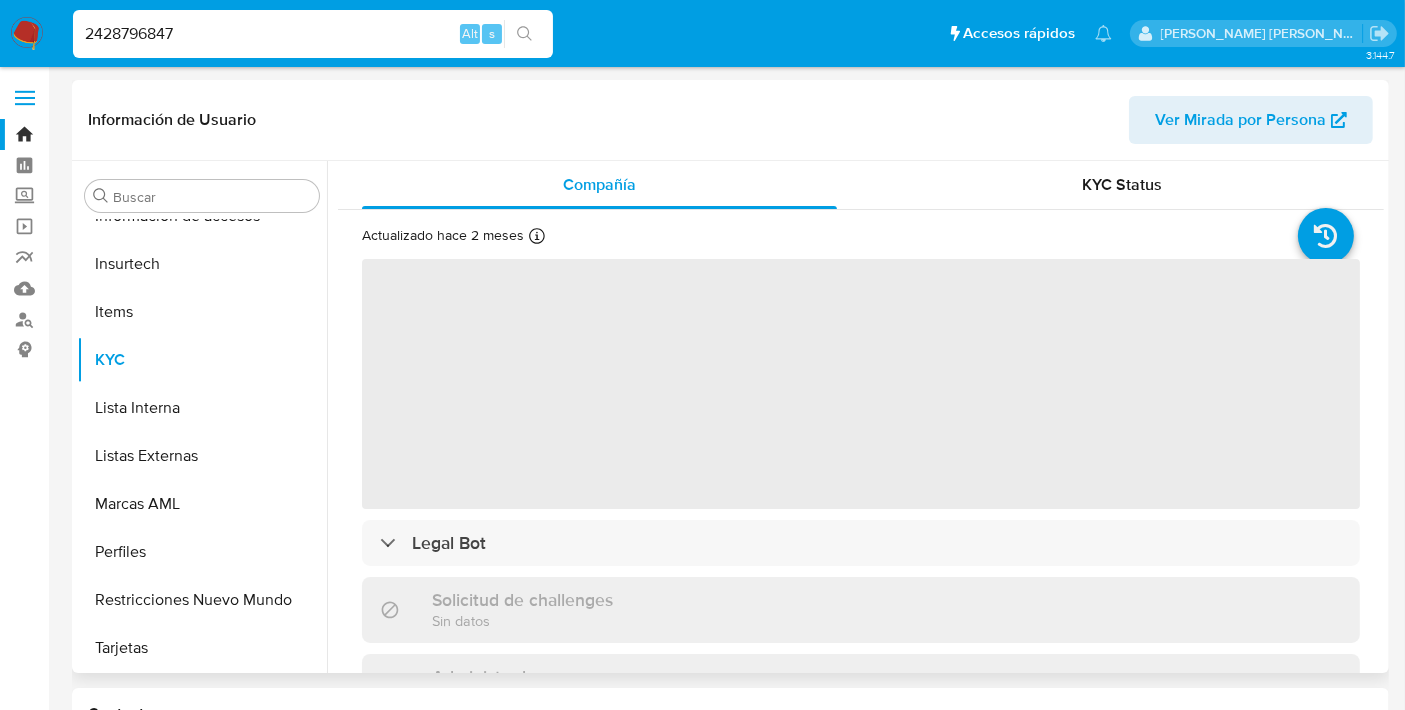 select on "10" 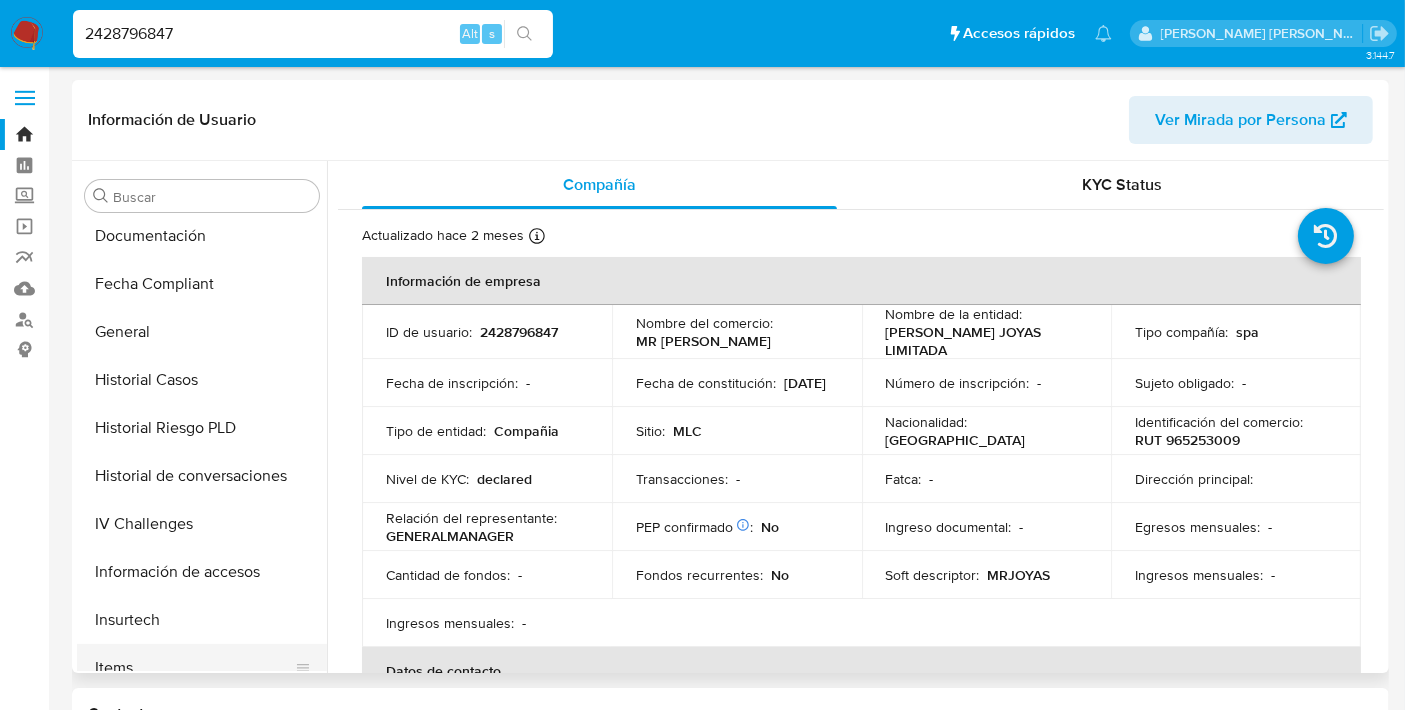 scroll, scrollTop: 434, scrollLeft: 0, axis: vertical 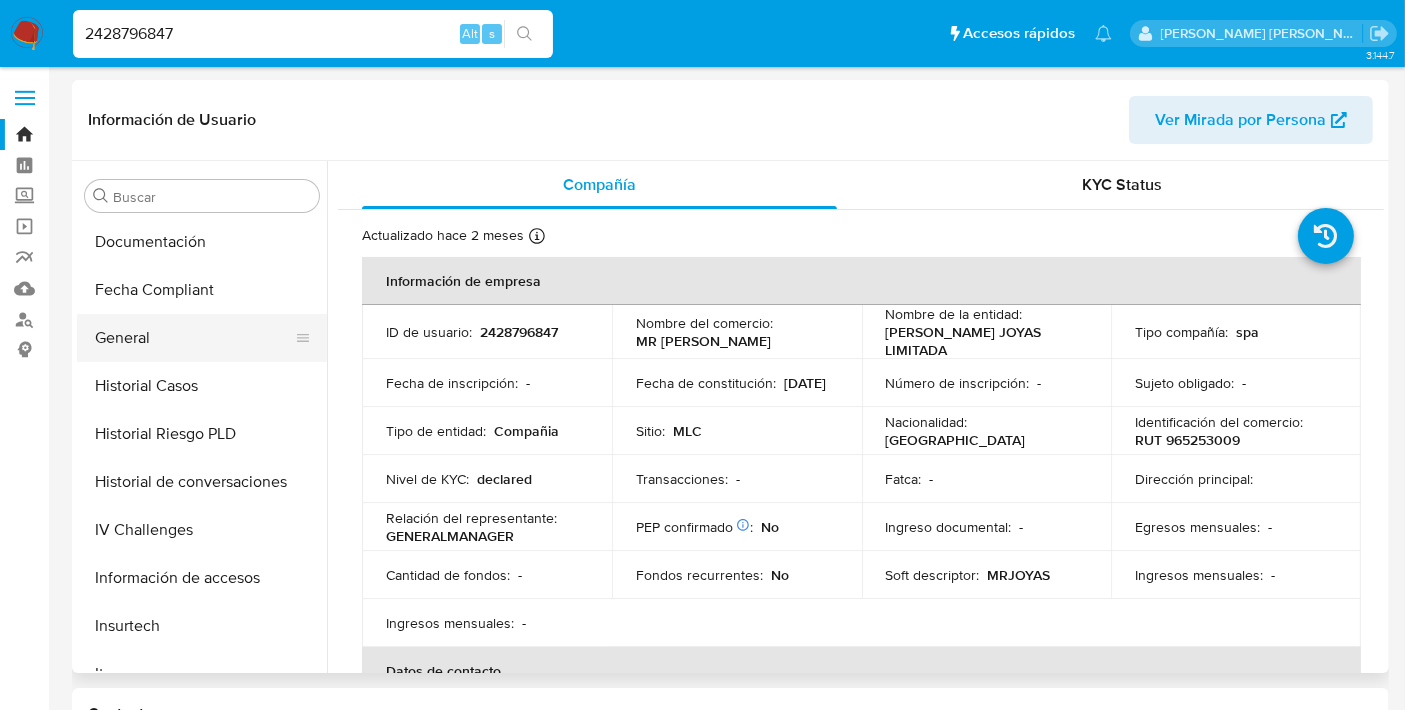 click on "General" at bounding box center (194, 338) 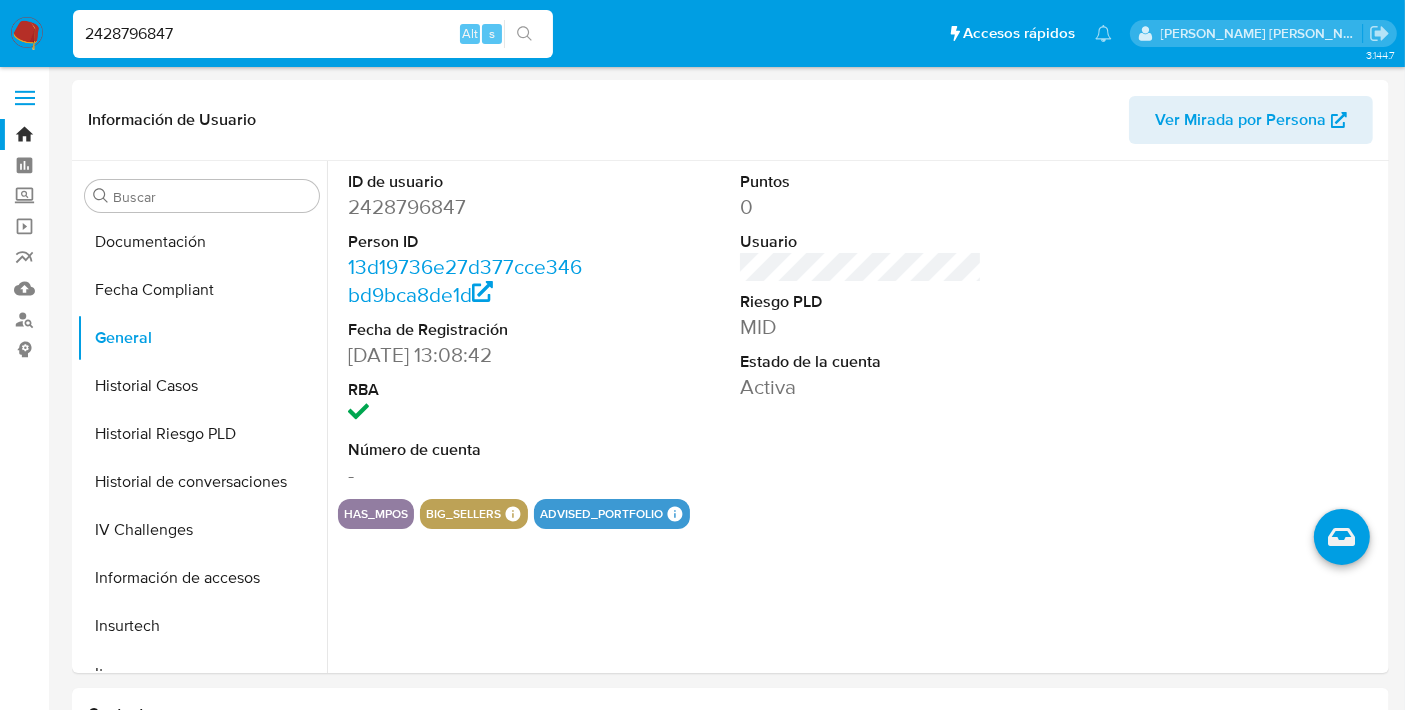 type 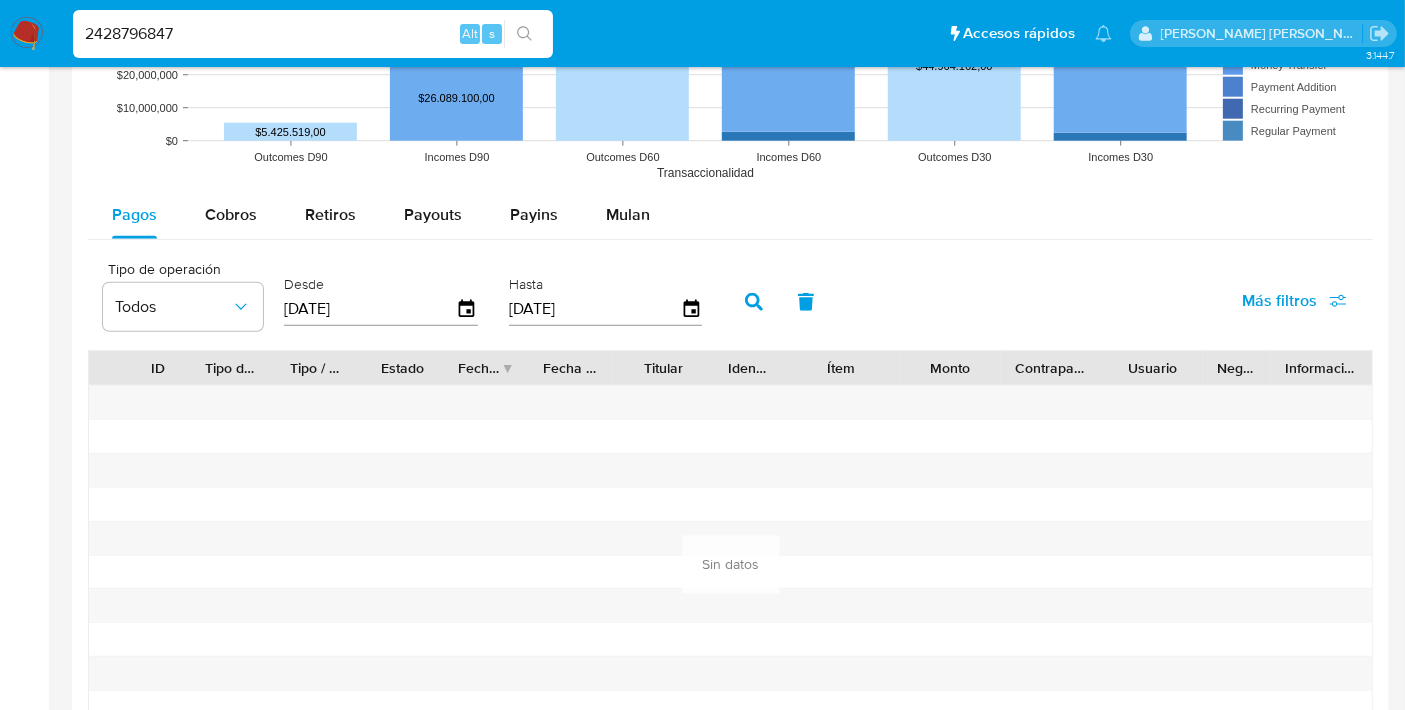 scroll, scrollTop: 1766, scrollLeft: 0, axis: vertical 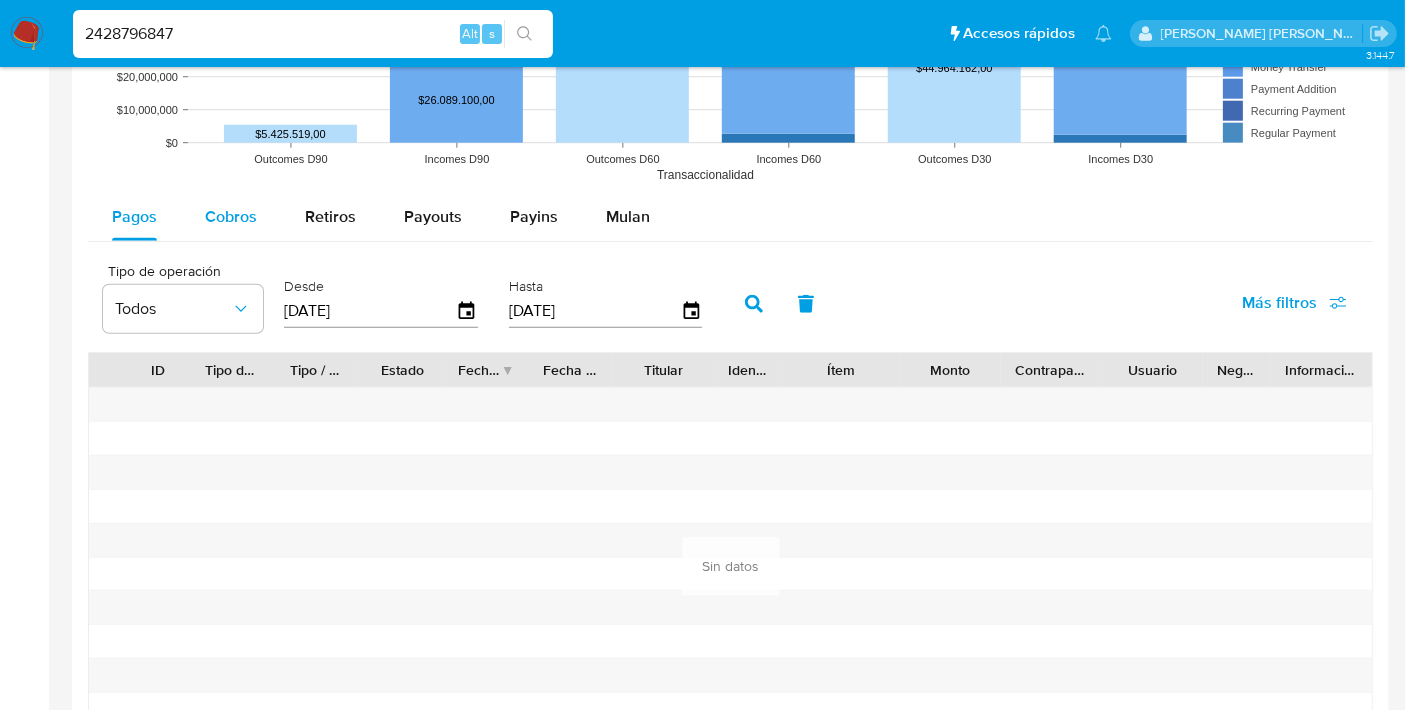 click on "Cobros" at bounding box center (231, 216) 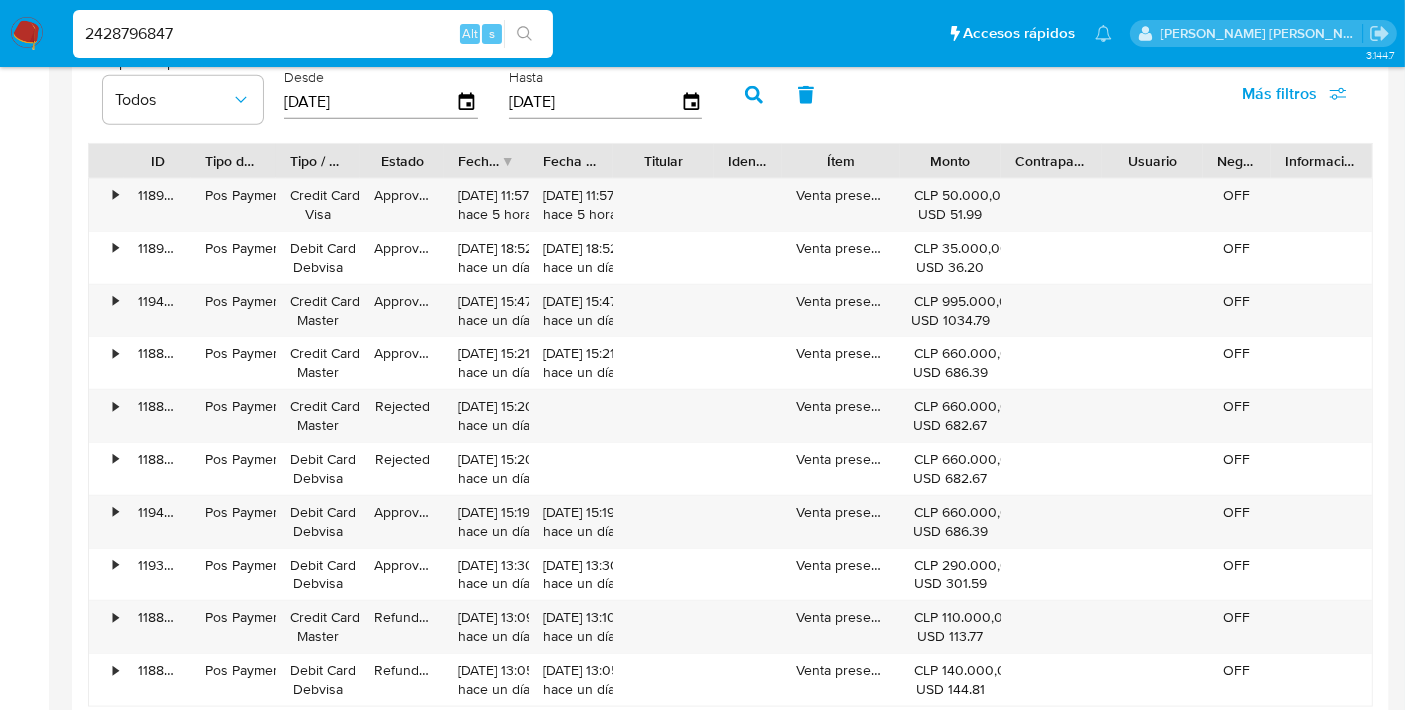 scroll, scrollTop: 1977, scrollLeft: 0, axis: vertical 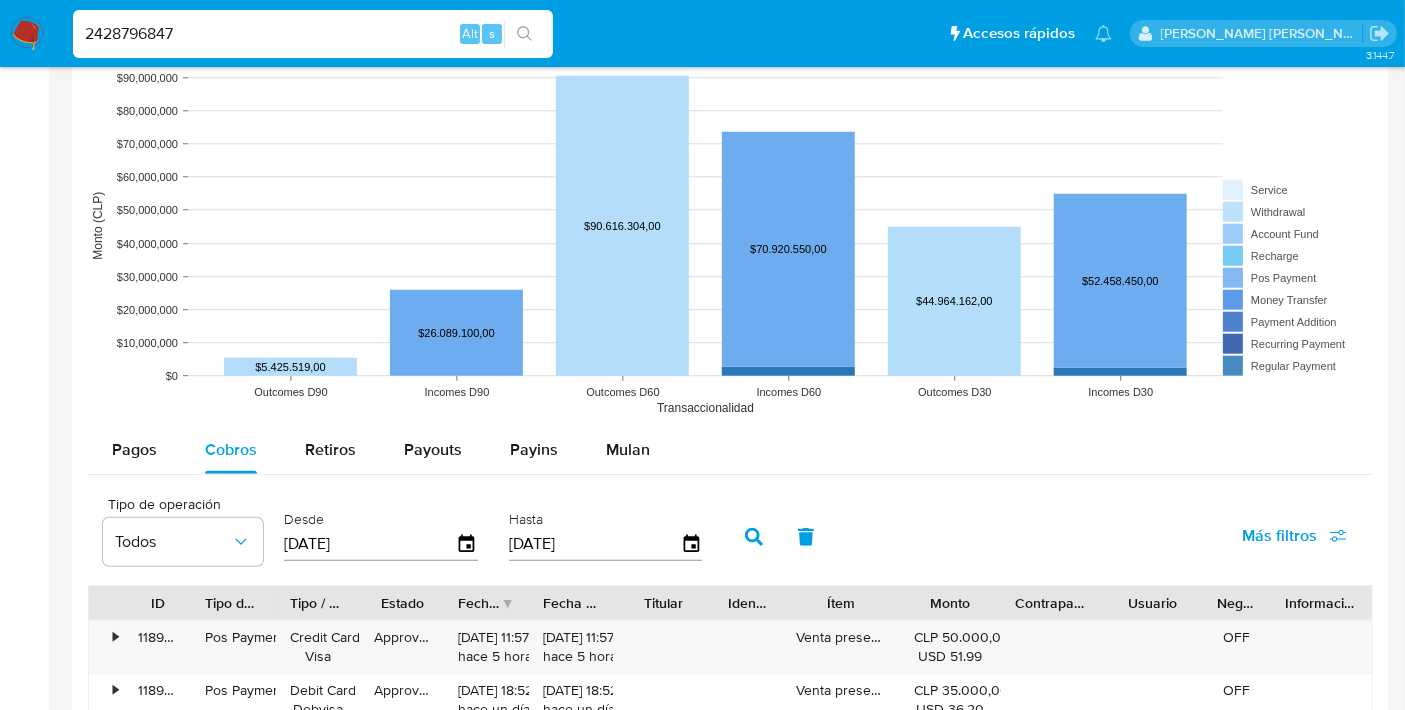 type 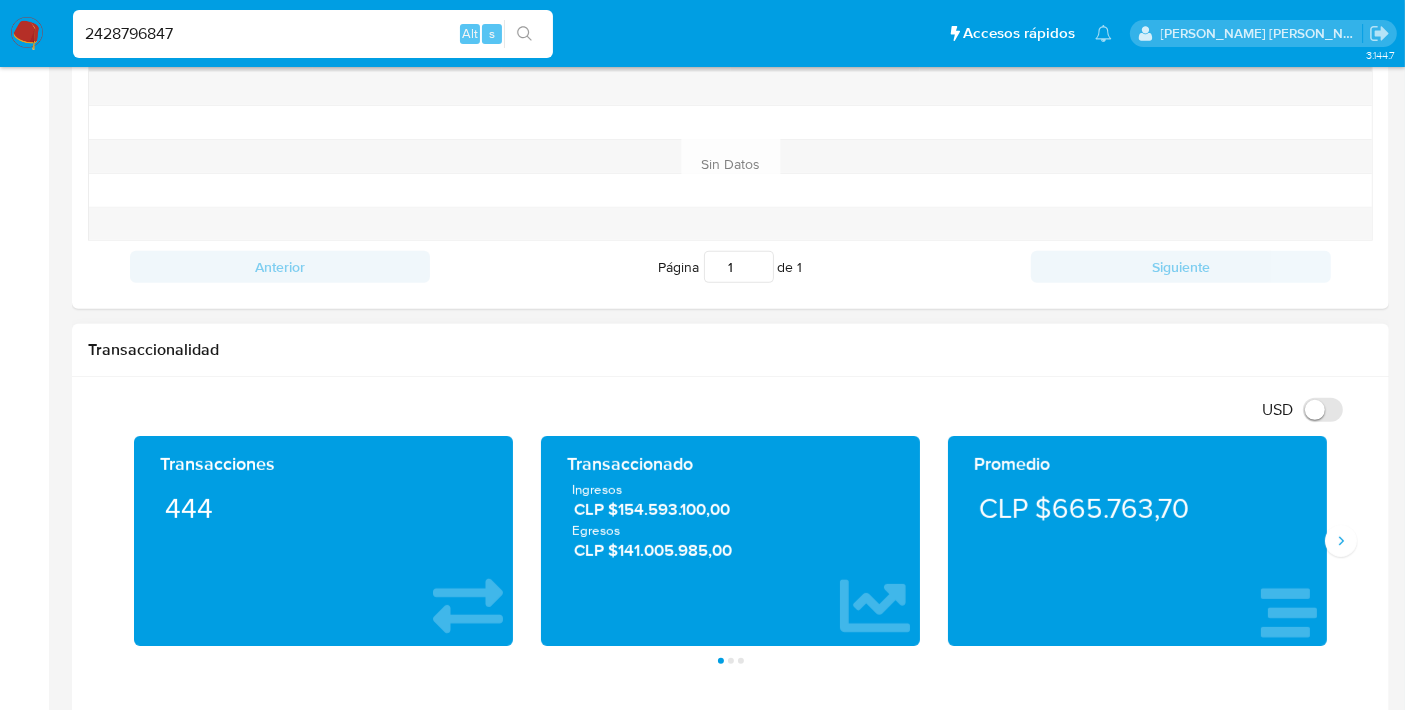 scroll, scrollTop: 708, scrollLeft: 0, axis: vertical 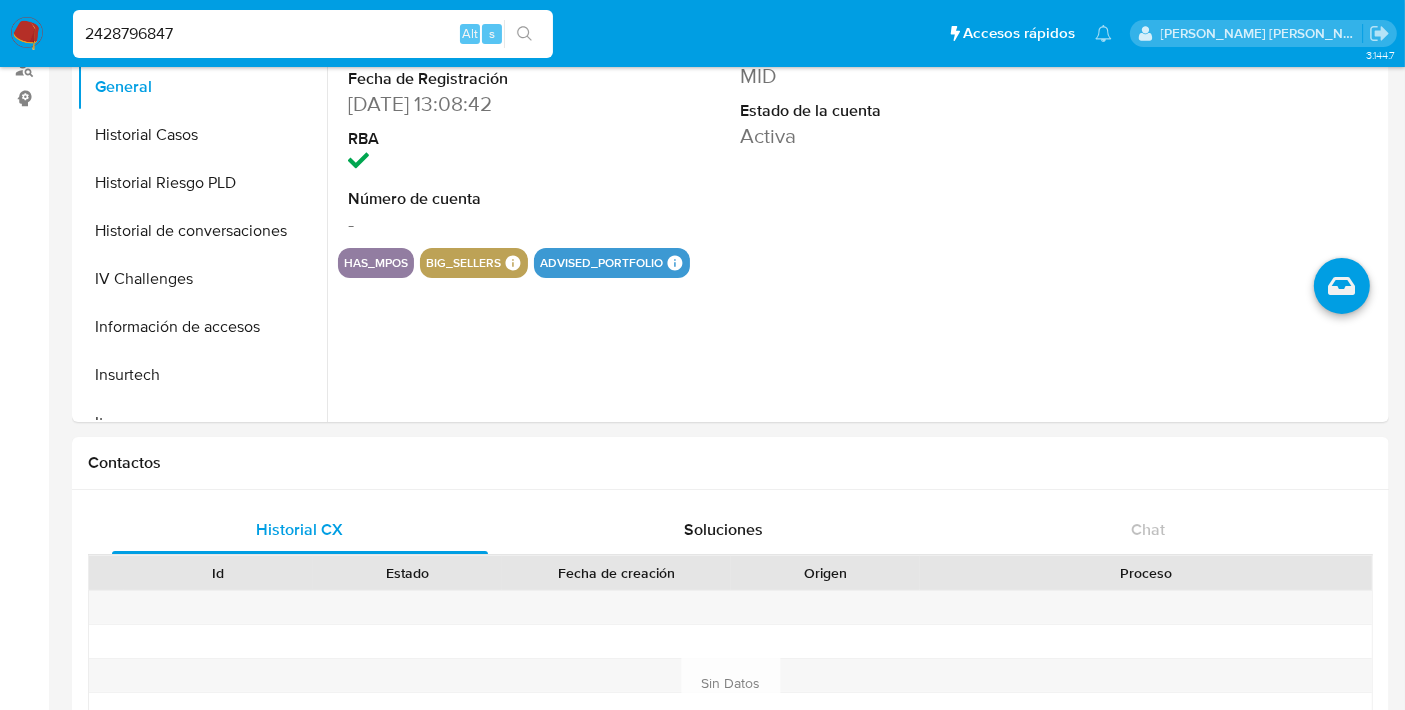 click on "2428796847" at bounding box center (313, 34) 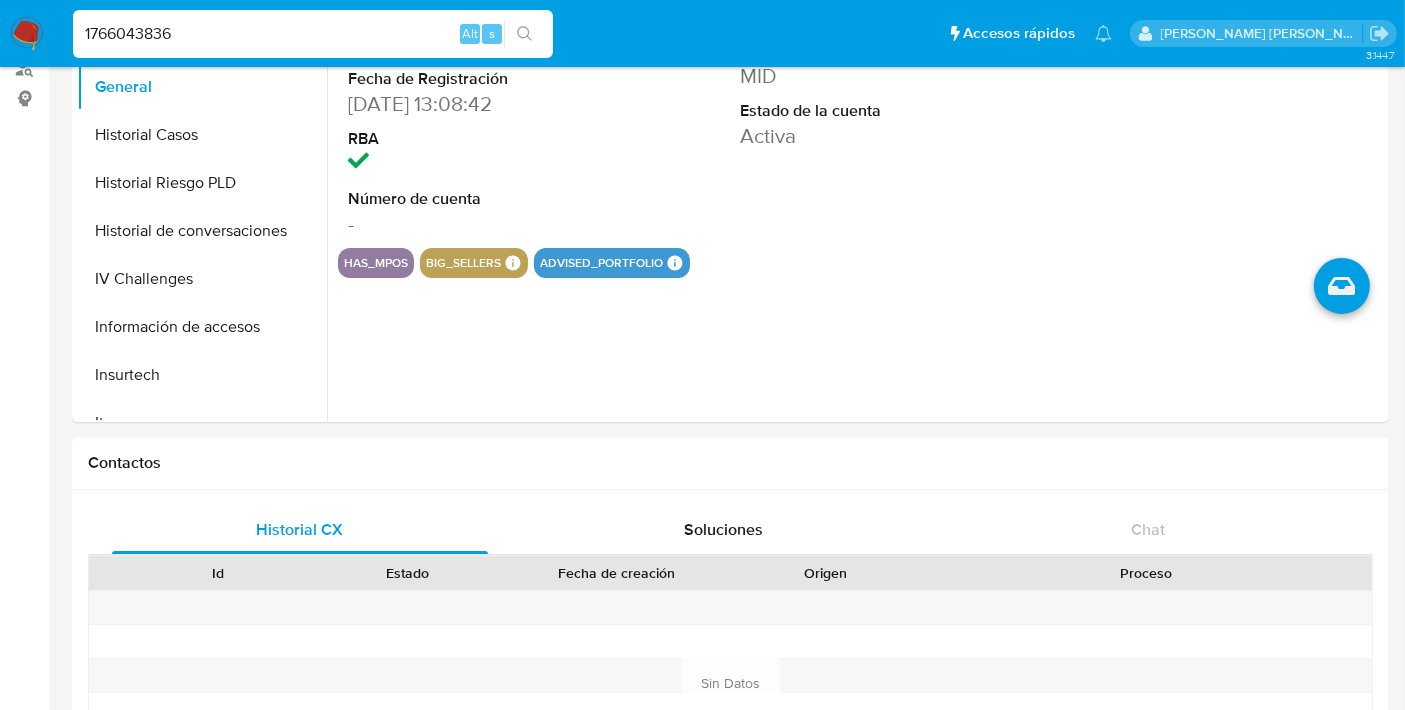 type on "1766043836" 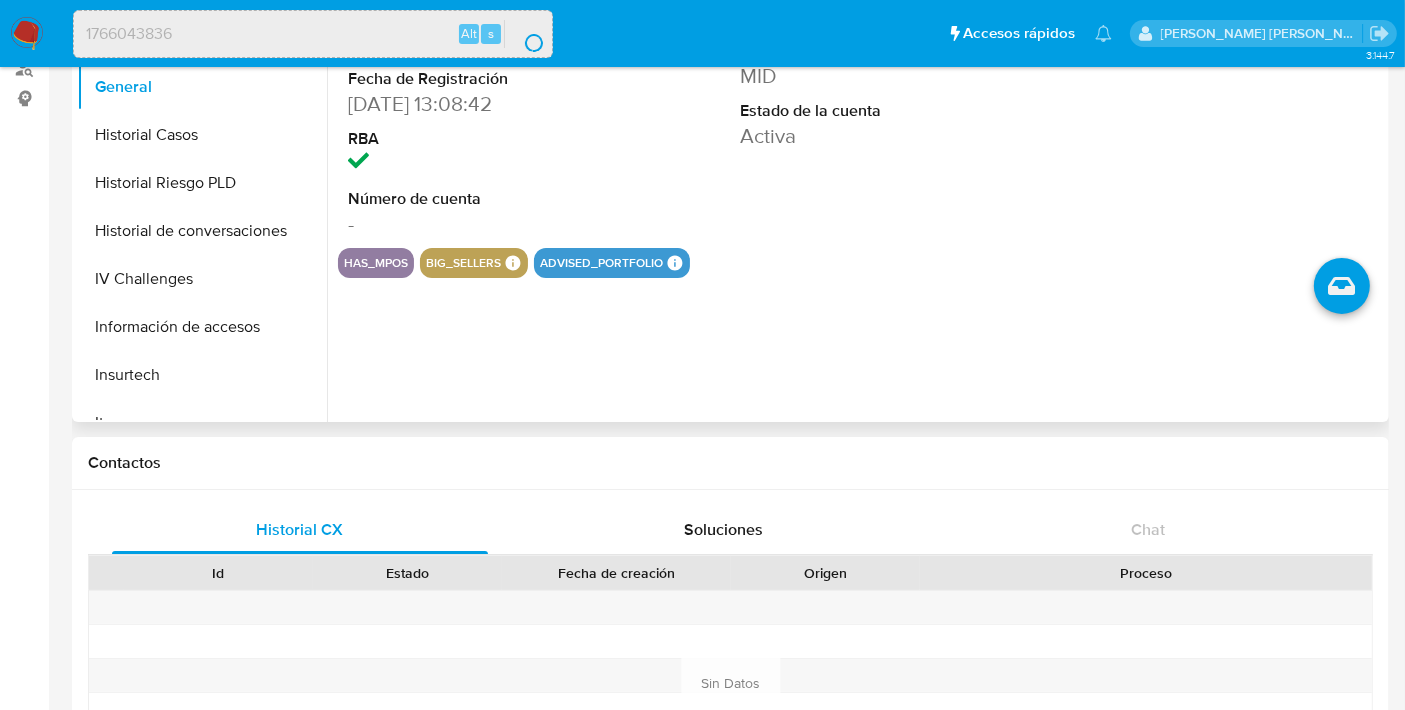 scroll, scrollTop: 0, scrollLeft: 0, axis: both 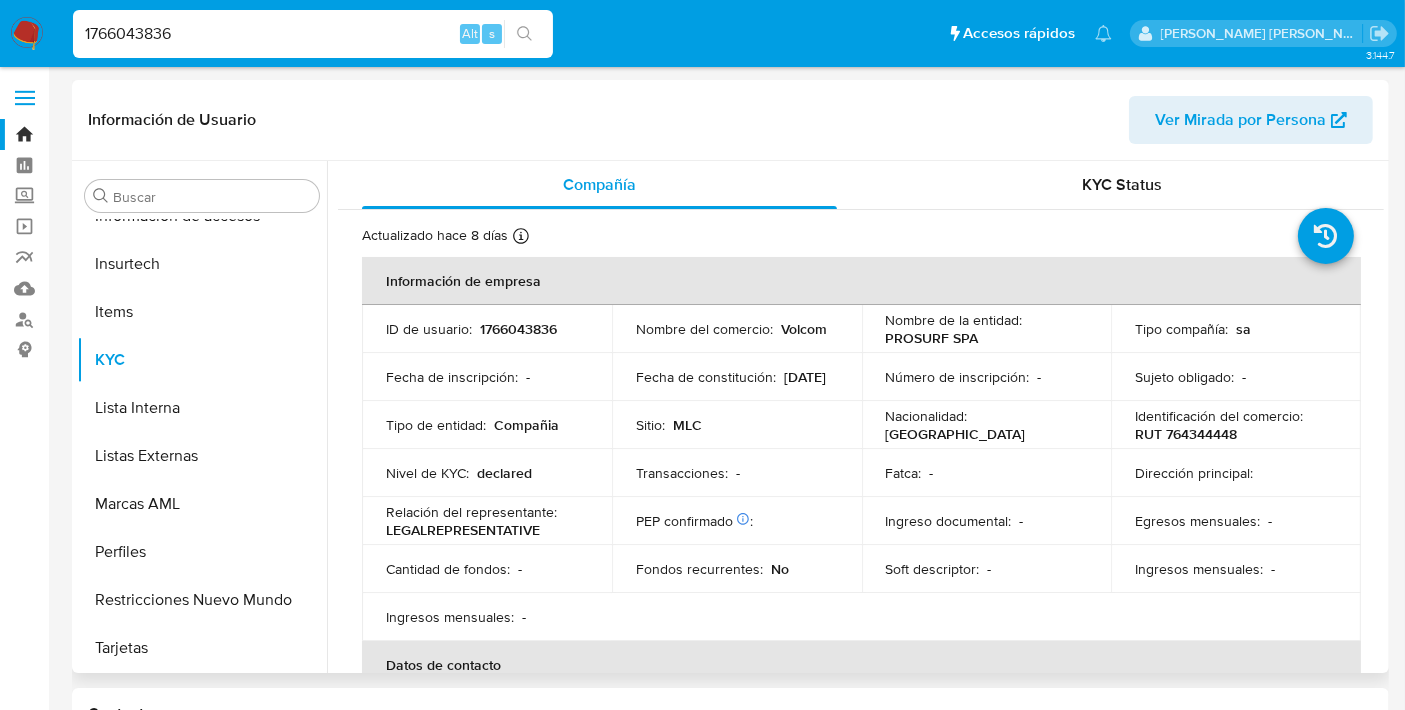 select on "10" 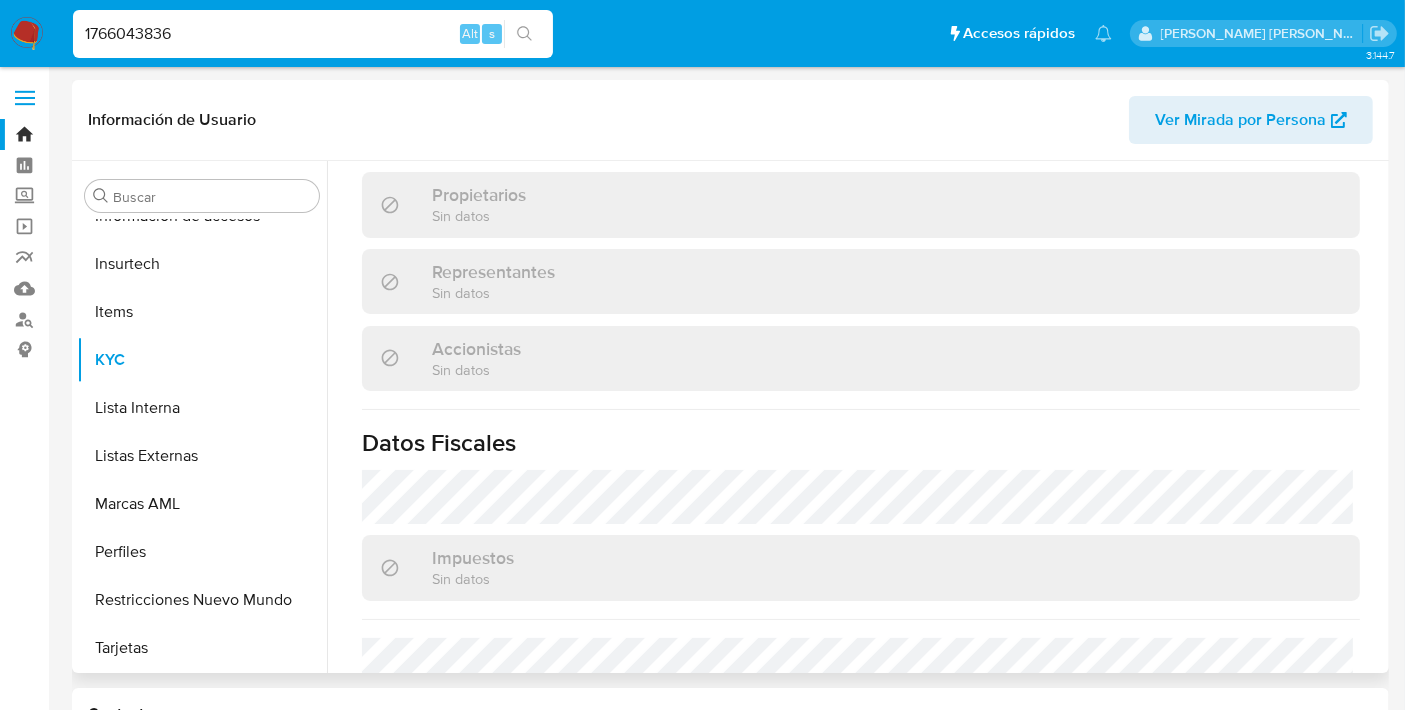scroll, scrollTop: 1313, scrollLeft: 0, axis: vertical 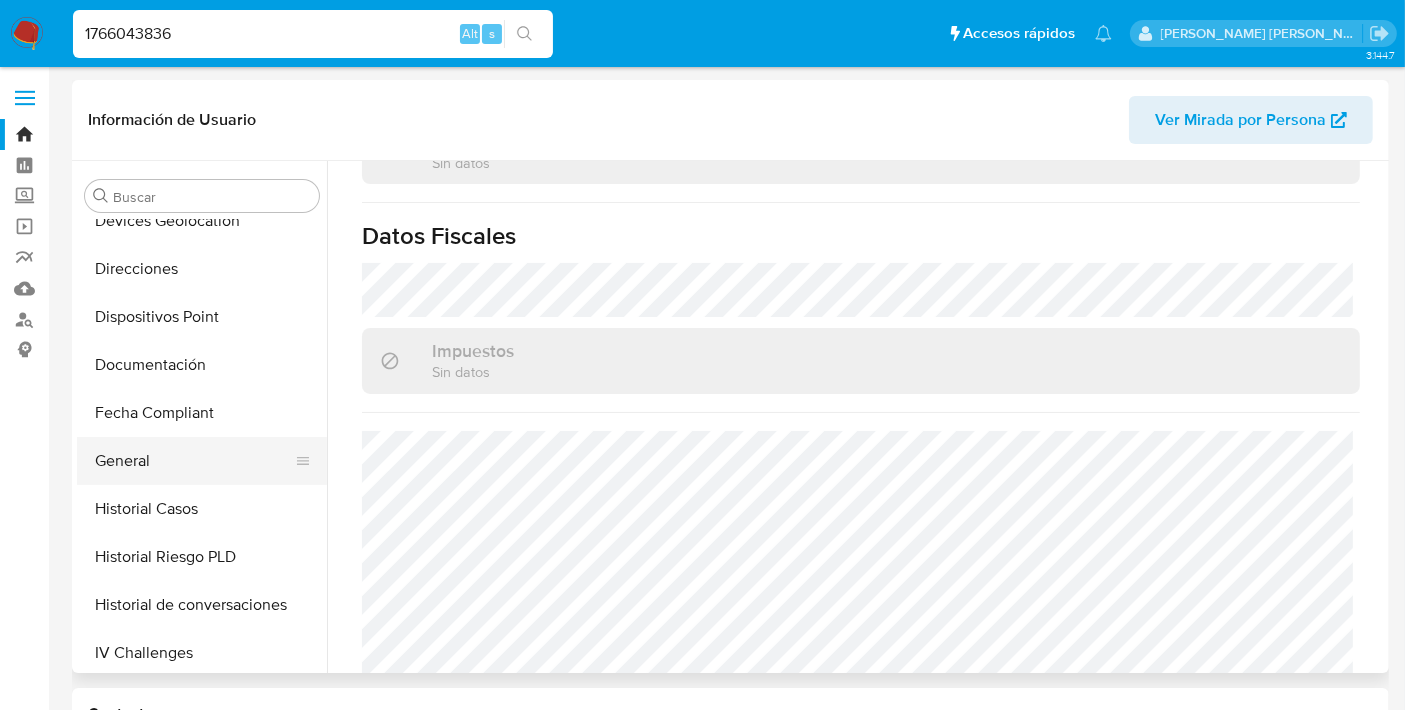 click on "General" at bounding box center (194, 461) 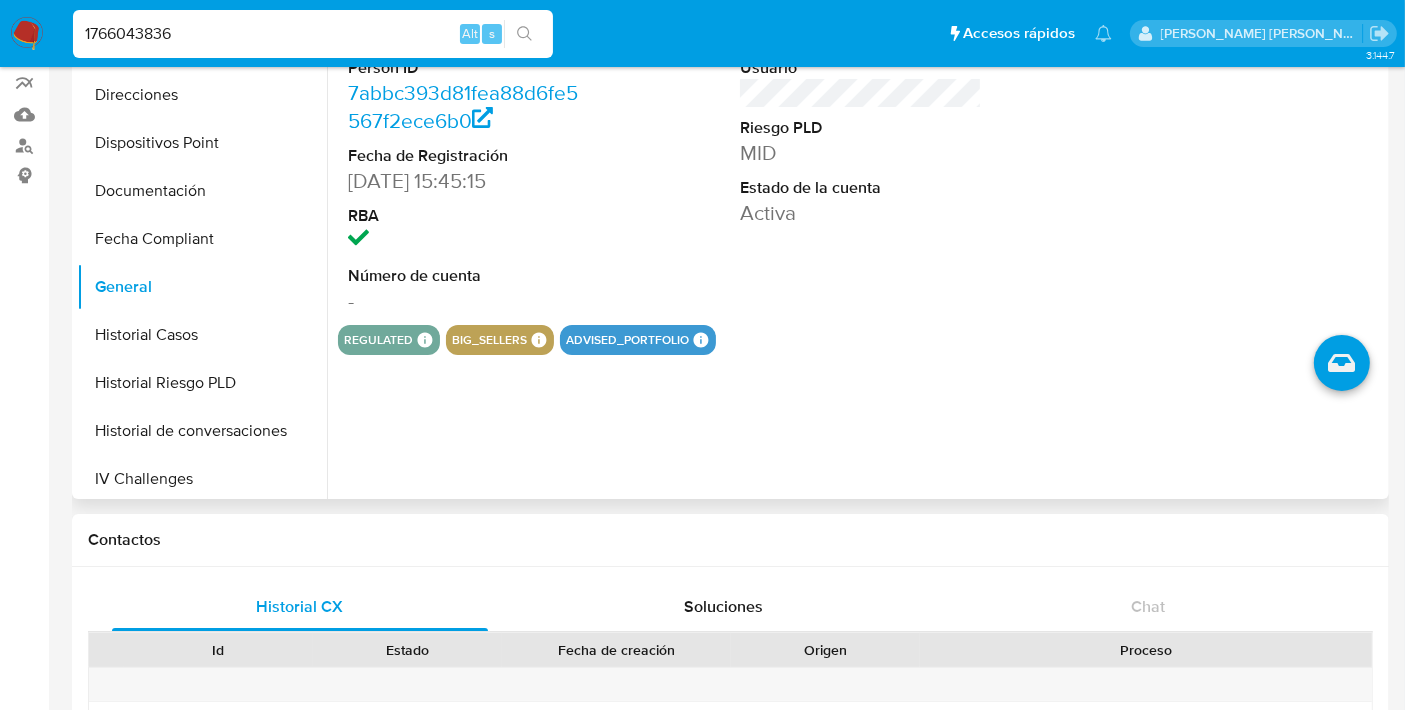 scroll, scrollTop: 175, scrollLeft: 0, axis: vertical 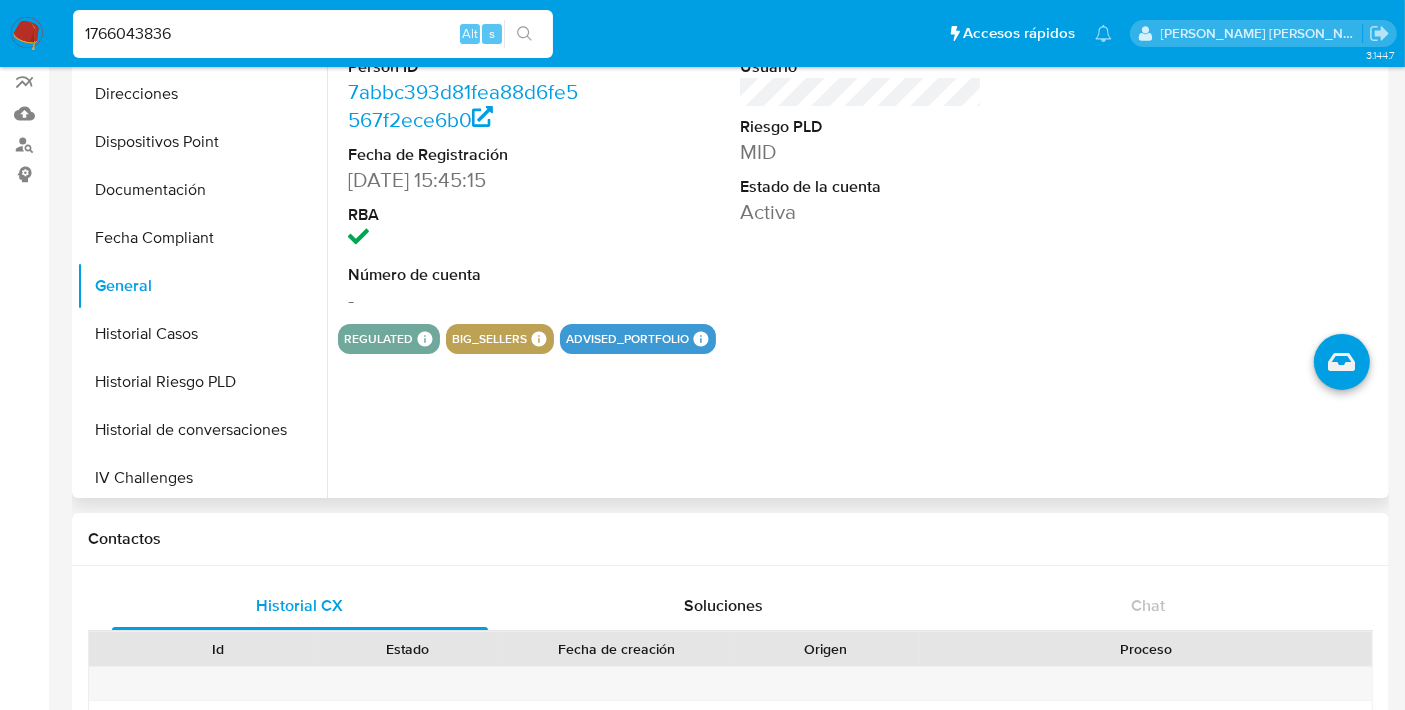 click on "ID de usuario 1766043836 Person ID 7abbc393d81fea88d6fe5567f2ece6b0 Fecha de Registración [DATE] 15:45:15 RBA Número de cuenta - Puntos 0 Usuario Riesgo PLD MID Estado de la cuenta Activa regulated   Regulated MLC EMISOR Evaluation Result COMPLIES User Regulated Date [DATE]T16:15:41-04:00 User Cancelled Date - Cancelled Regulation Status APPLIED big_sellers   BIG SELLERS BIG SELLERS Advisor Email [EMAIL_ADDRESS][DOMAIN_NAME] Advisor Name Trinidad [PERSON_NAME] [PERSON_NAME] advised_portfolio   Advised Portfolio Advised Portfolio Advisor Email [EMAIL_ADDRESS][DOMAIN_NAME] Advisor Name Trinidad [PERSON_NAME] [PERSON_NAME] Advised is_advised" at bounding box center (855, 242) 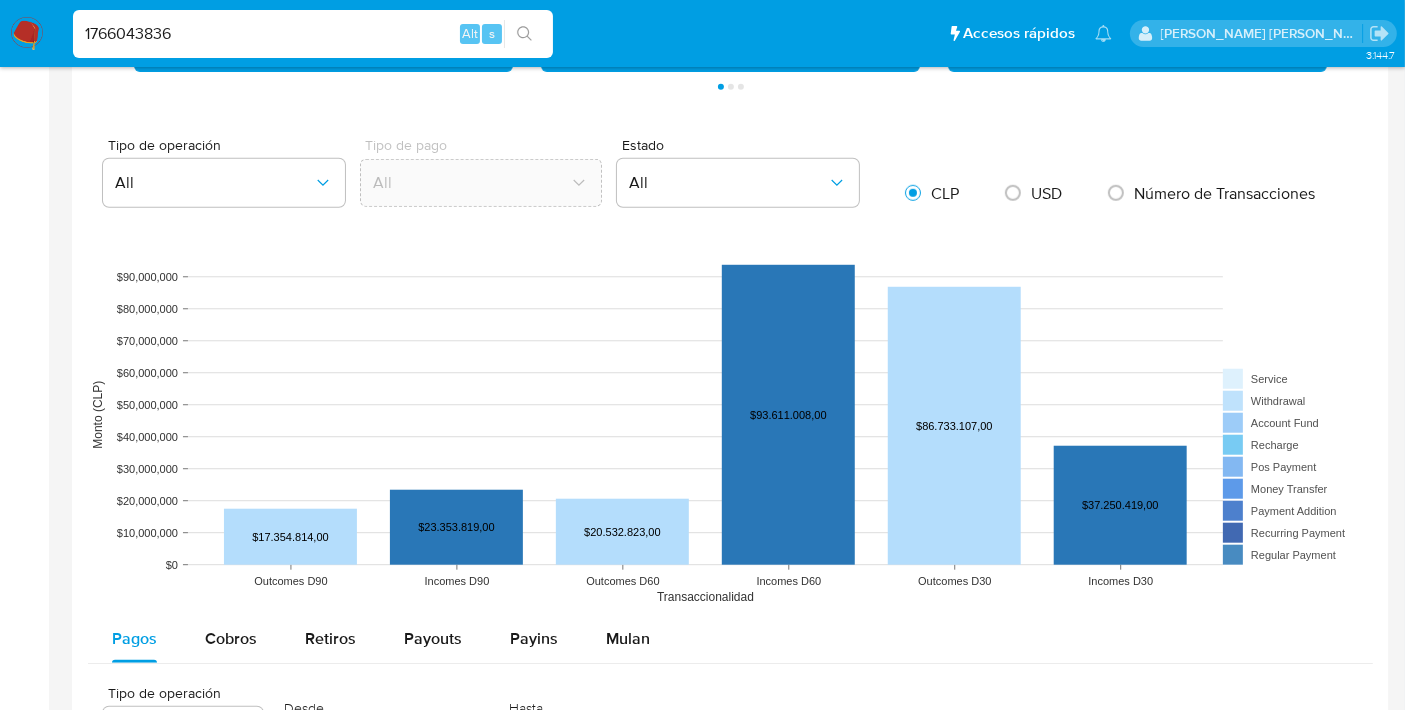 scroll, scrollTop: 1432, scrollLeft: 0, axis: vertical 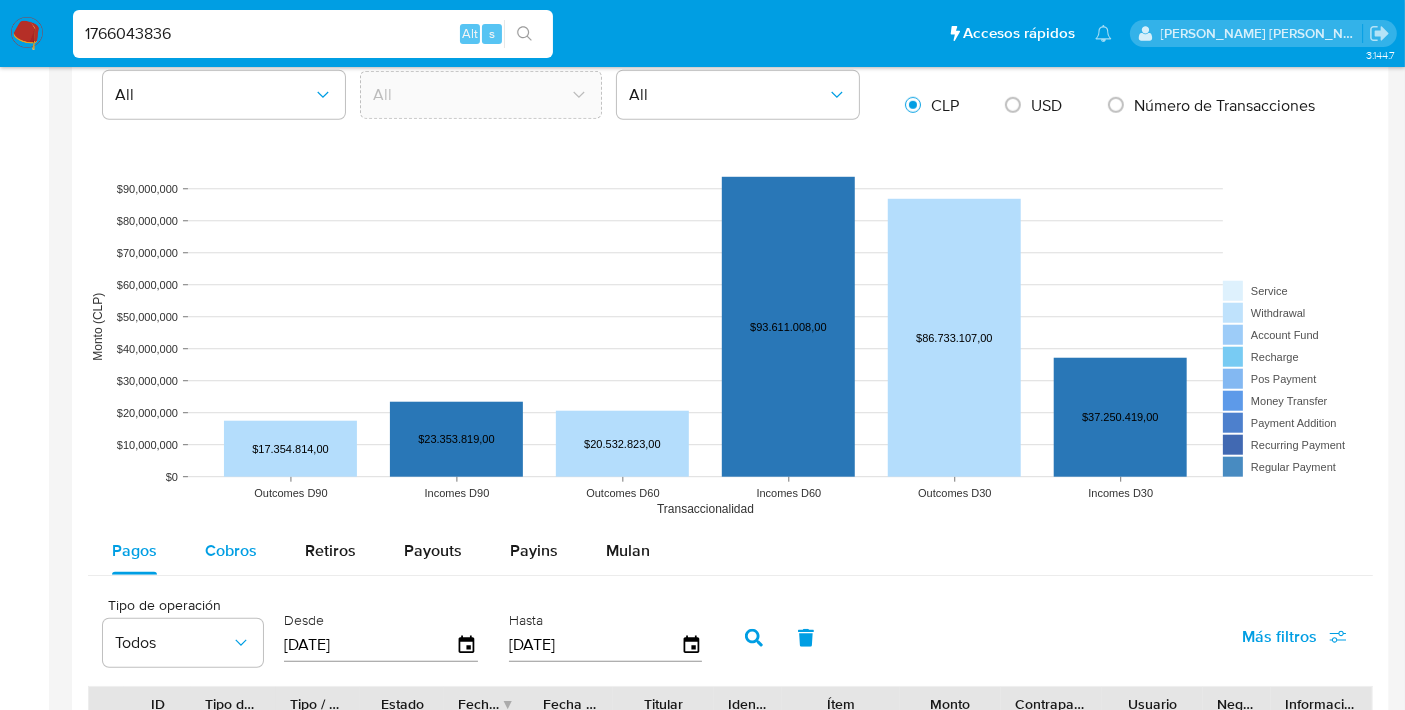 click on "Cobros" at bounding box center [231, 550] 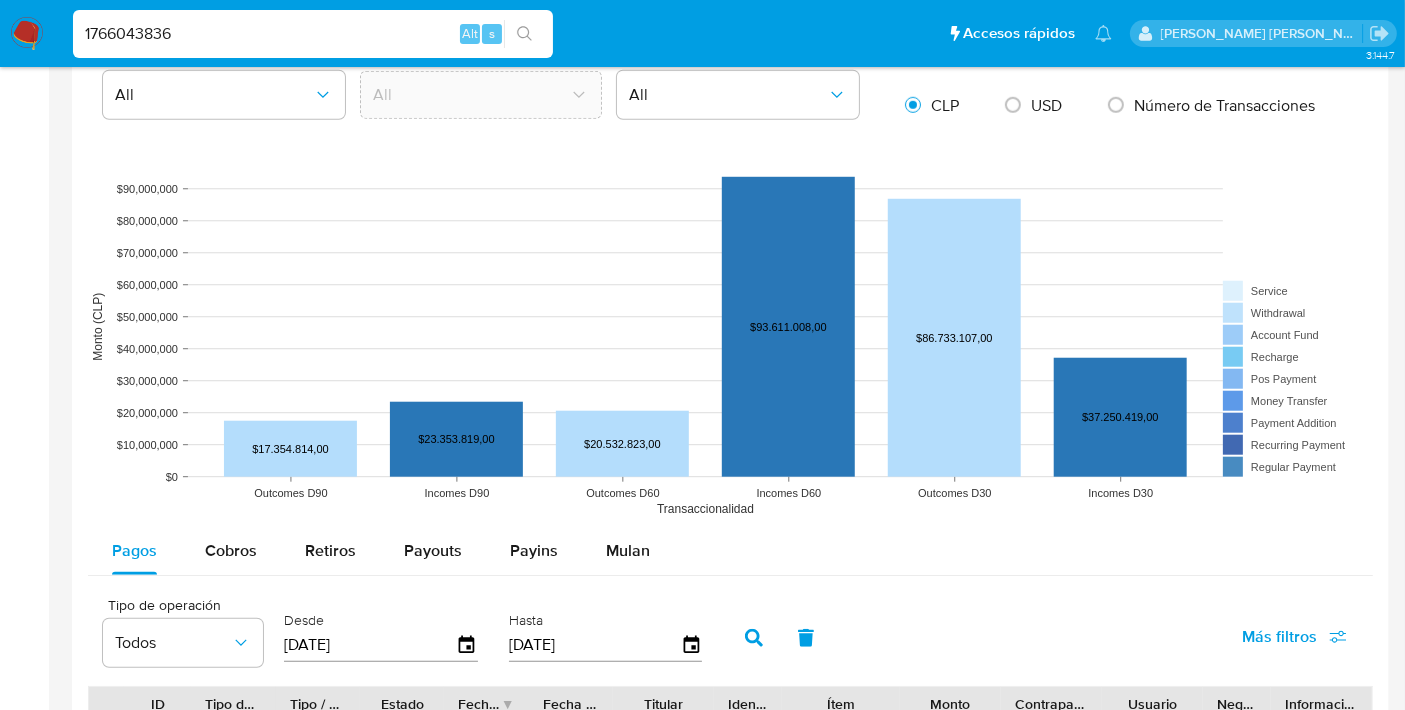 select on "10" 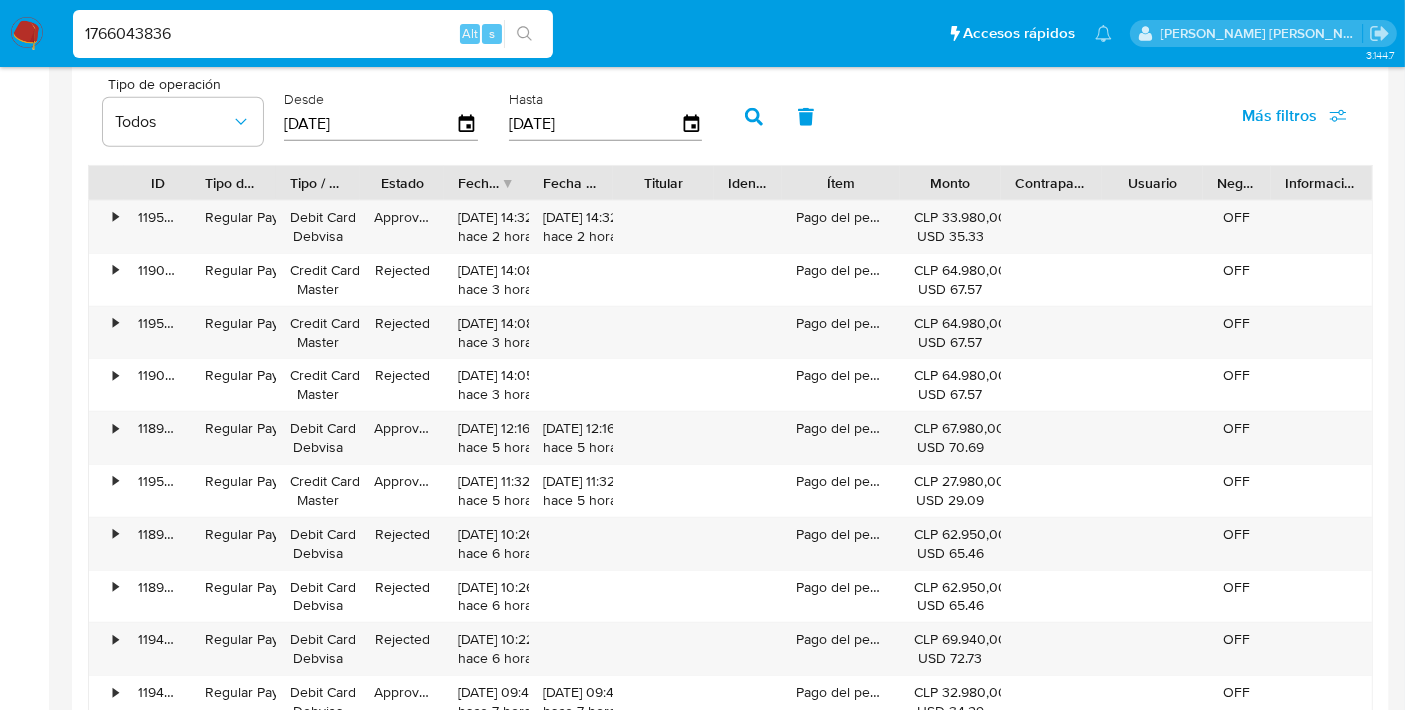 scroll, scrollTop: 1899, scrollLeft: 0, axis: vertical 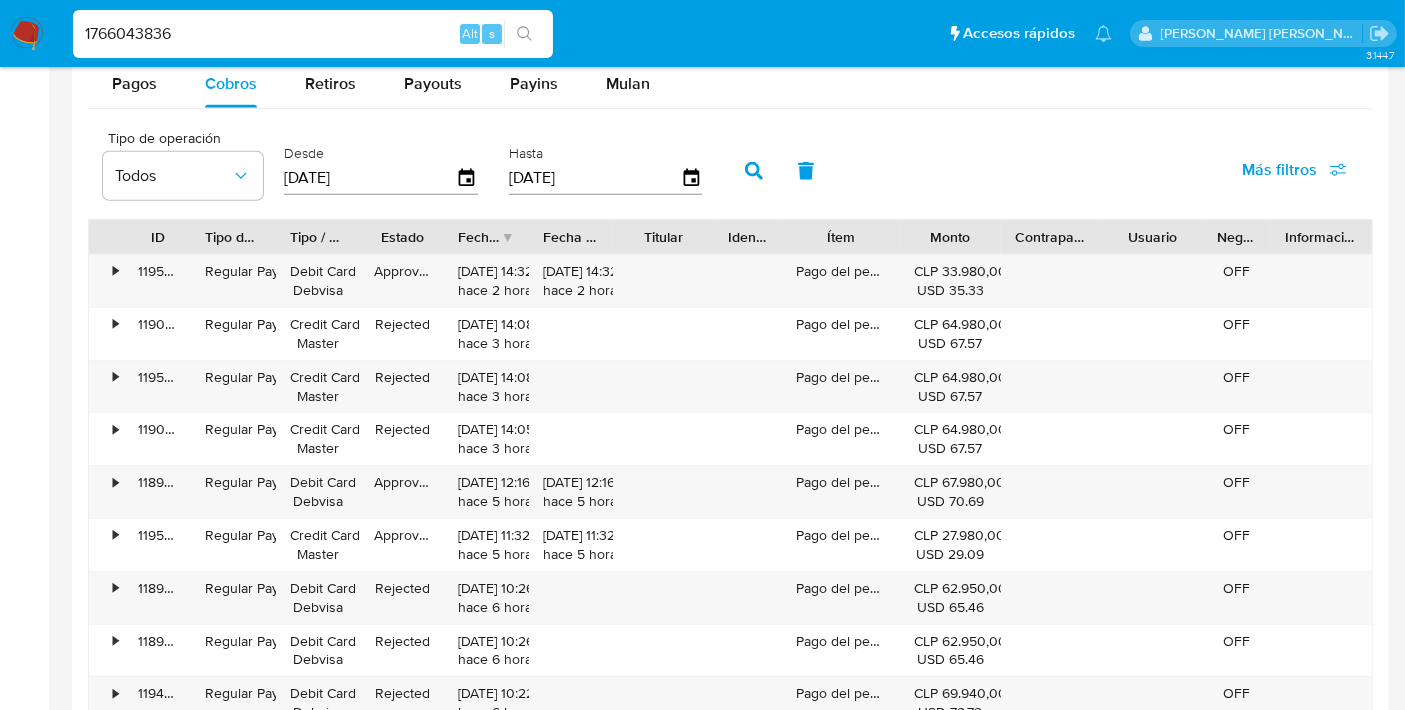 type 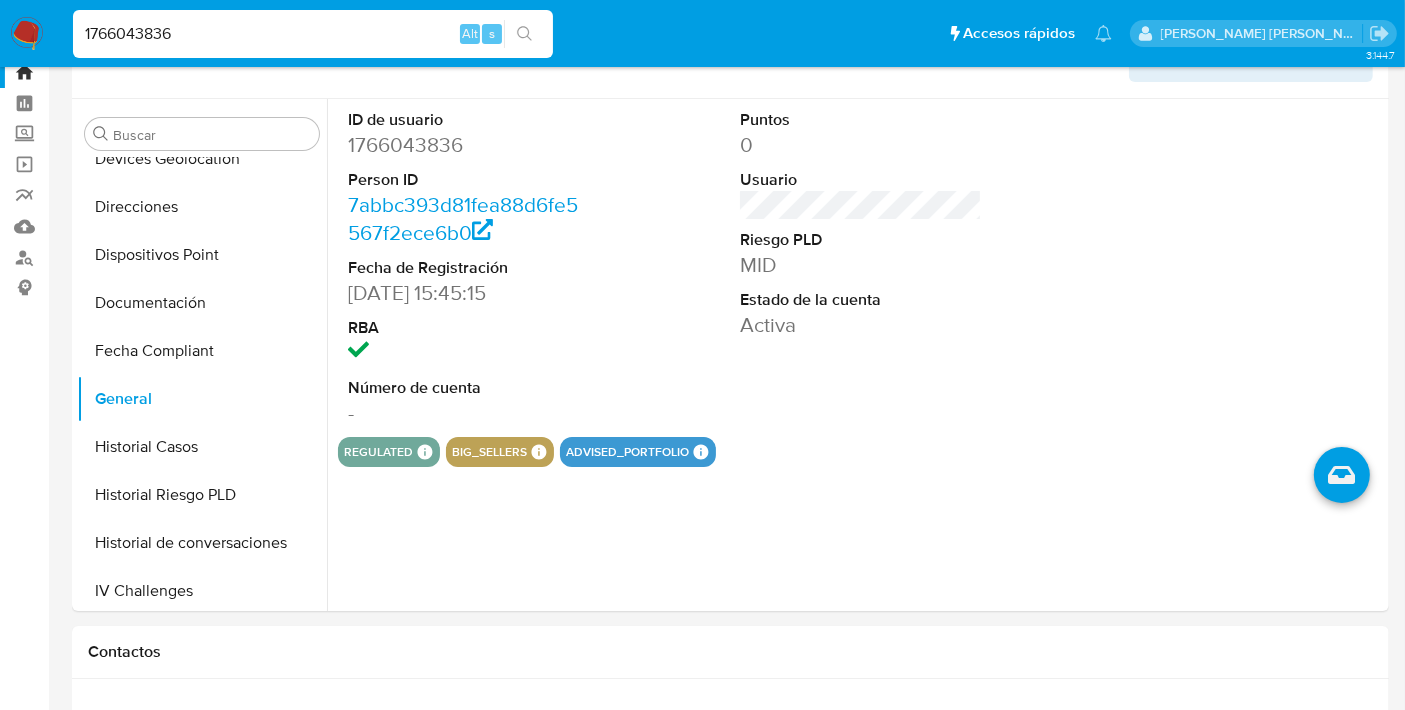 scroll, scrollTop: 11, scrollLeft: 0, axis: vertical 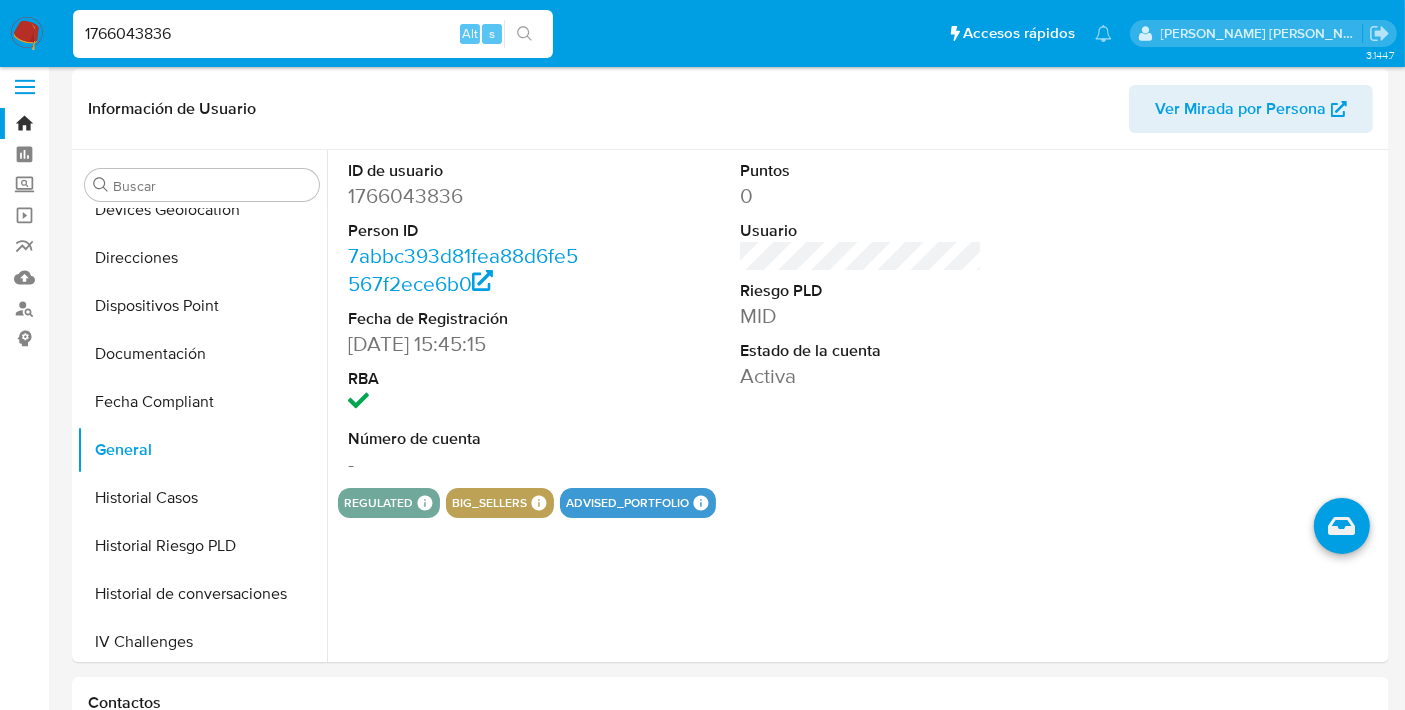 click on "1766043836" at bounding box center [313, 34] 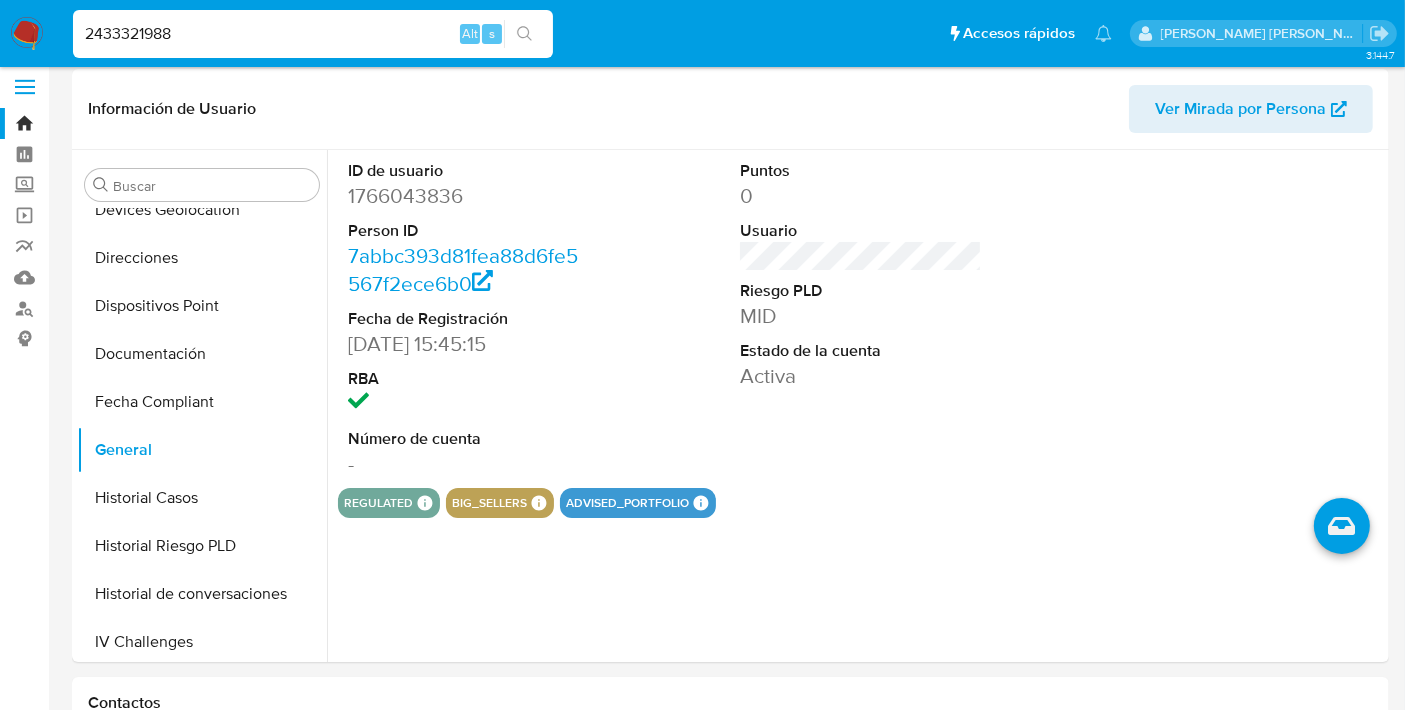 type on "2433321988" 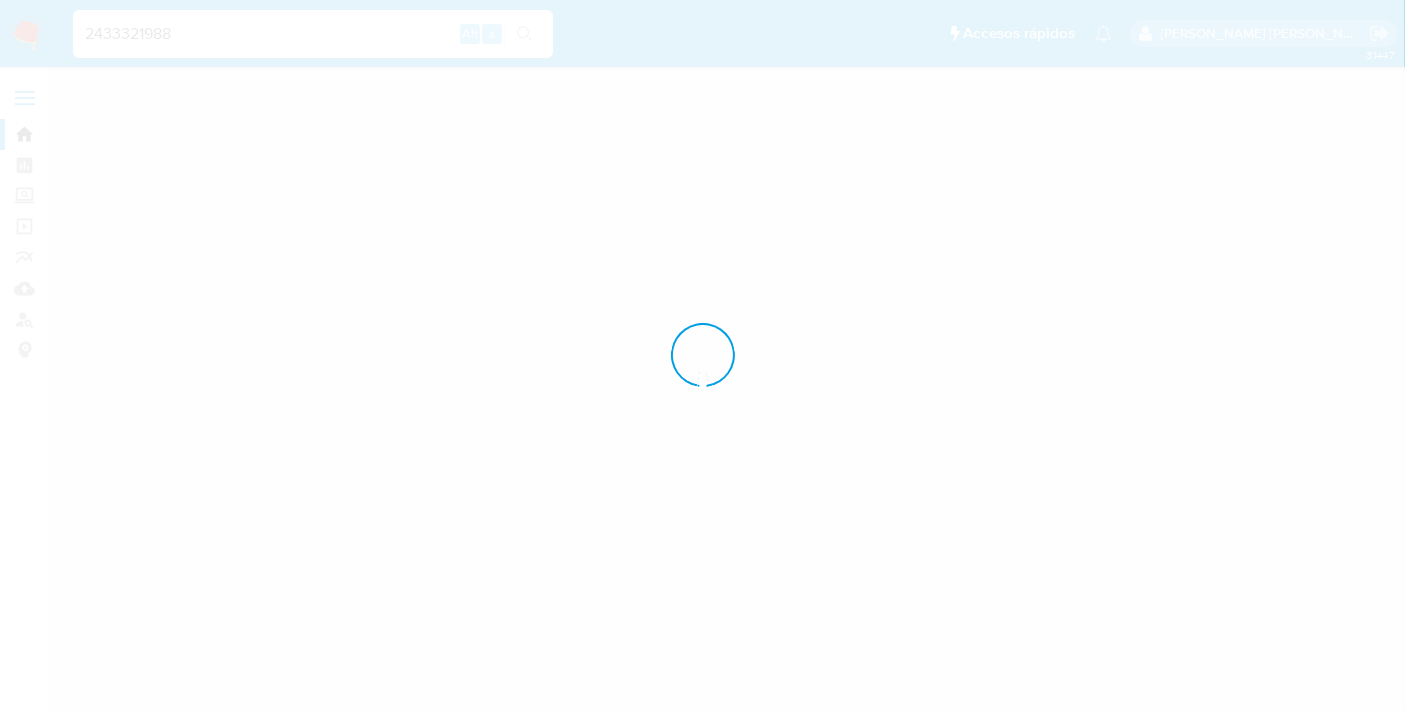 scroll, scrollTop: 0, scrollLeft: 0, axis: both 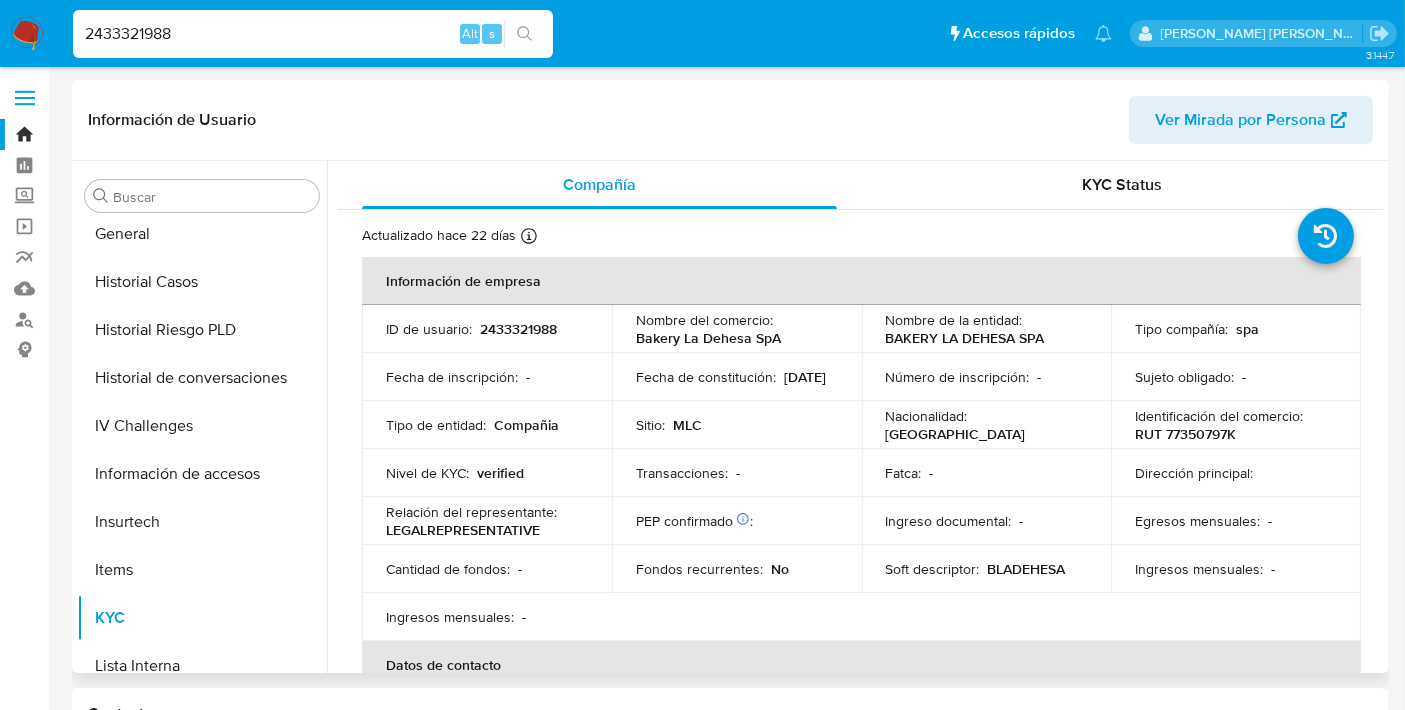 select on "10" 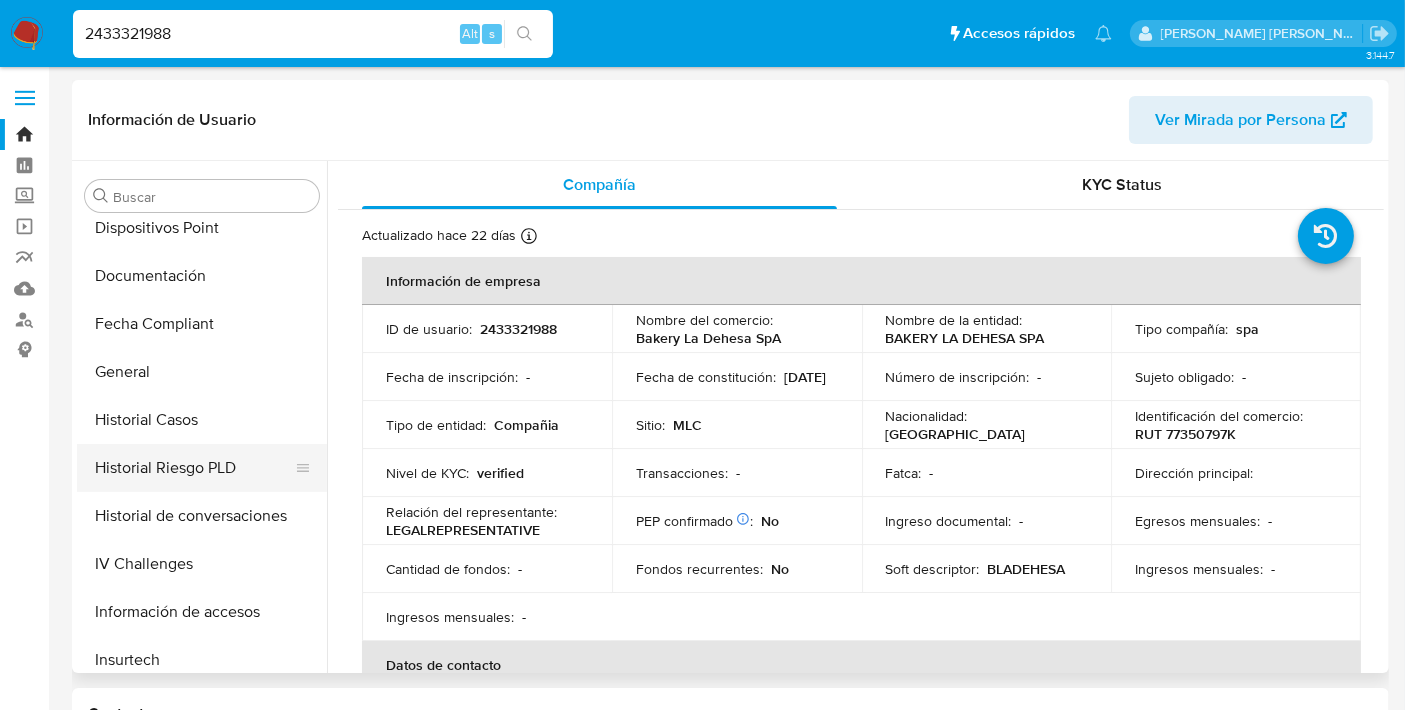 scroll, scrollTop: 388, scrollLeft: 0, axis: vertical 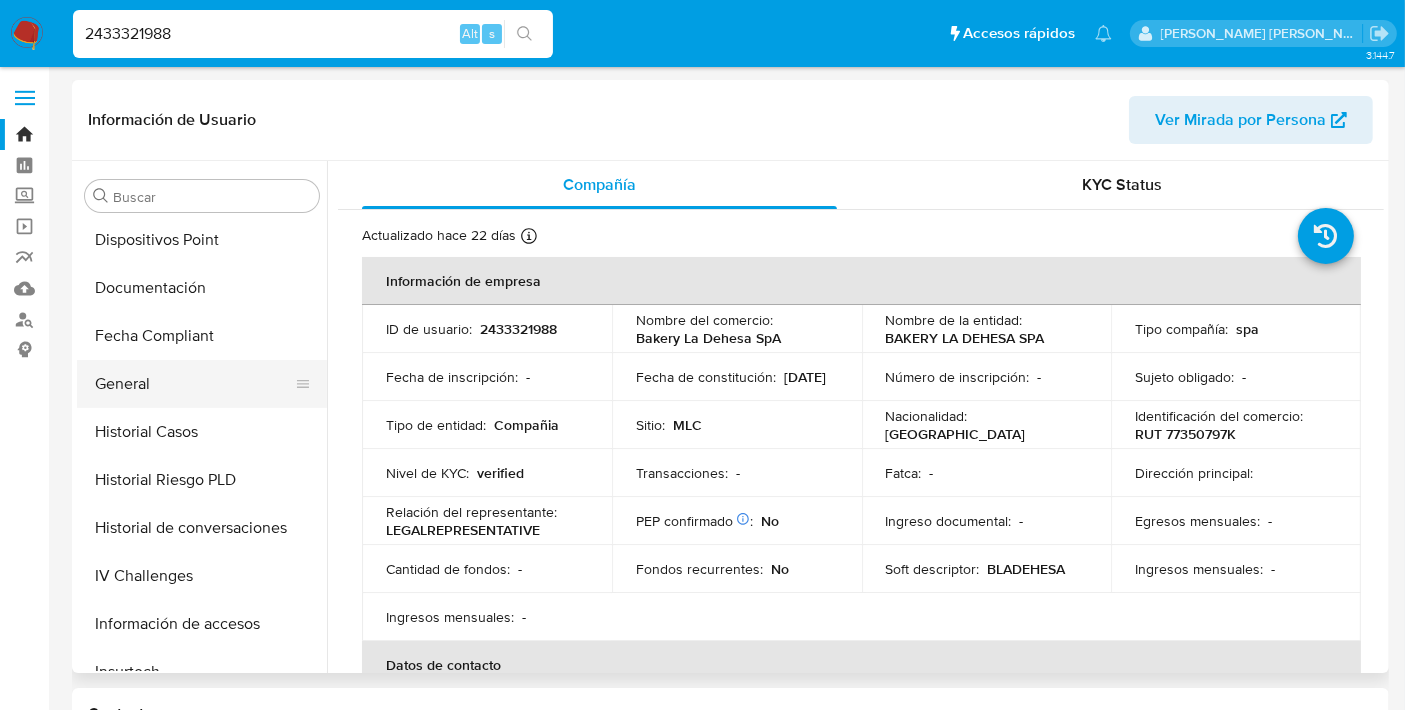 click on "General" at bounding box center [194, 384] 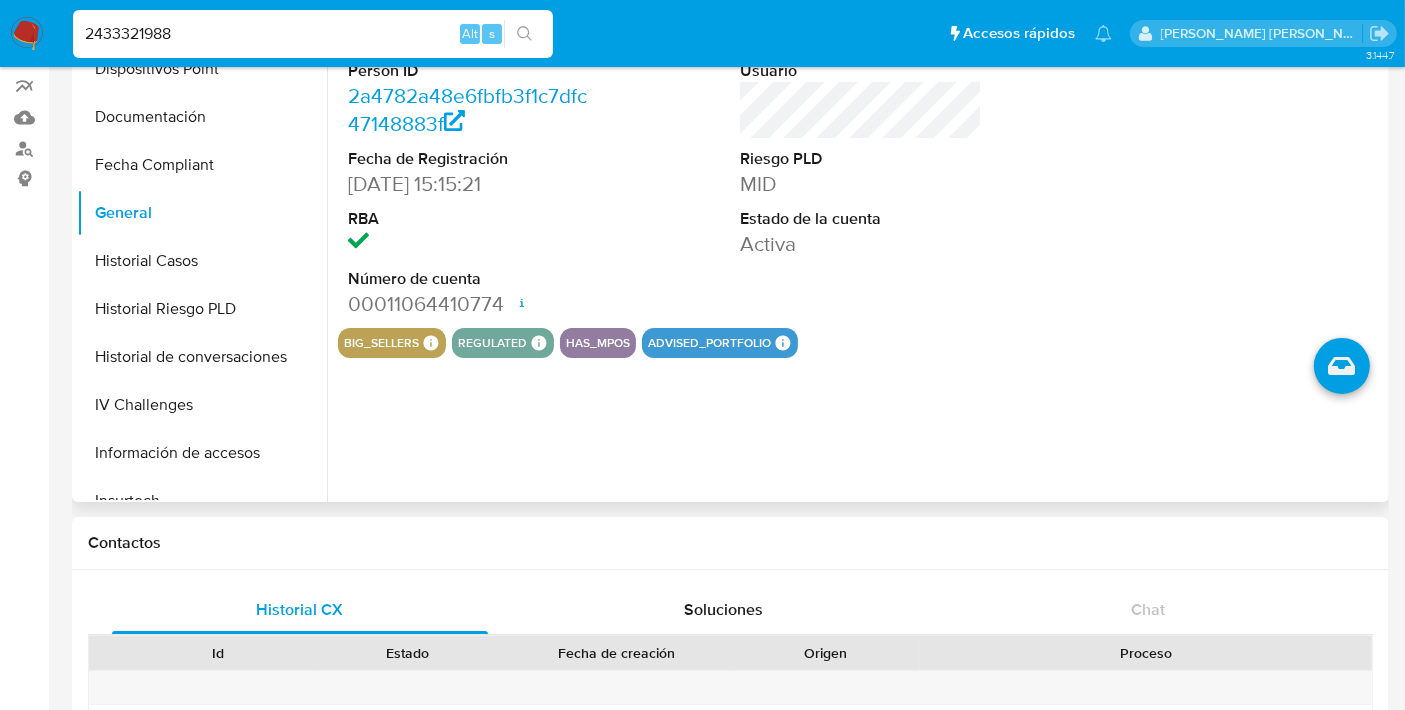 scroll, scrollTop: 183, scrollLeft: 0, axis: vertical 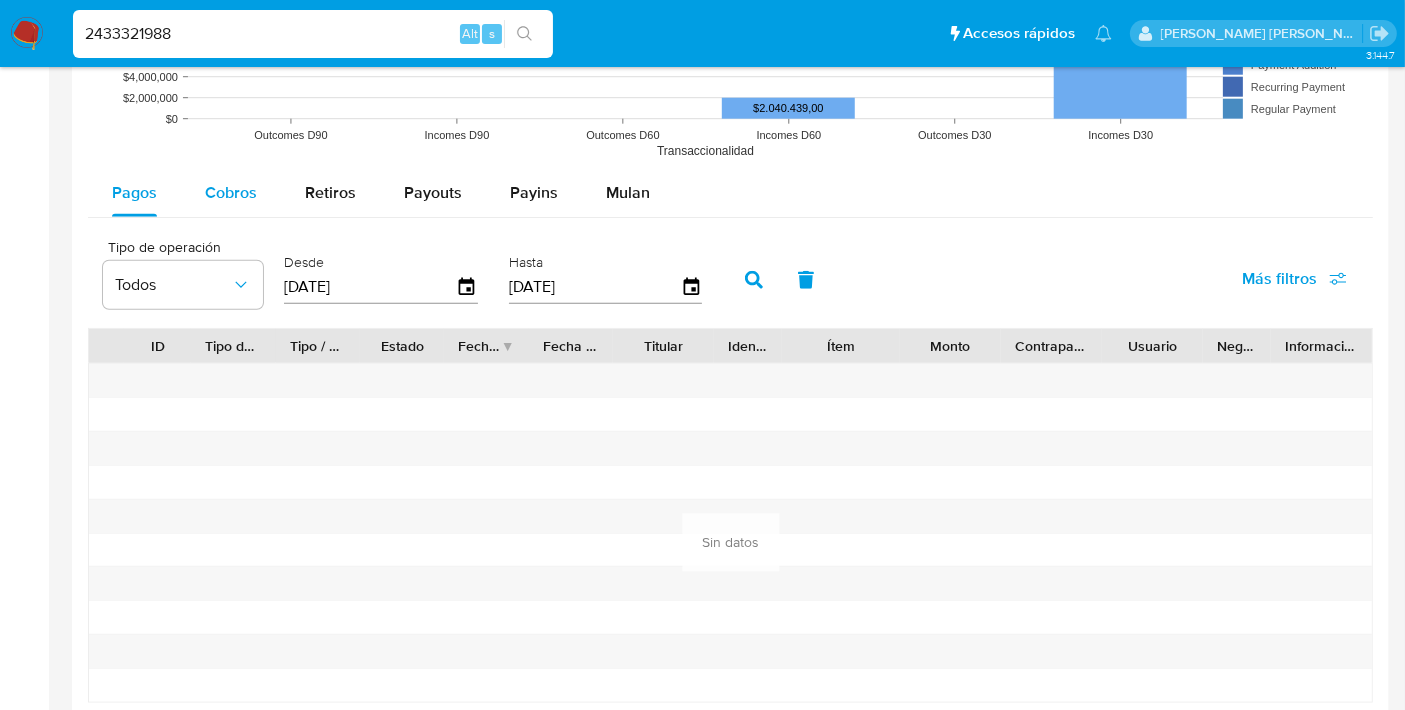 click on "Cobros" at bounding box center [231, 192] 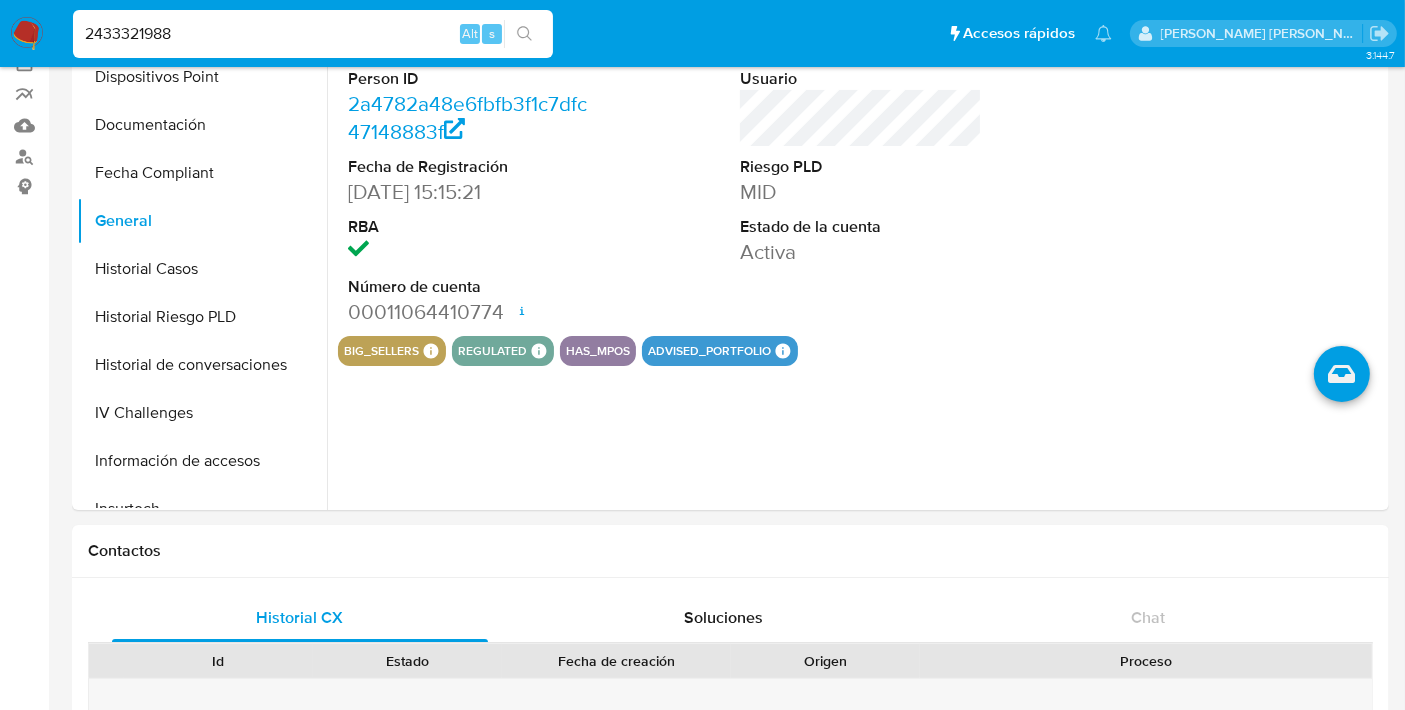 scroll, scrollTop: 0, scrollLeft: 0, axis: both 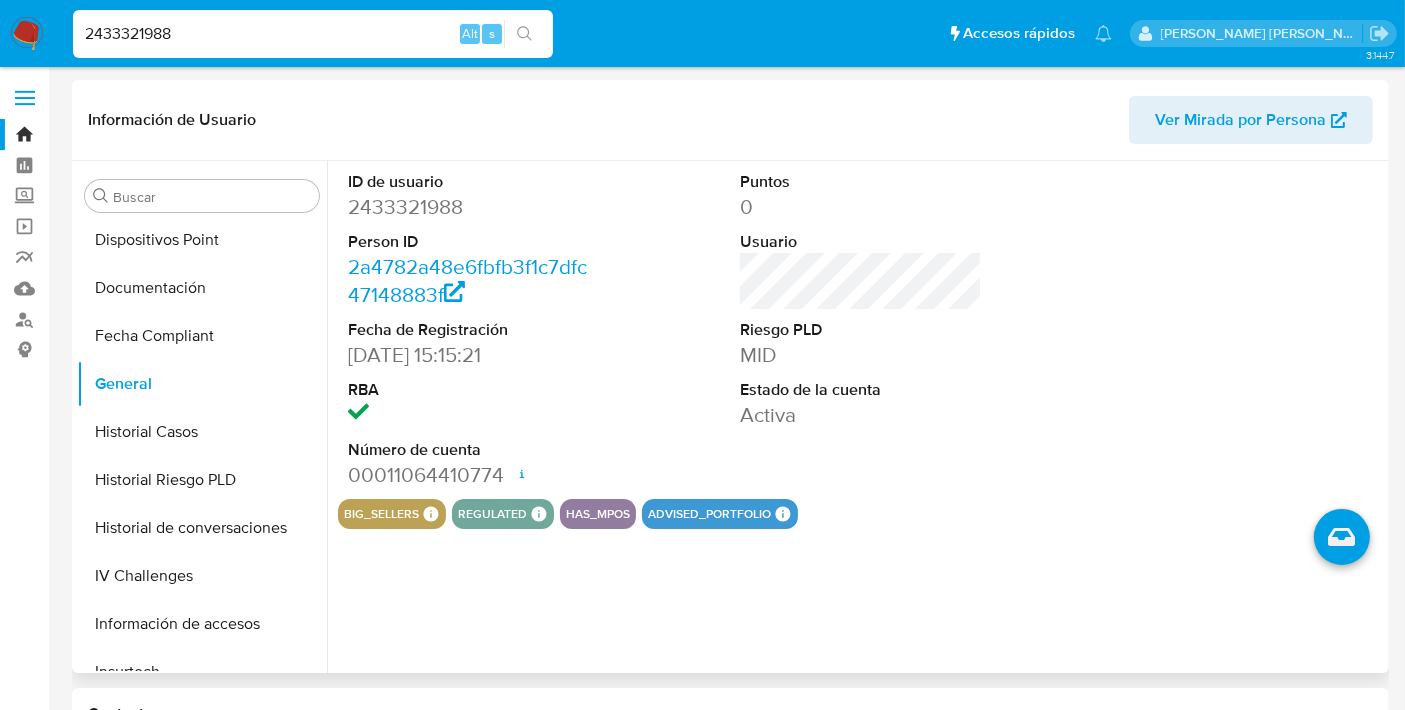 type 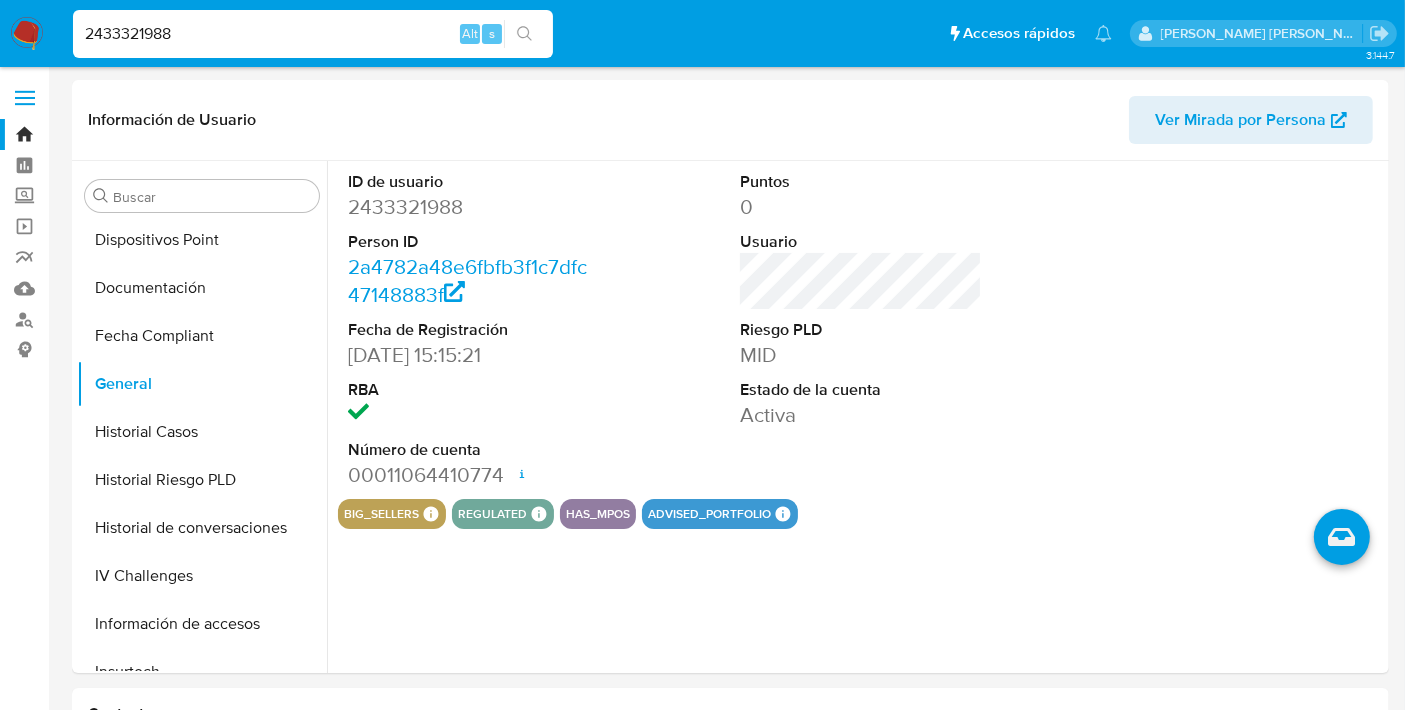 click on "2433321988" at bounding box center [313, 34] 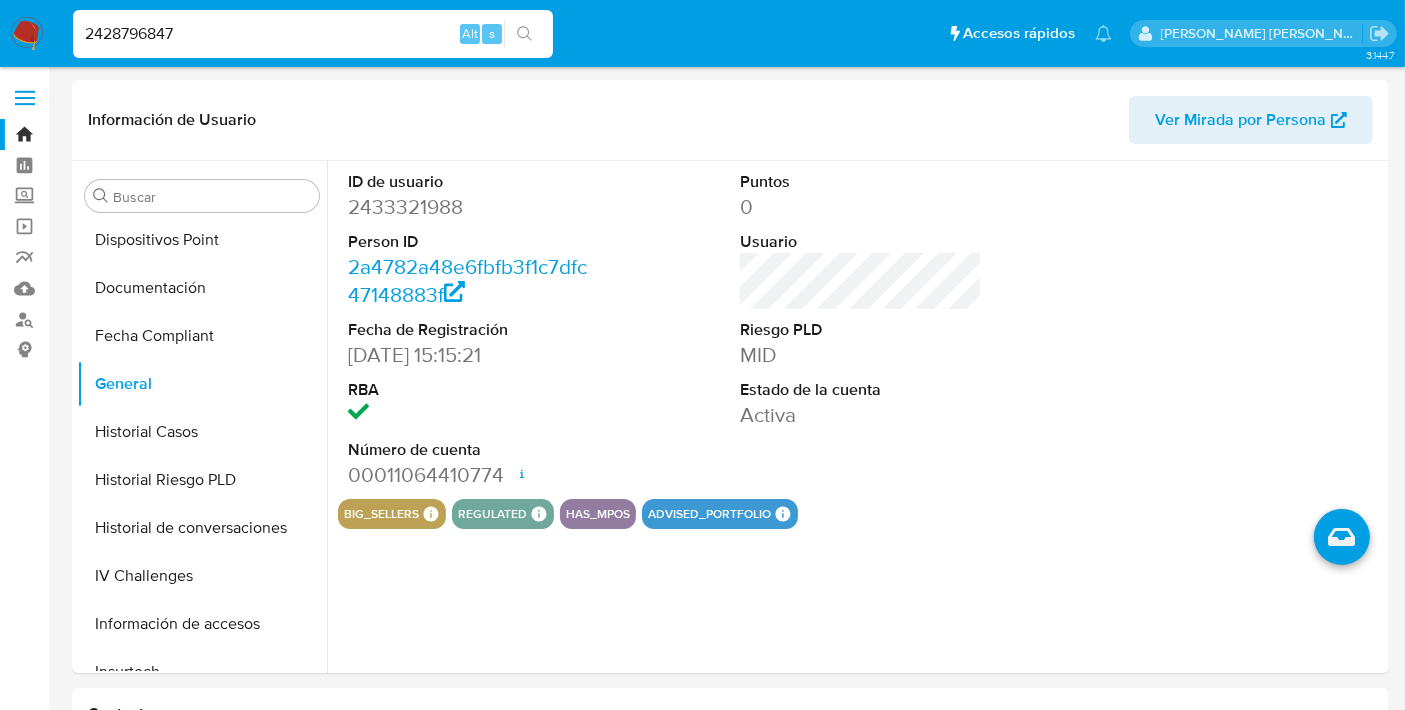 type on "2428796847" 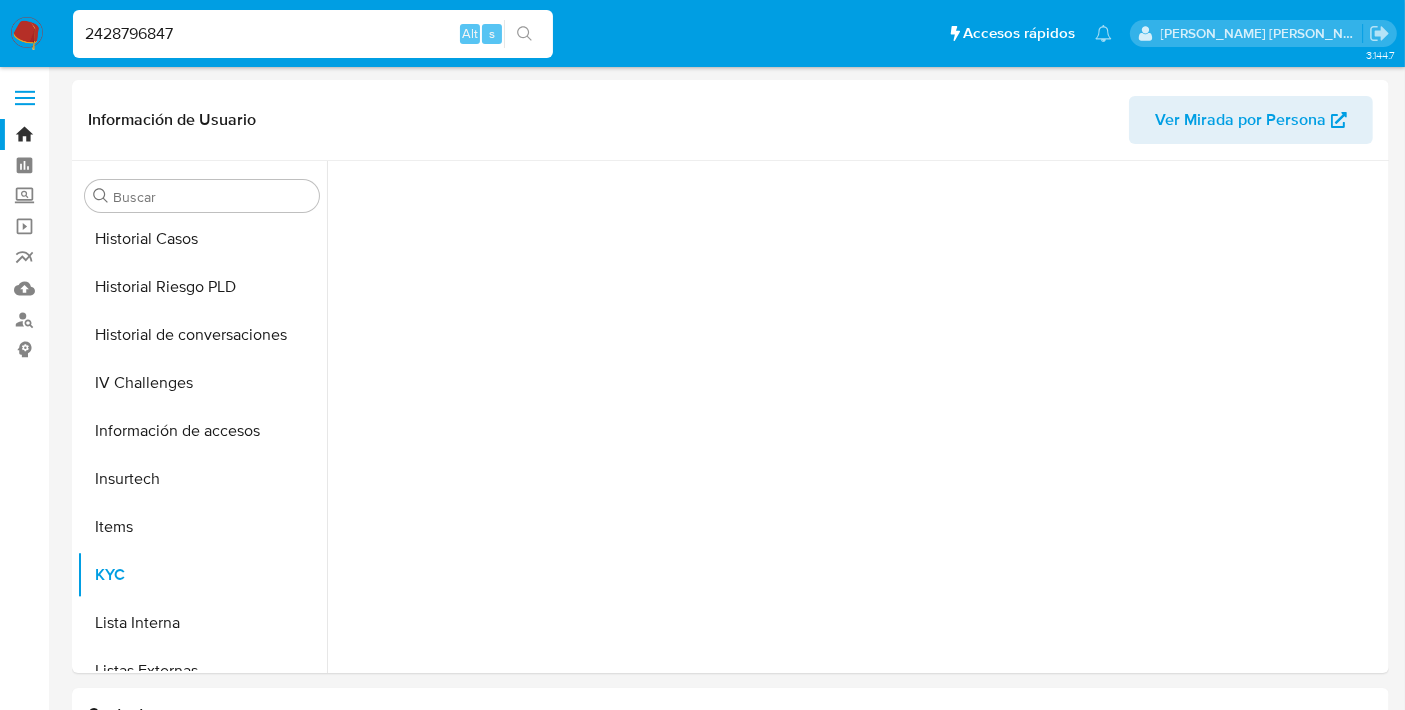scroll, scrollTop: 796, scrollLeft: 0, axis: vertical 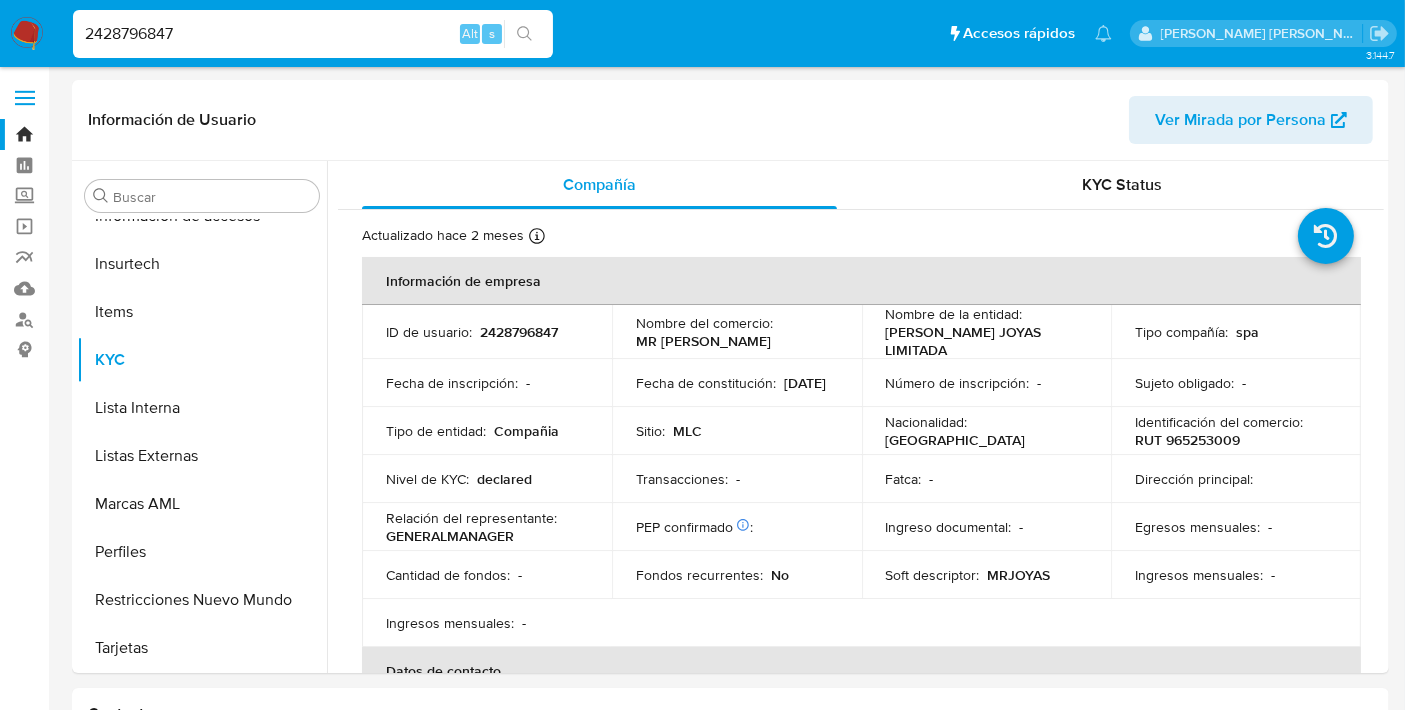 select on "10" 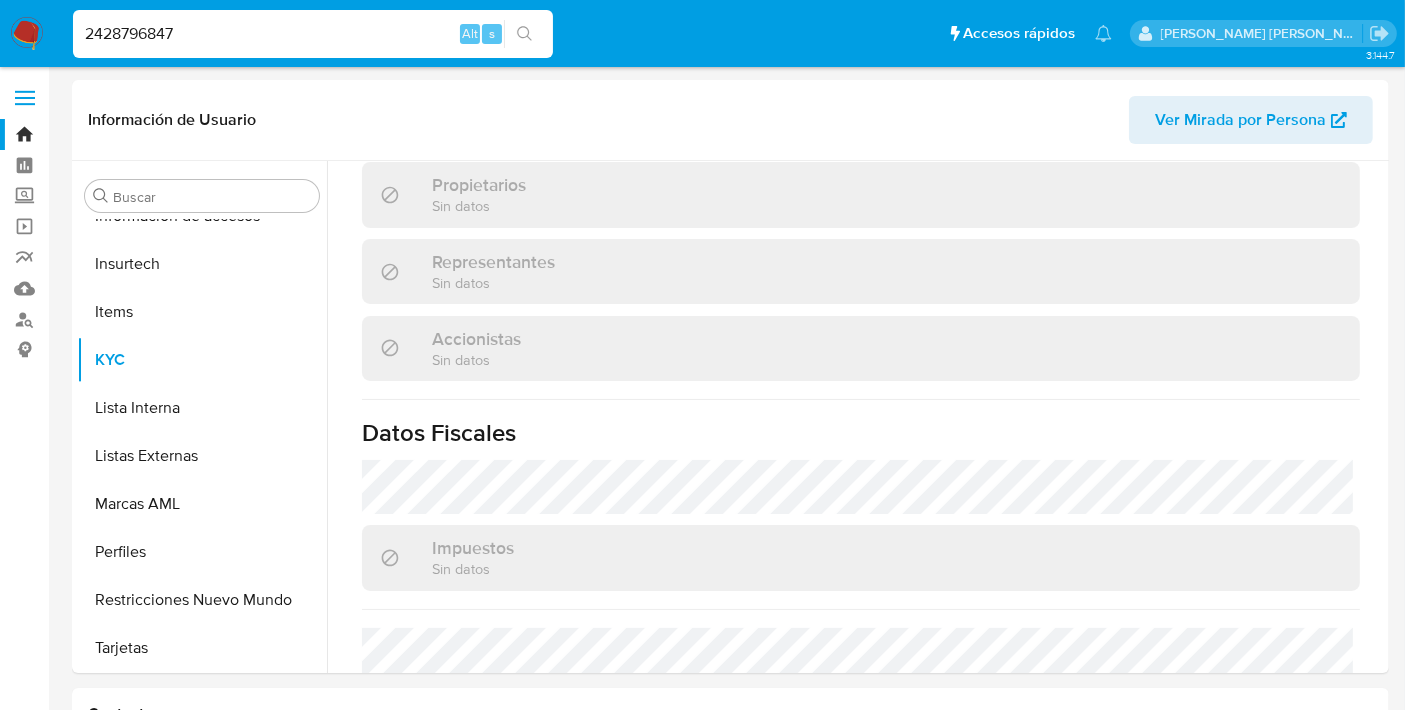 scroll, scrollTop: 1320, scrollLeft: 0, axis: vertical 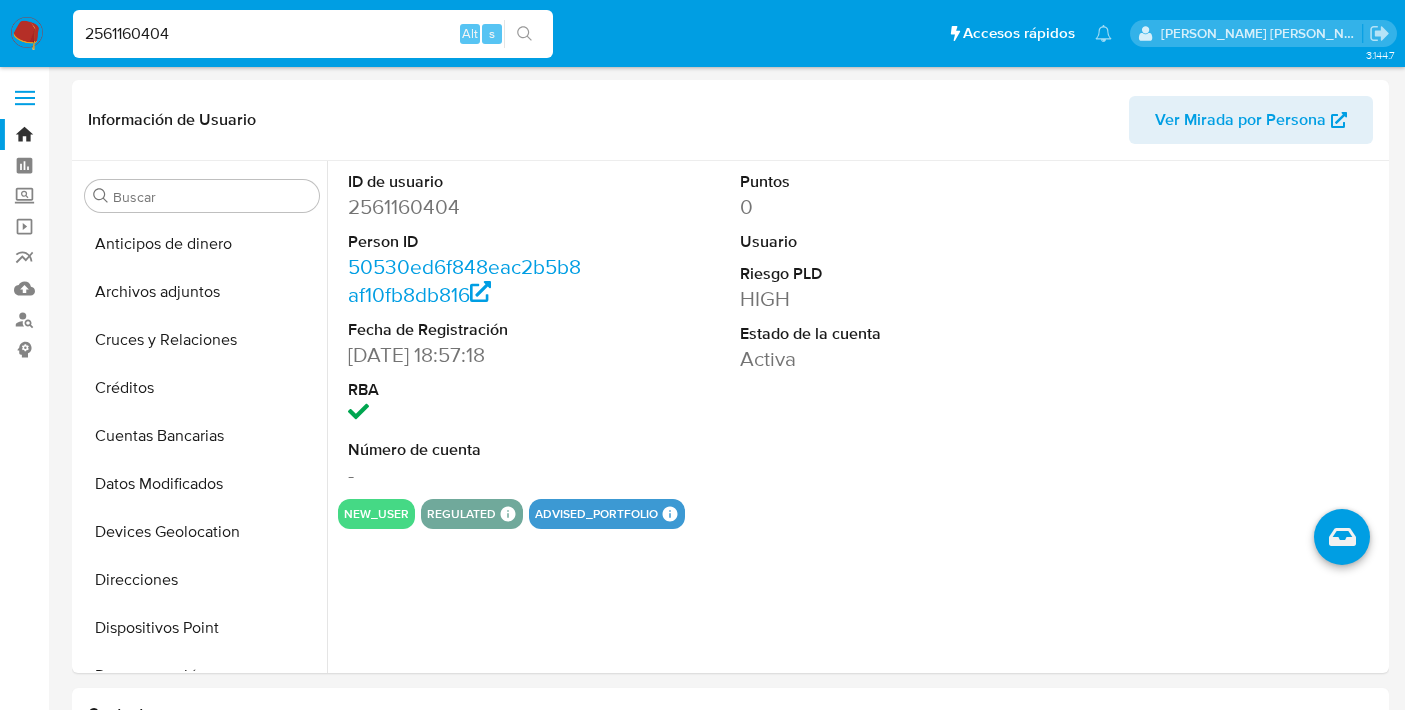 select on "10" 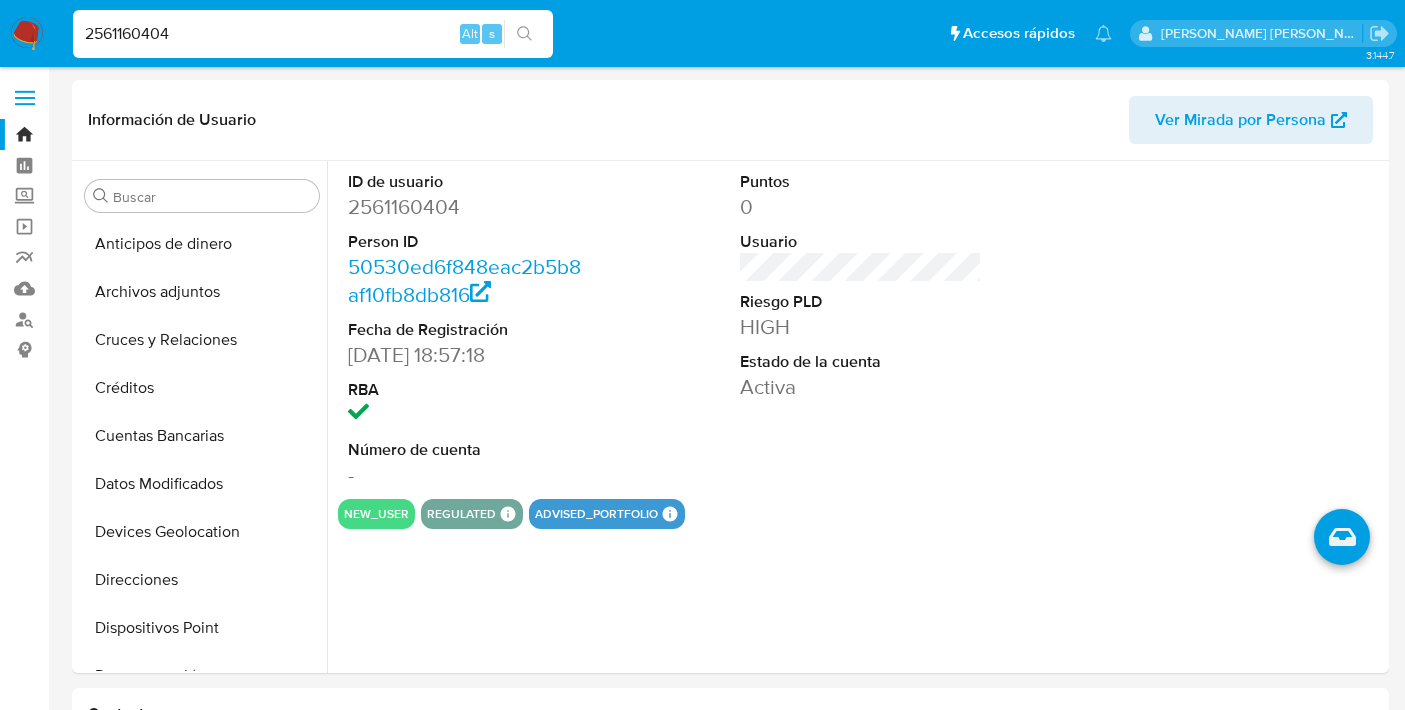 scroll, scrollTop: 310, scrollLeft: 0, axis: vertical 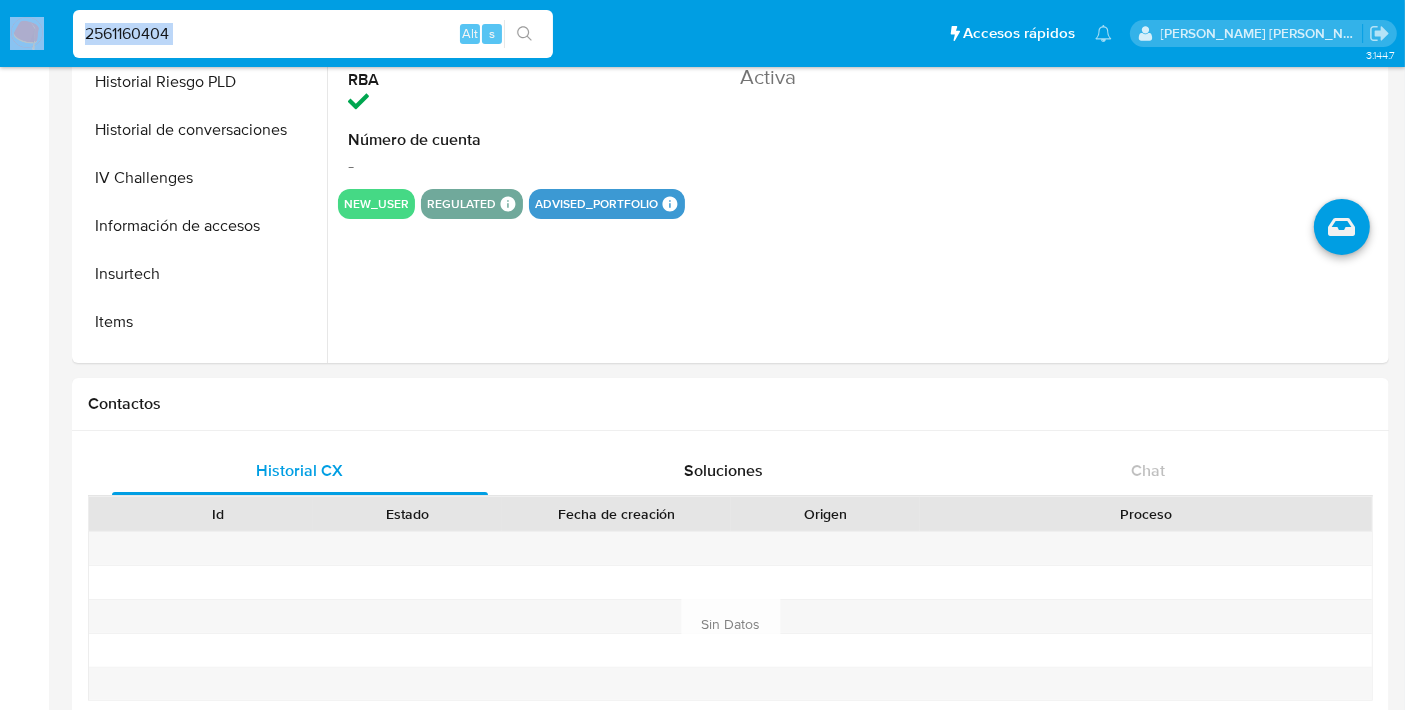 click on "2561160404" at bounding box center [313, 34] 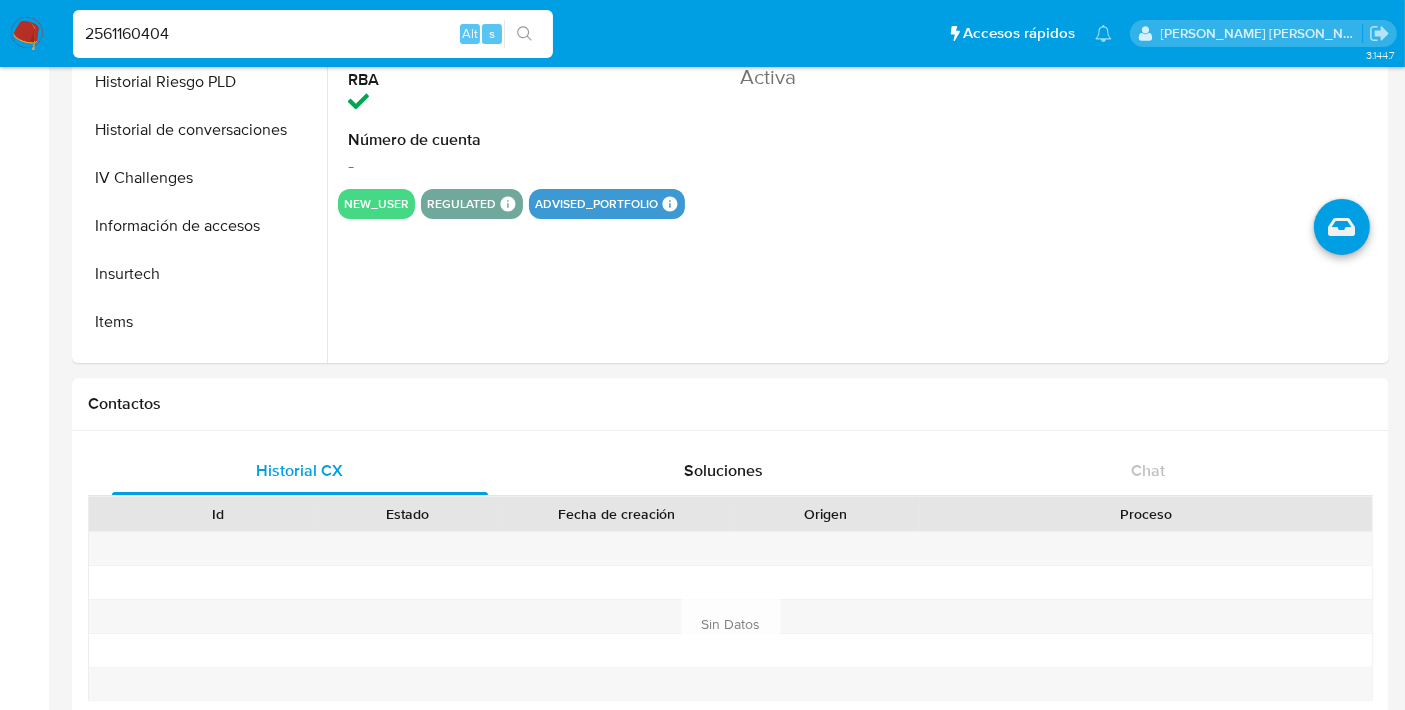 click on "2561160404" at bounding box center [313, 34] 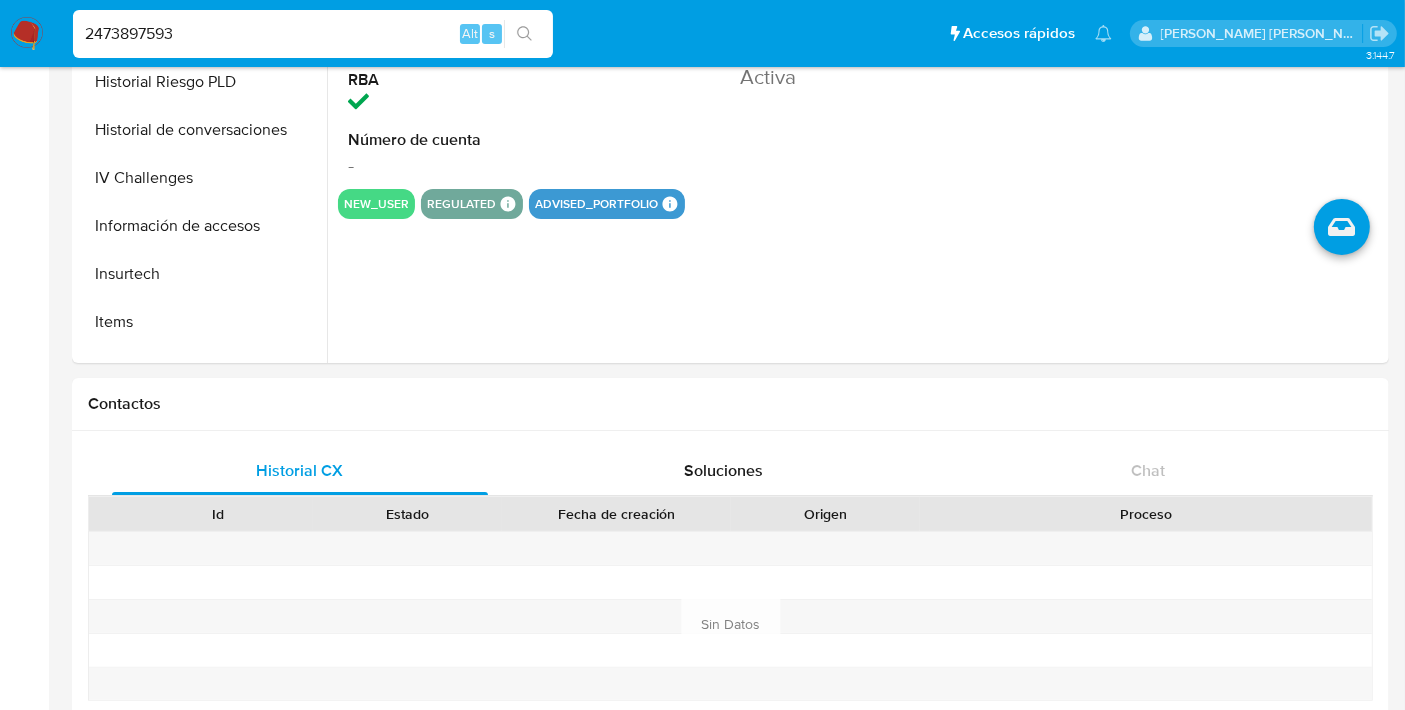 type on "2473897593" 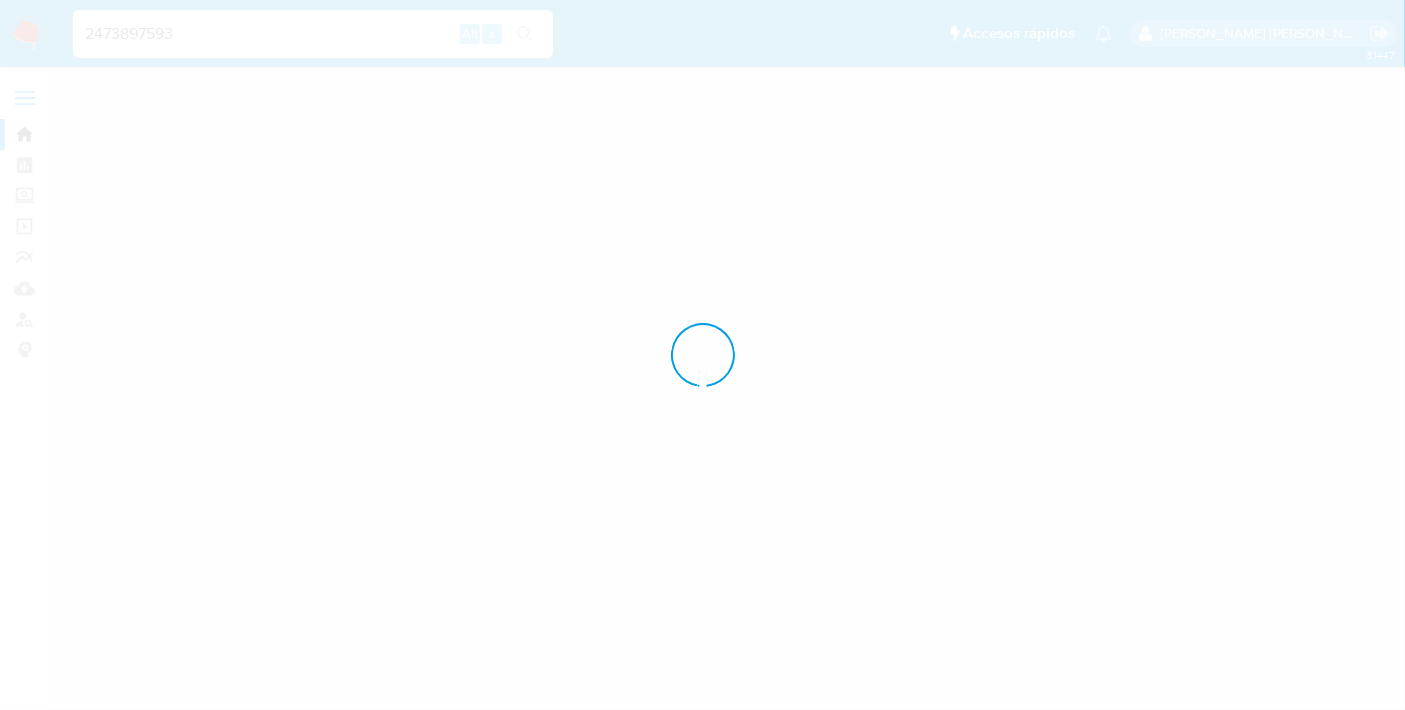 scroll, scrollTop: 0, scrollLeft: 0, axis: both 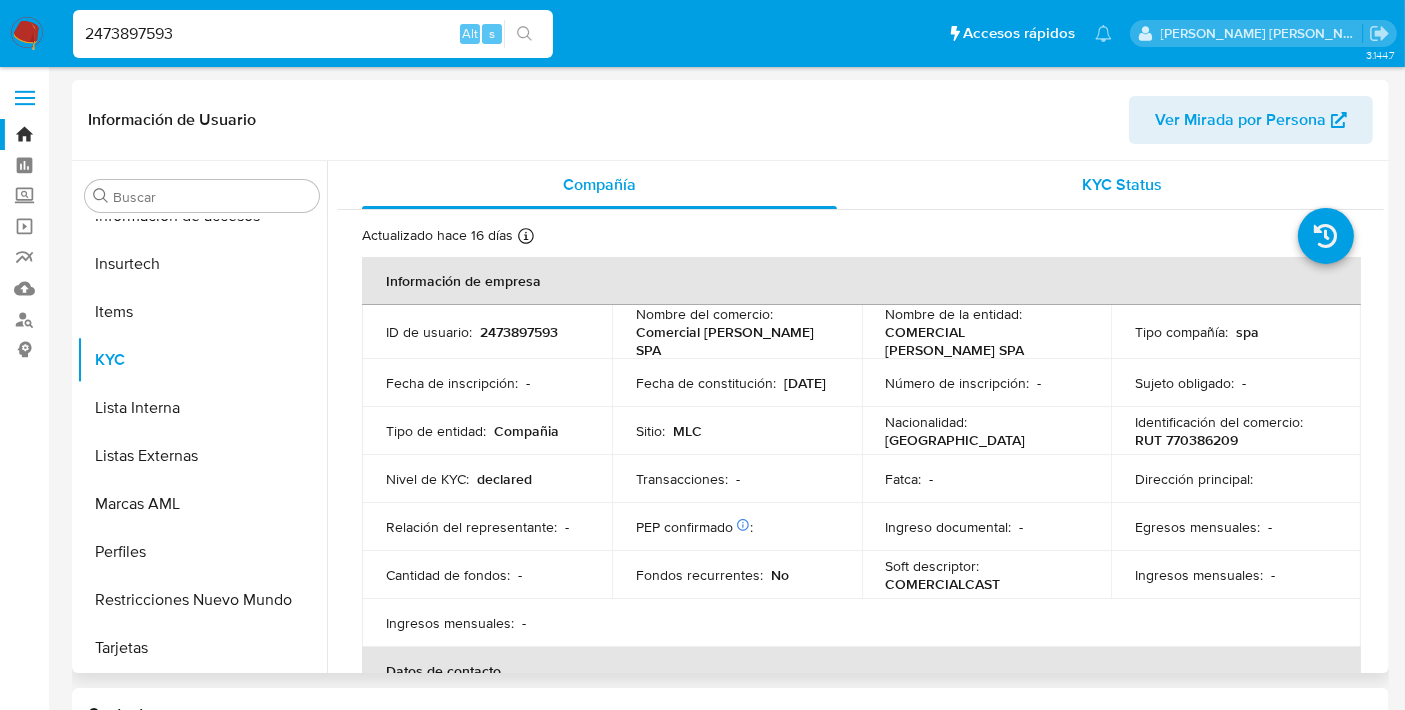 select on "10" 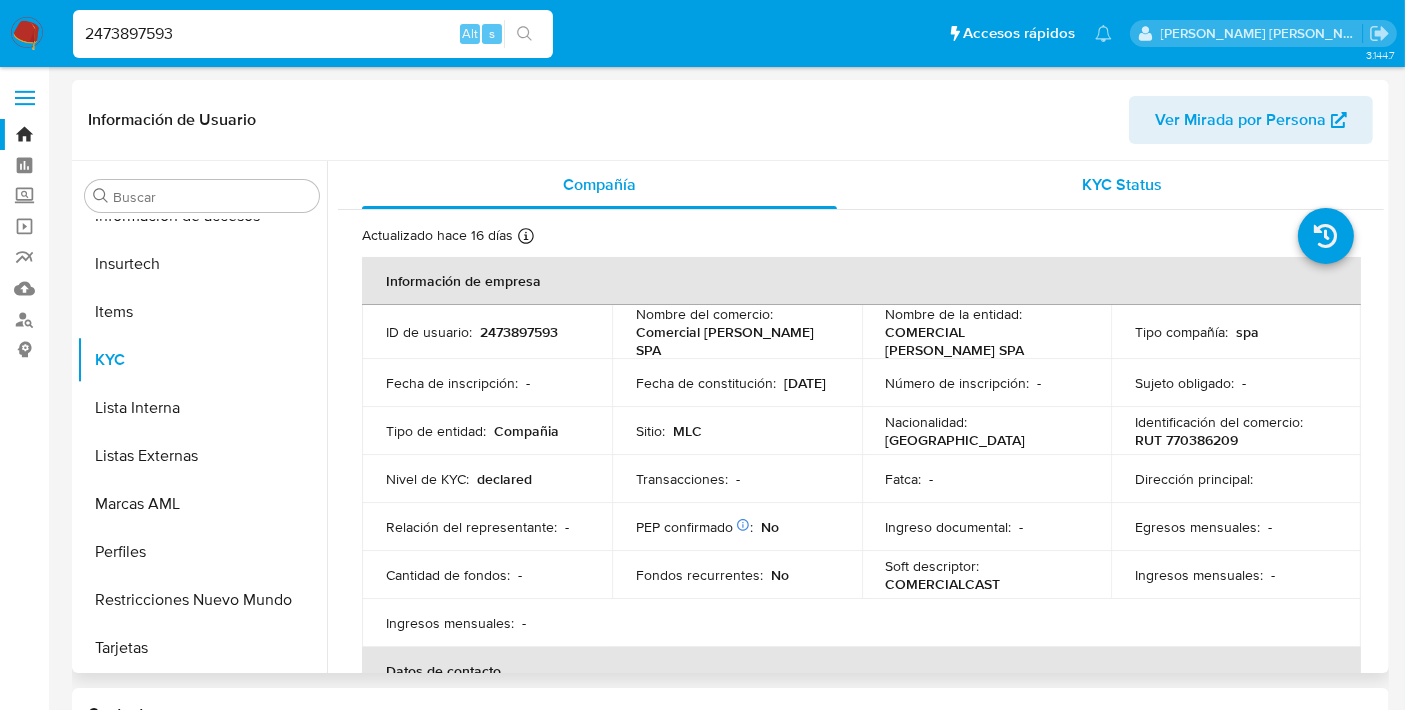 click on "KYC Status" at bounding box center [1122, 185] 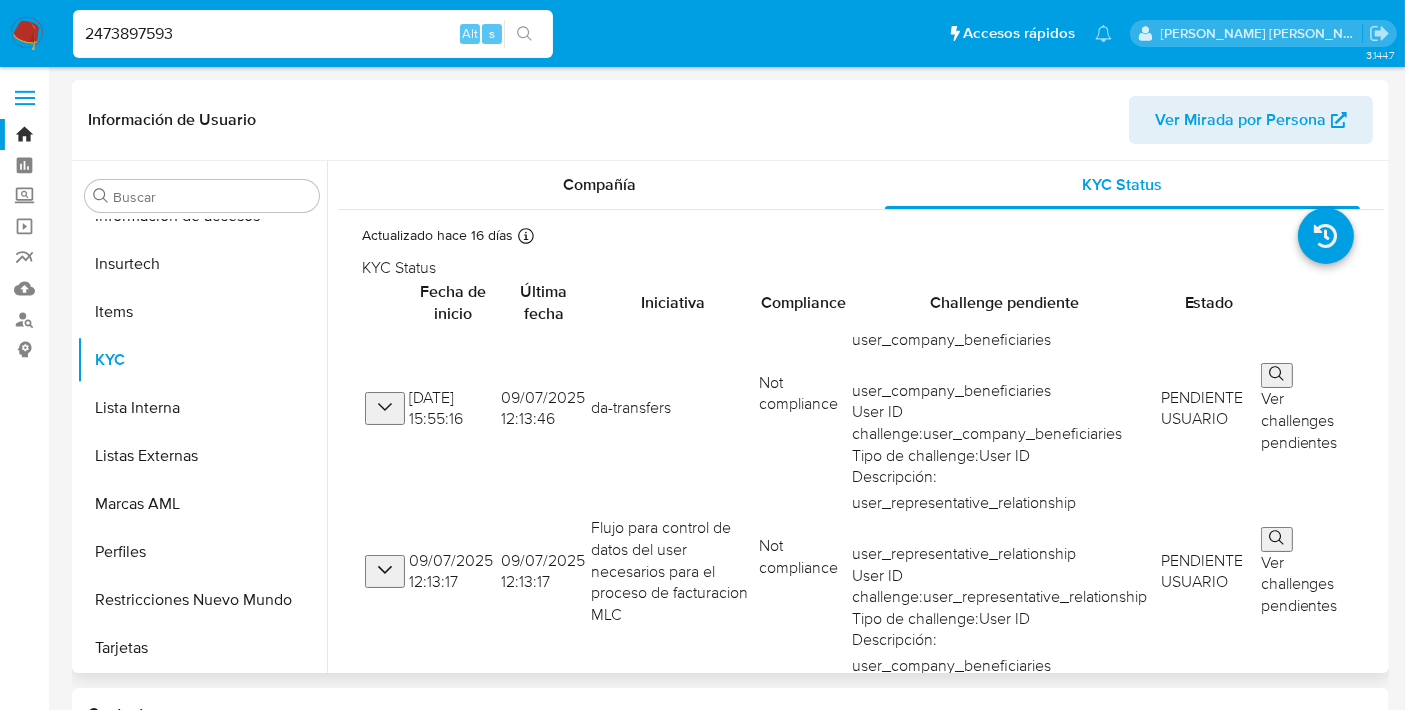 scroll, scrollTop: 33, scrollLeft: 0, axis: vertical 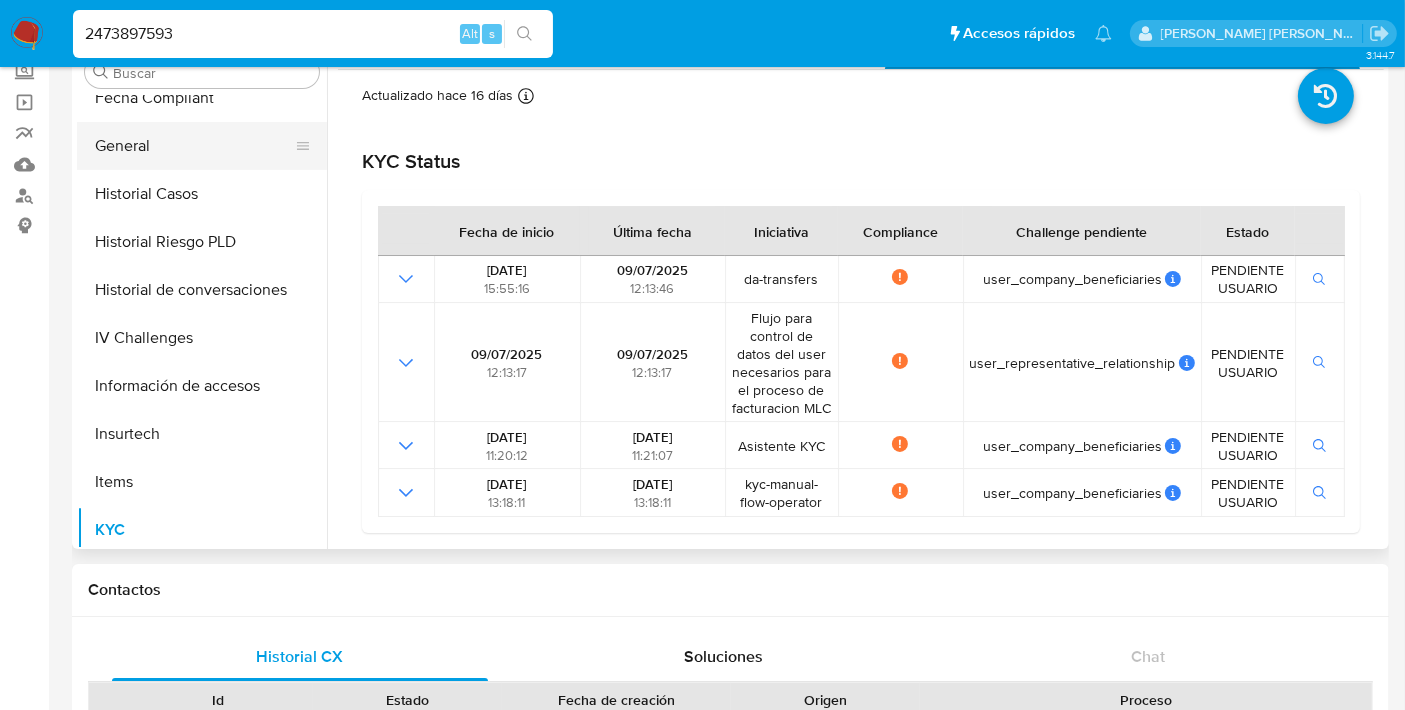 click on "General" at bounding box center (194, 146) 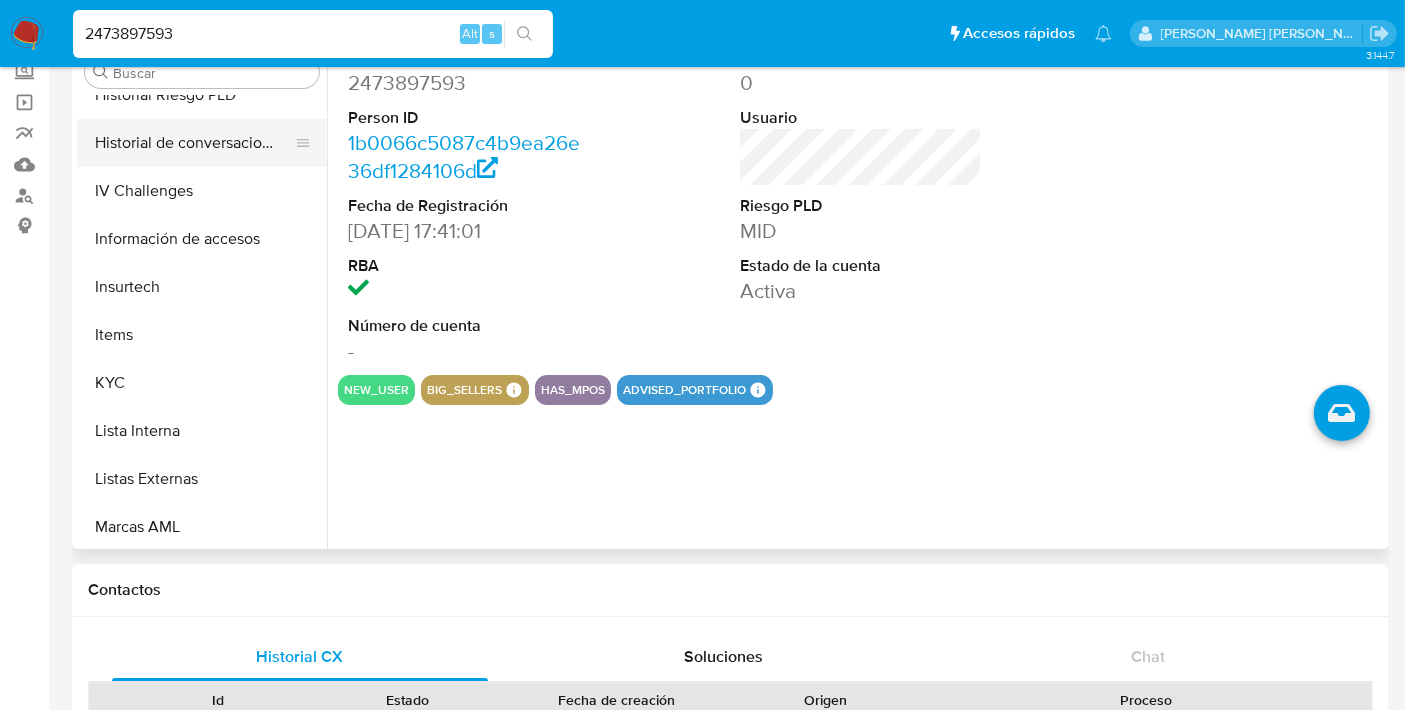 scroll, scrollTop: 682, scrollLeft: 0, axis: vertical 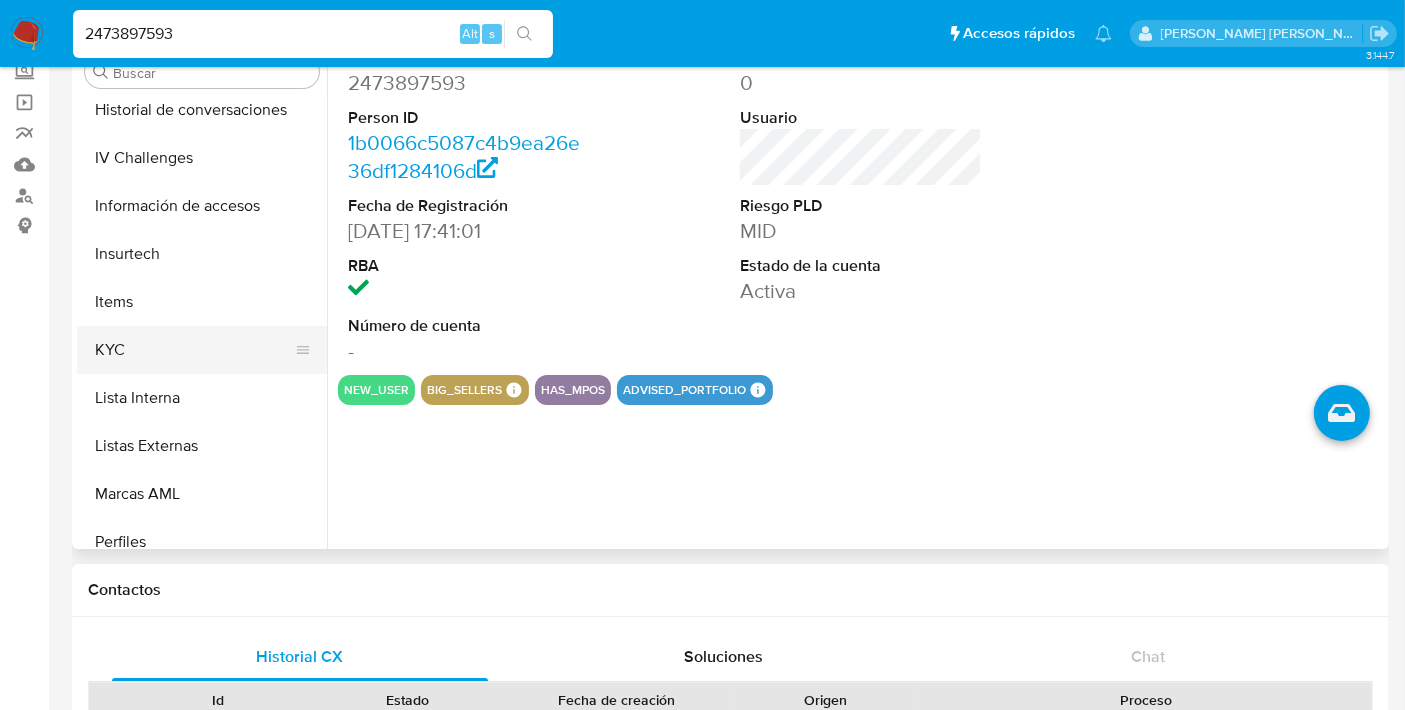 click on "KYC" at bounding box center (194, 350) 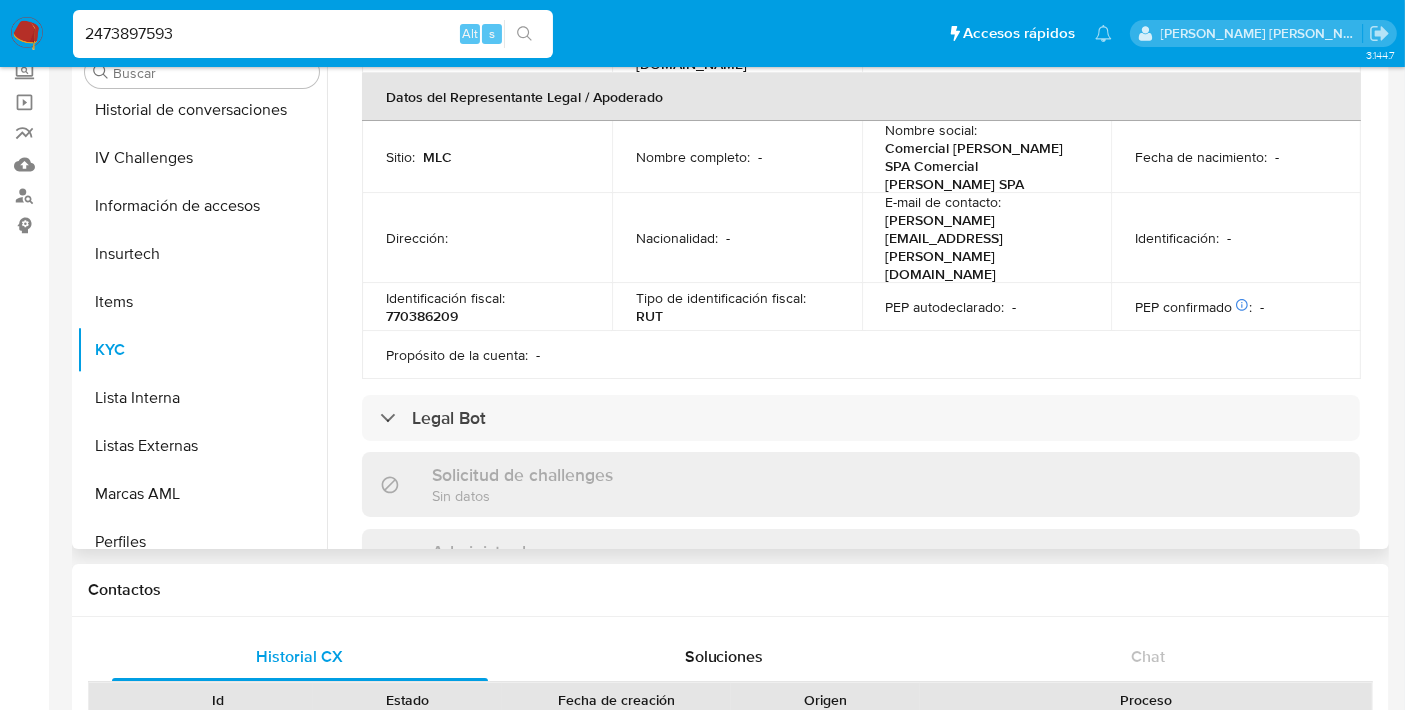scroll, scrollTop: 593, scrollLeft: 0, axis: vertical 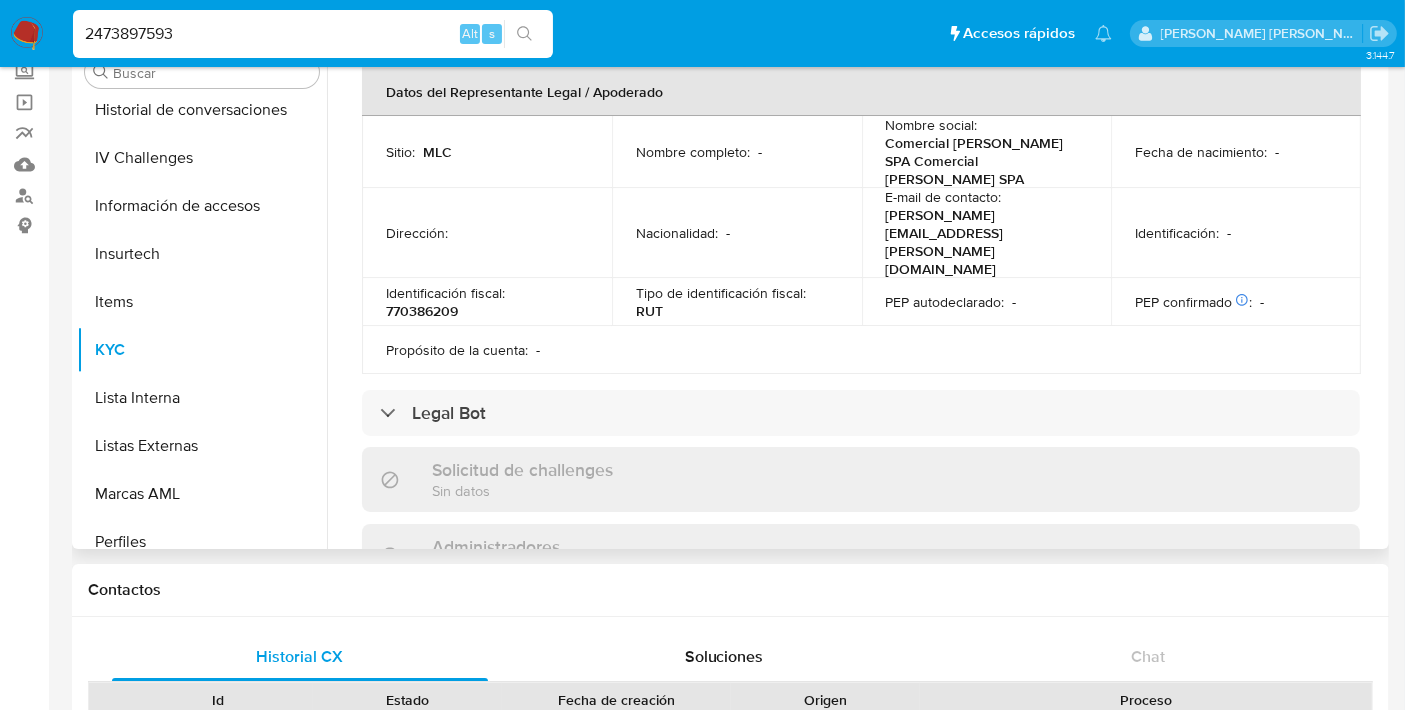 click on "Legal Bot" at bounding box center [861, 413] 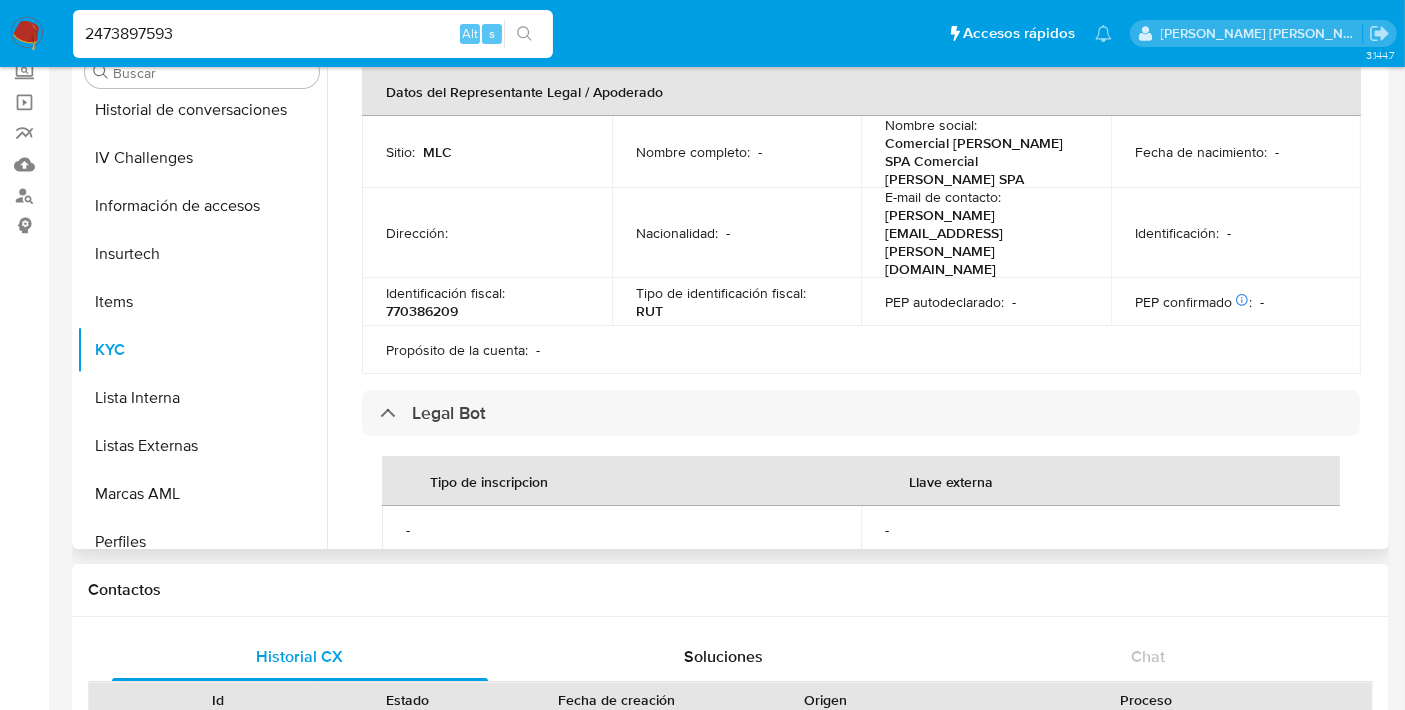 click on "Legal Bot" at bounding box center (861, 413) 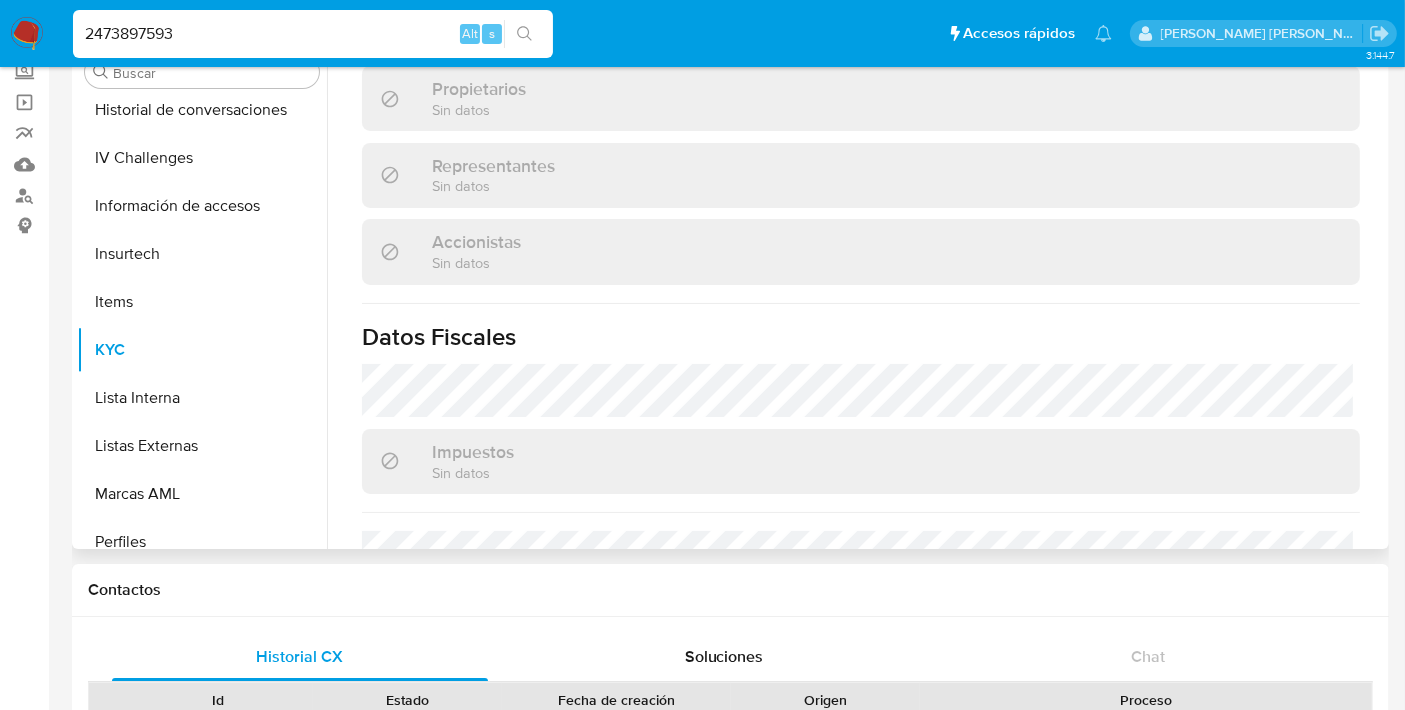 scroll, scrollTop: 1339, scrollLeft: 0, axis: vertical 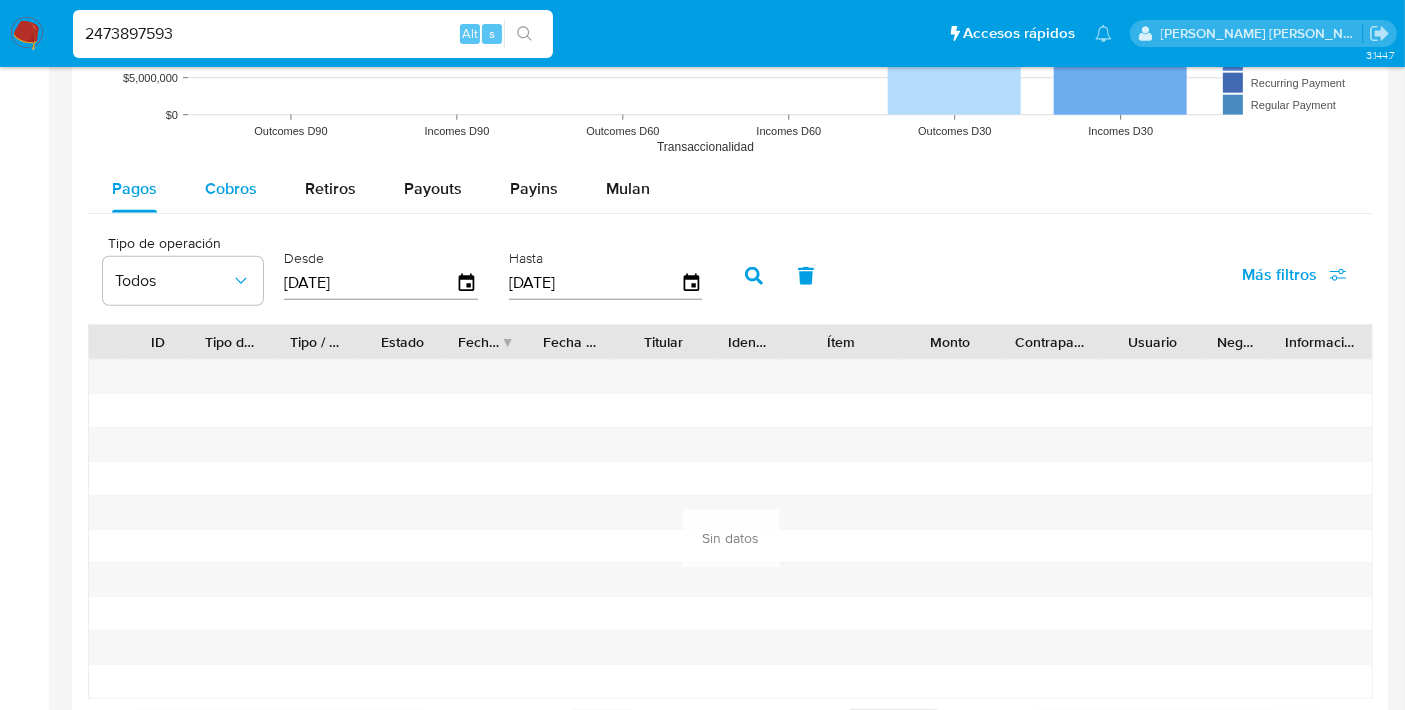 click on "Cobros" at bounding box center (231, 188) 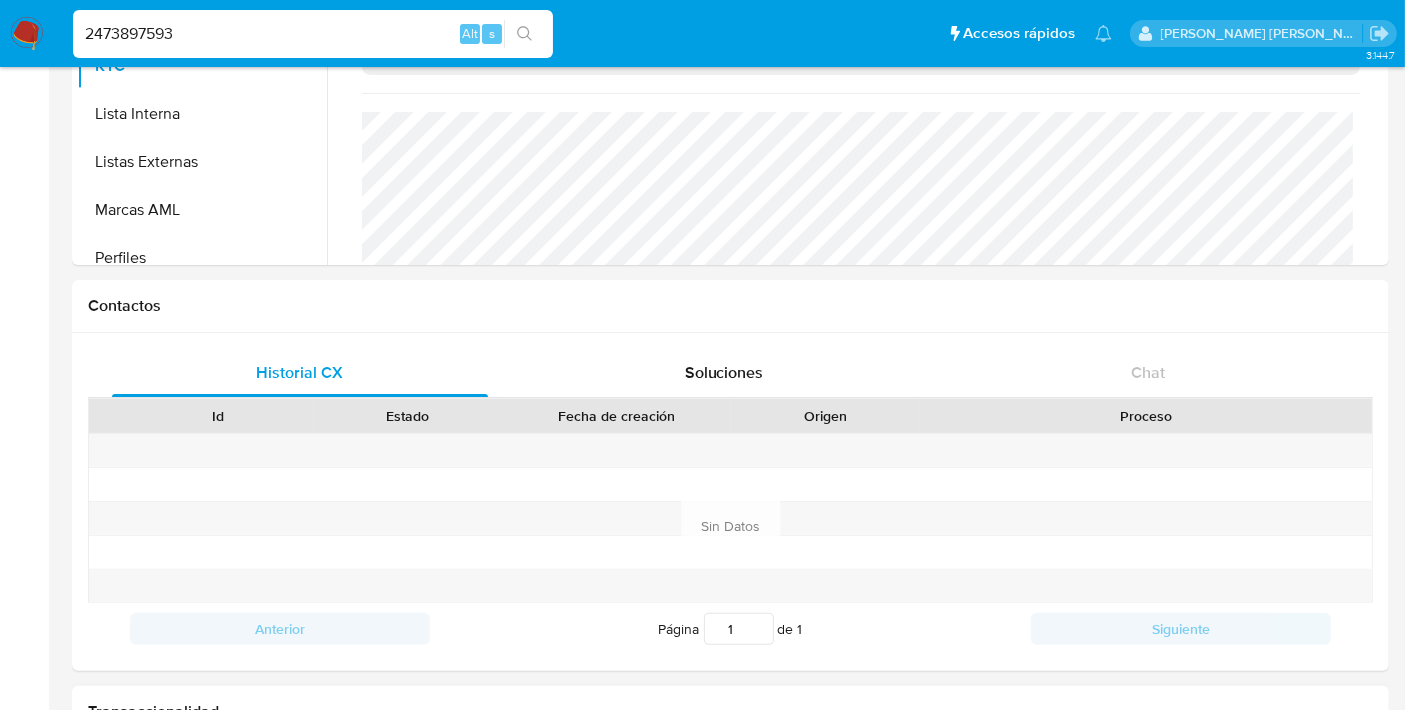 scroll, scrollTop: 3, scrollLeft: 0, axis: vertical 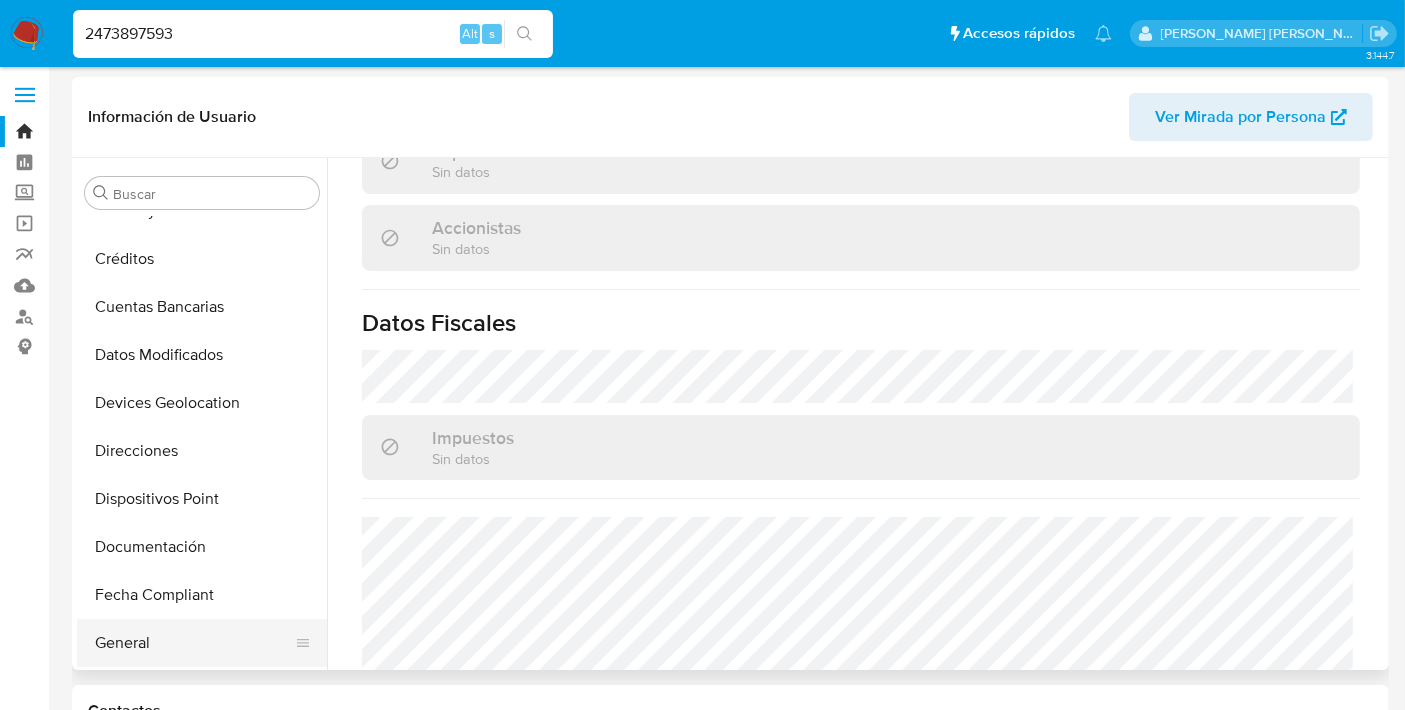 click on "General" at bounding box center [194, 643] 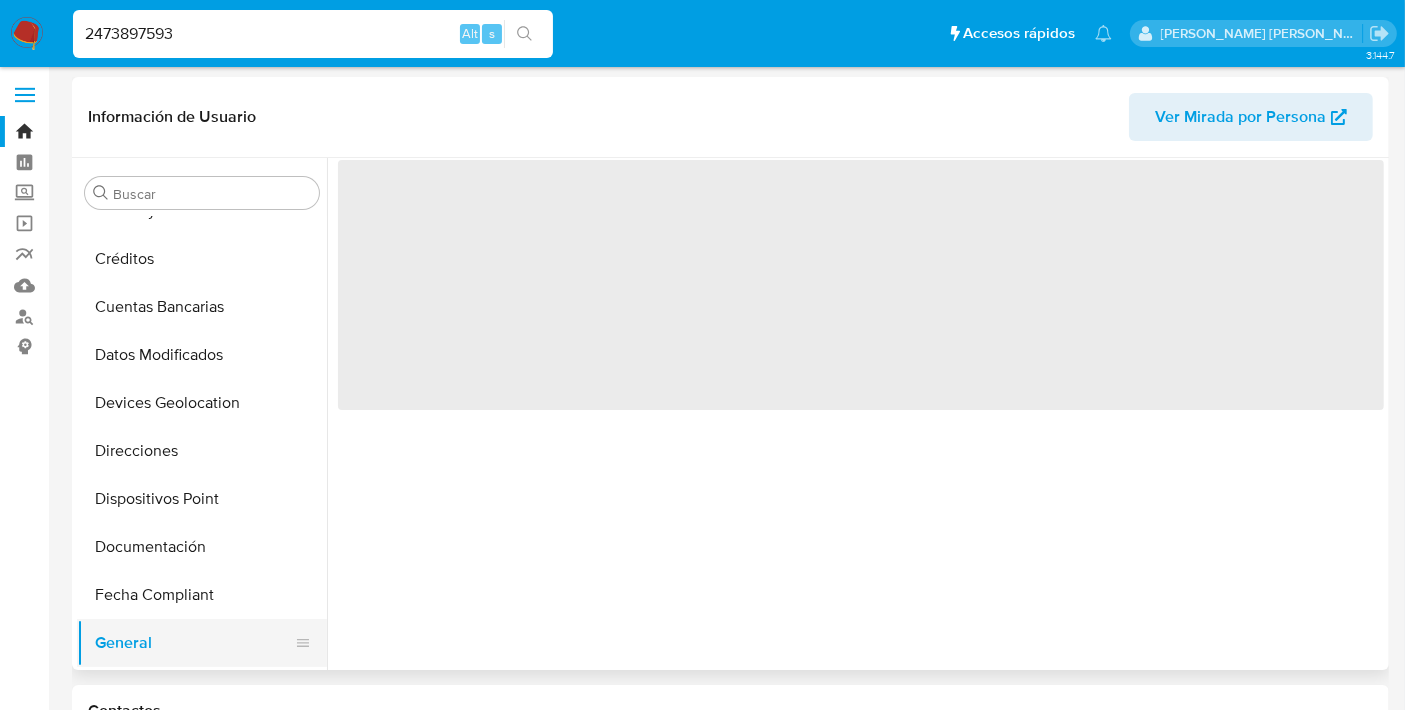 scroll, scrollTop: 0, scrollLeft: 0, axis: both 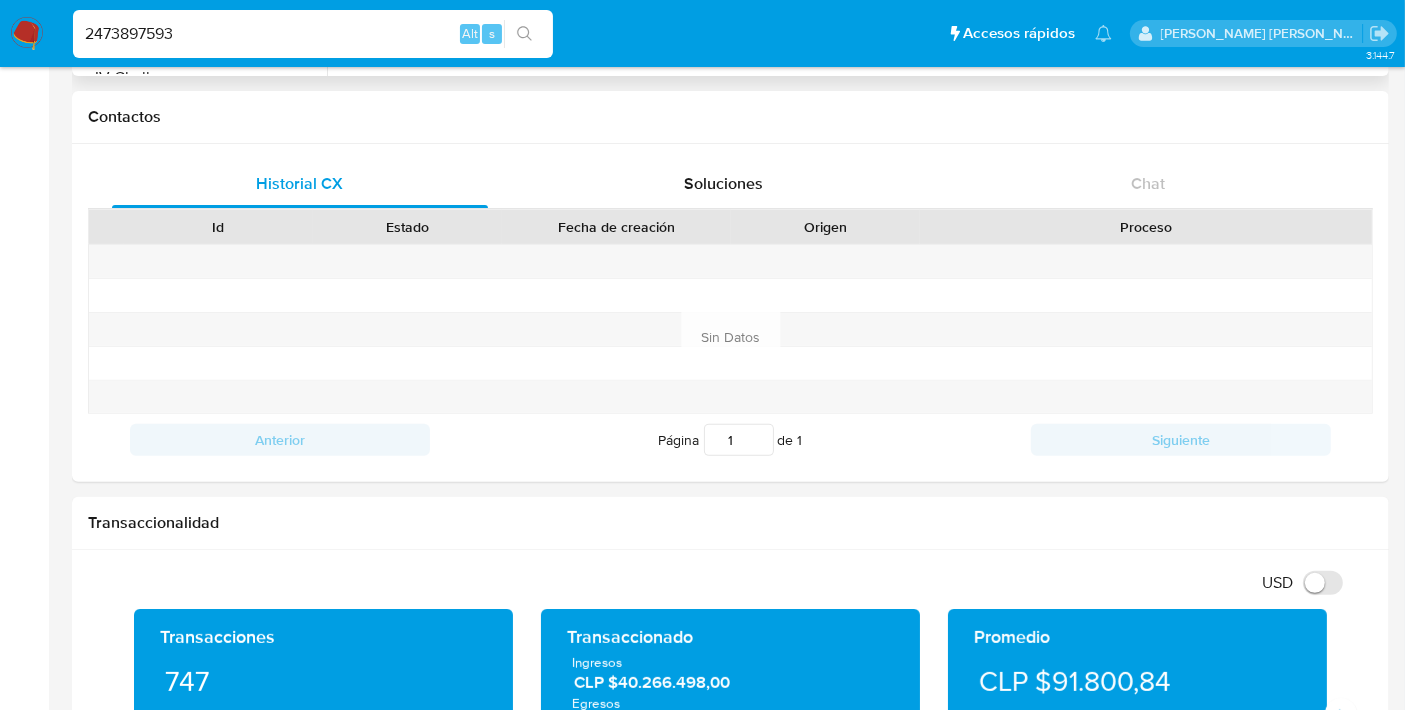 type 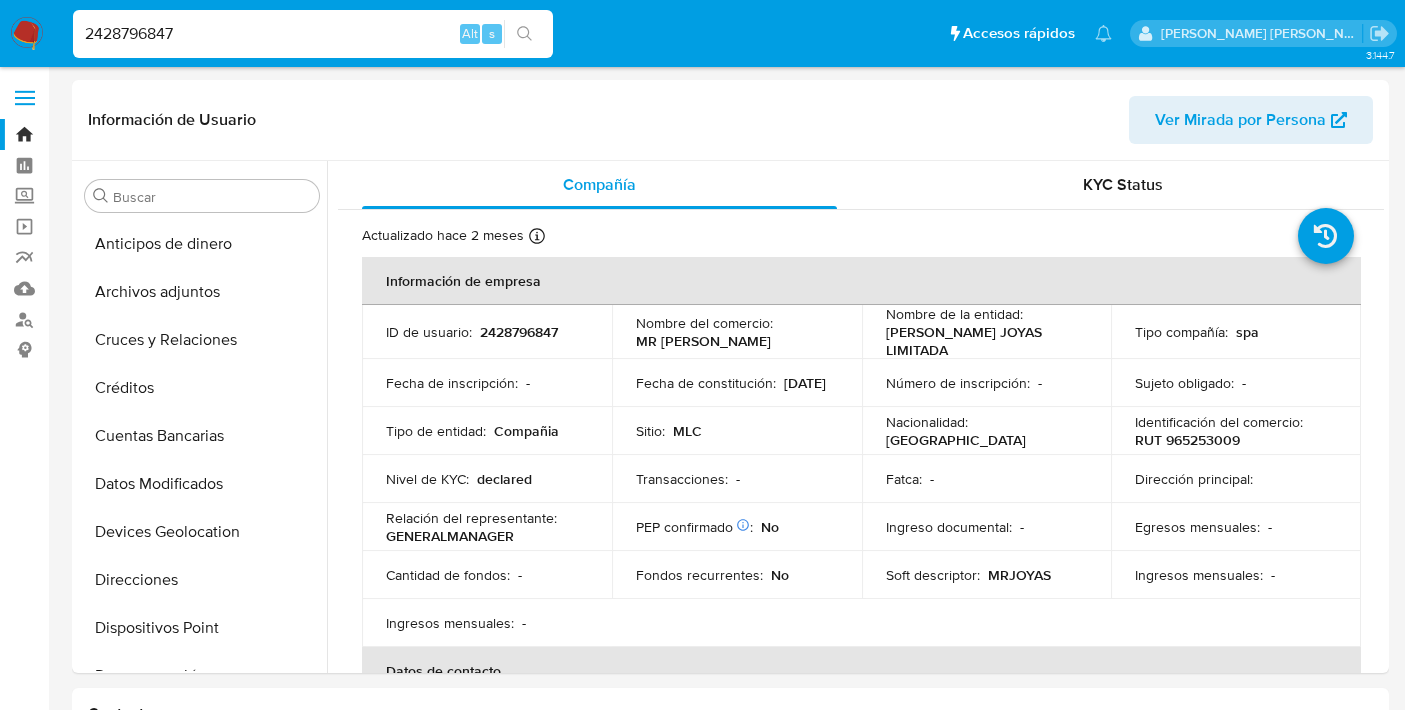 select on "10" 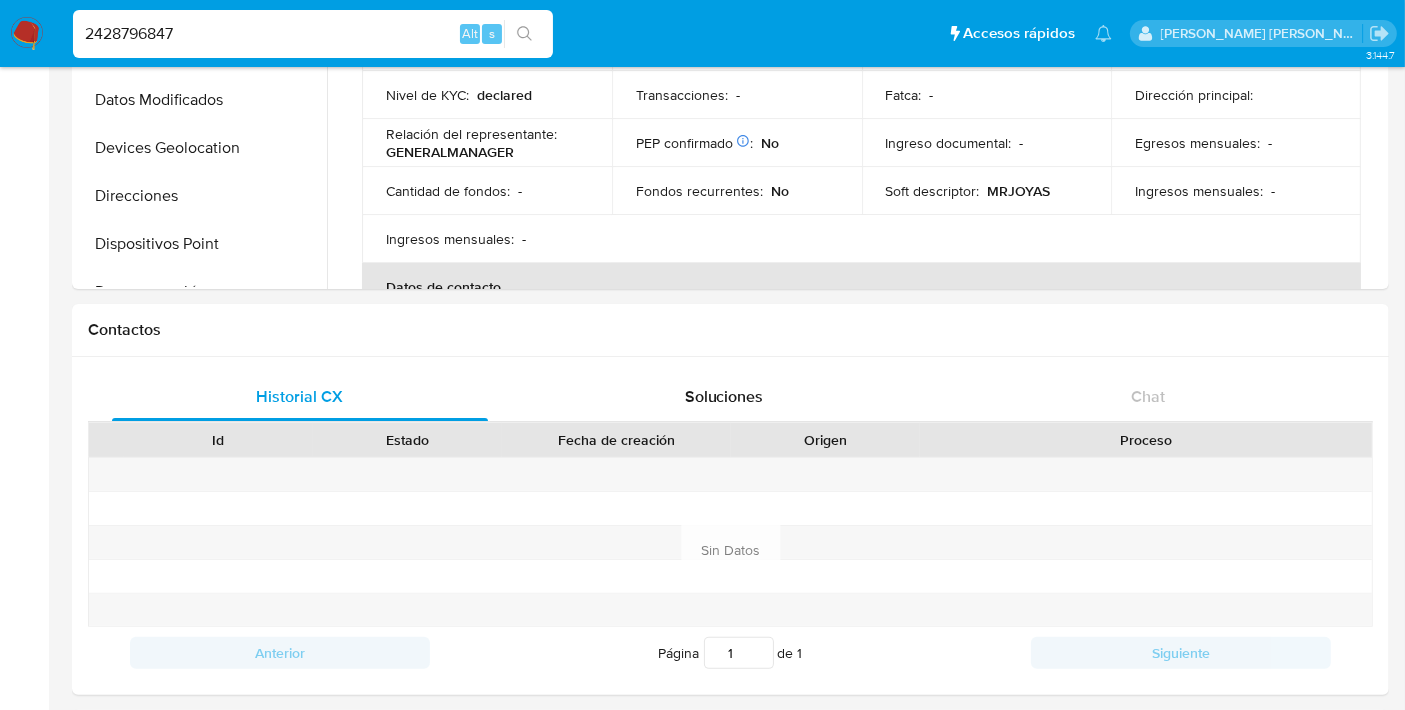 scroll, scrollTop: 796, scrollLeft: 0, axis: vertical 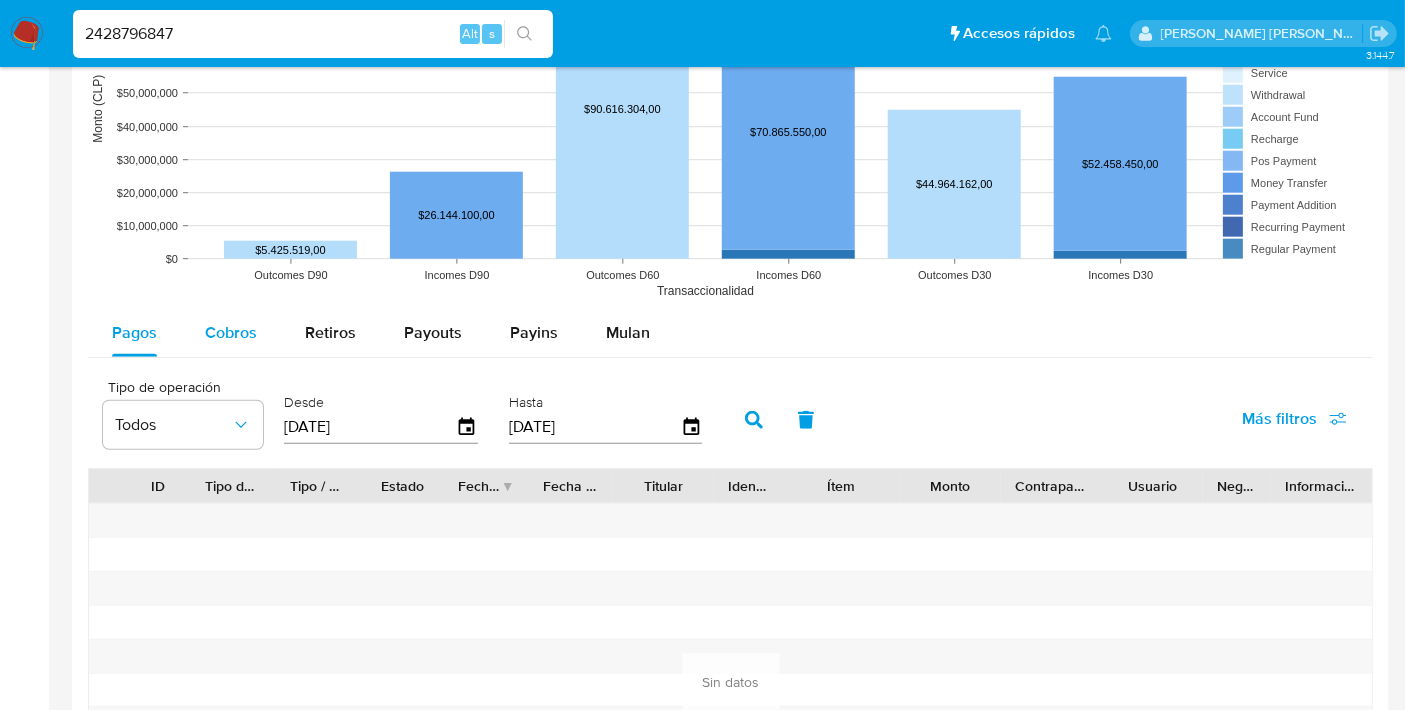 click on "Cobros" at bounding box center [231, 332] 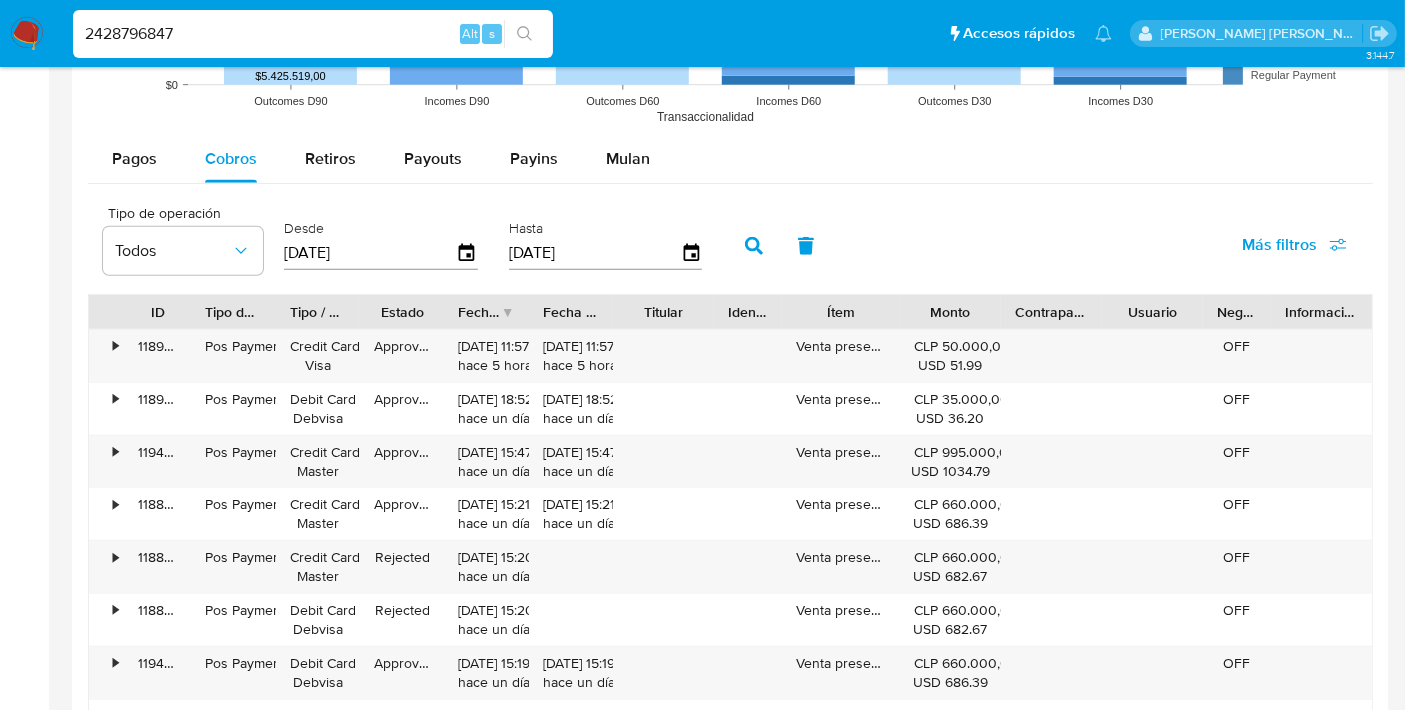 scroll, scrollTop: 1825, scrollLeft: 0, axis: vertical 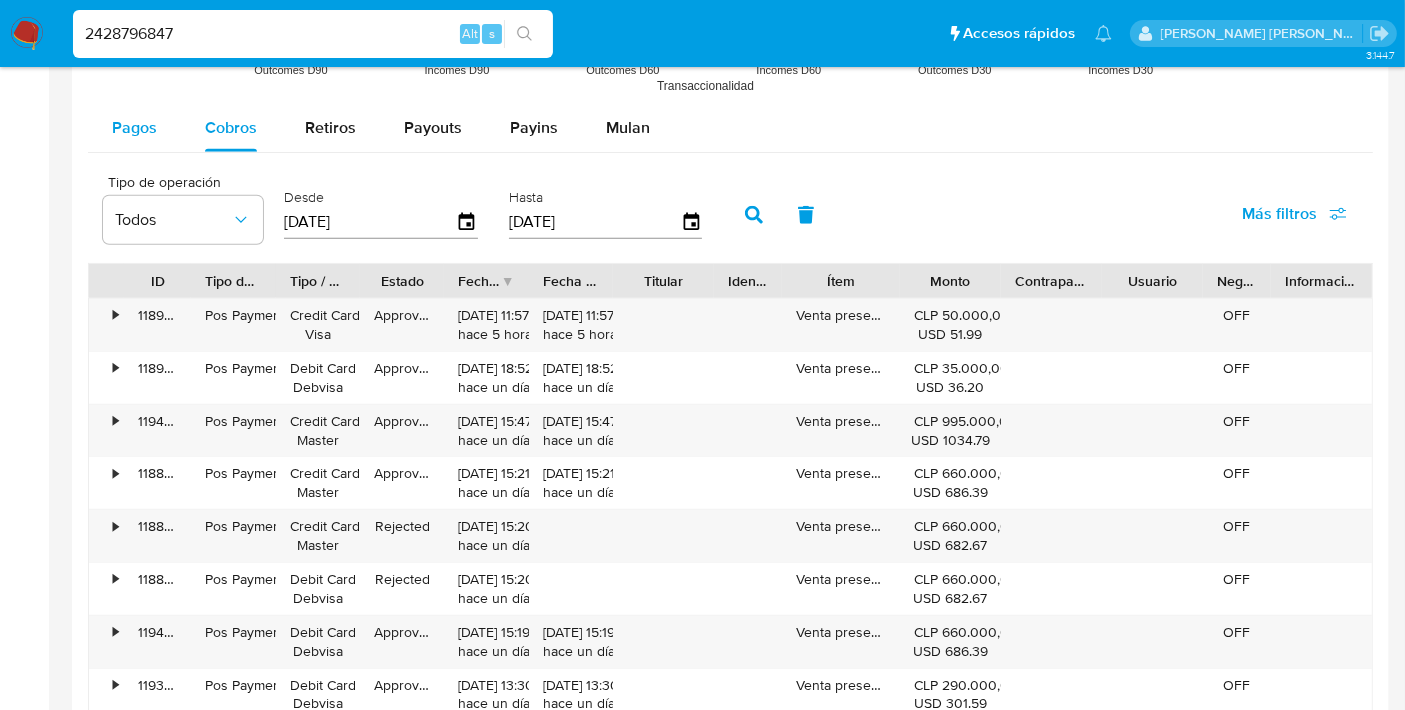 click on "Pagos" at bounding box center (134, 127) 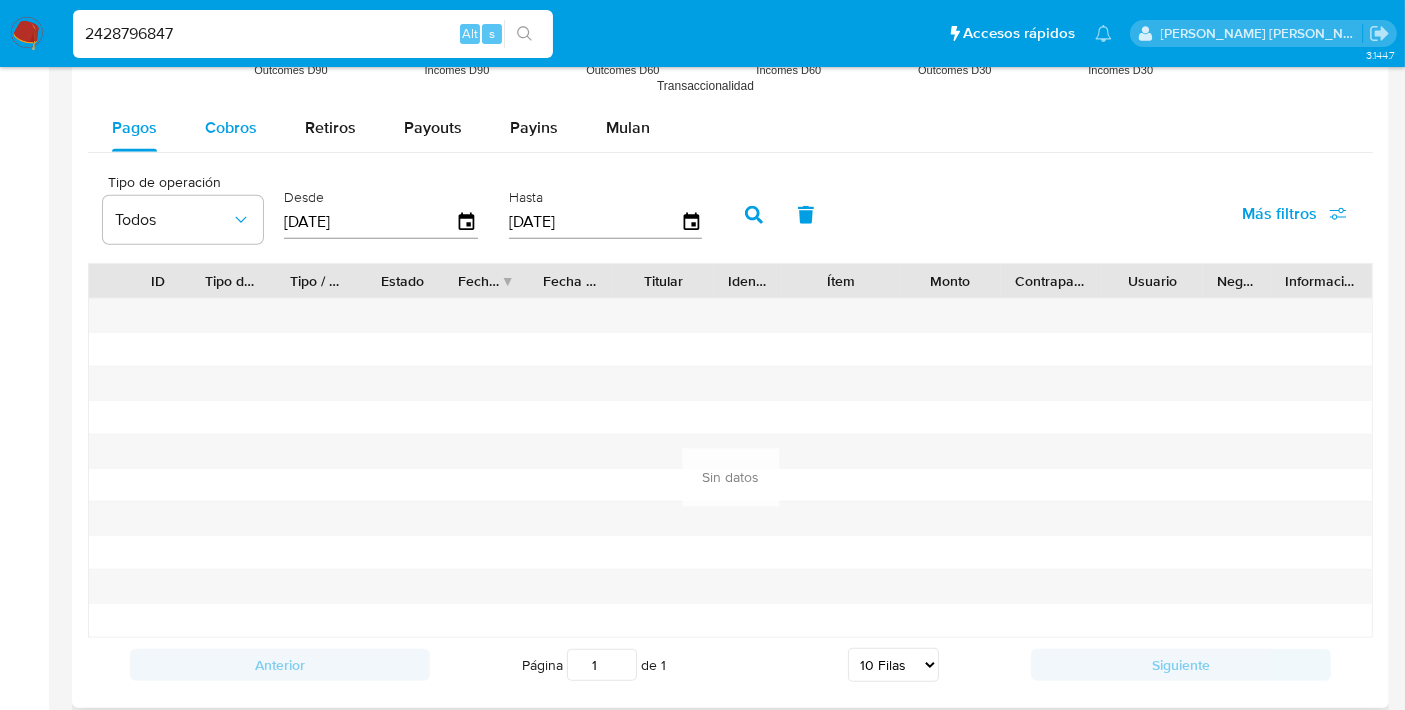 click on "Cobros" at bounding box center (231, 127) 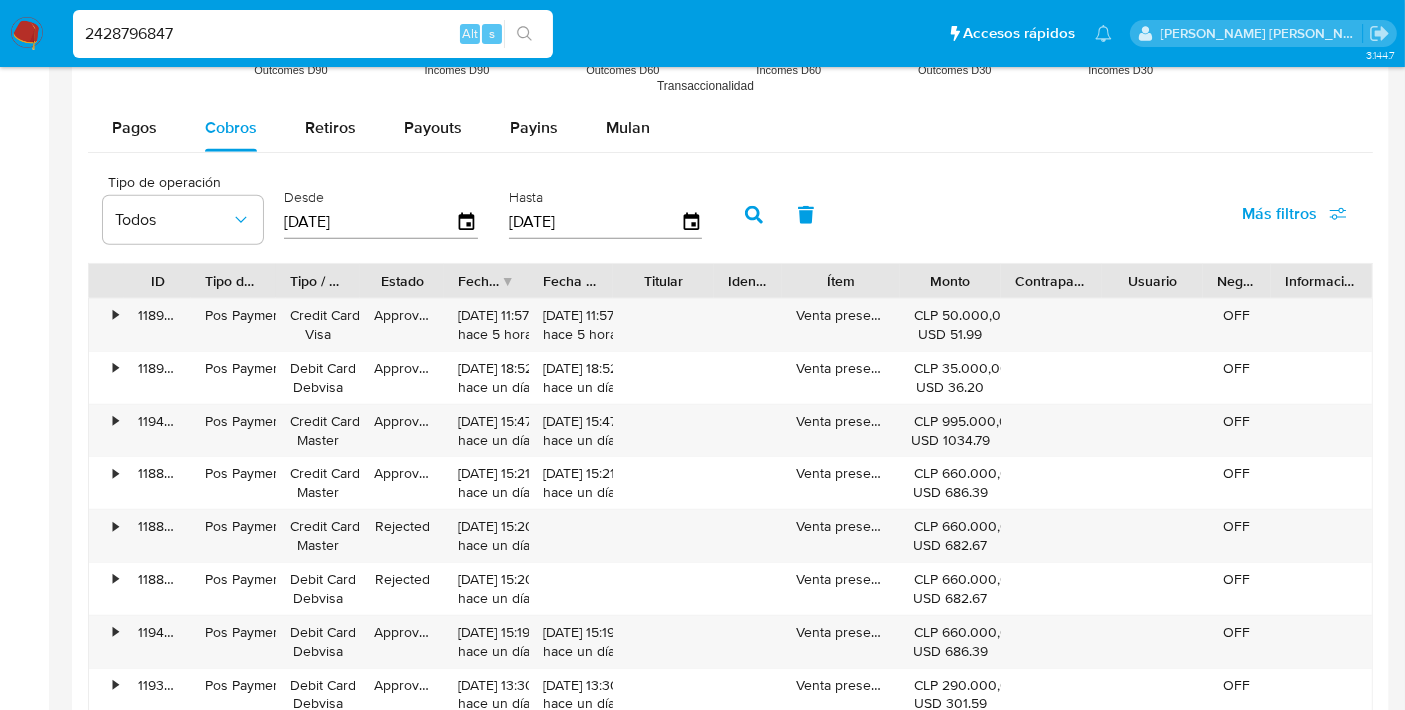type 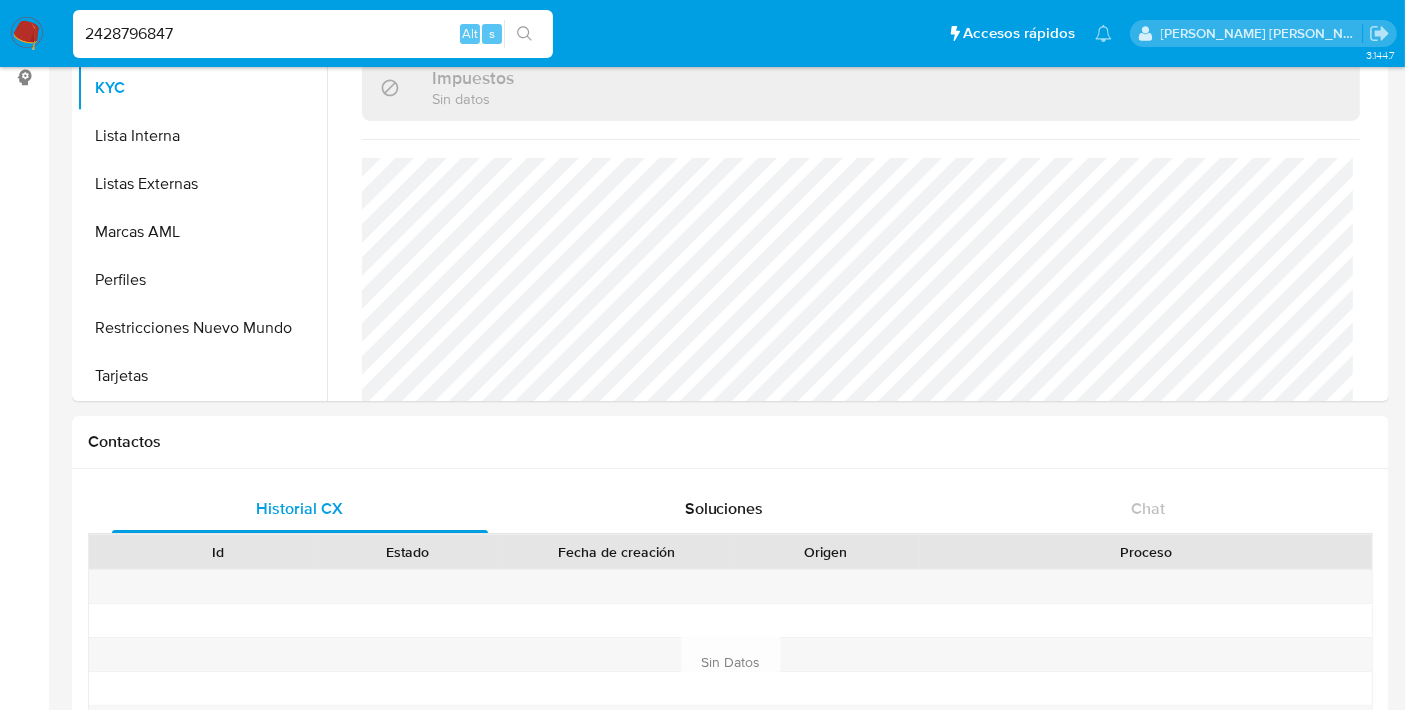 scroll, scrollTop: 260, scrollLeft: 0, axis: vertical 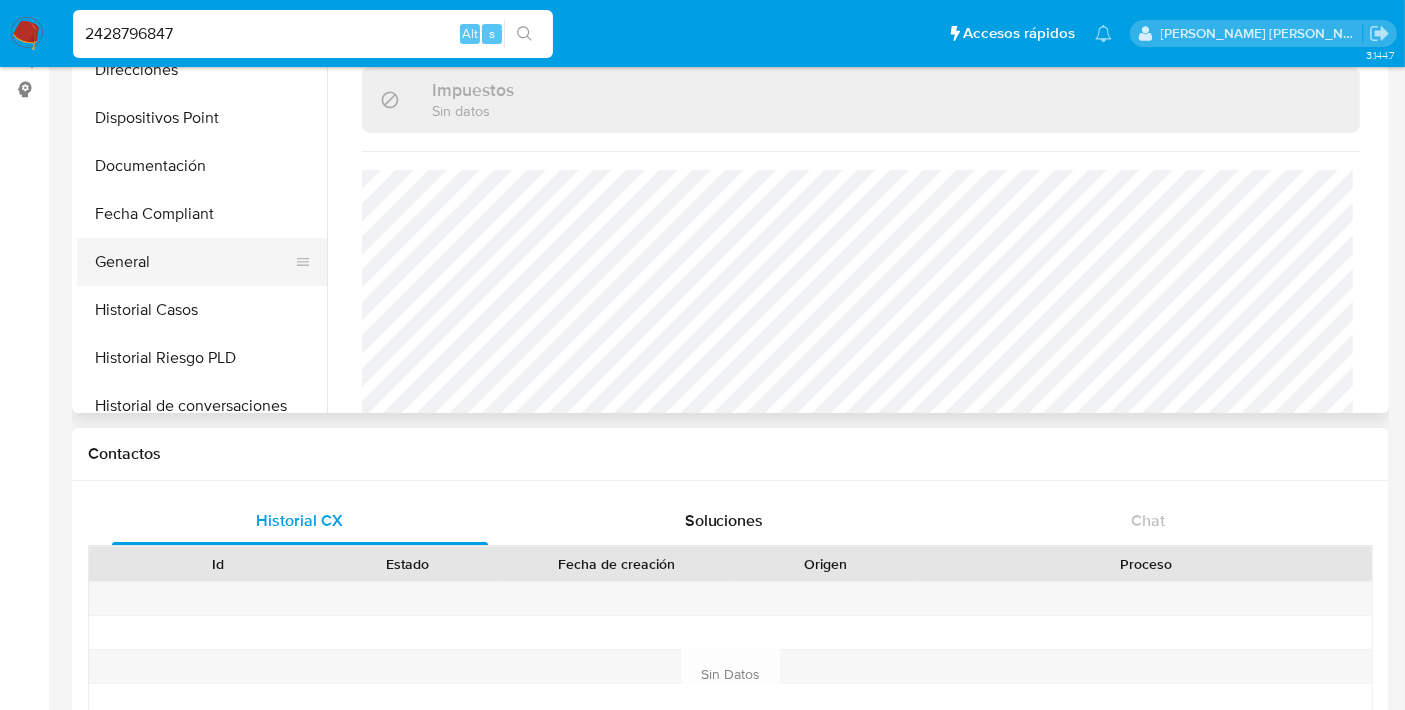 click on "General" at bounding box center (194, 262) 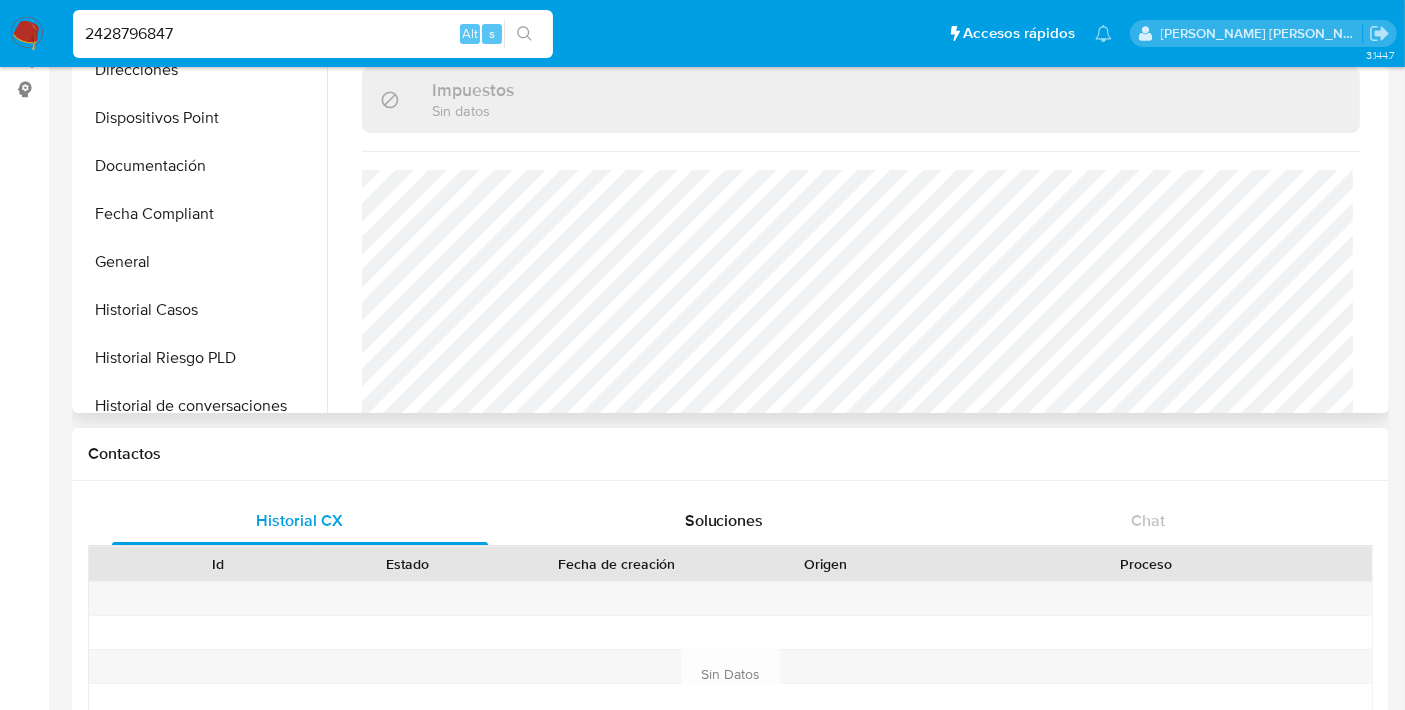 scroll, scrollTop: 0, scrollLeft: 0, axis: both 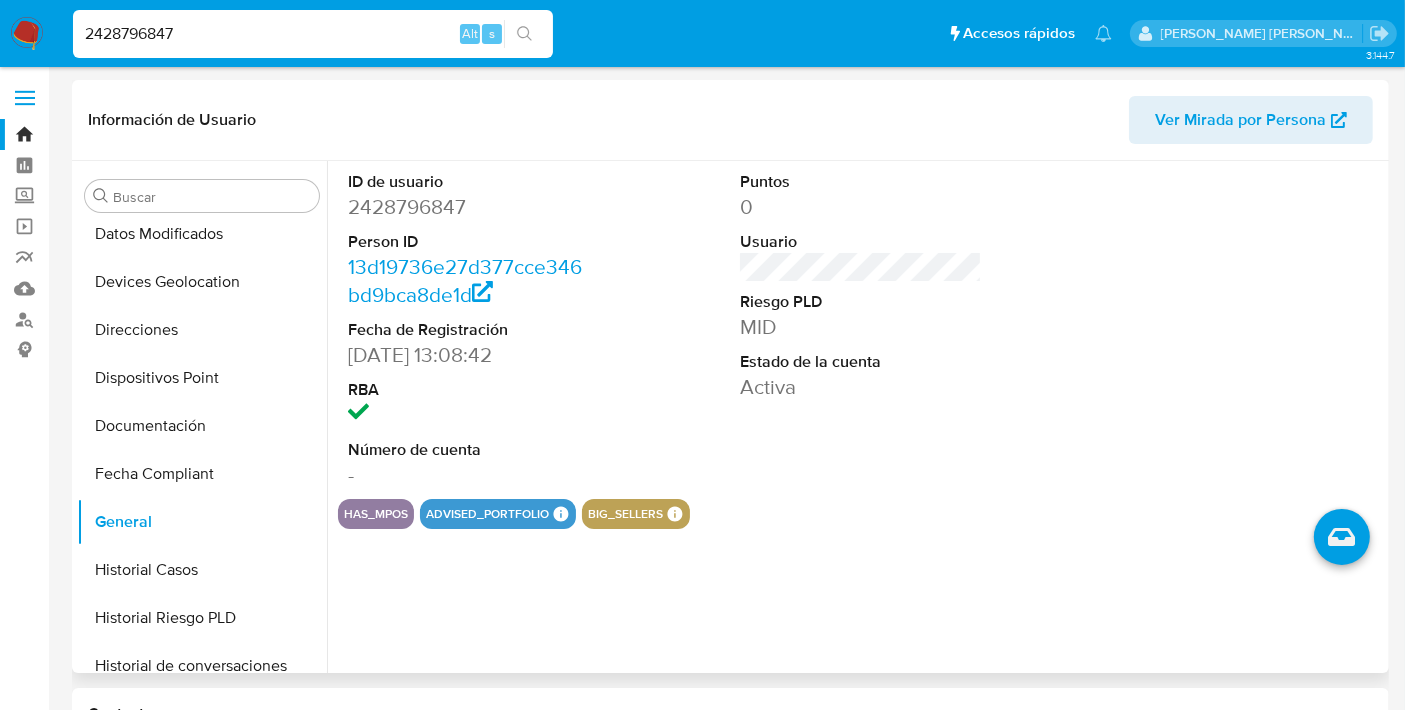 type 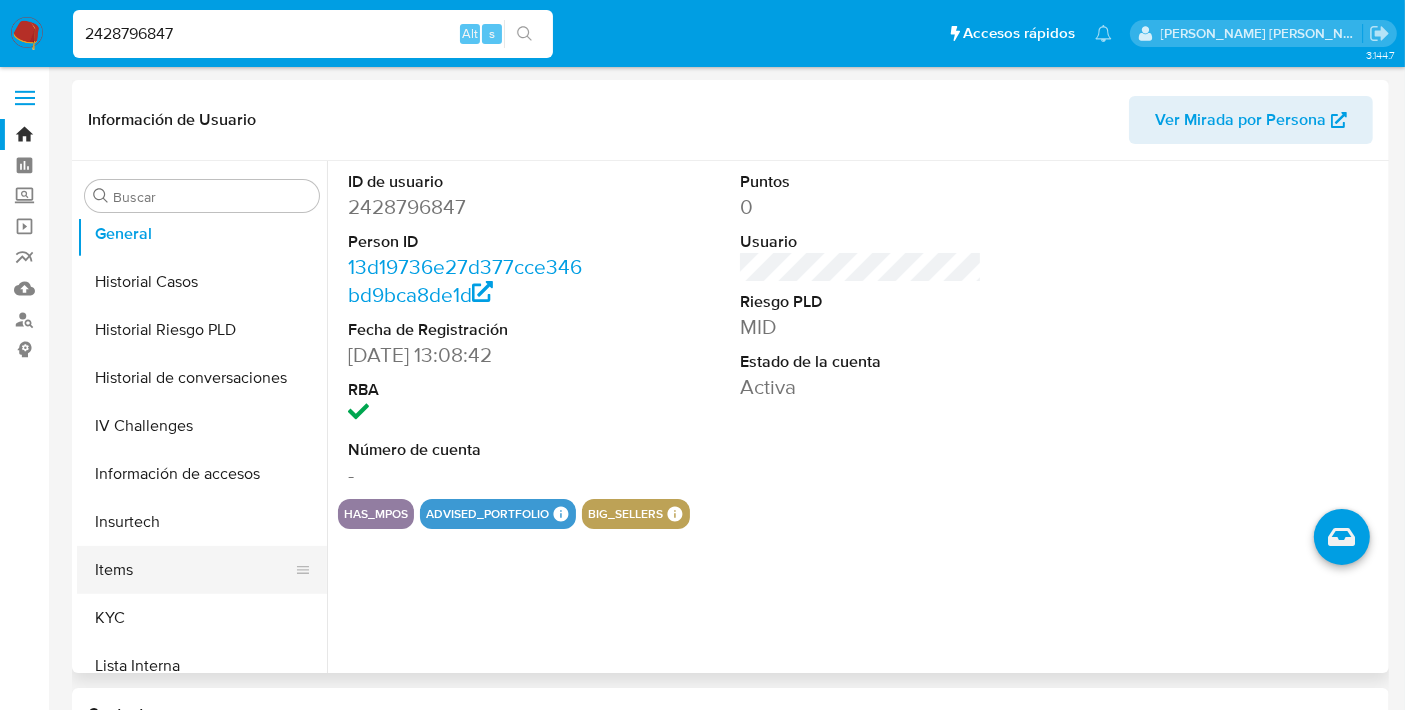 scroll, scrollTop: 539, scrollLeft: 0, axis: vertical 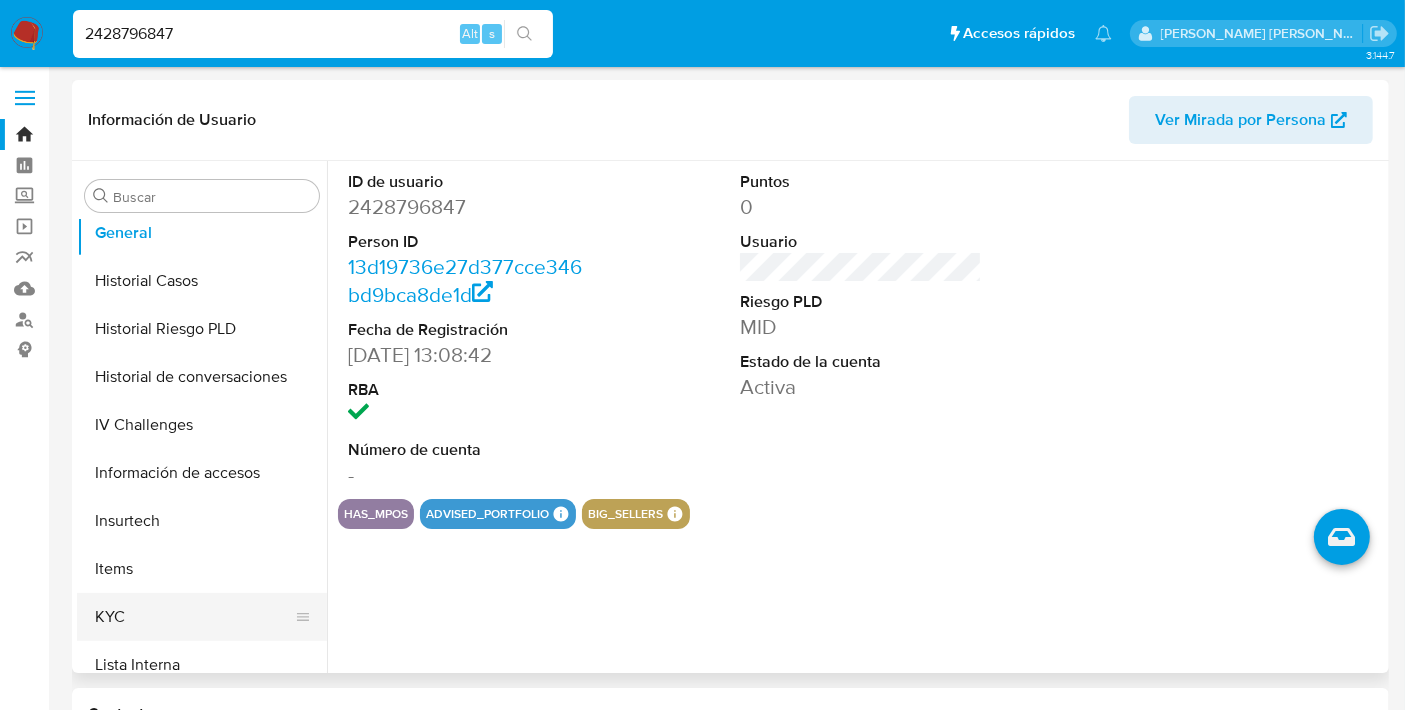 click on "KYC" at bounding box center (194, 617) 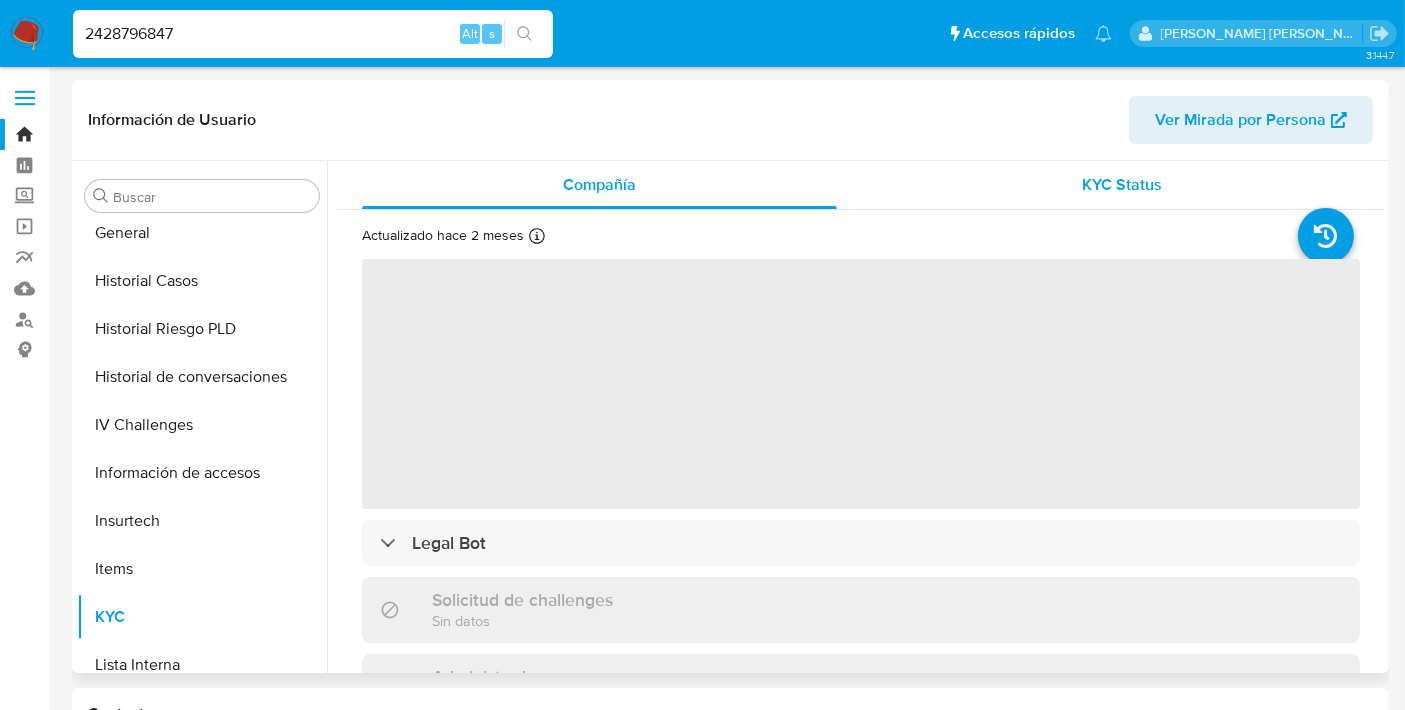 click on "KYC Status" at bounding box center [1122, 185] 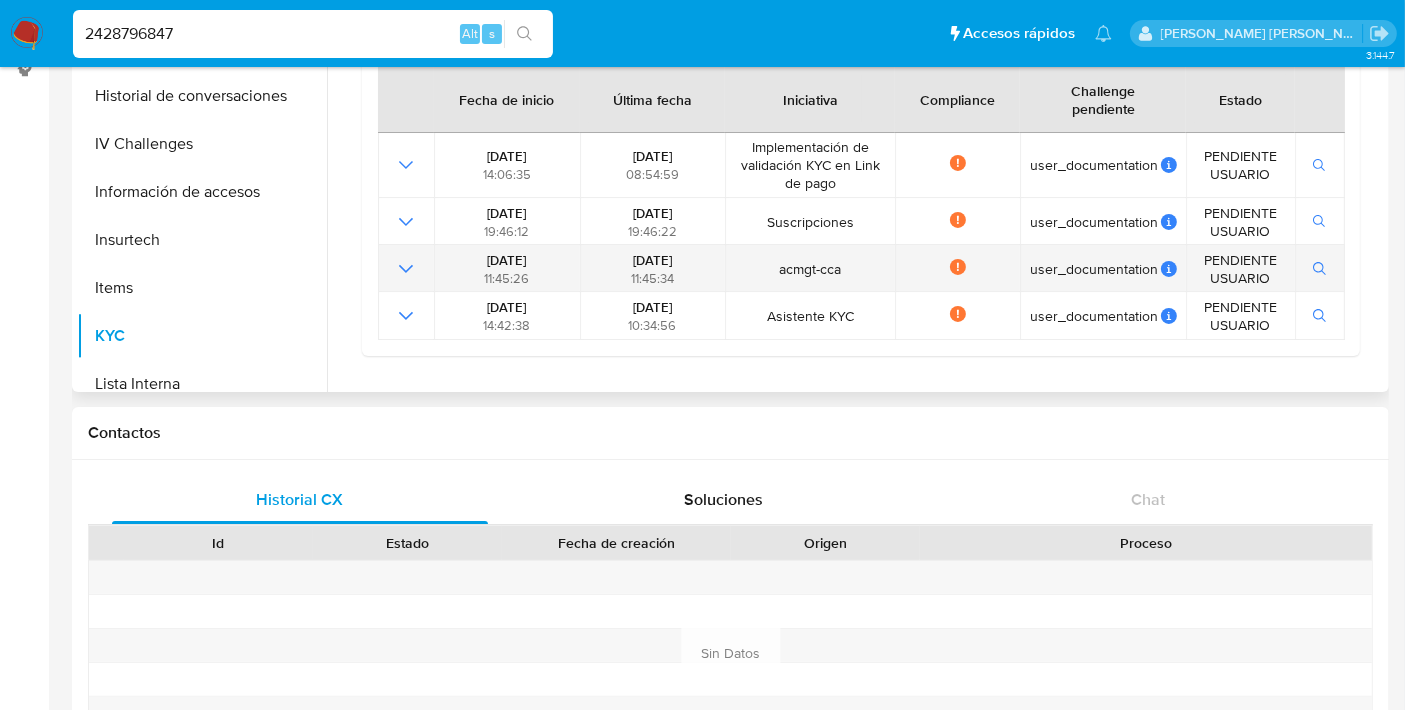 scroll, scrollTop: 42, scrollLeft: 0, axis: vertical 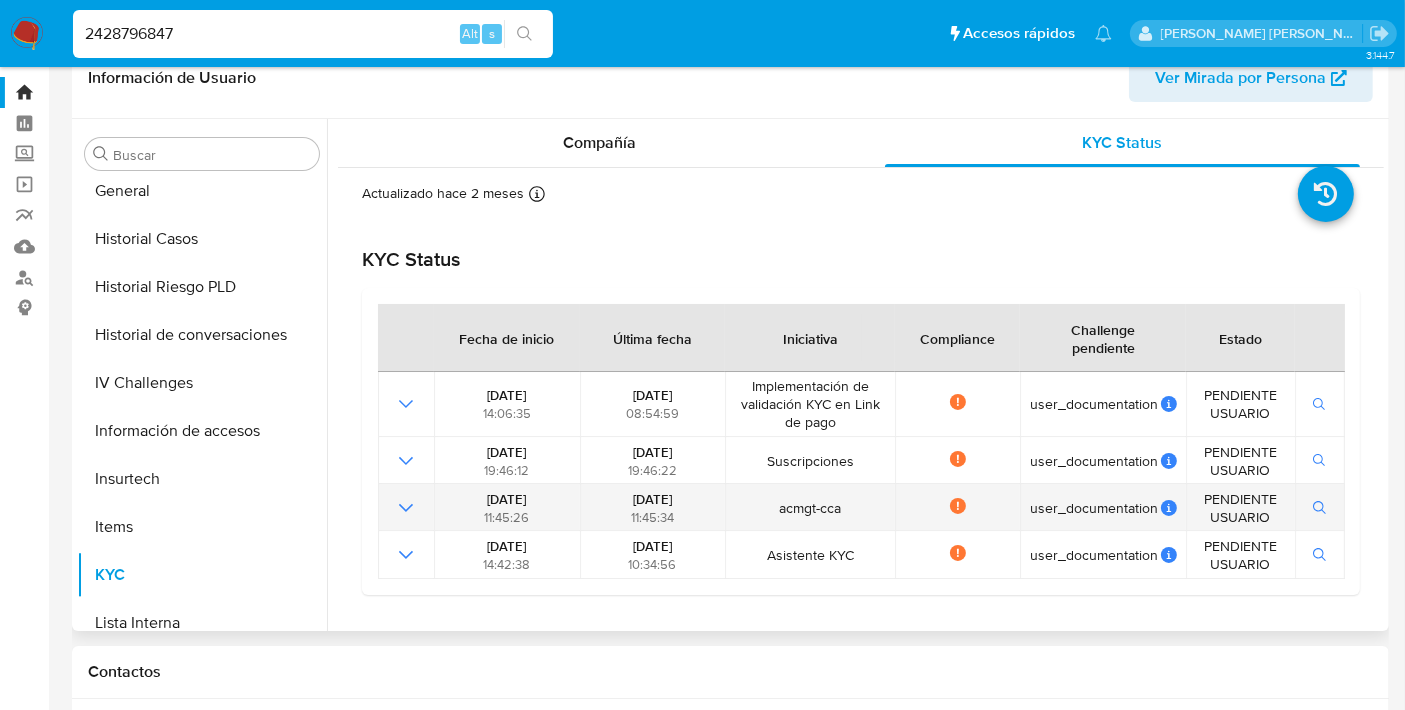type 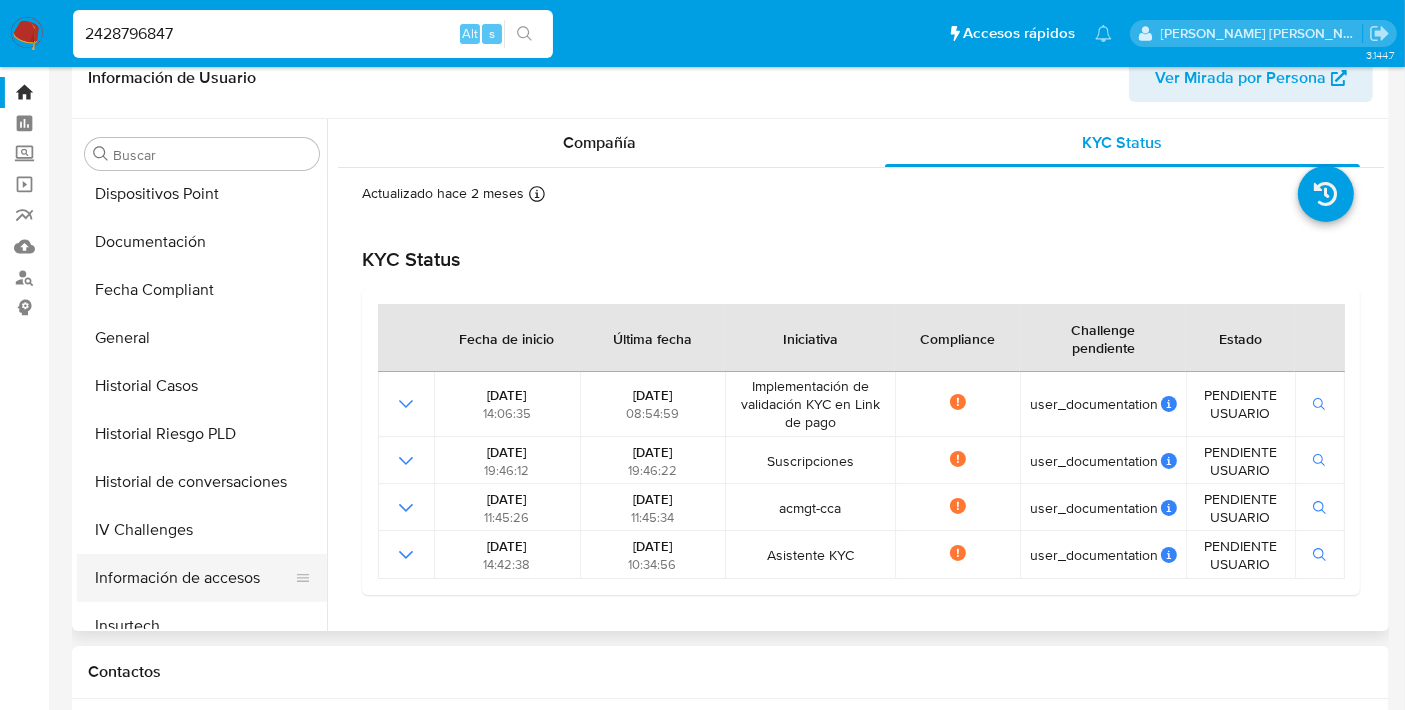 scroll, scrollTop: 381, scrollLeft: 0, axis: vertical 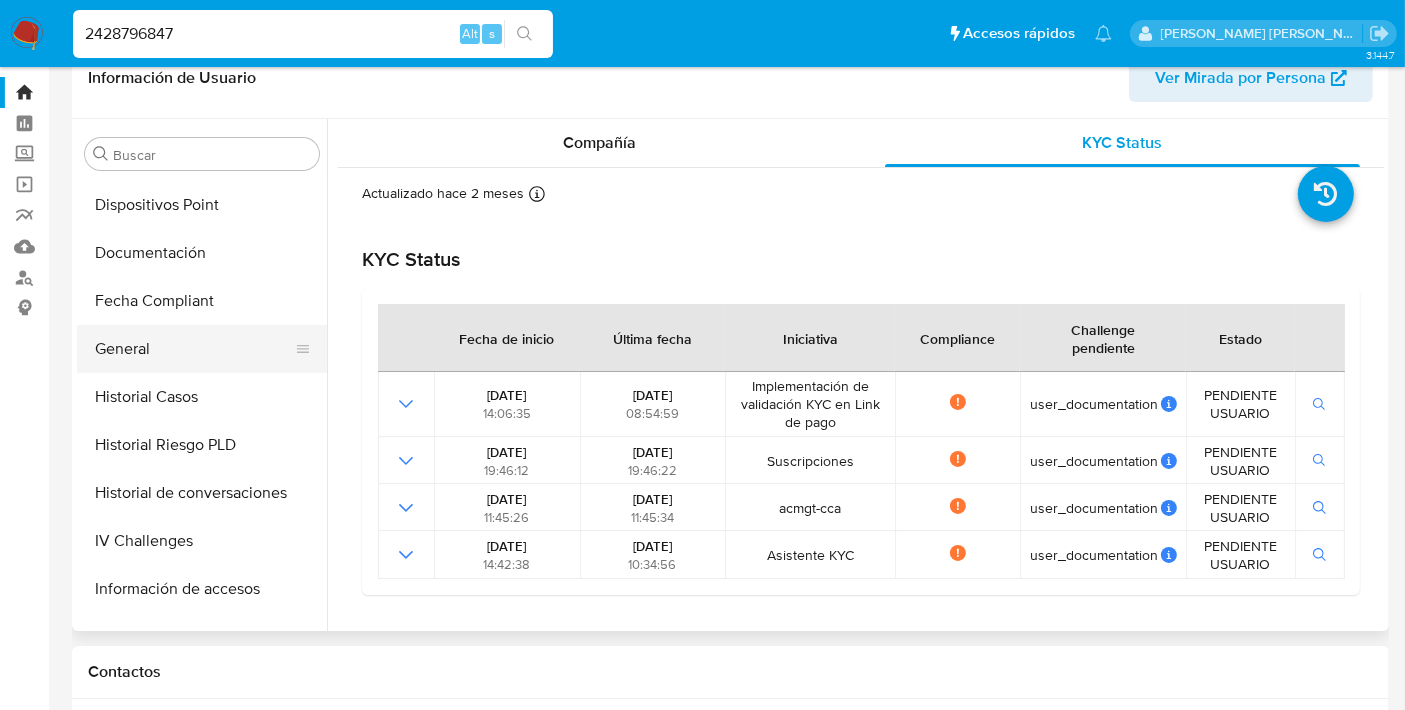 click on "General" at bounding box center (194, 349) 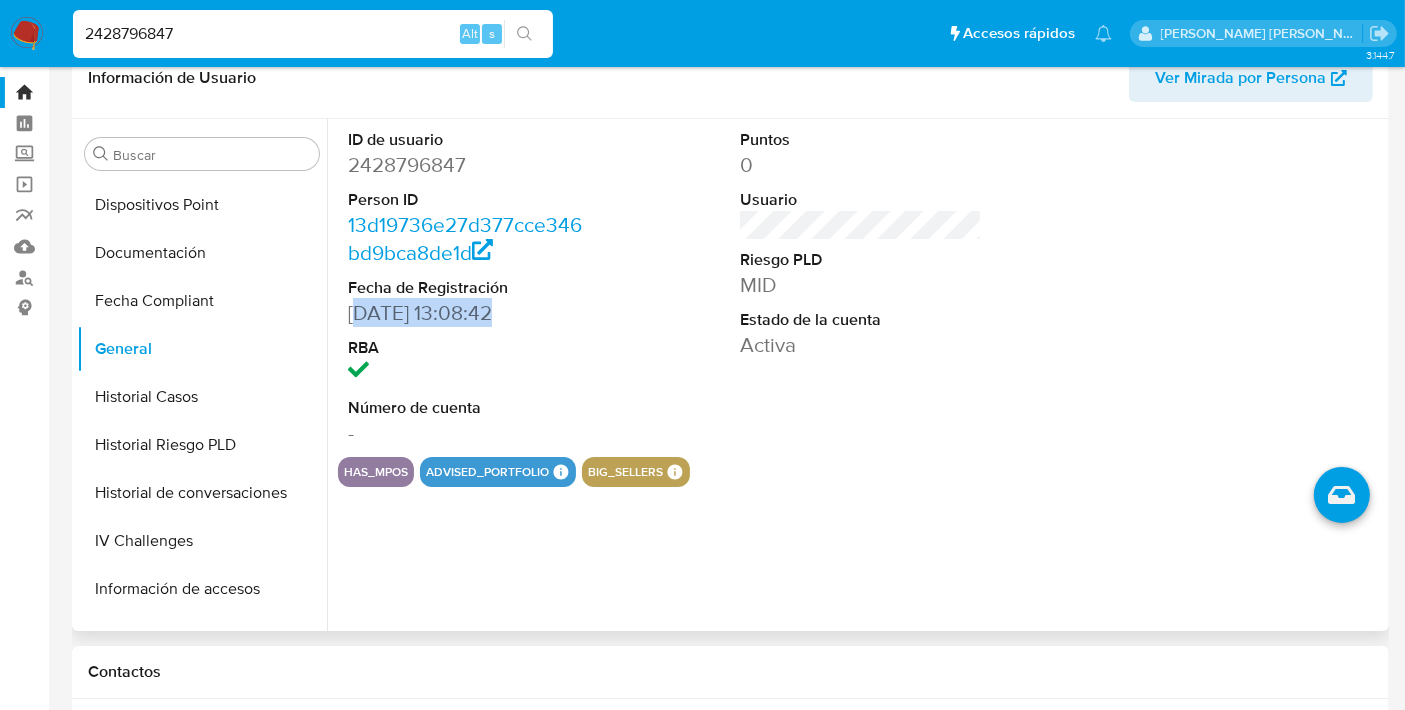 drag, startPoint x: 358, startPoint y: 320, endPoint x: 501, endPoint y: 320, distance: 143 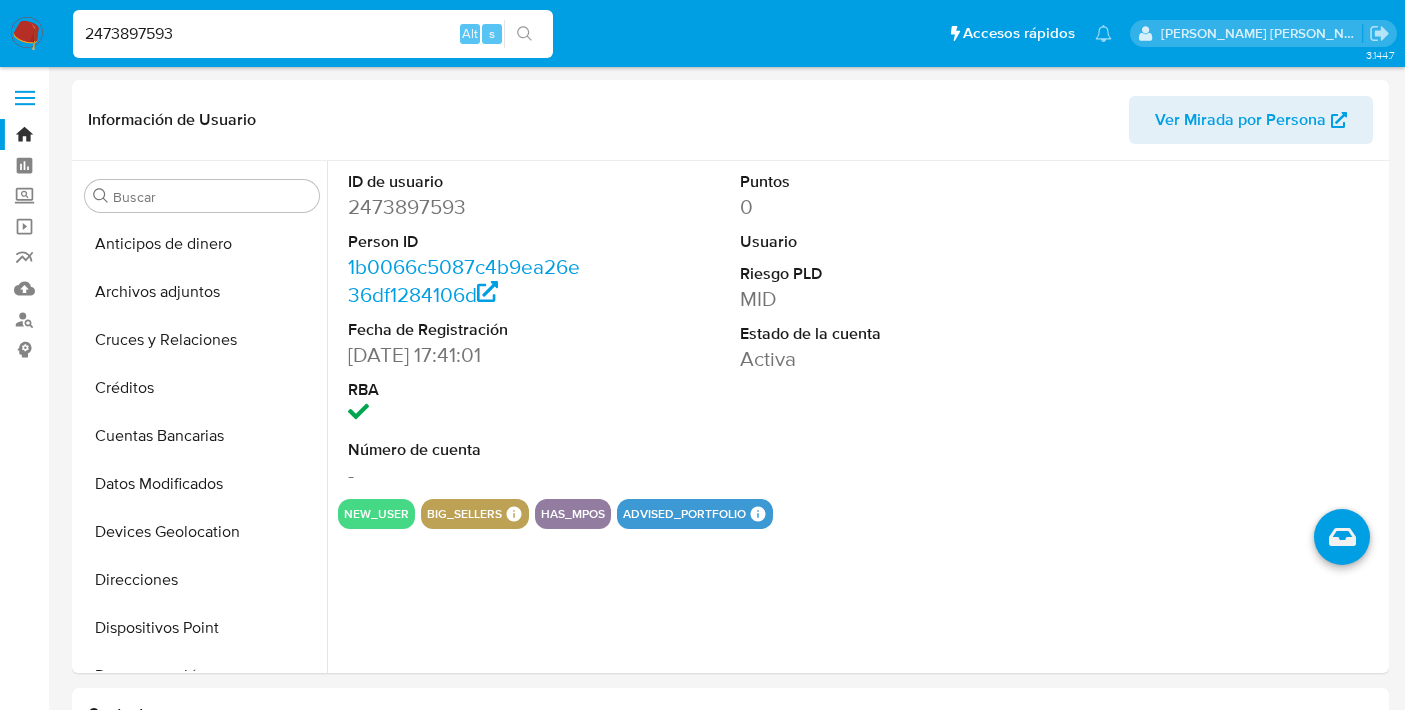 select on "10" 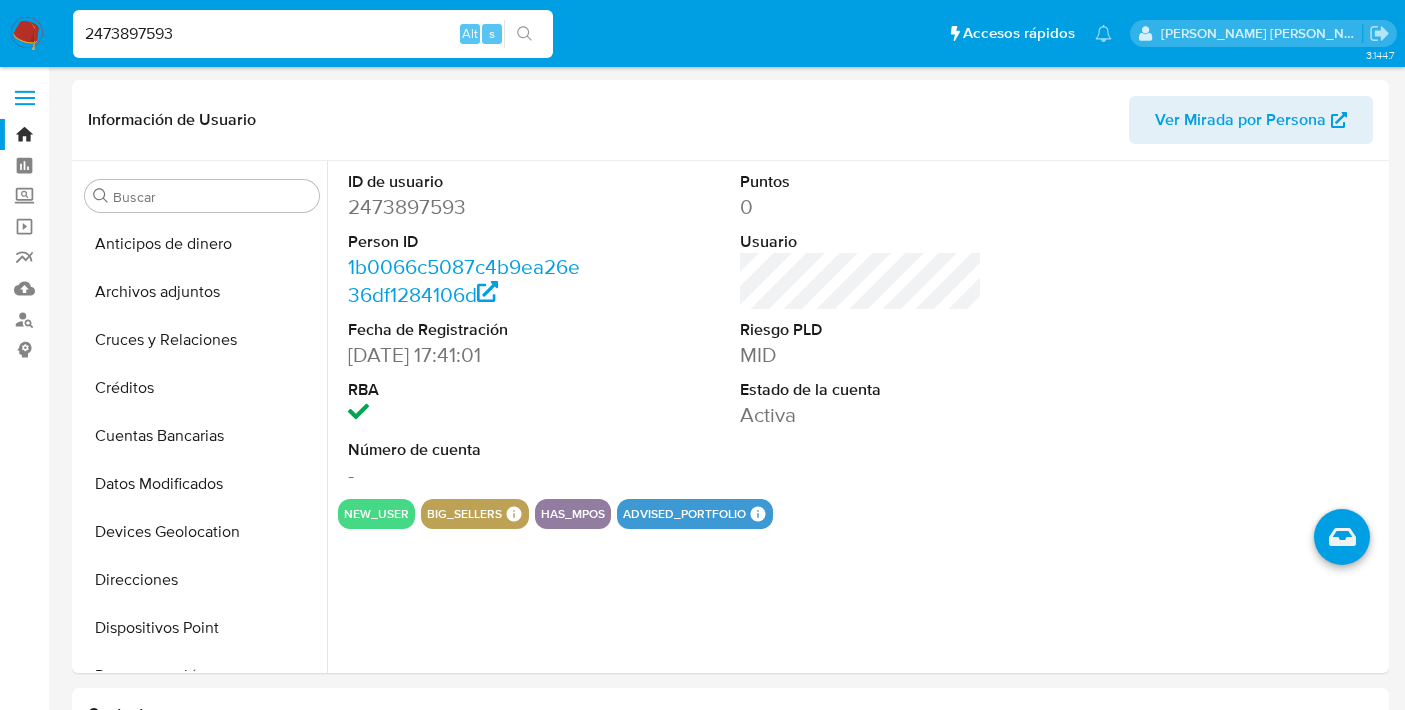 scroll, scrollTop: 0, scrollLeft: 0, axis: both 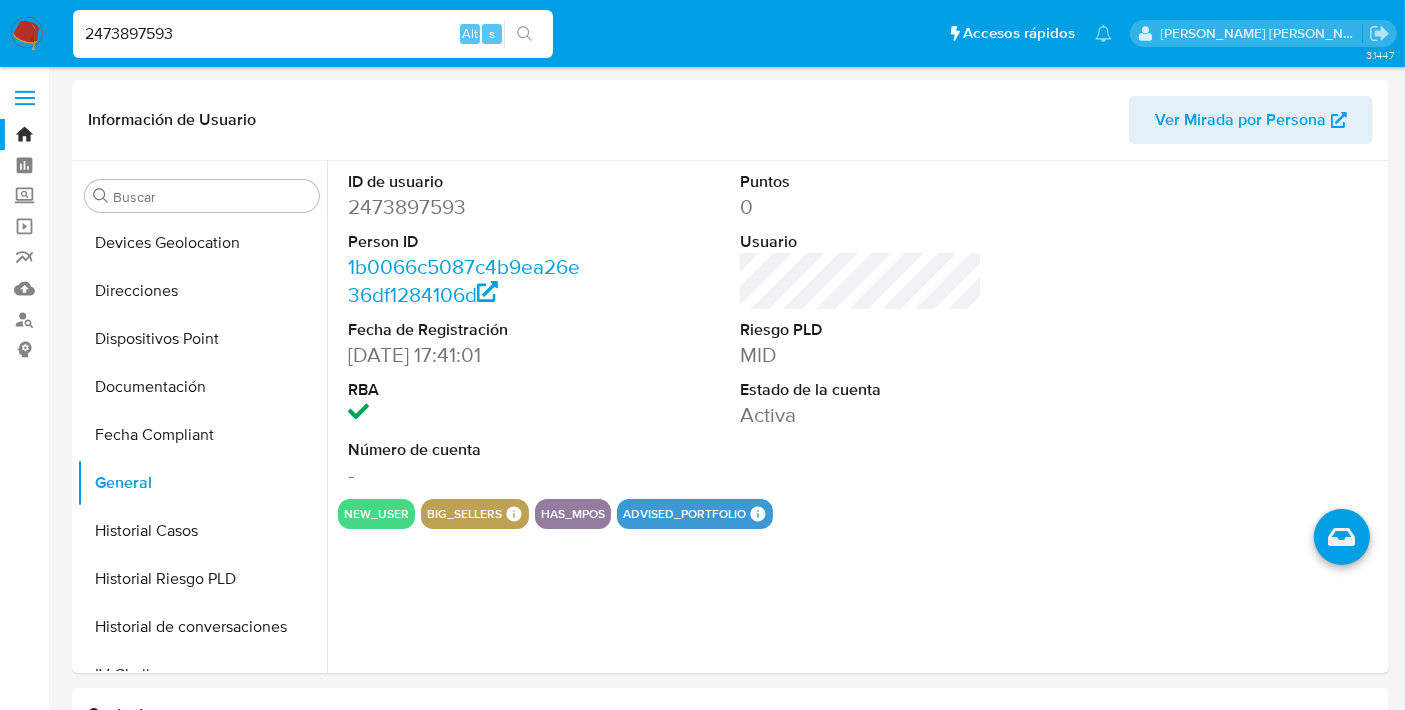 type 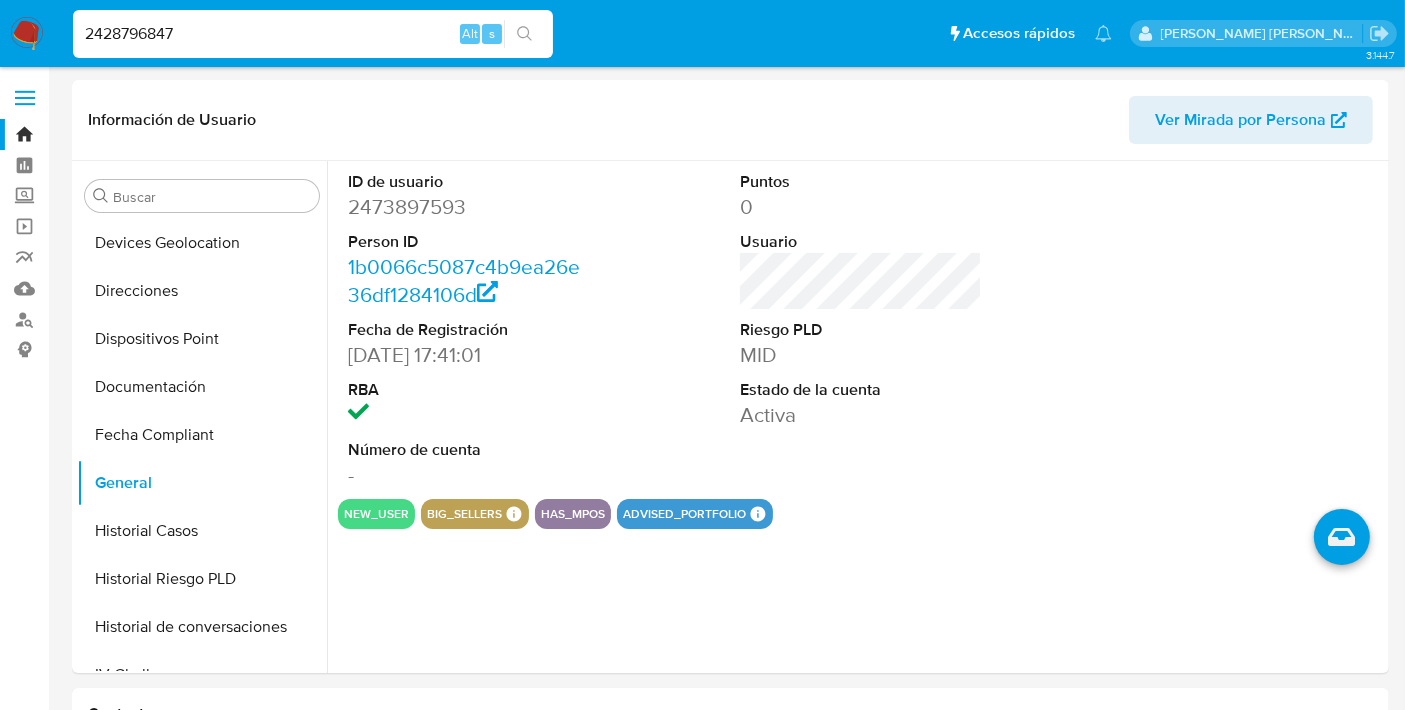 type on "2428796847" 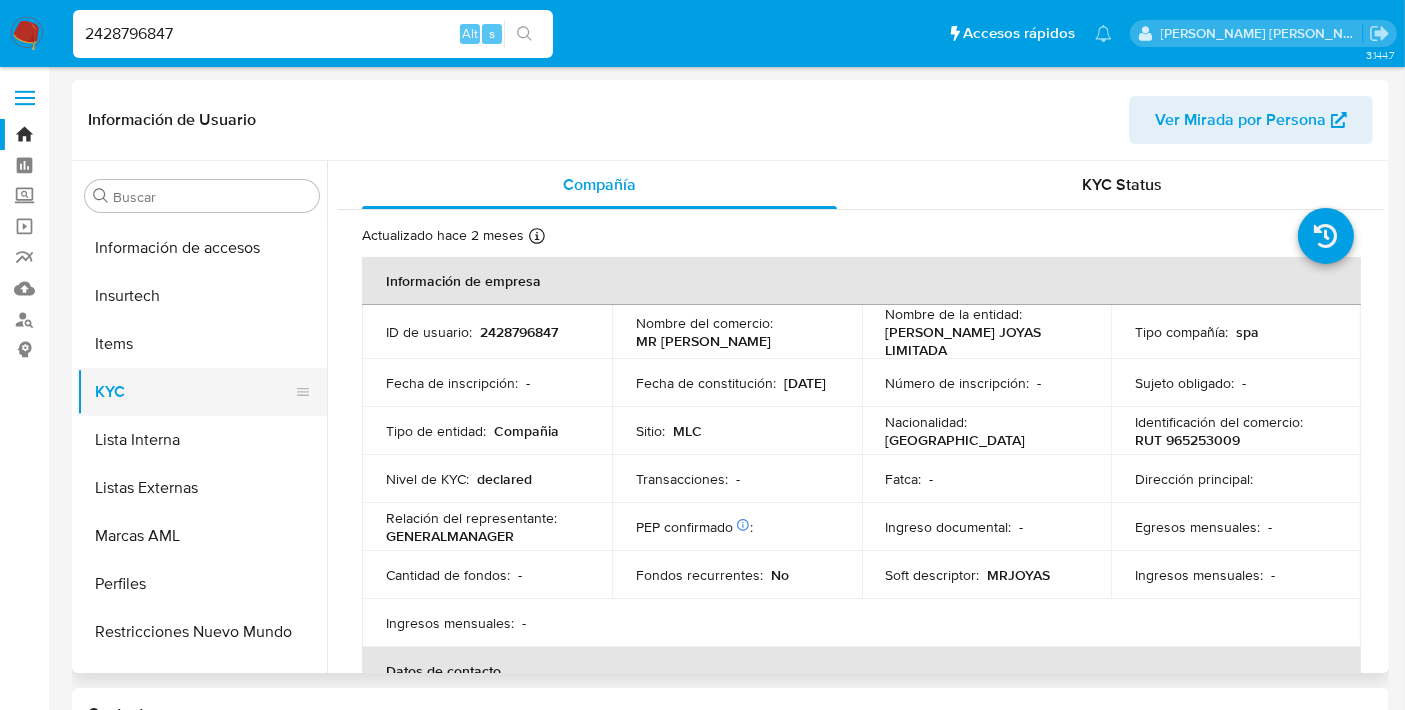 scroll, scrollTop: 766, scrollLeft: 0, axis: vertical 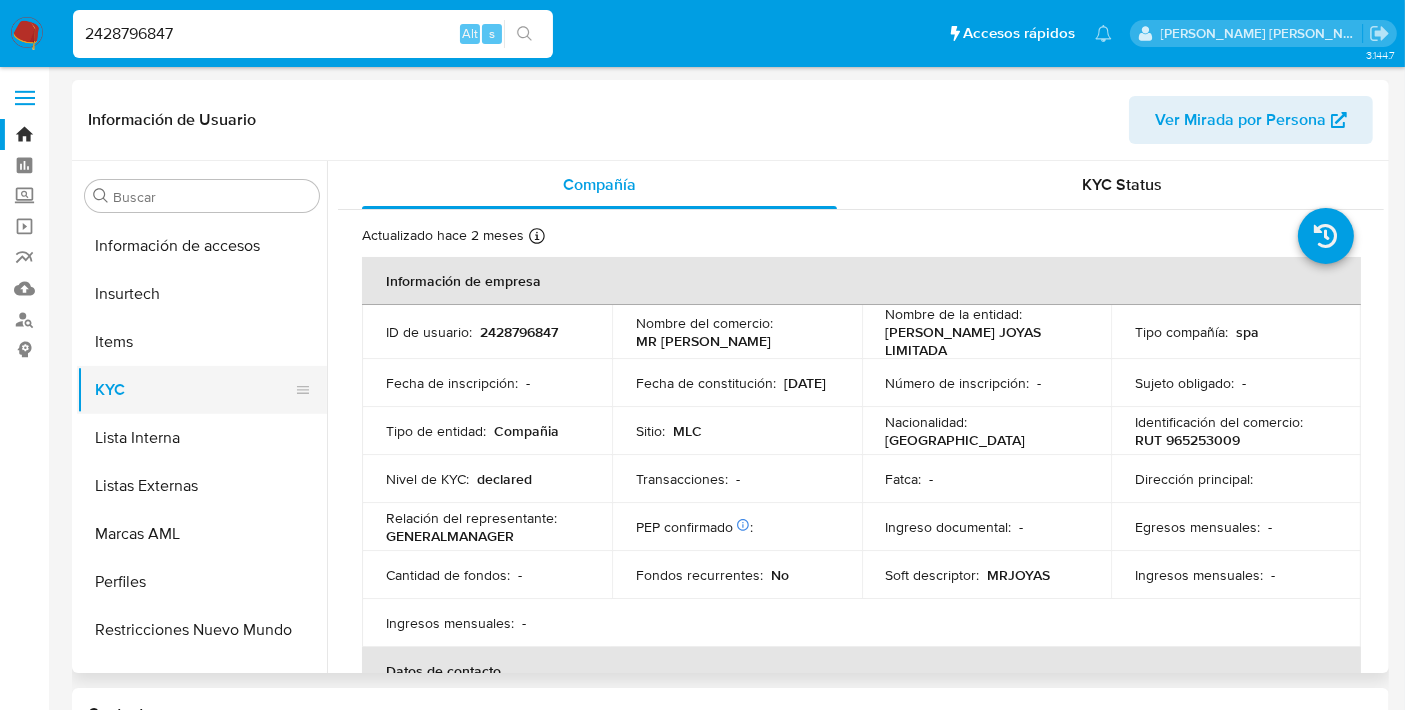 select on "10" 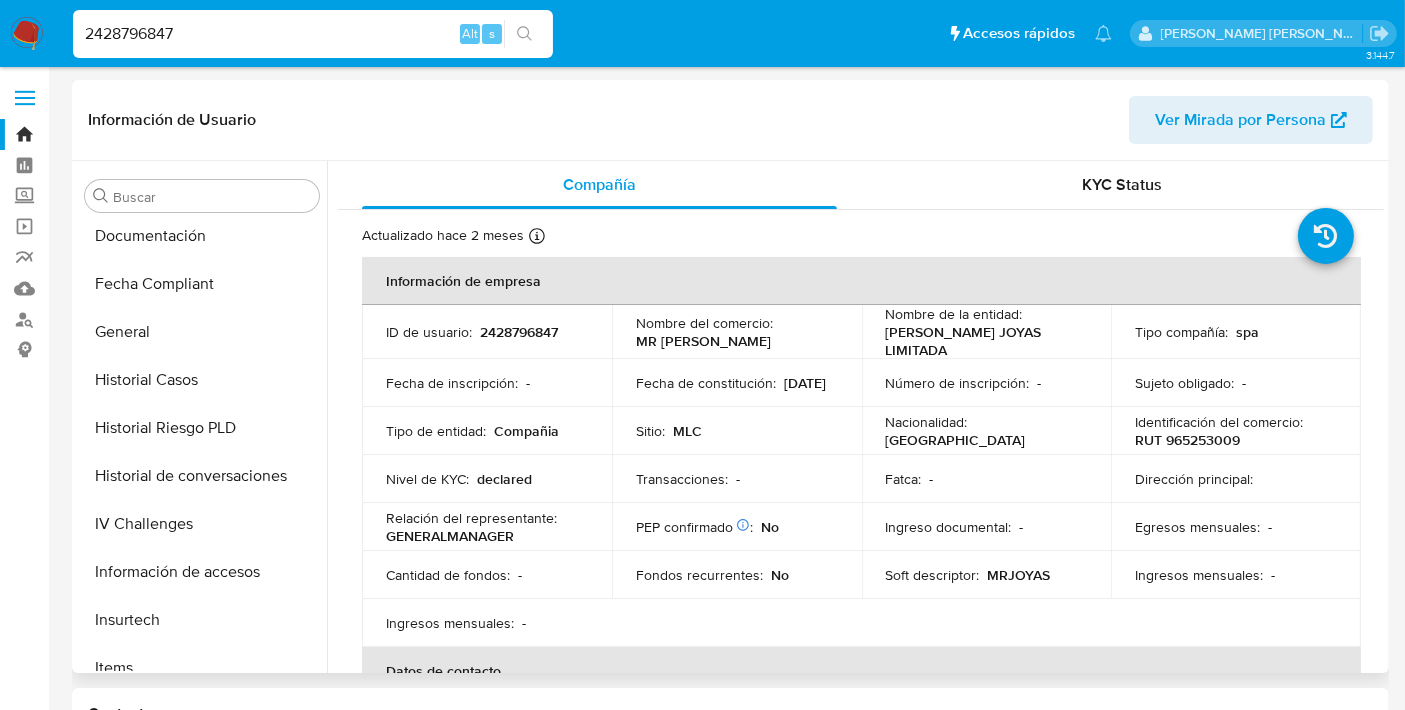 scroll, scrollTop: 436, scrollLeft: 0, axis: vertical 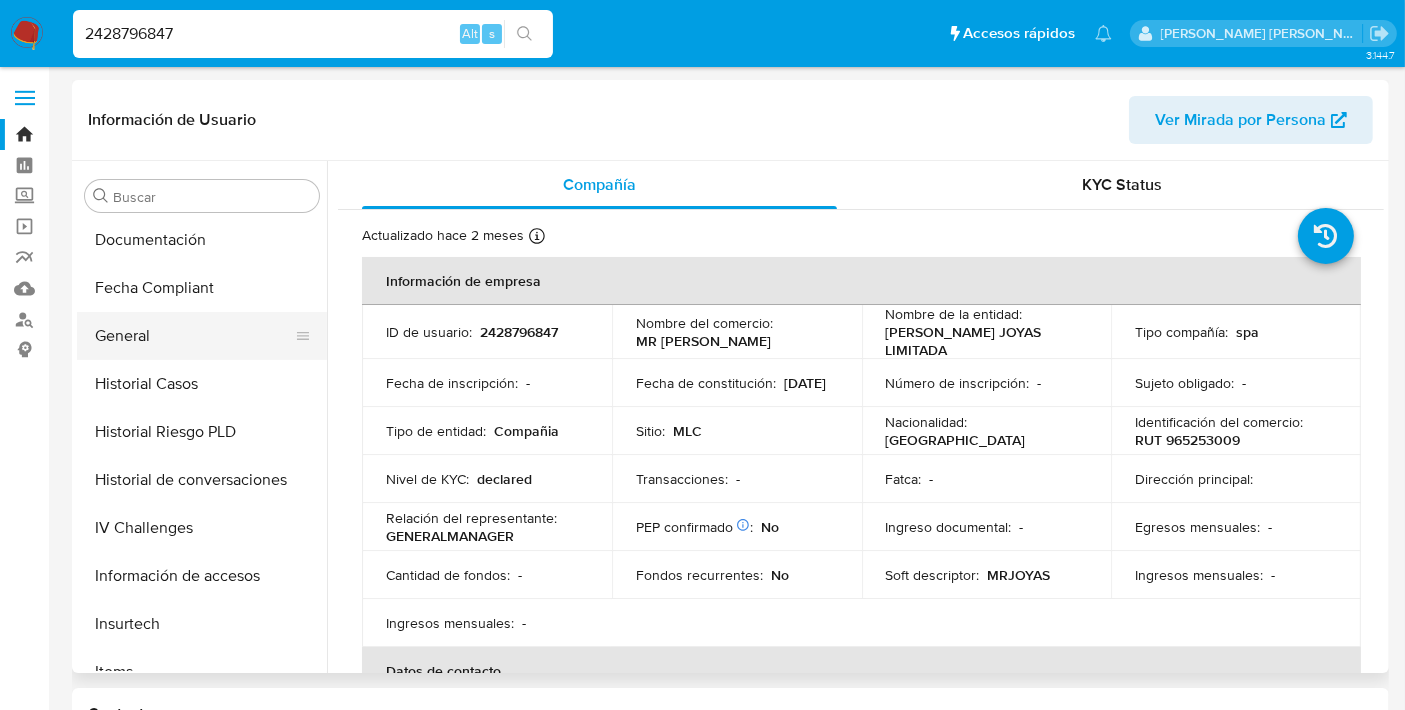 click on "General" at bounding box center [194, 336] 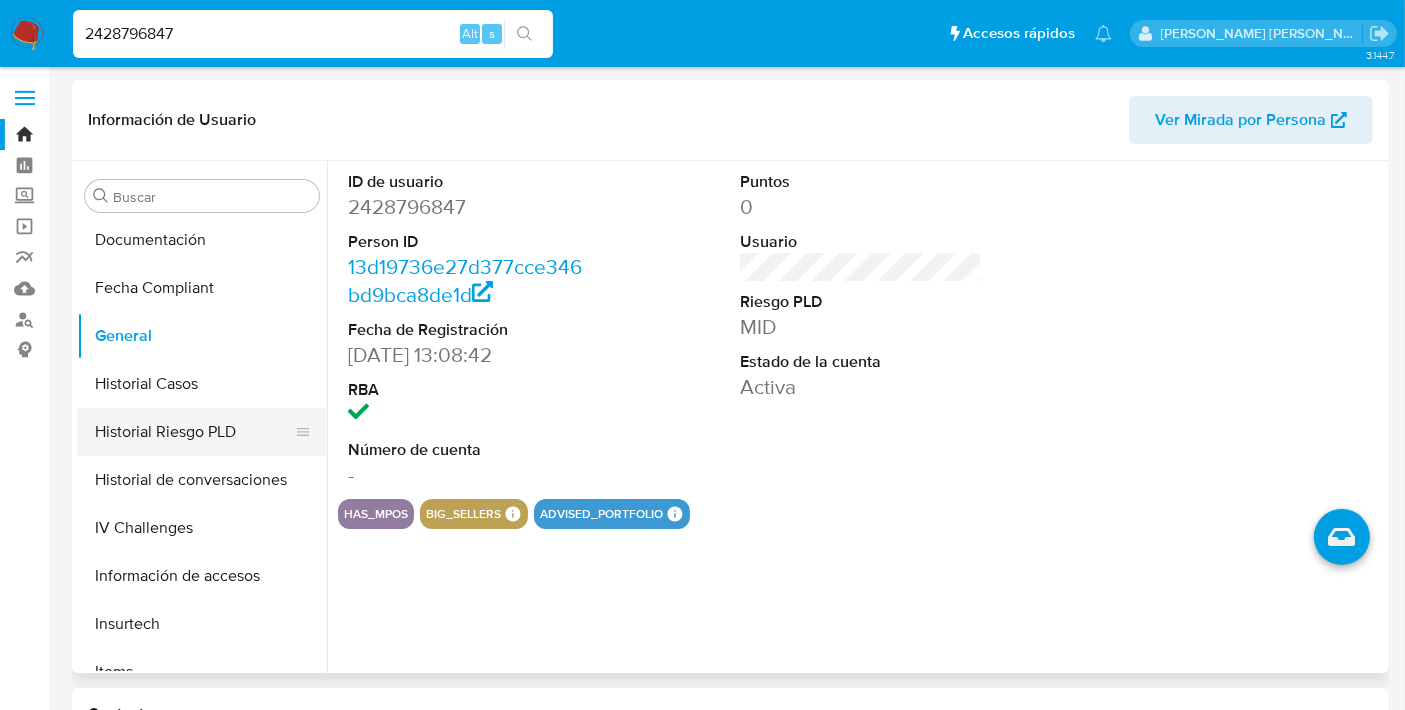 scroll, scrollTop: 674, scrollLeft: 0, axis: vertical 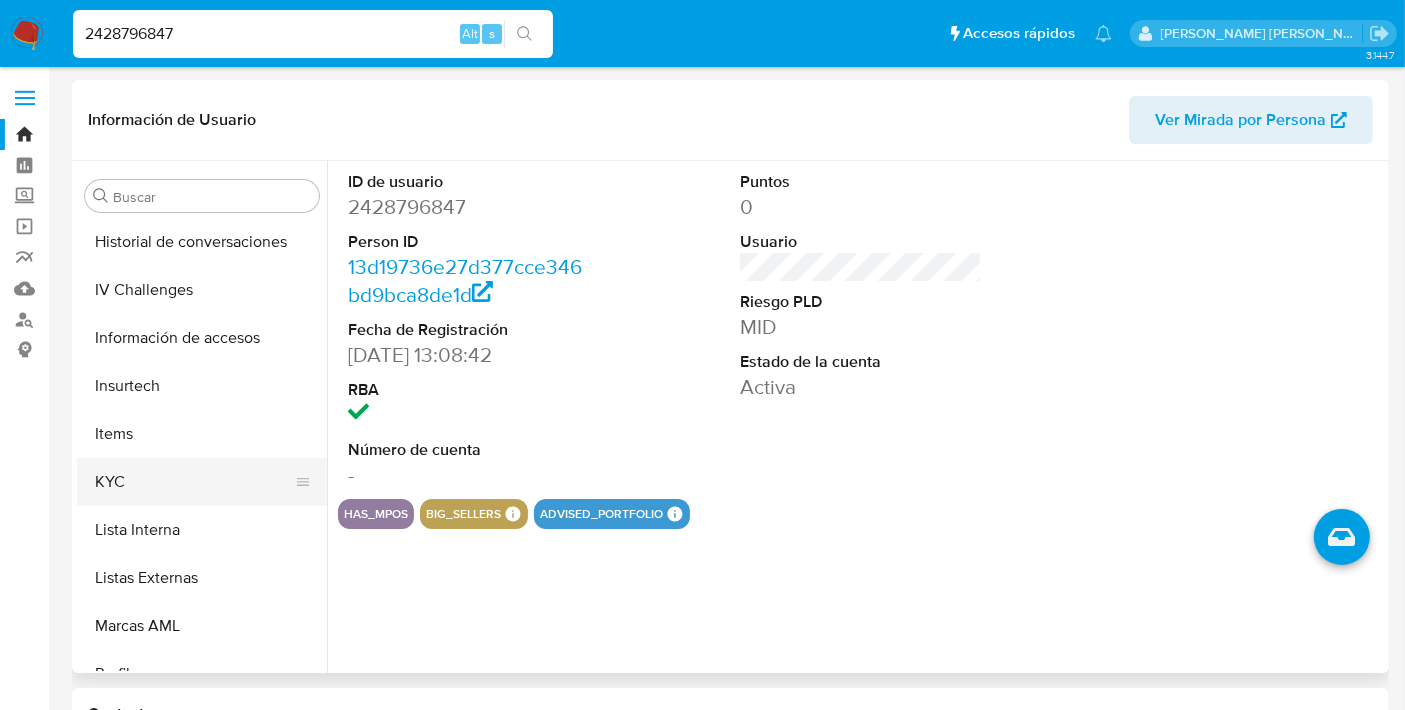 click on "KYC" at bounding box center [194, 482] 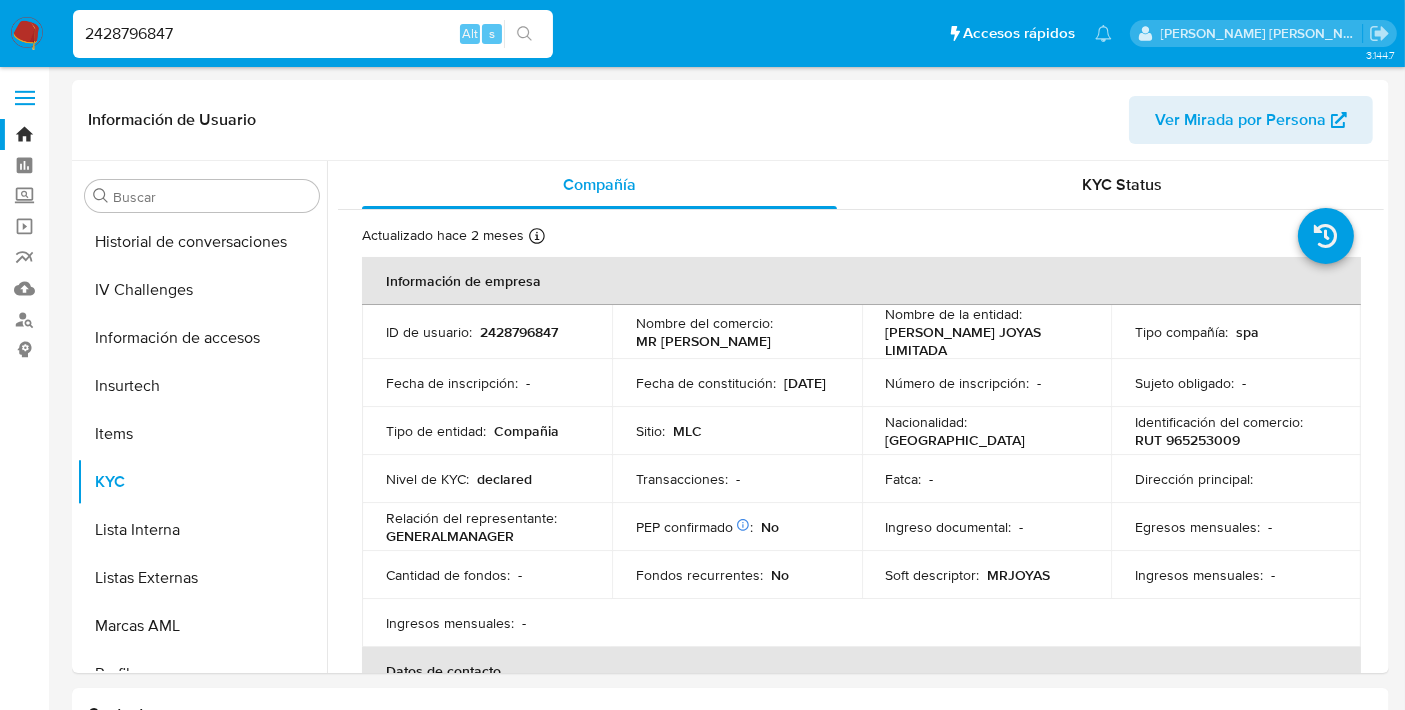 type 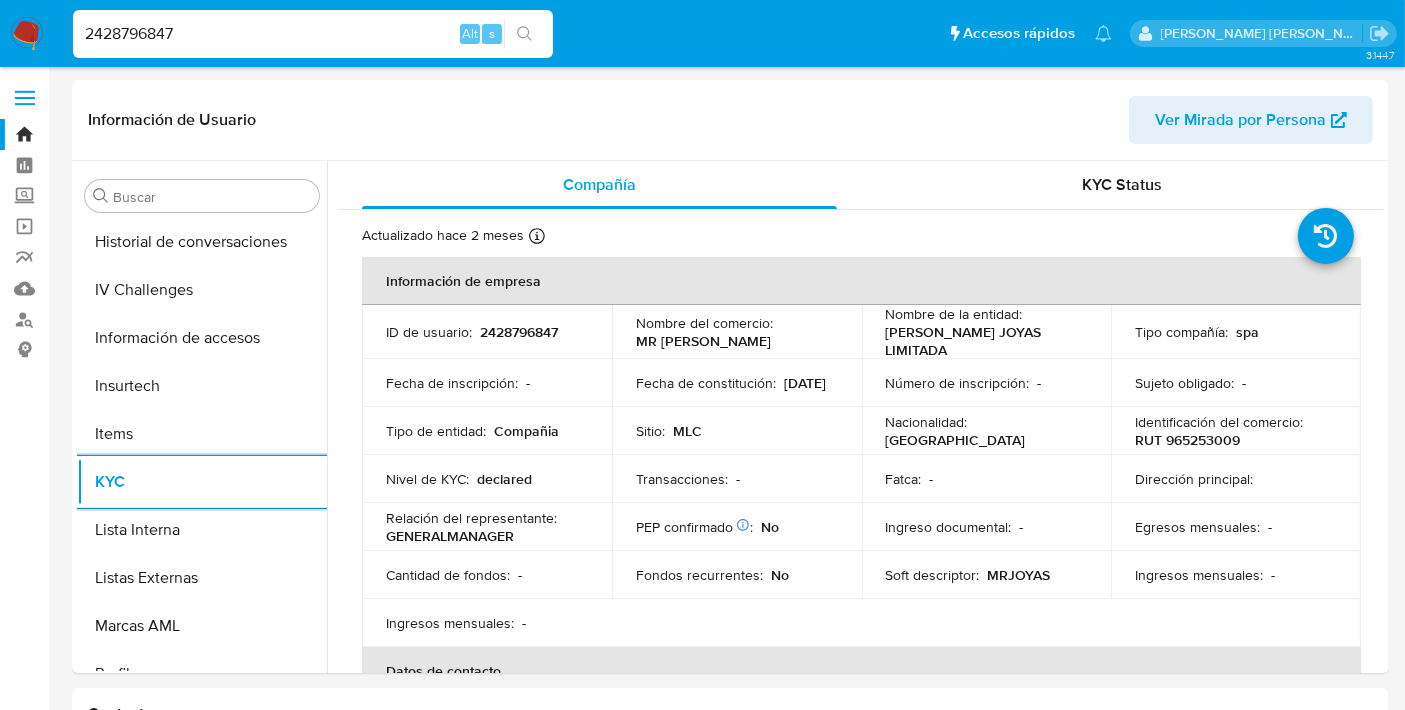 click on "2428796847" at bounding box center [313, 34] 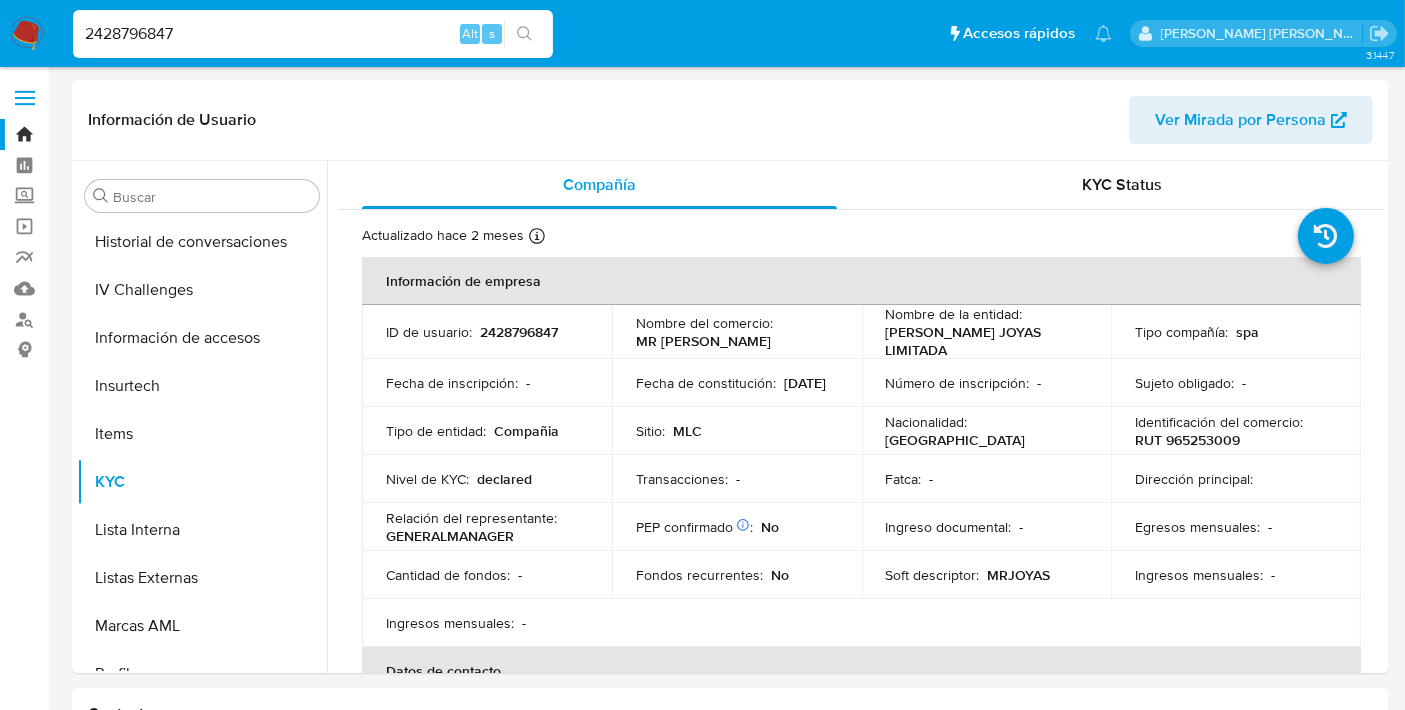 click on "2428796847" at bounding box center [313, 34] 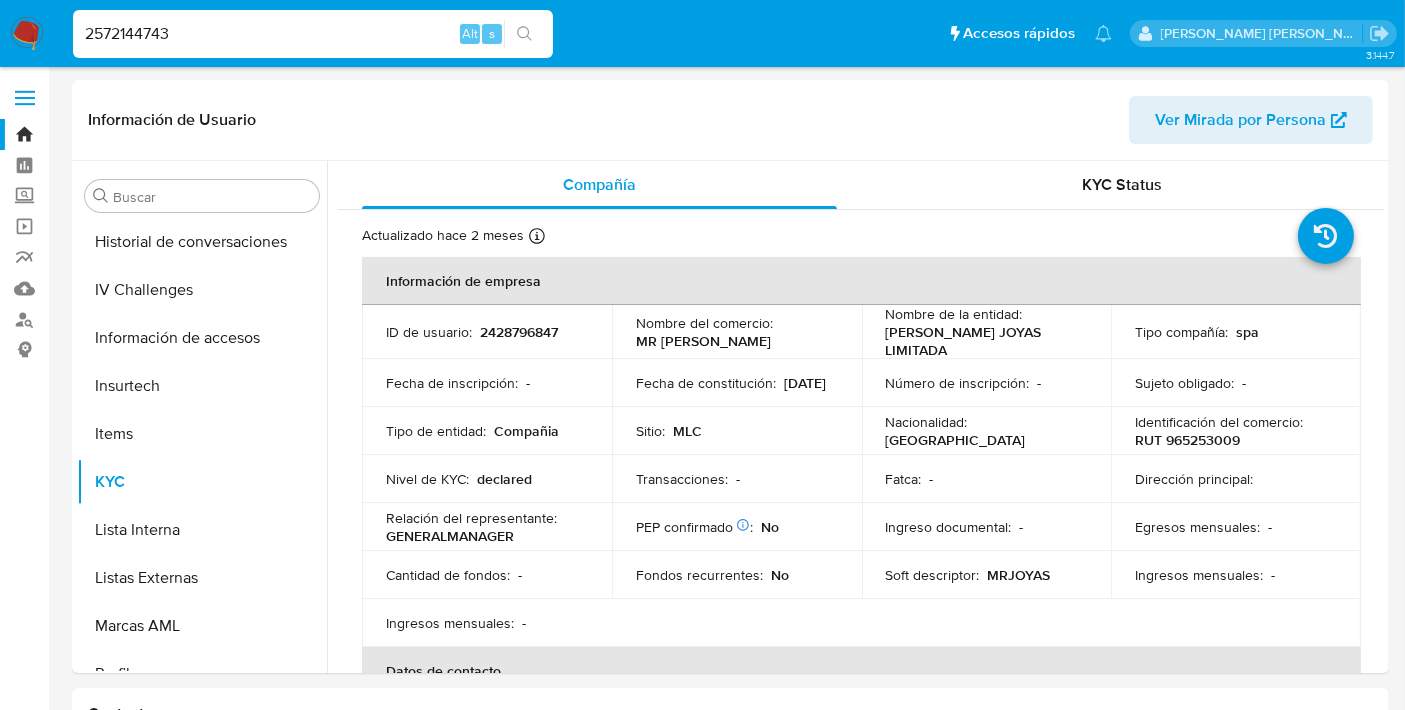 type on "2572144743" 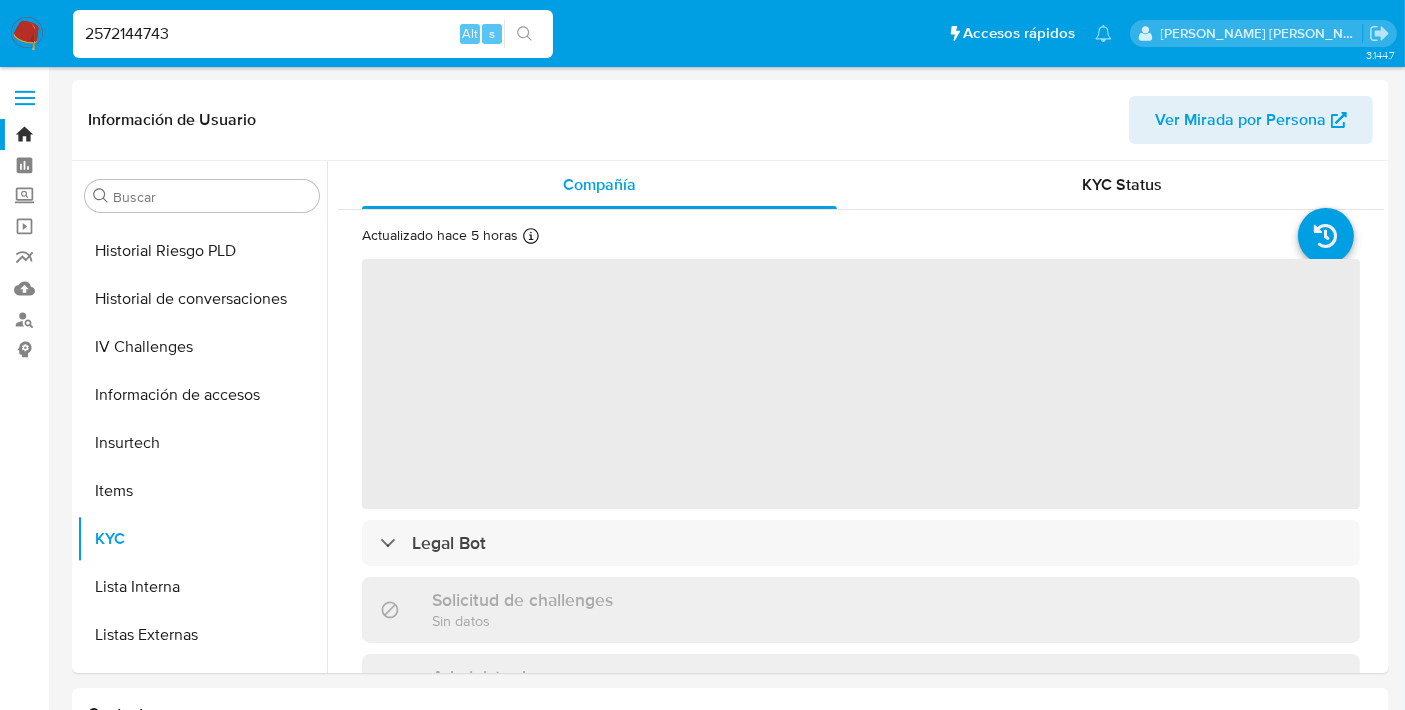 scroll, scrollTop: 796, scrollLeft: 0, axis: vertical 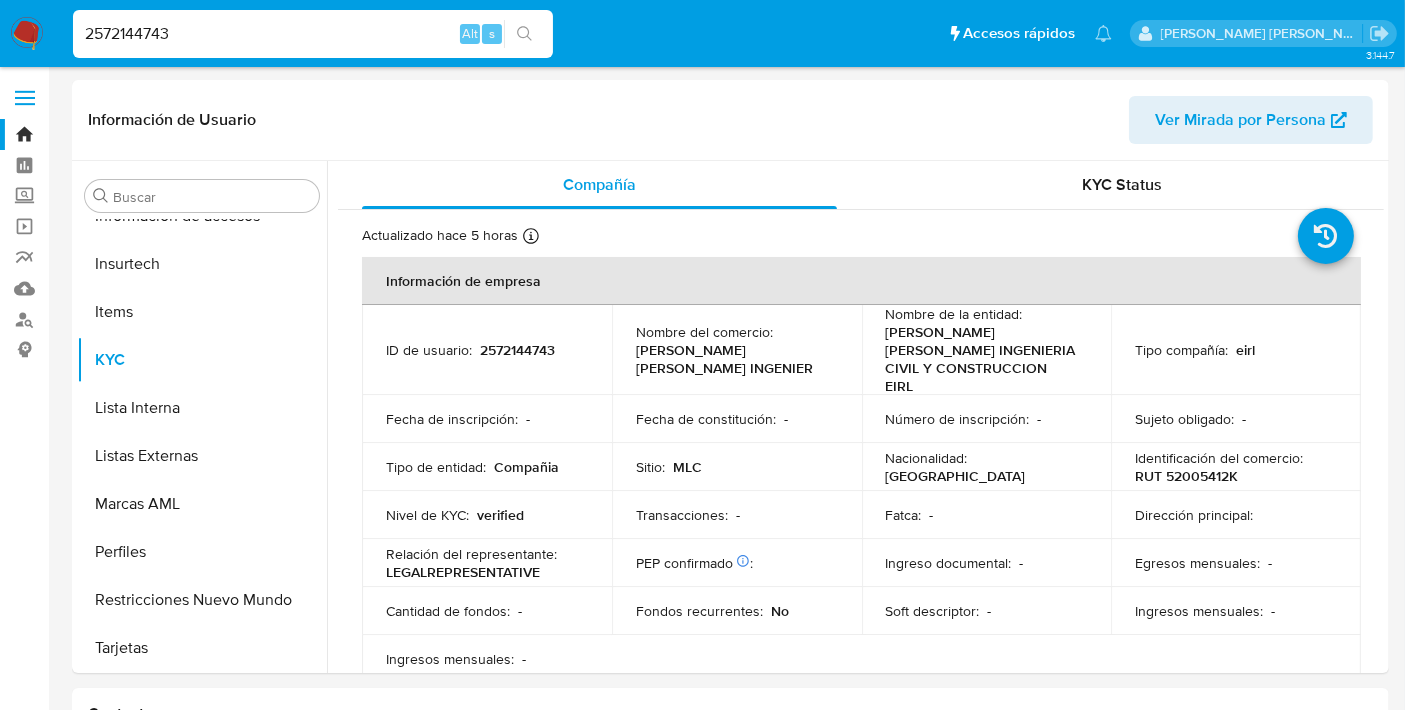 select on "10" 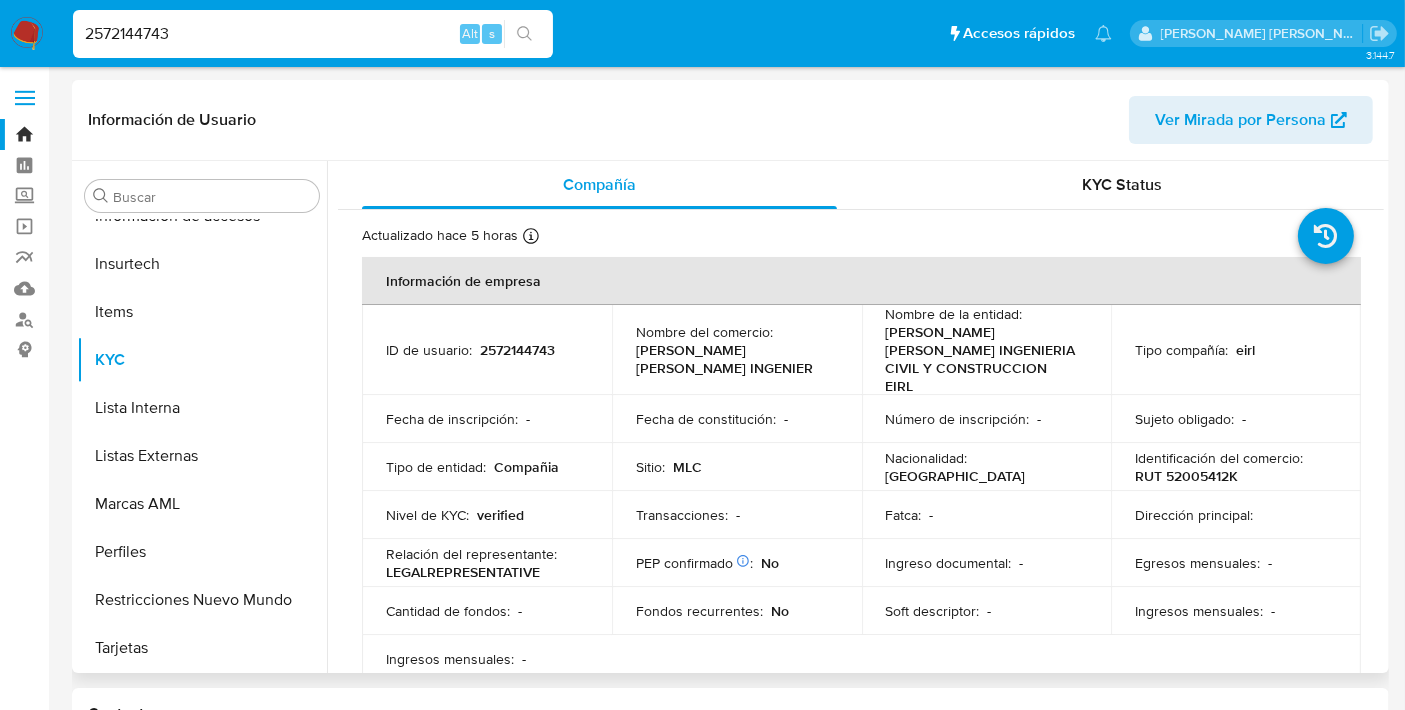 click on "Actualizado hace 5 horas   Creado: 22/07/2025 11:01:16 Actualizado: 22/07/2025 12:46:16" at bounding box center [836, 239] 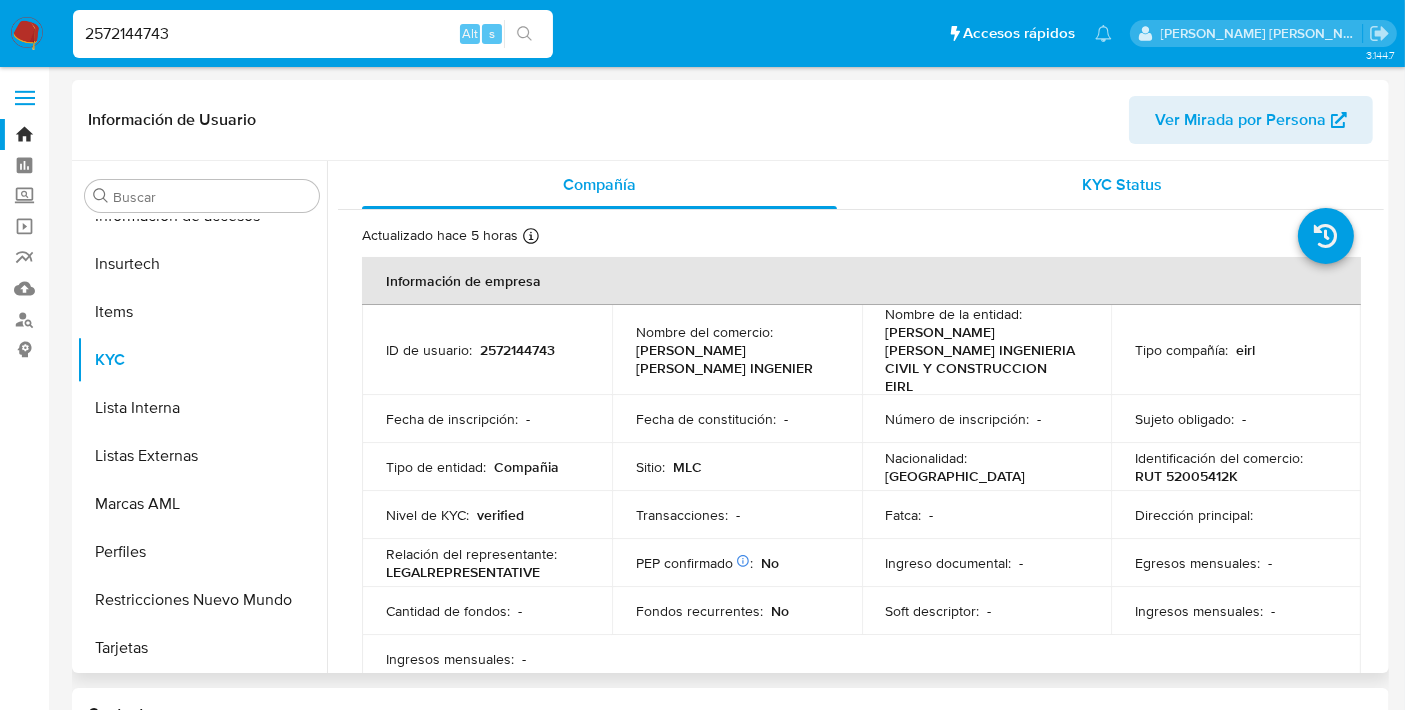 click on "KYC Status" at bounding box center [1123, 184] 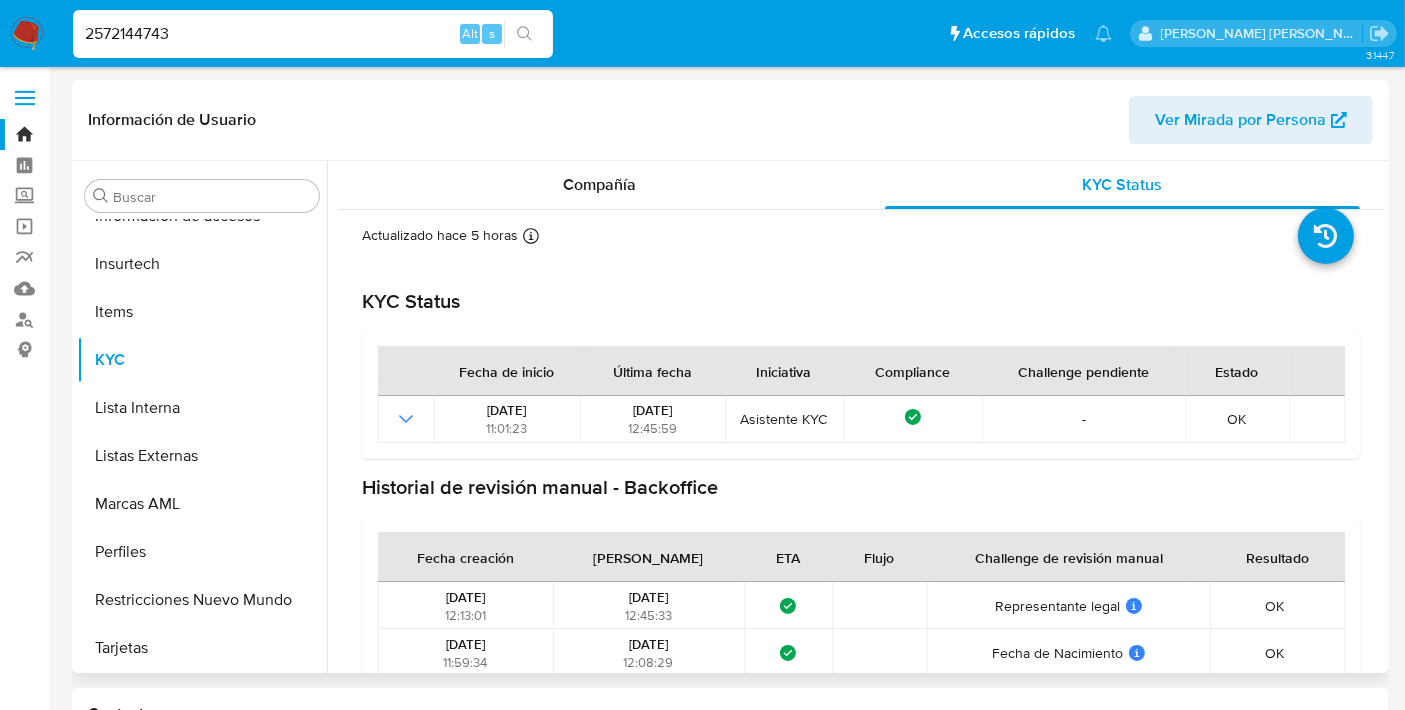 scroll, scrollTop: 35, scrollLeft: 0, axis: vertical 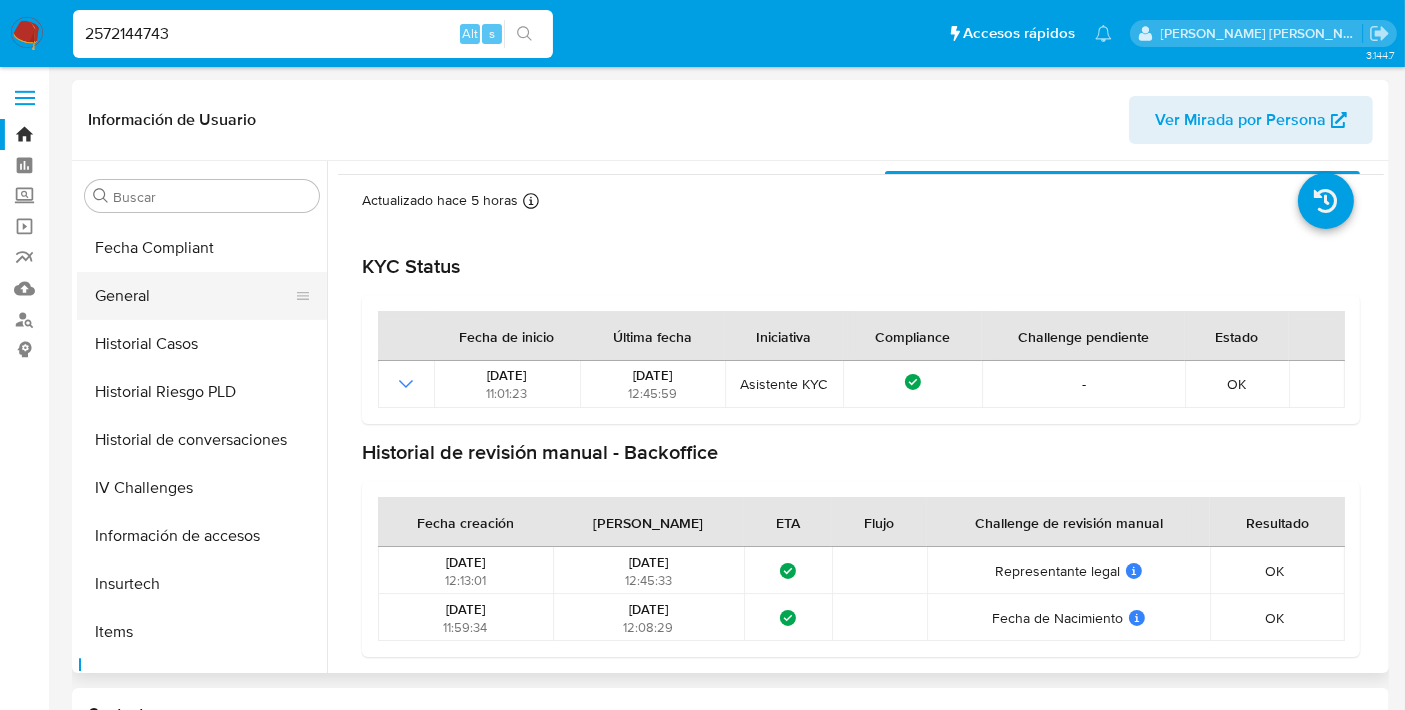 click on "General" at bounding box center [194, 296] 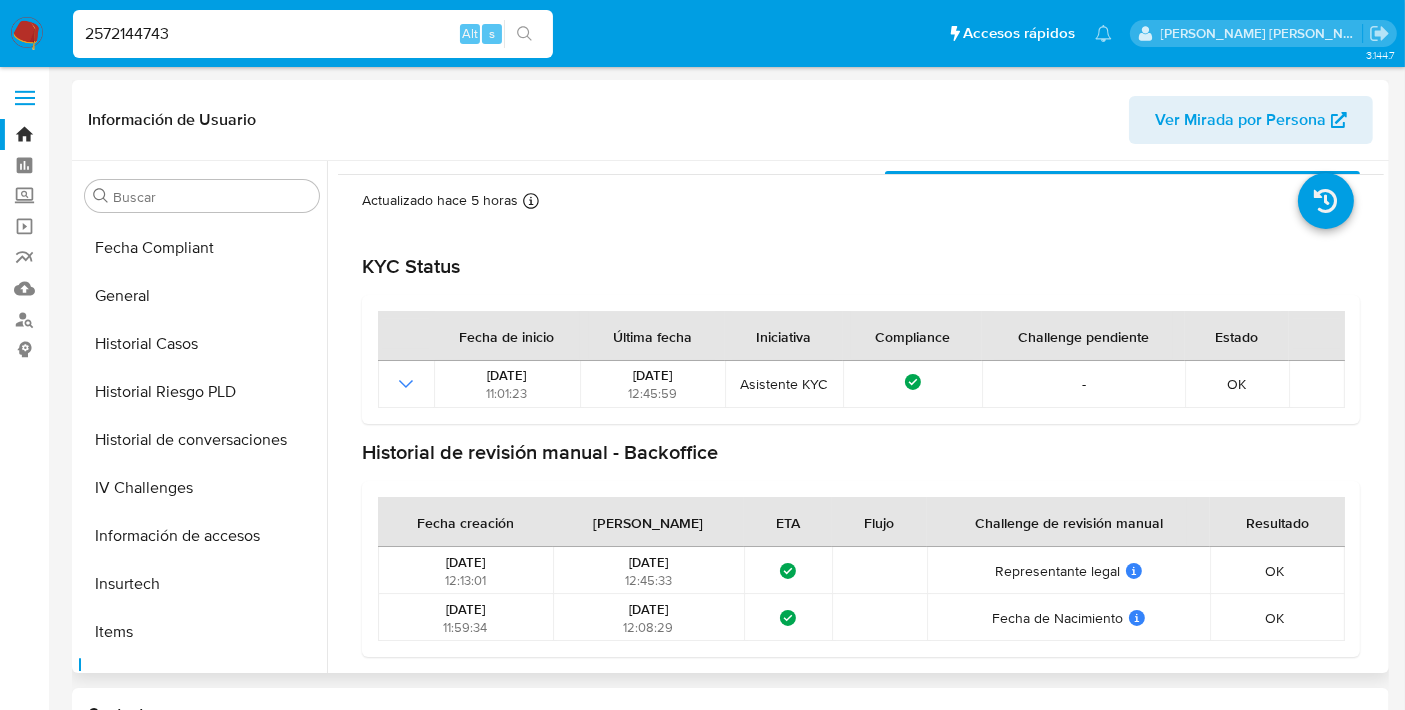 scroll, scrollTop: 0, scrollLeft: 0, axis: both 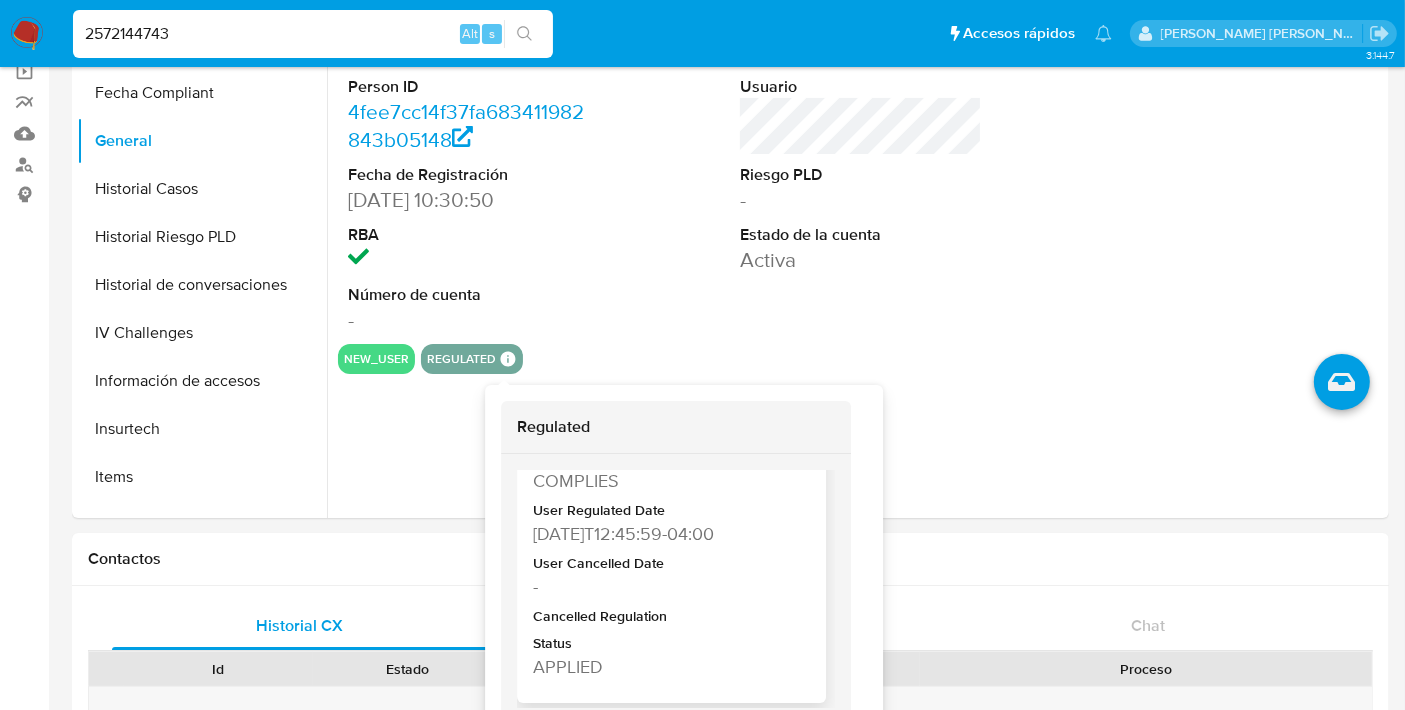 type 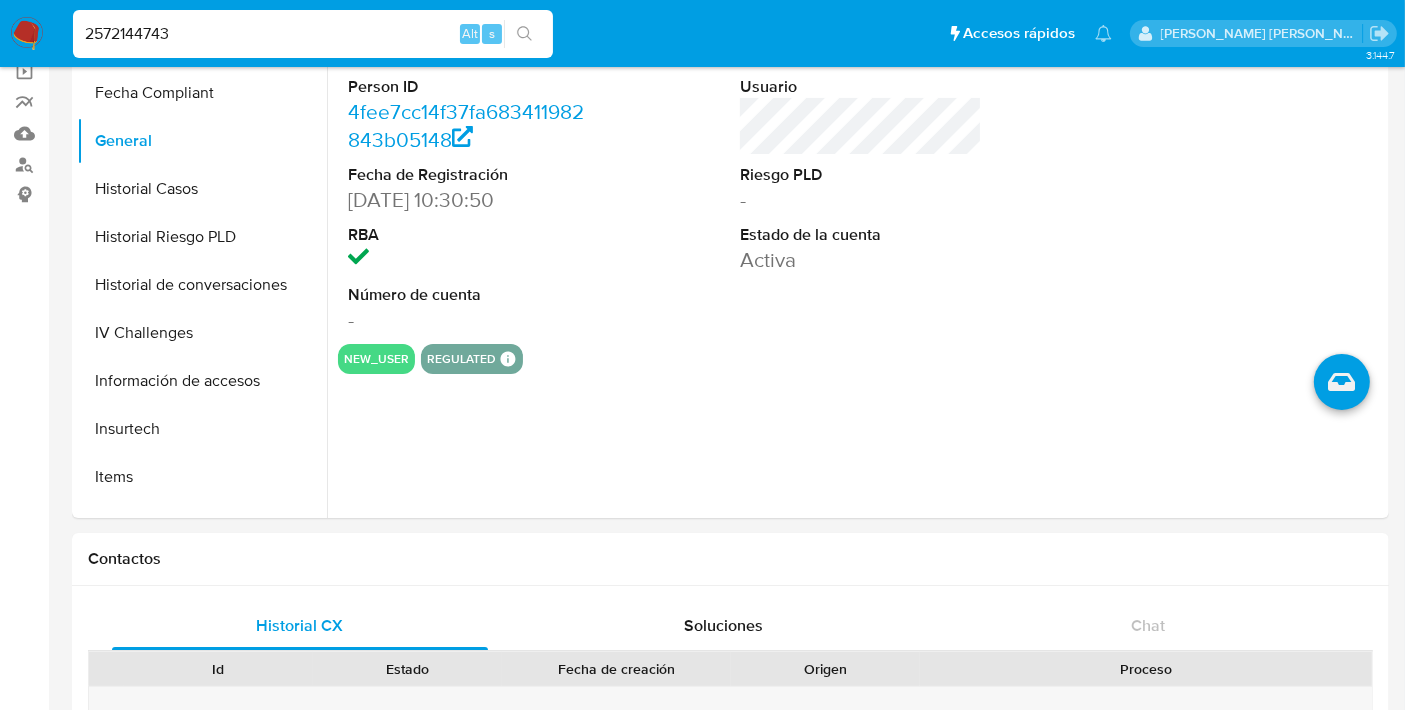 click on "2572144743" at bounding box center [313, 34] 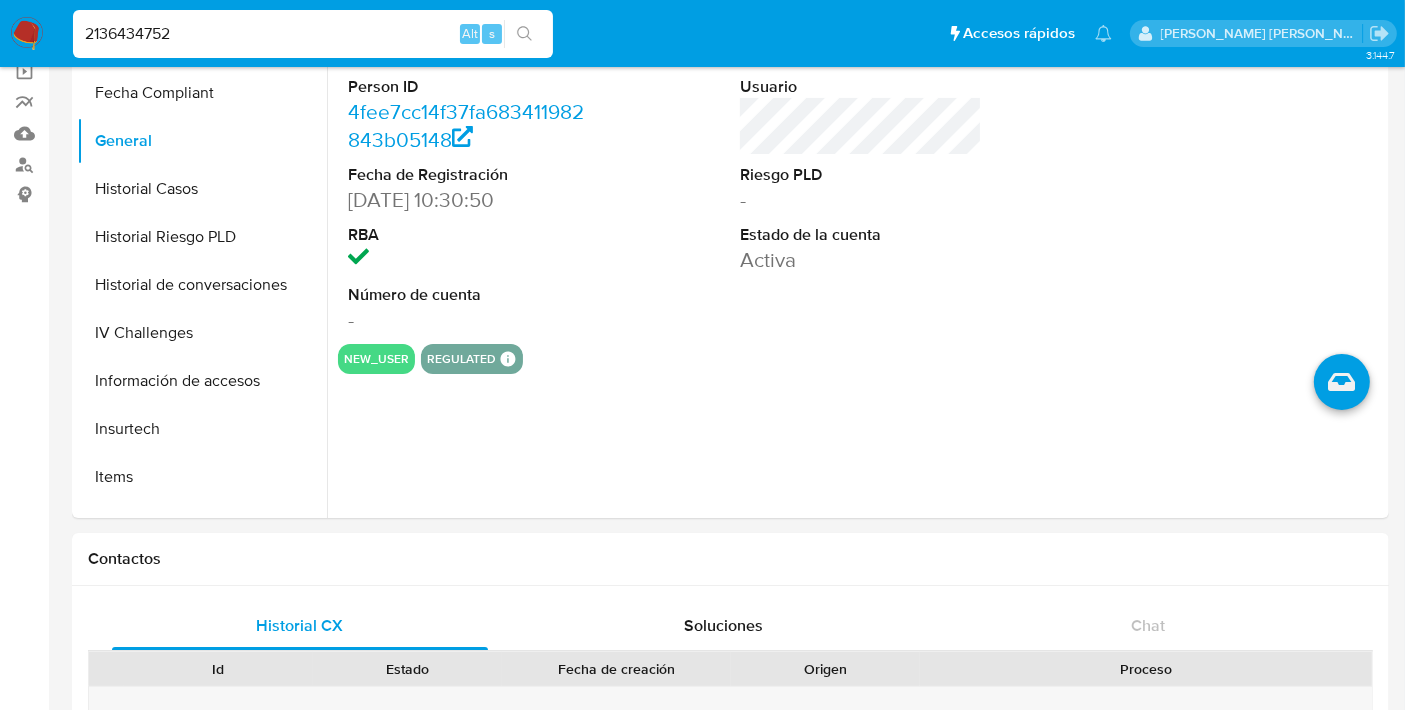 type on "2136434752" 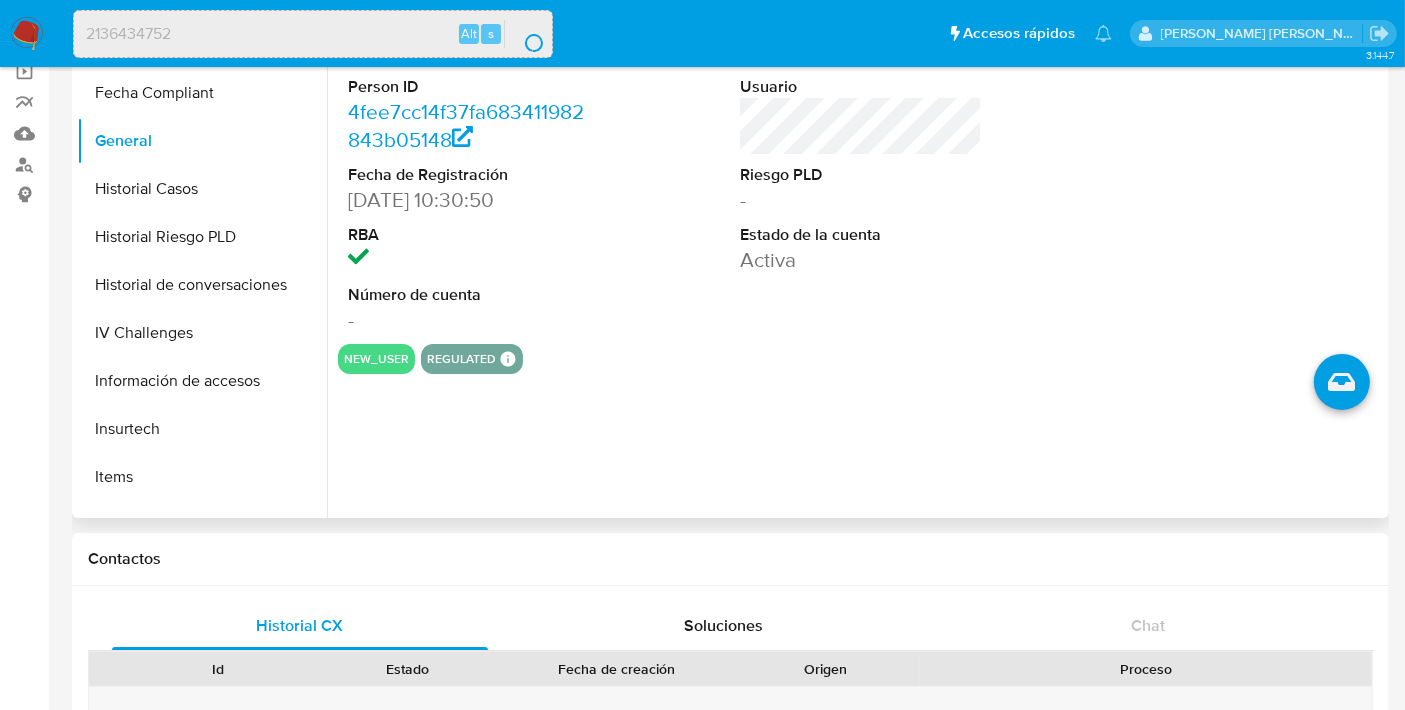 scroll, scrollTop: 0, scrollLeft: 0, axis: both 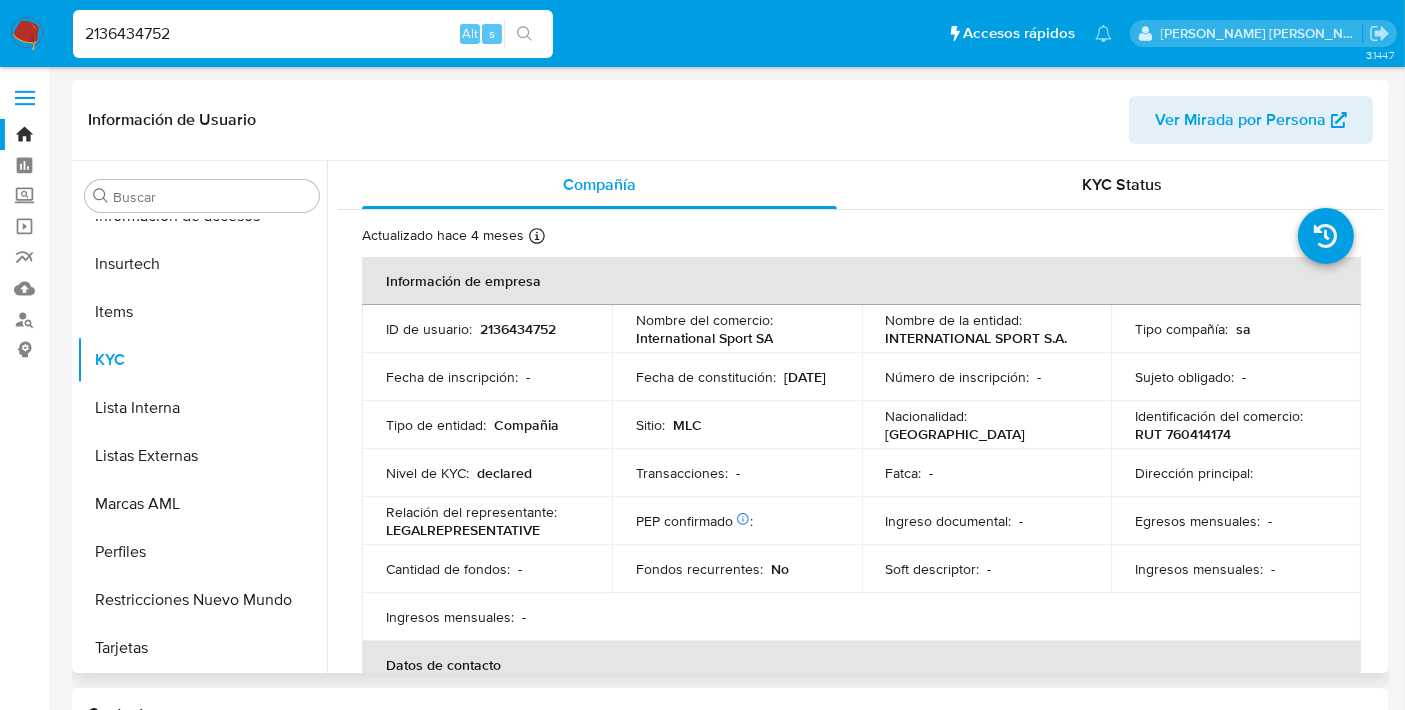 select on "10" 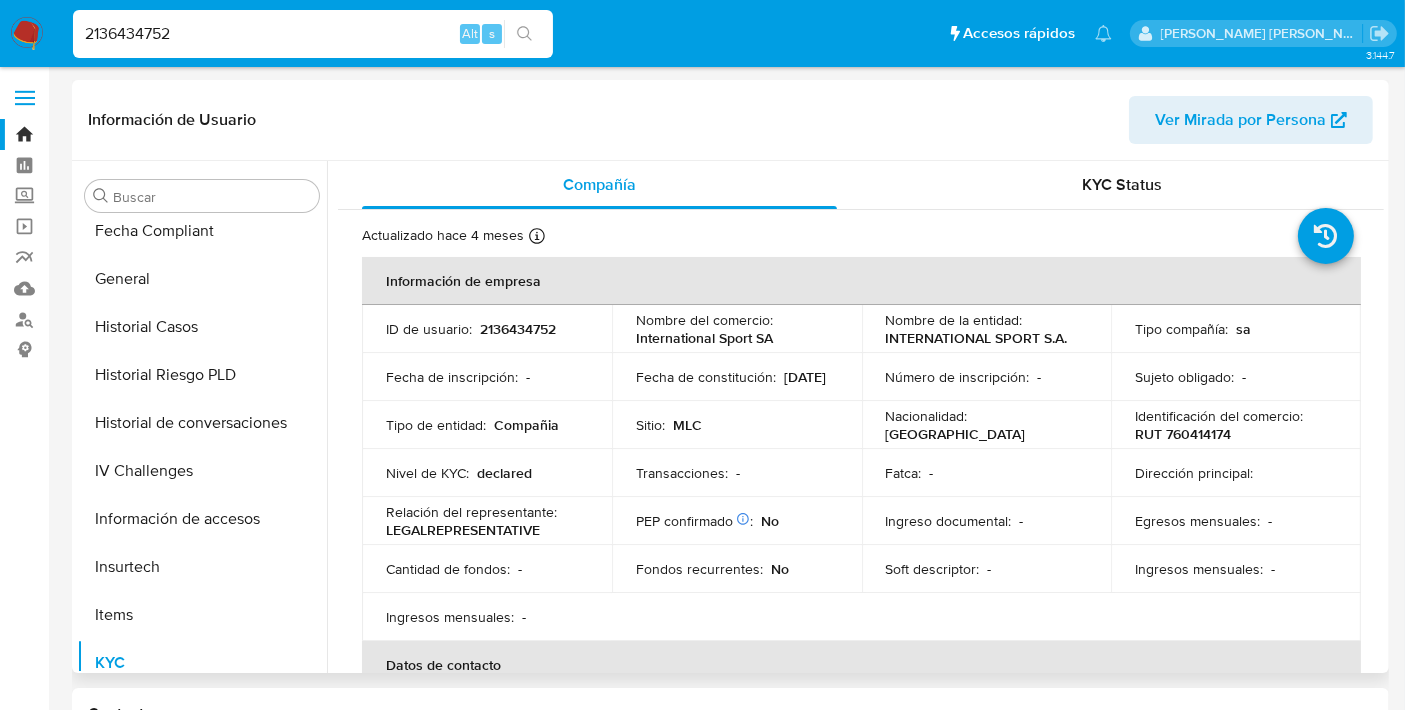 scroll, scrollTop: 482, scrollLeft: 0, axis: vertical 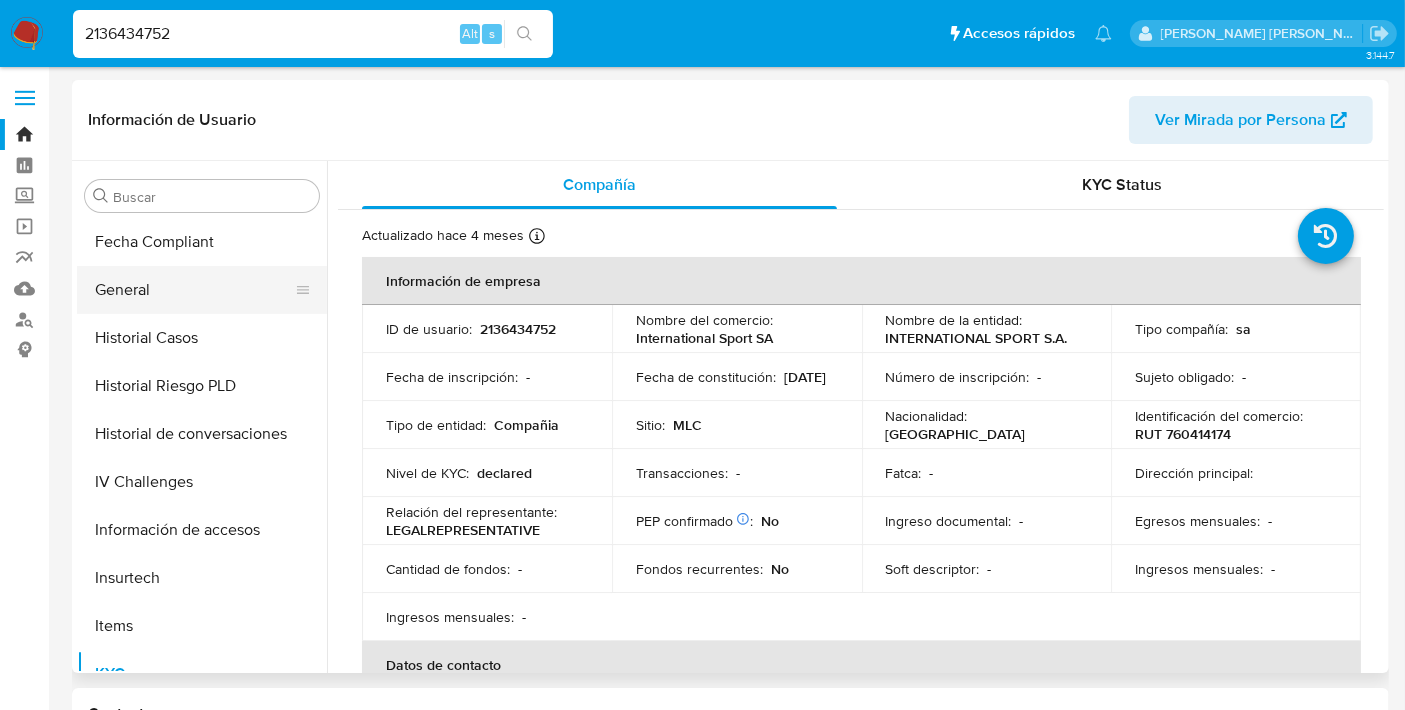 click on "General" at bounding box center (194, 290) 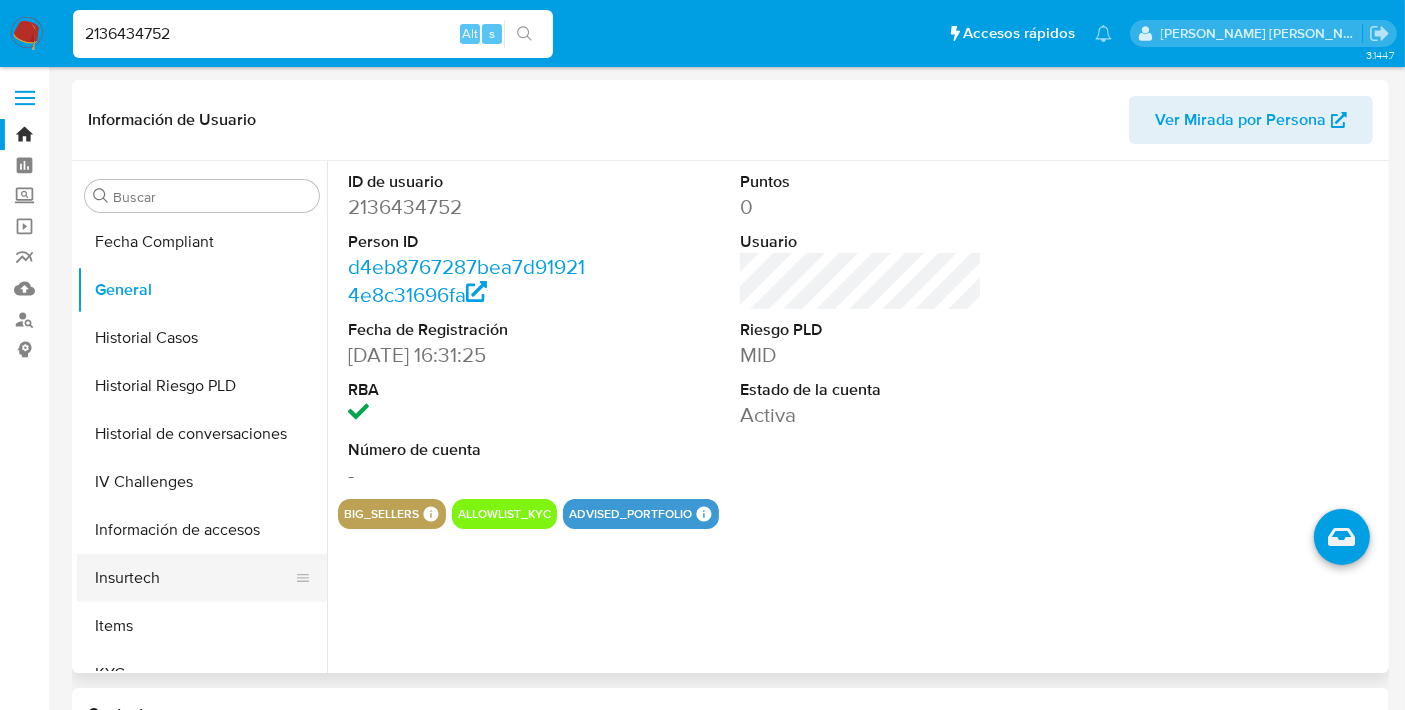 type 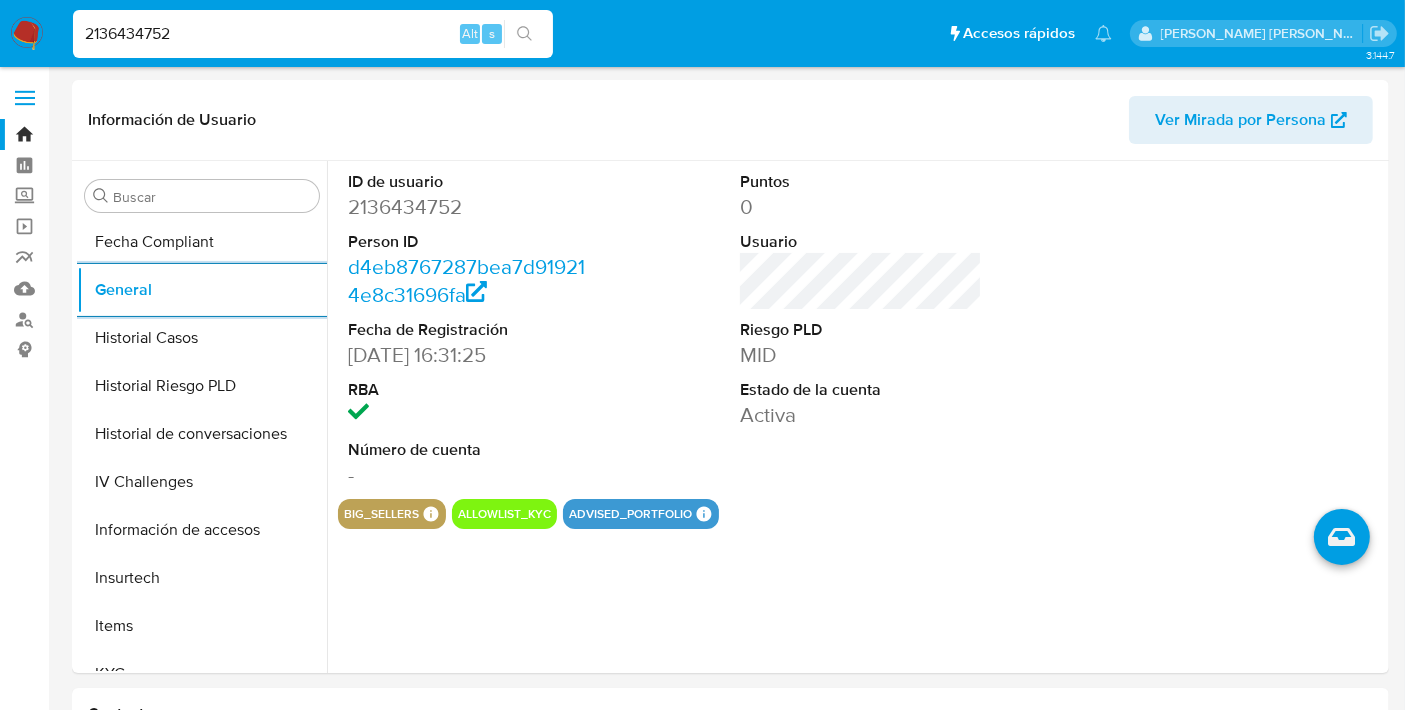 click on "2136434752" at bounding box center (313, 34) 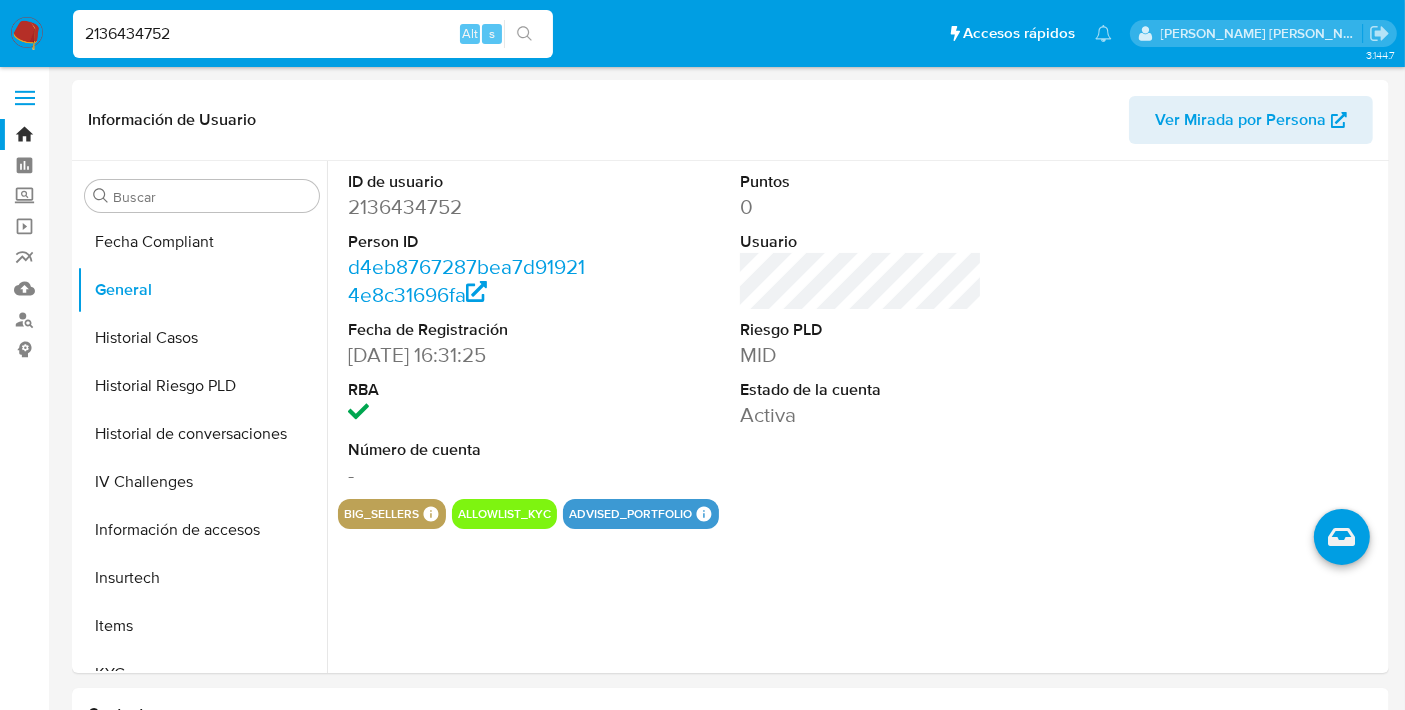 click on "2136434752" at bounding box center (313, 34) 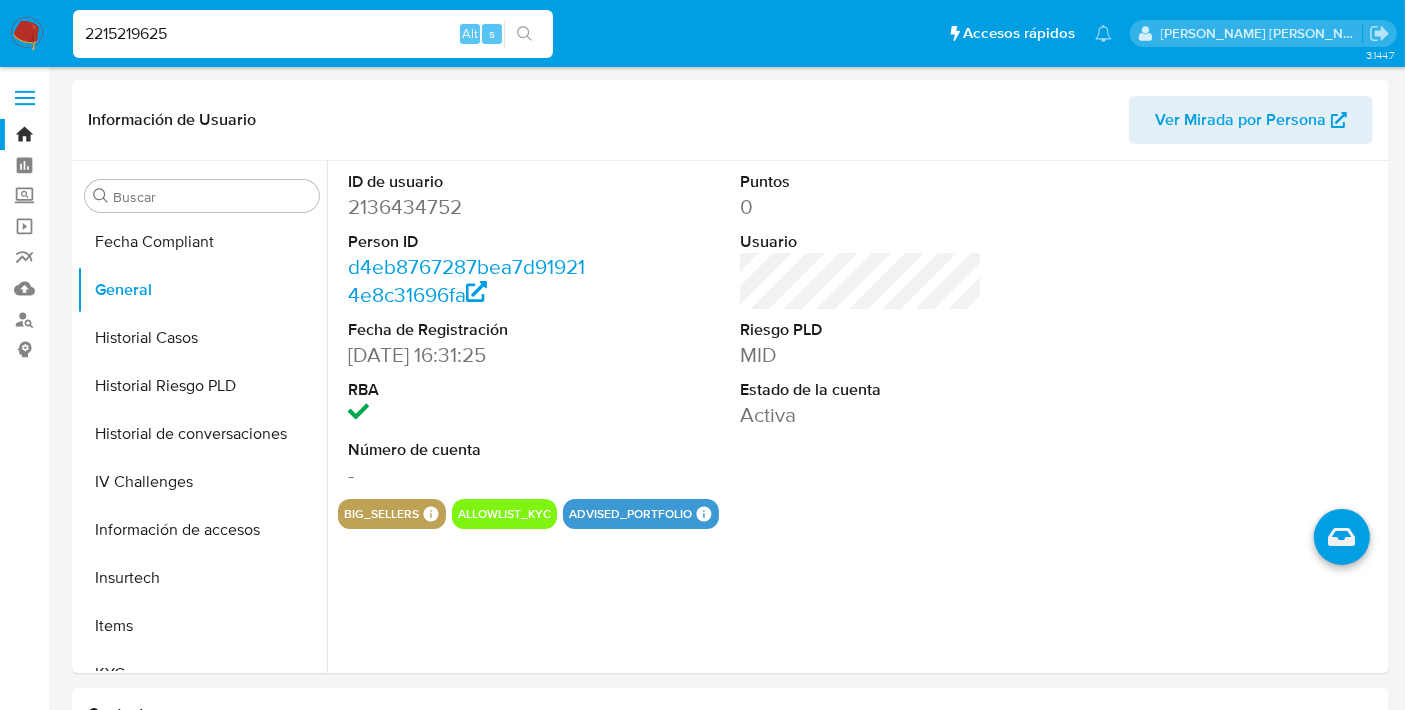 type on "2215219625" 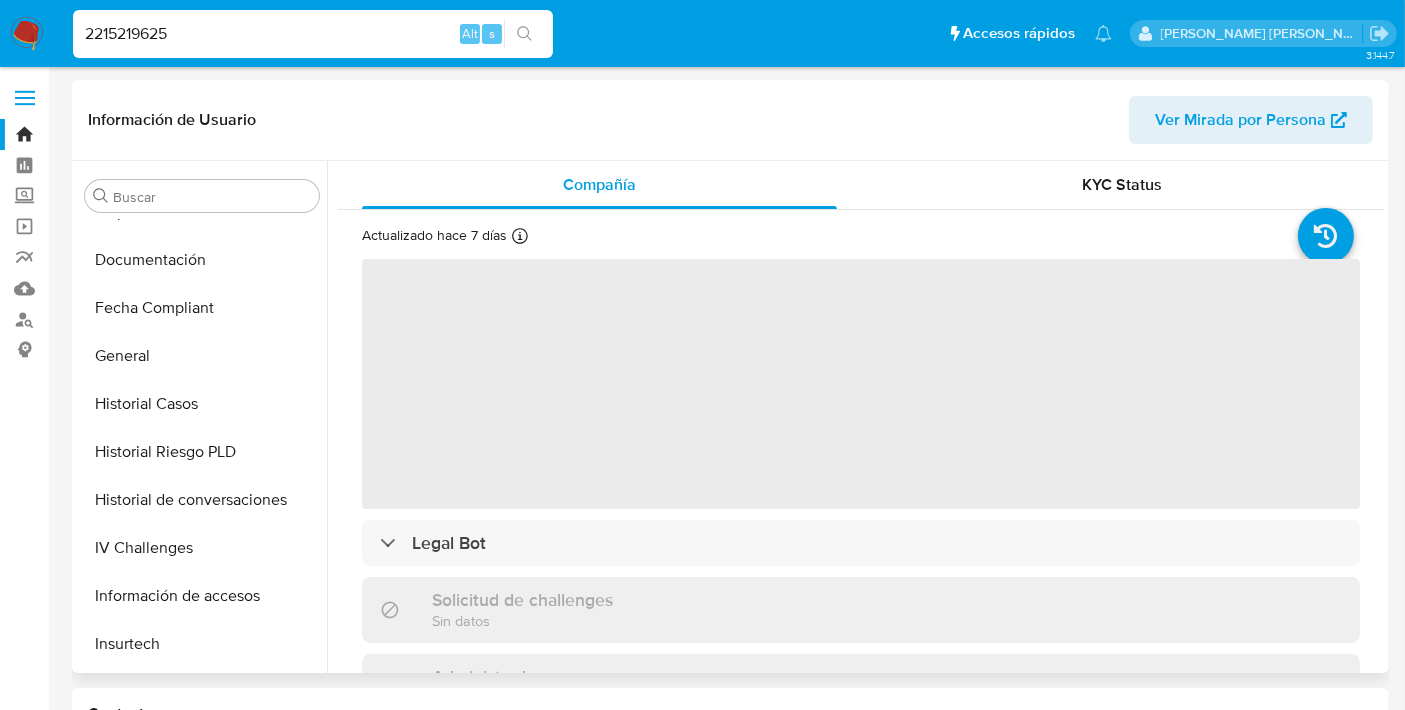 scroll, scrollTop: 395, scrollLeft: 0, axis: vertical 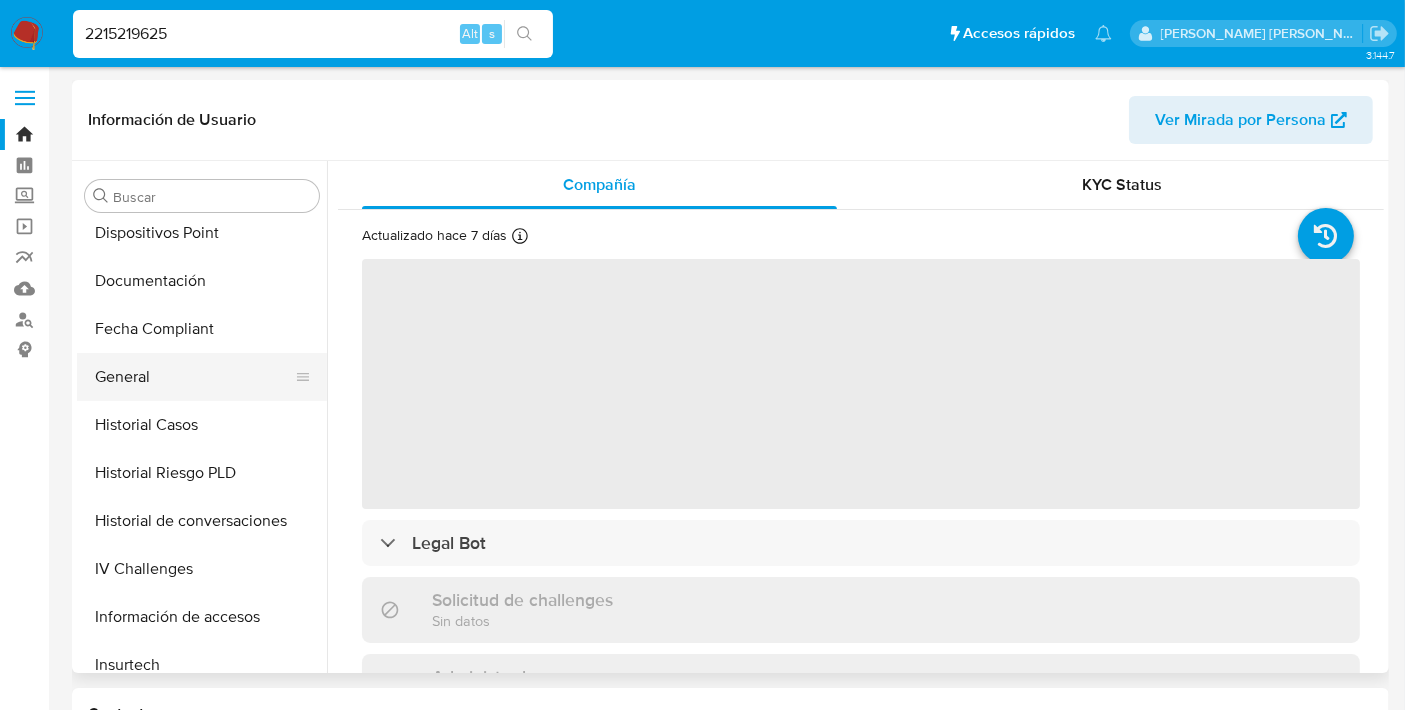 click on "General" at bounding box center [194, 377] 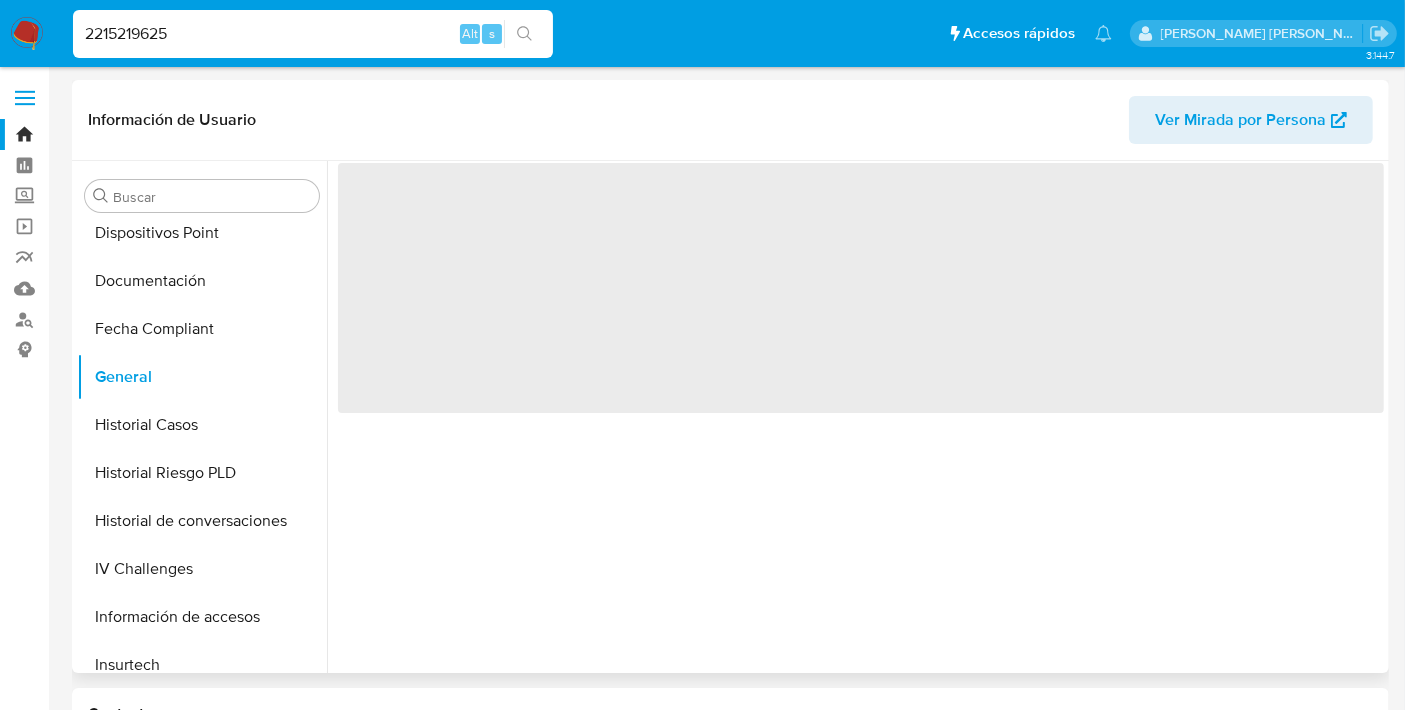 select on "10" 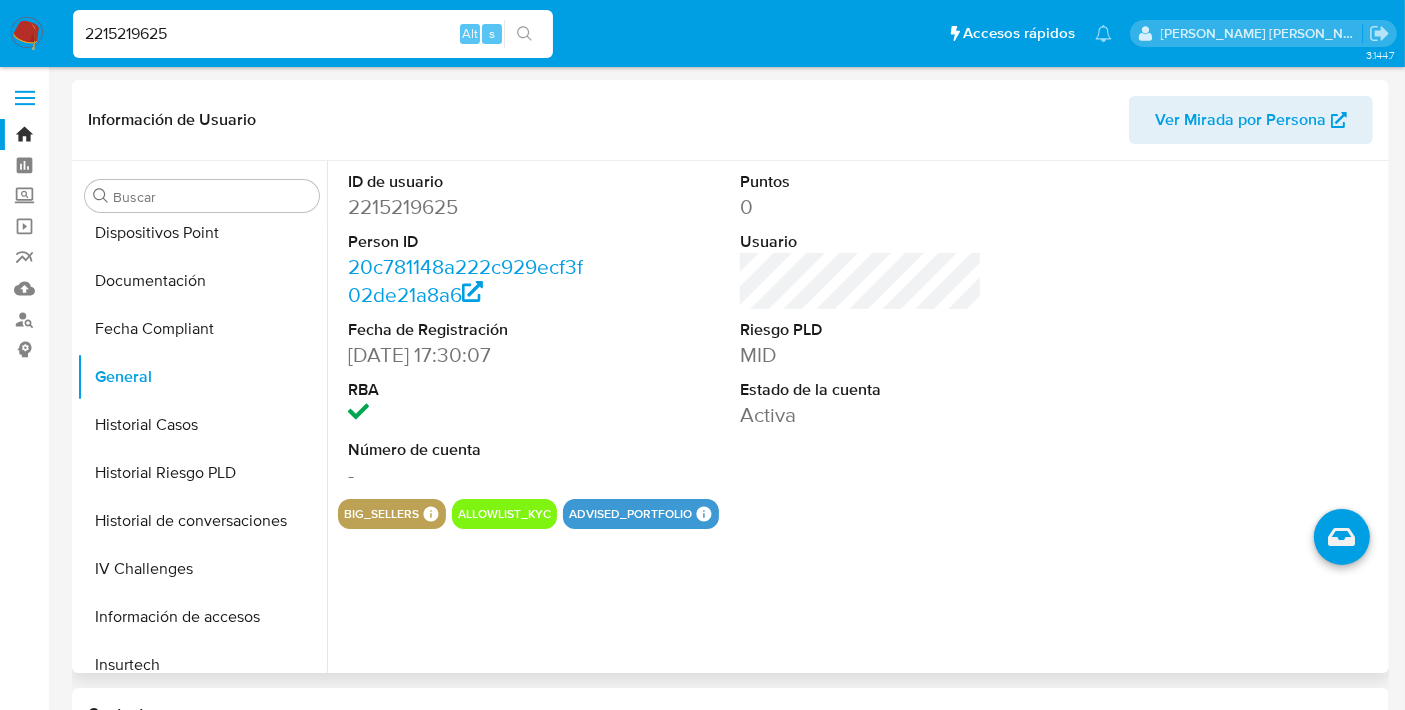 type 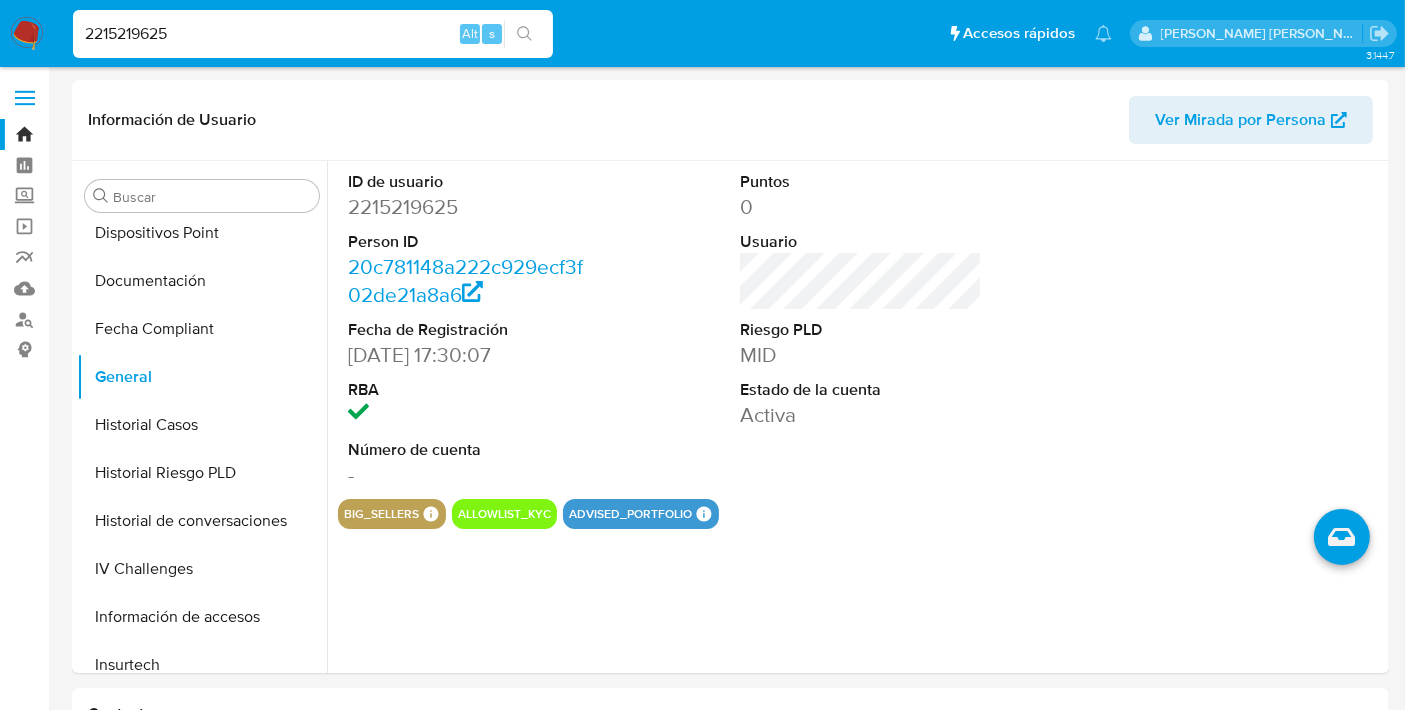click on "2215219625" at bounding box center [313, 34] 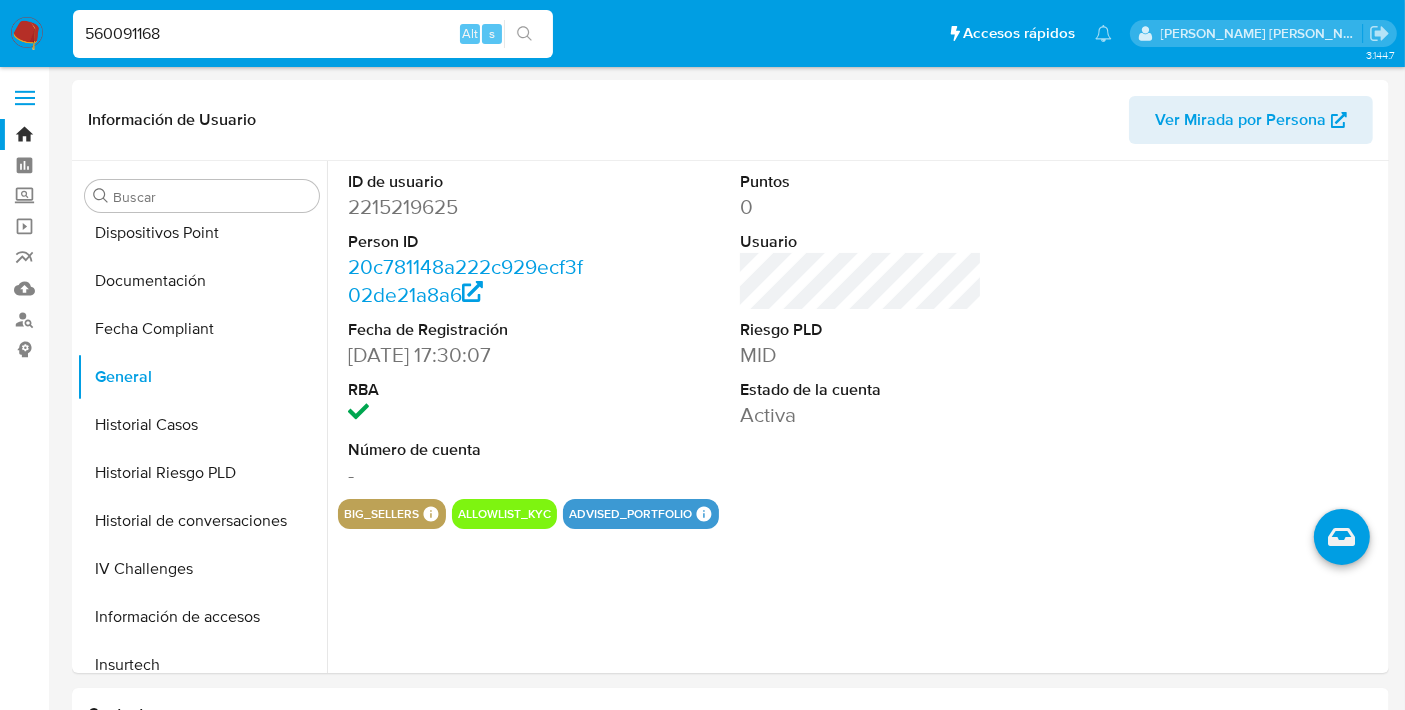 type on "560091168" 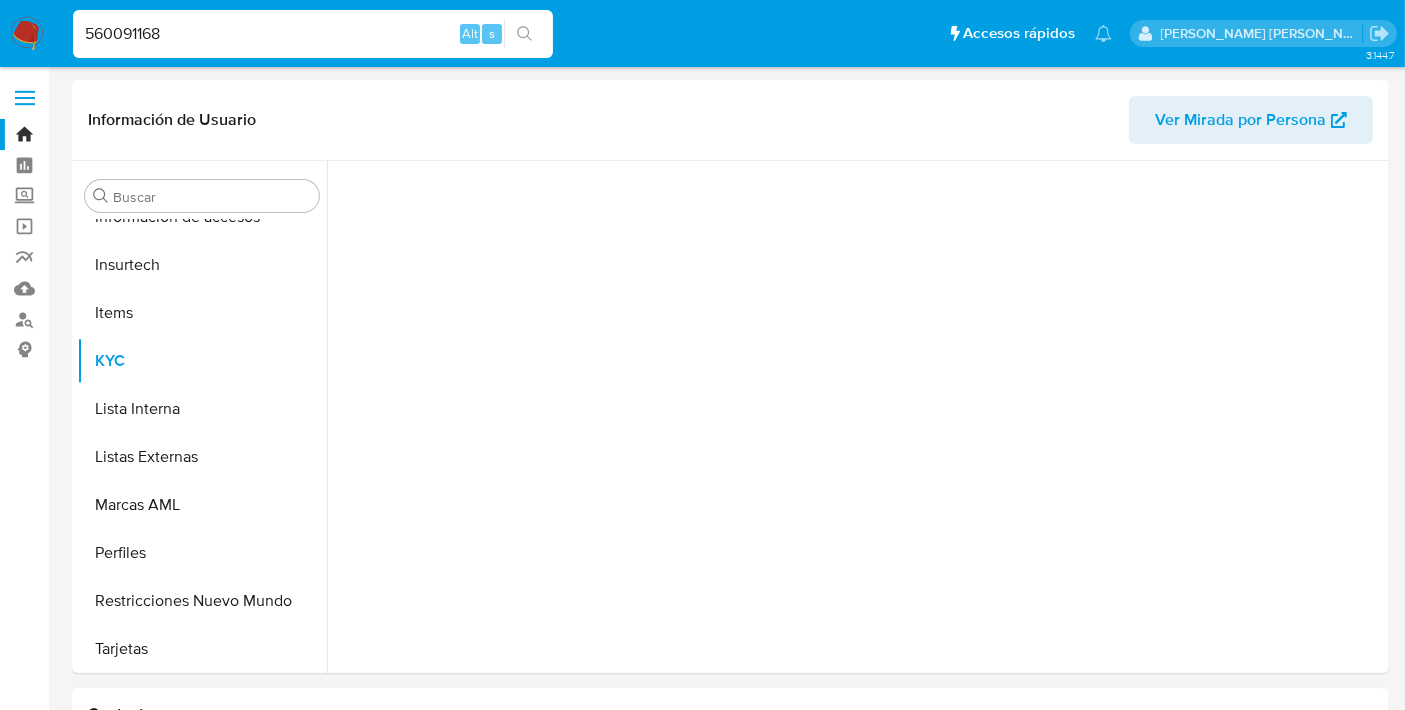 scroll, scrollTop: 796, scrollLeft: 0, axis: vertical 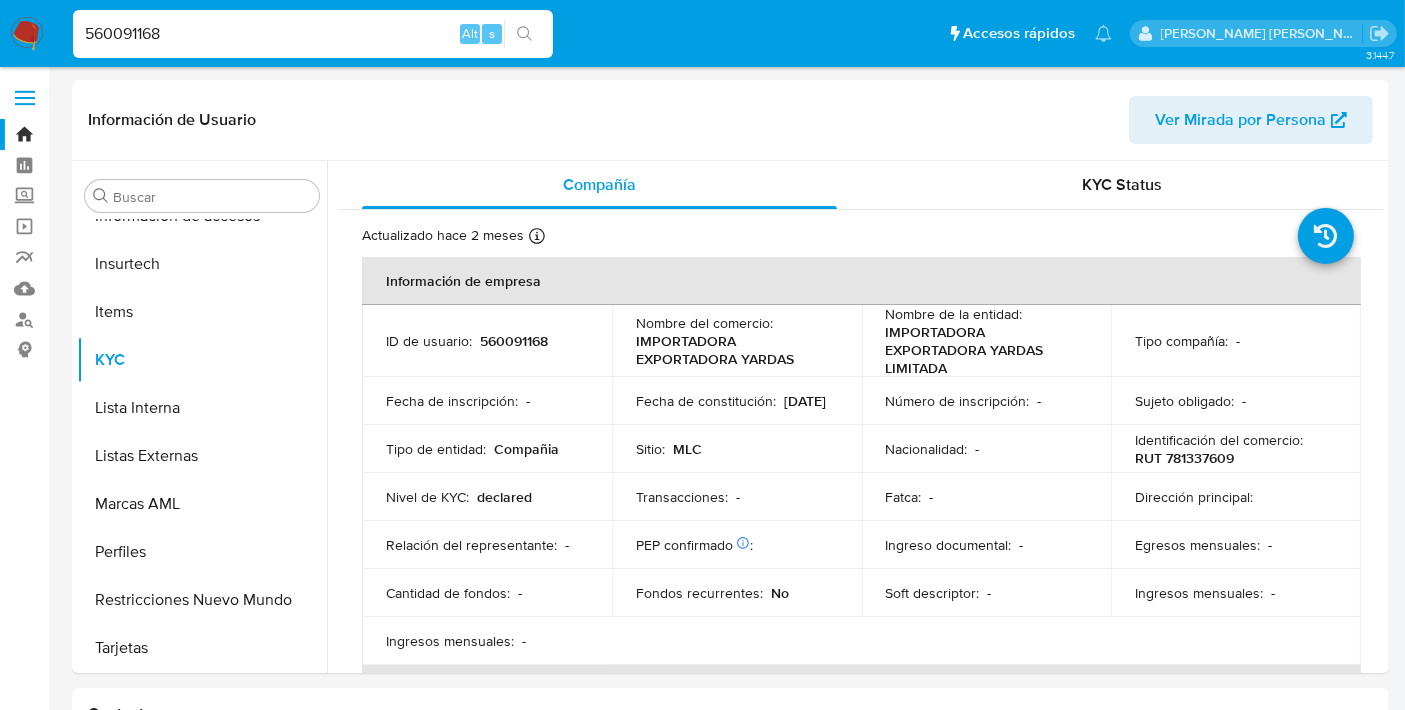 select on "10" 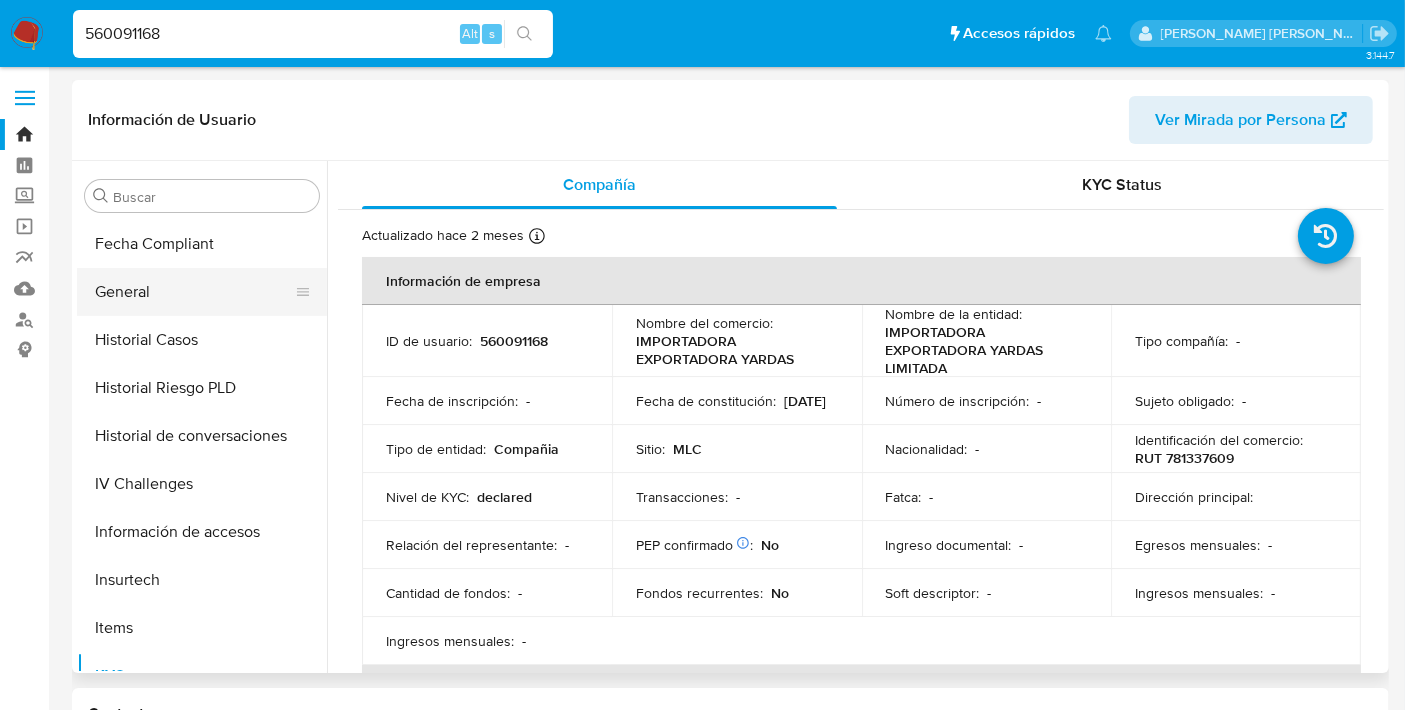 scroll, scrollTop: 478, scrollLeft: 0, axis: vertical 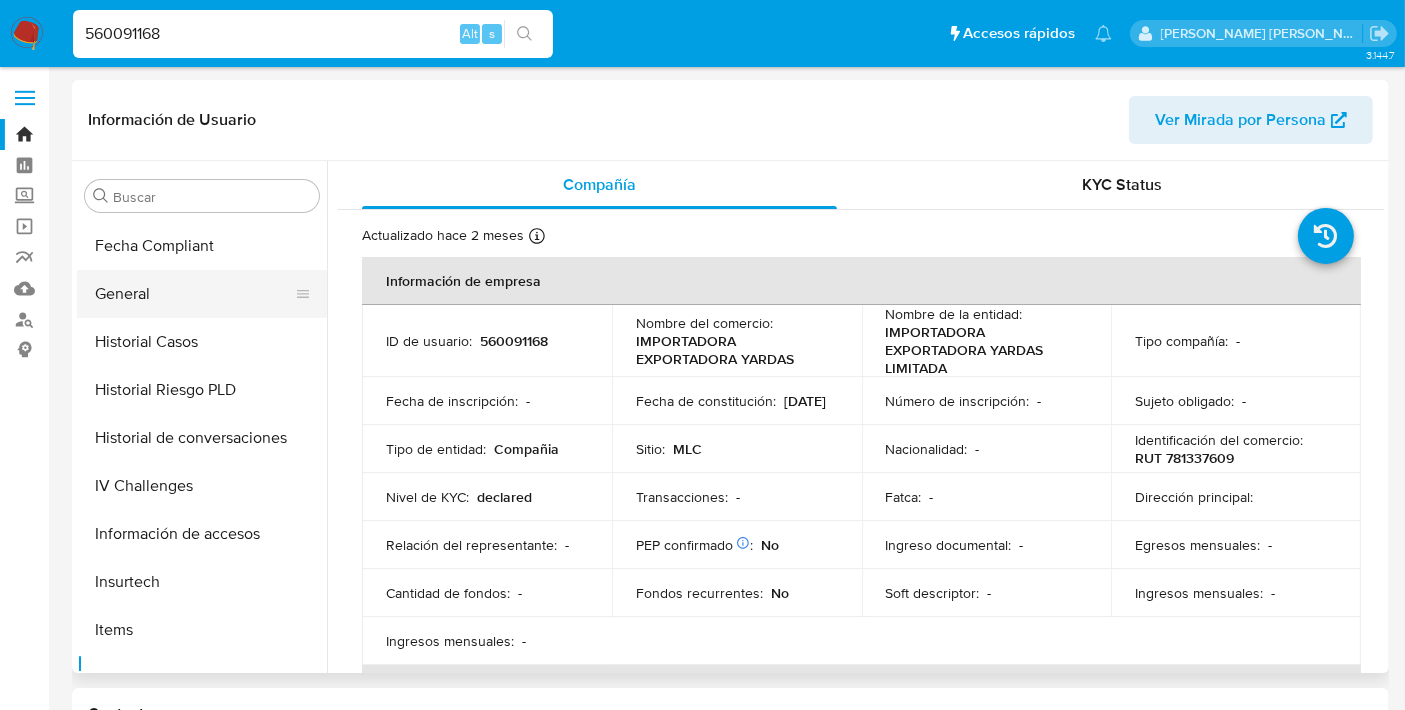 click on "Fecha Compliant" at bounding box center [202, 246] 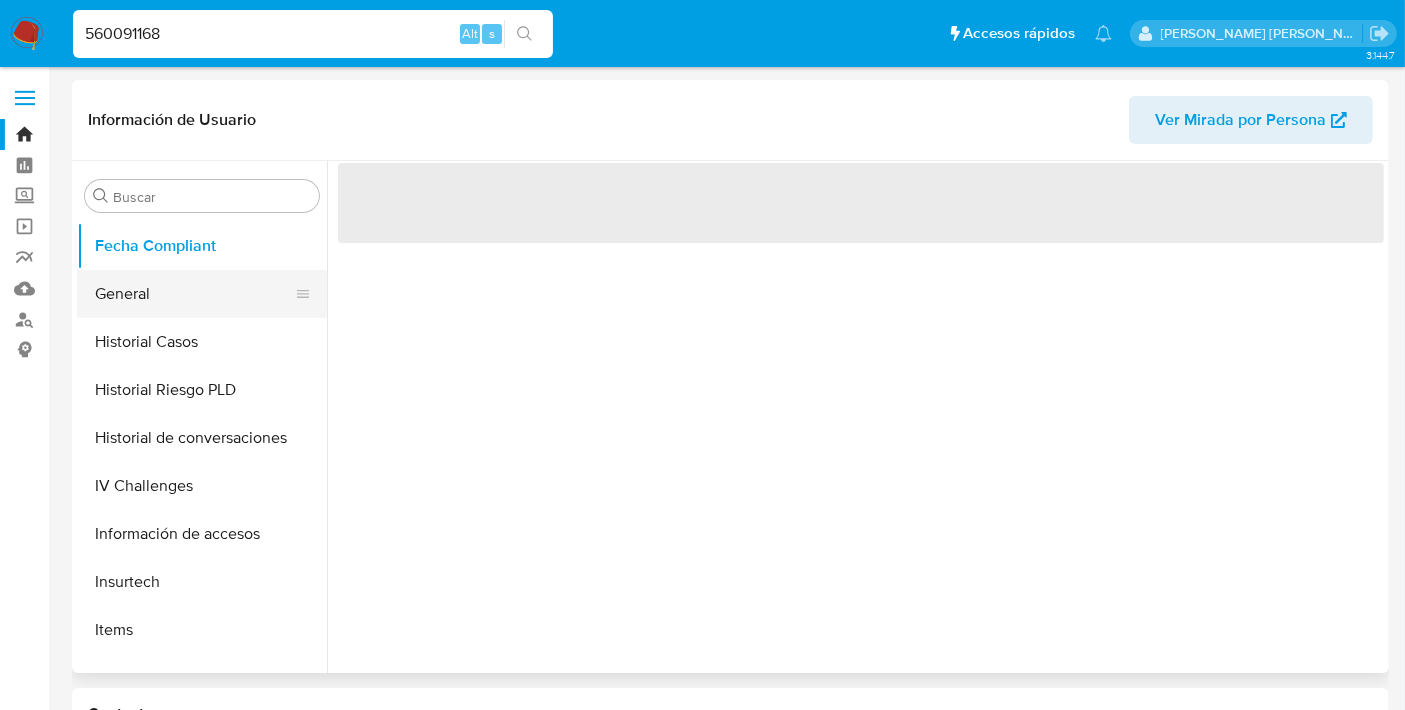 click on "General" at bounding box center [194, 294] 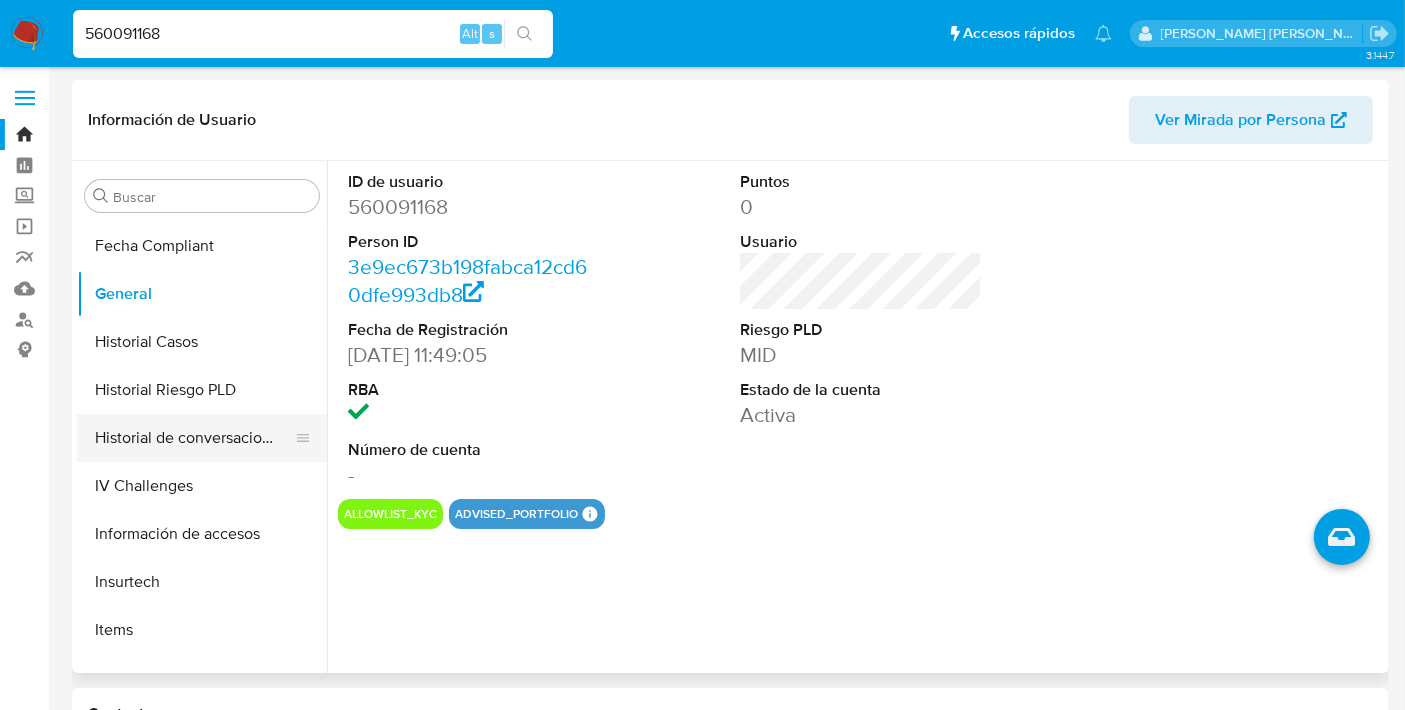 type 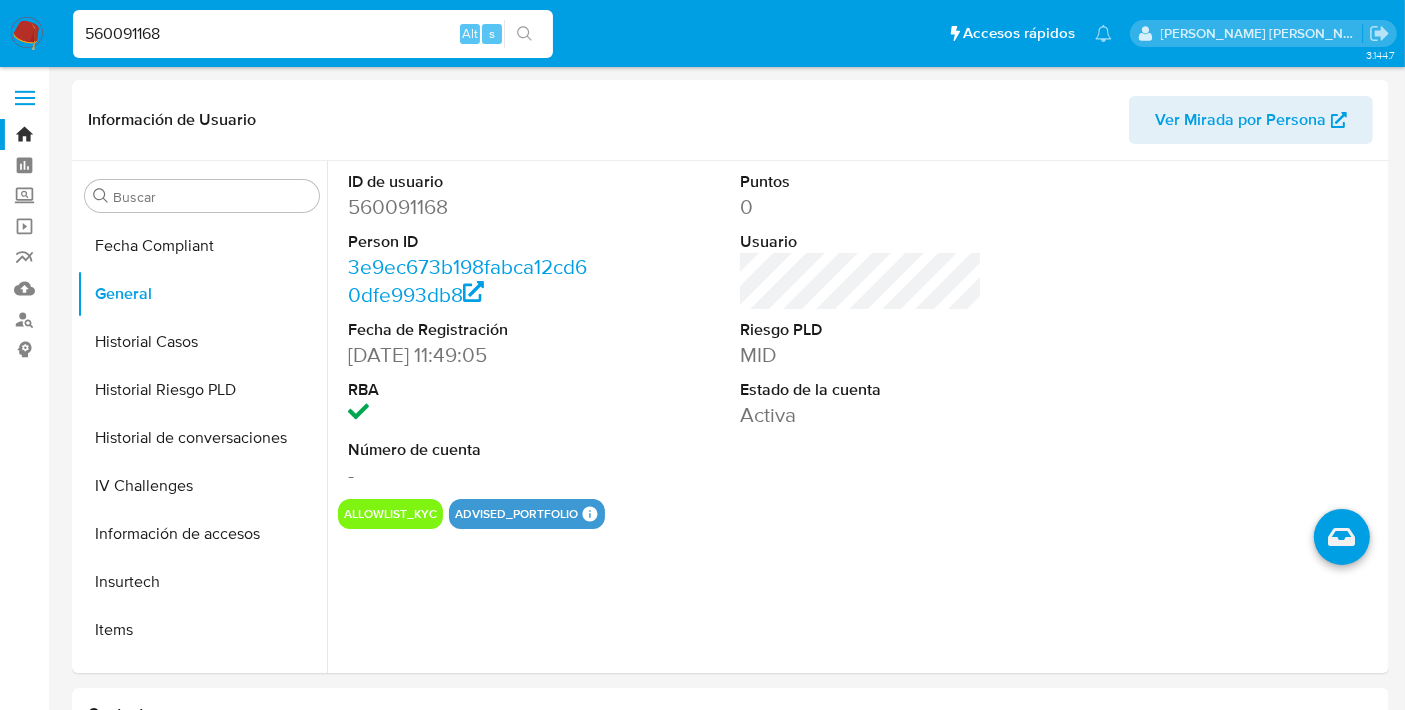 click on "560091168" at bounding box center [313, 34] 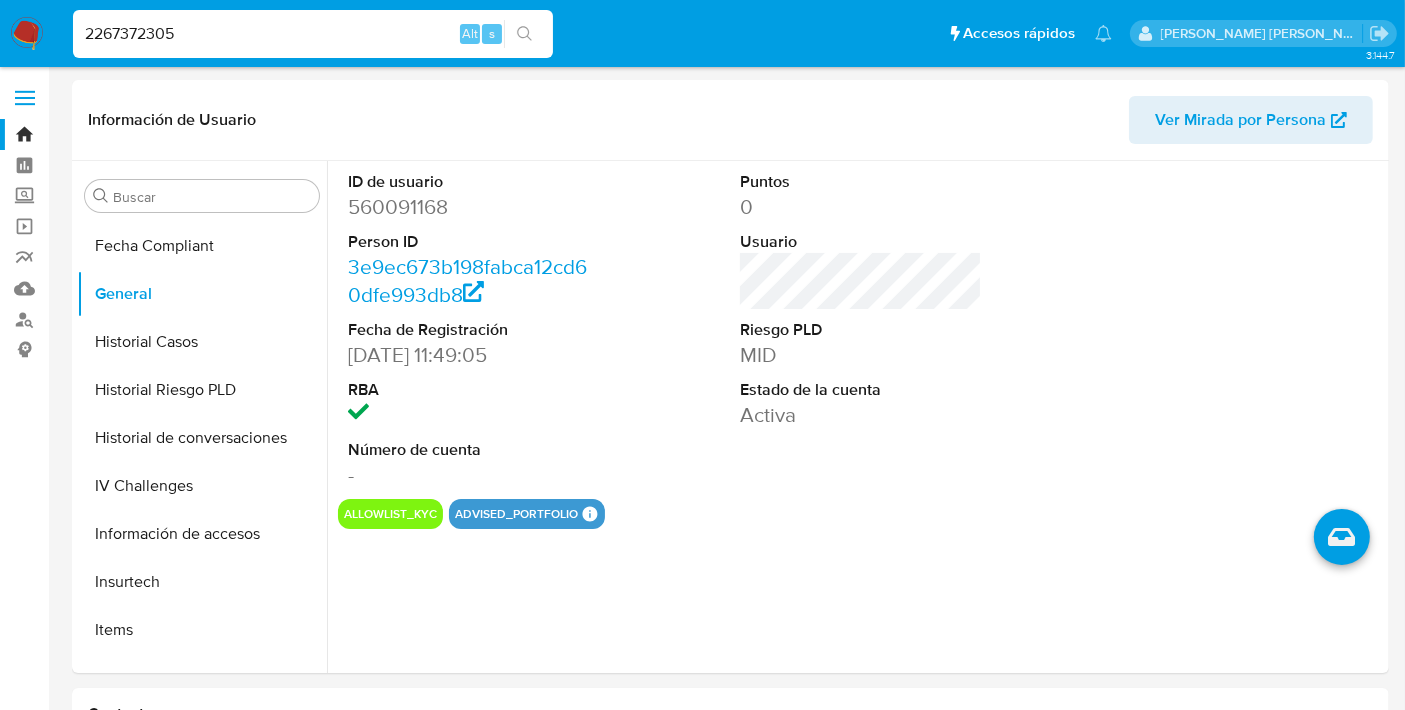 type on "2267372305" 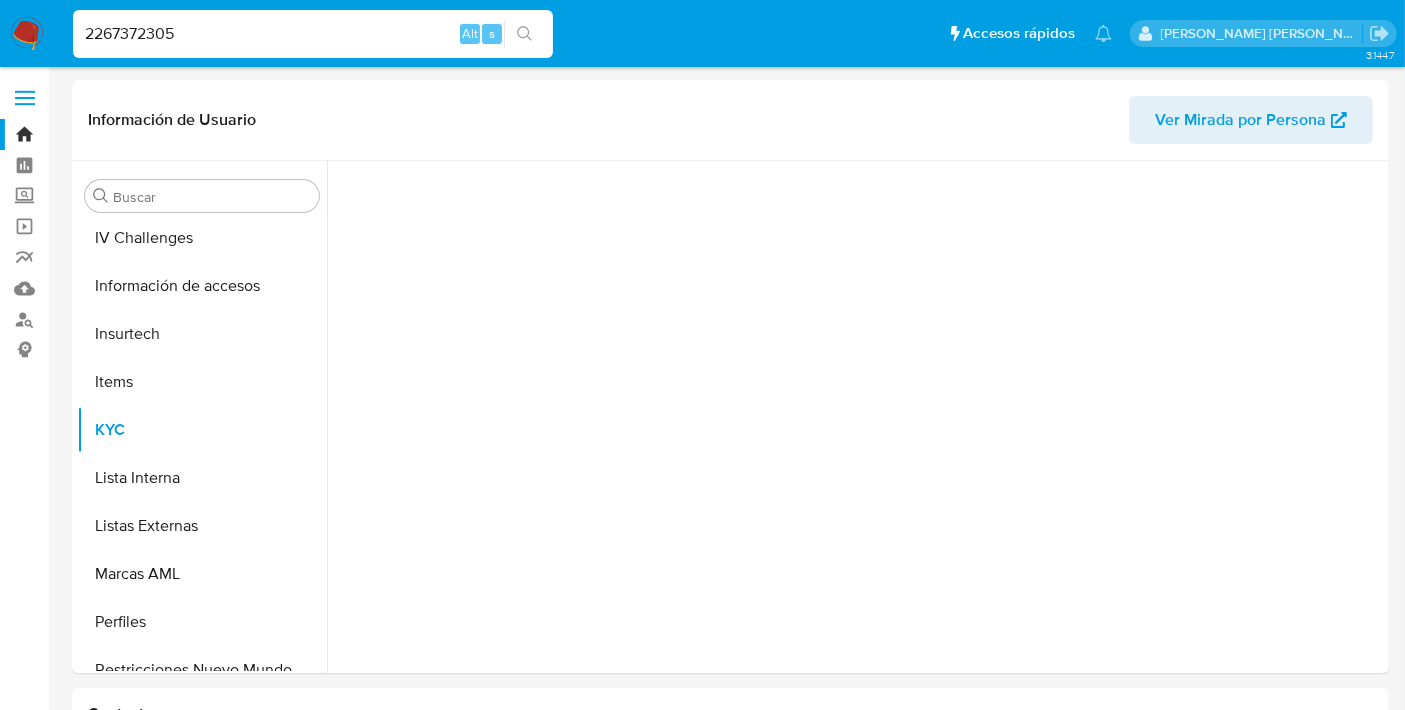 scroll, scrollTop: 796, scrollLeft: 0, axis: vertical 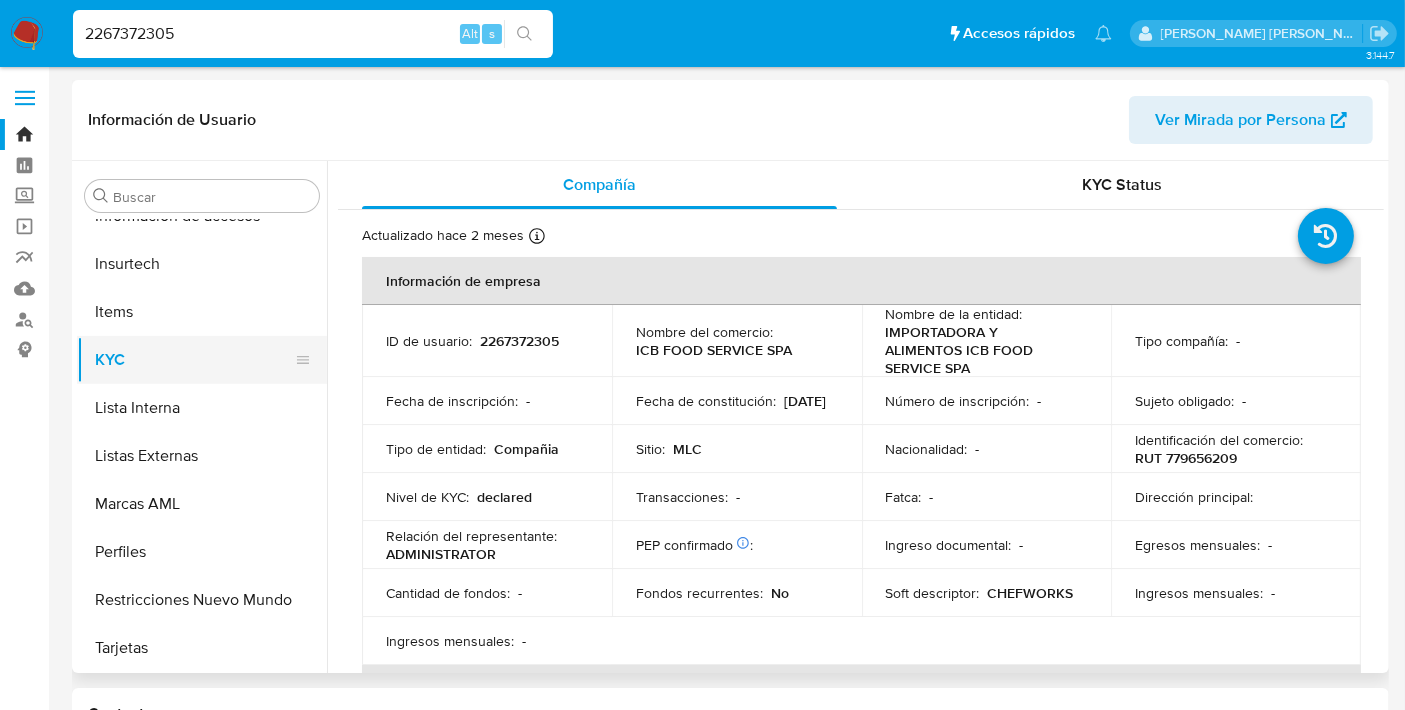 select on "10" 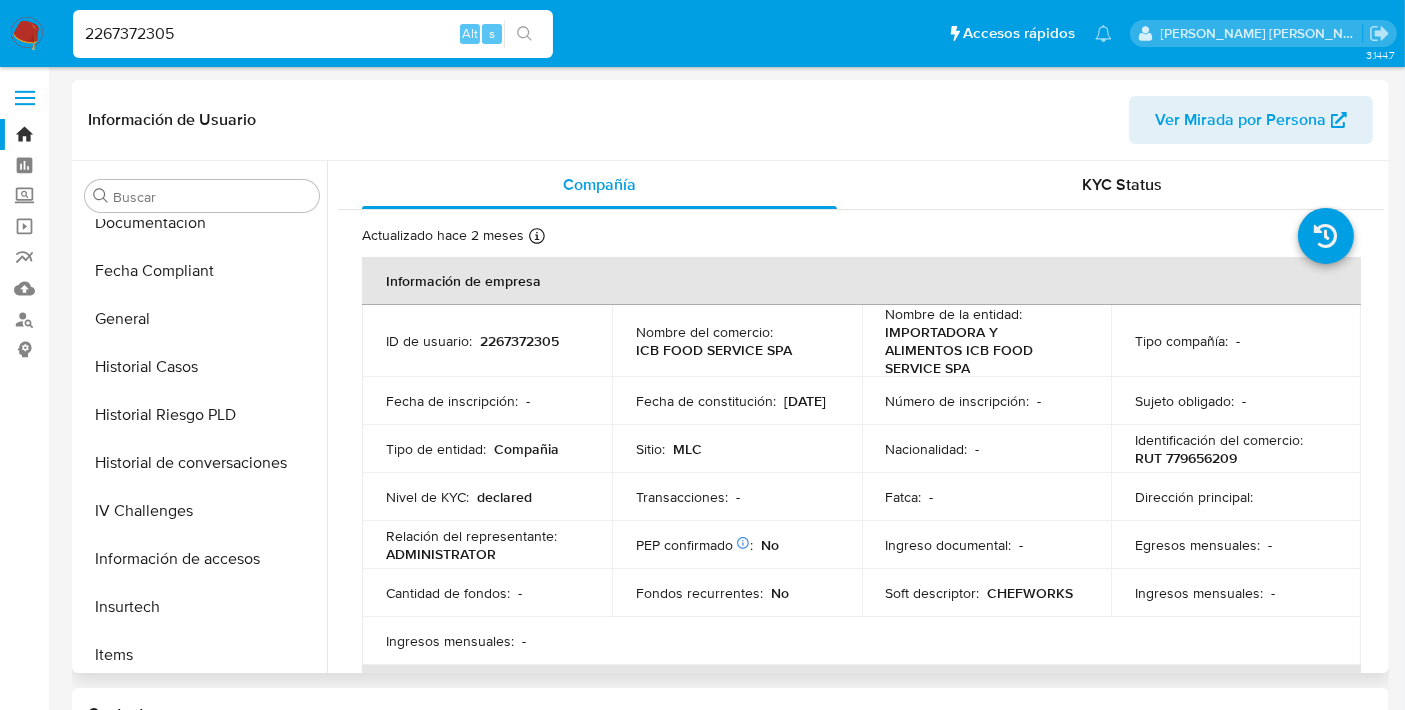 scroll, scrollTop: 442, scrollLeft: 0, axis: vertical 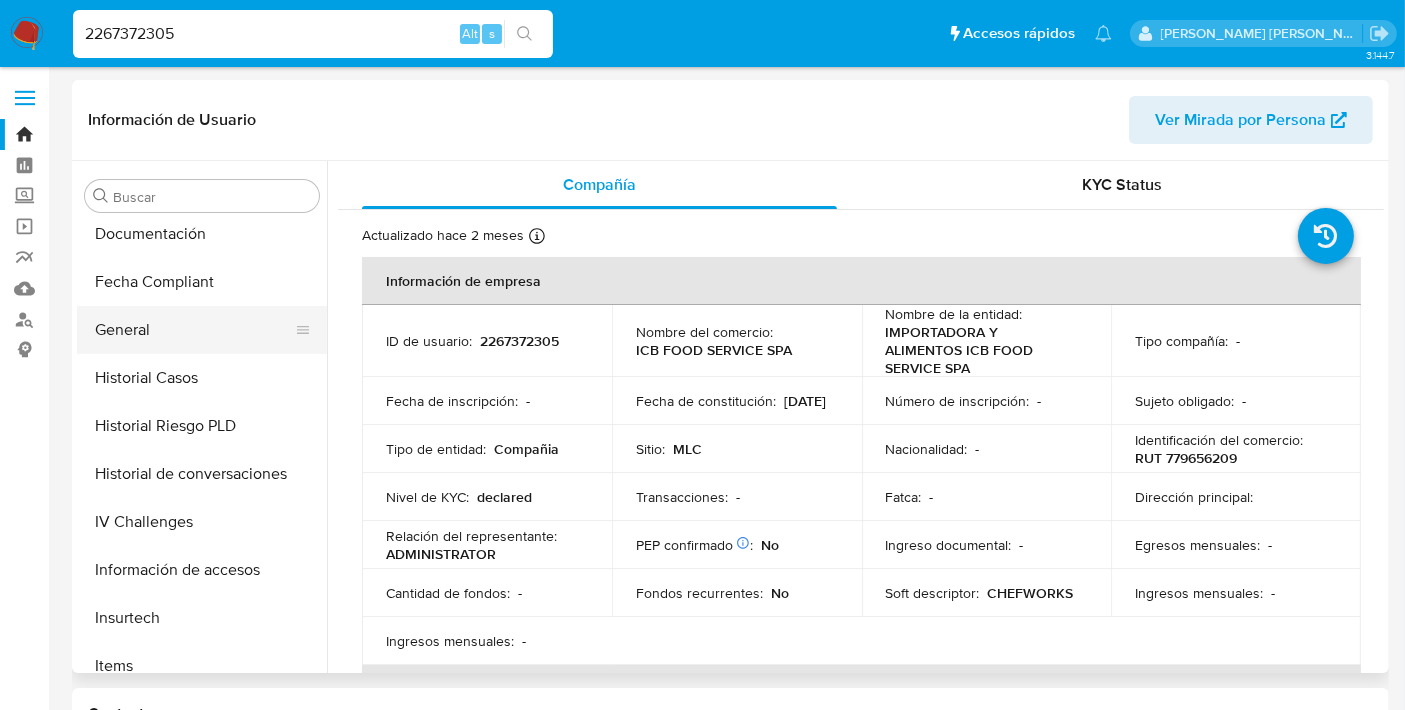 click on "General" at bounding box center [194, 330] 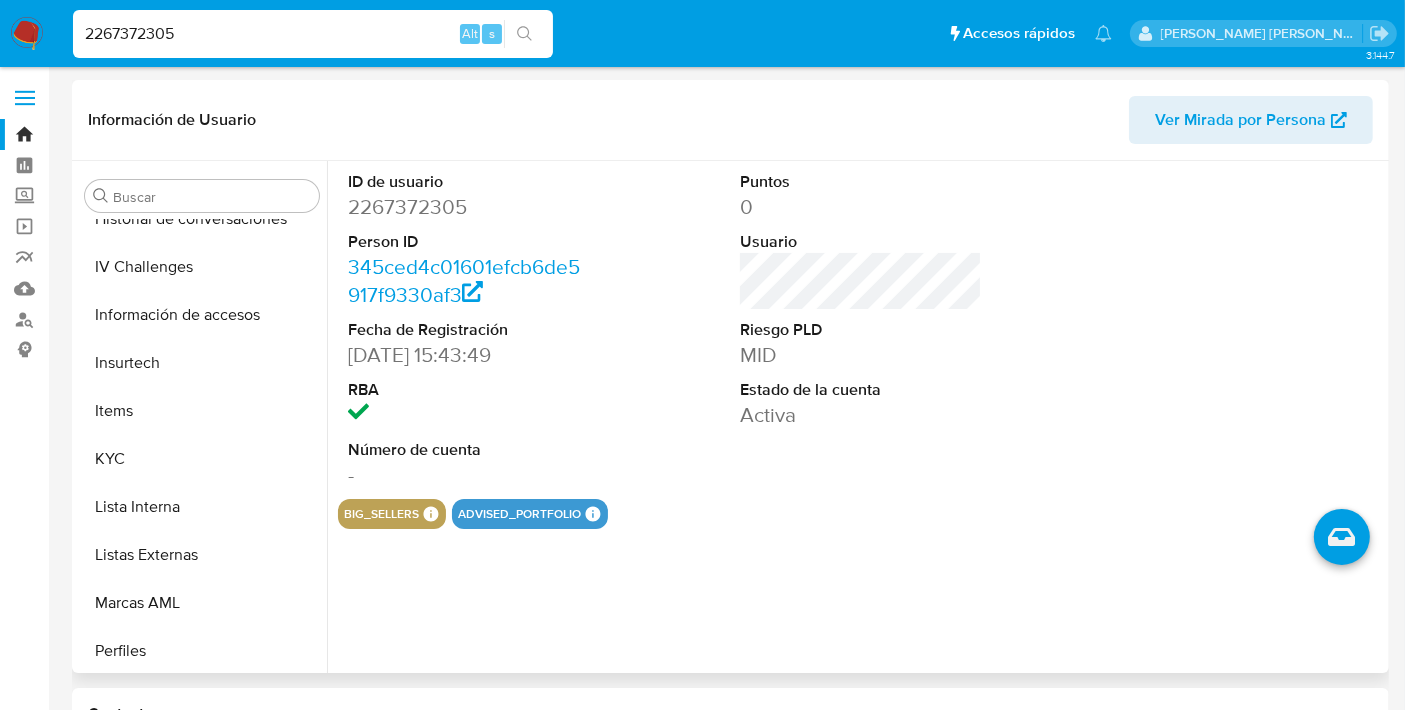 scroll, scrollTop: 724, scrollLeft: 0, axis: vertical 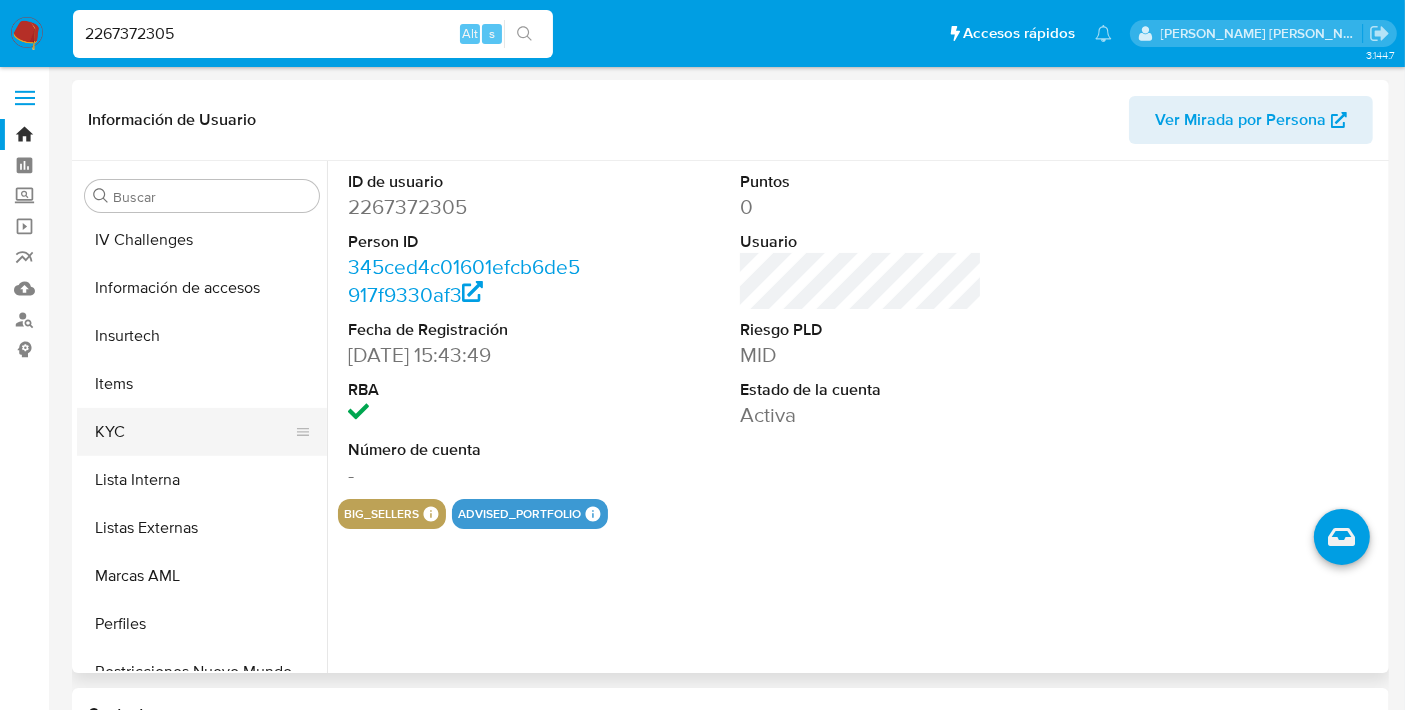 click on "KYC" at bounding box center (194, 432) 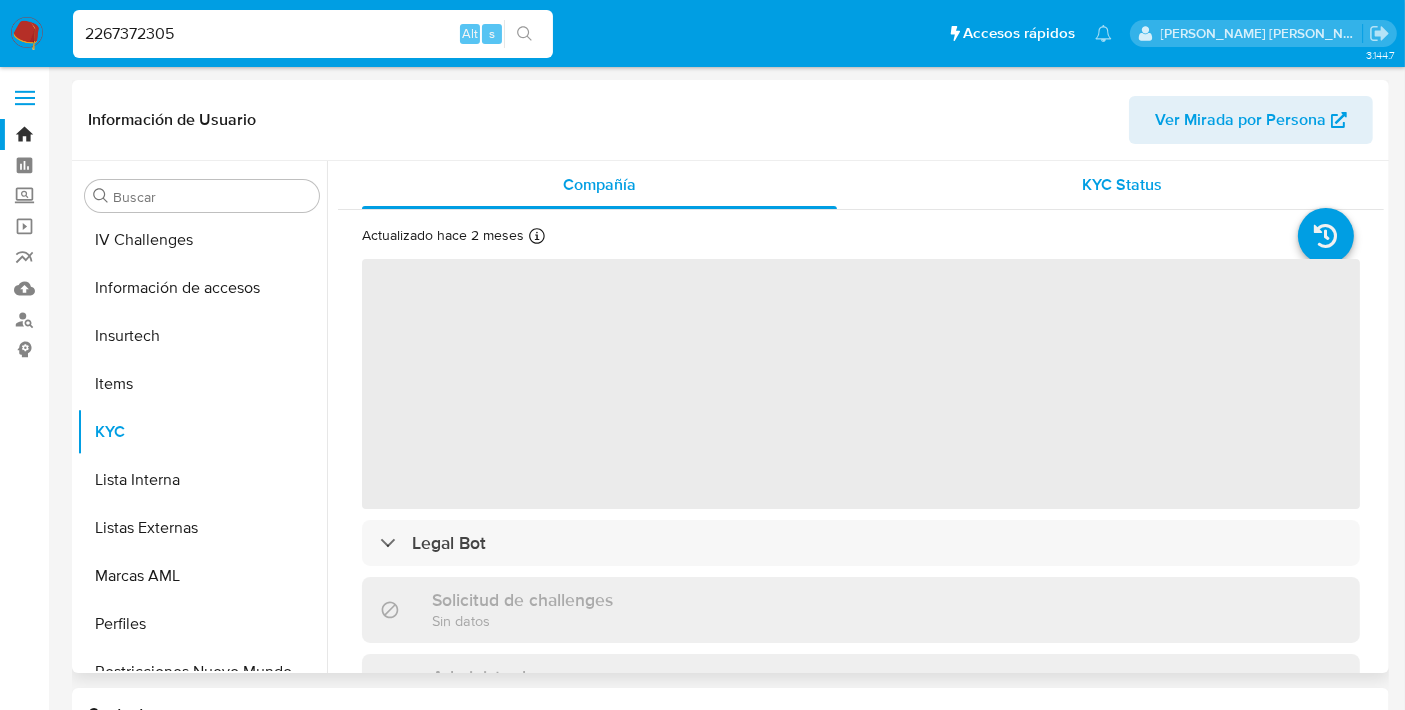 click on "KYC Status" at bounding box center (1122, 185) 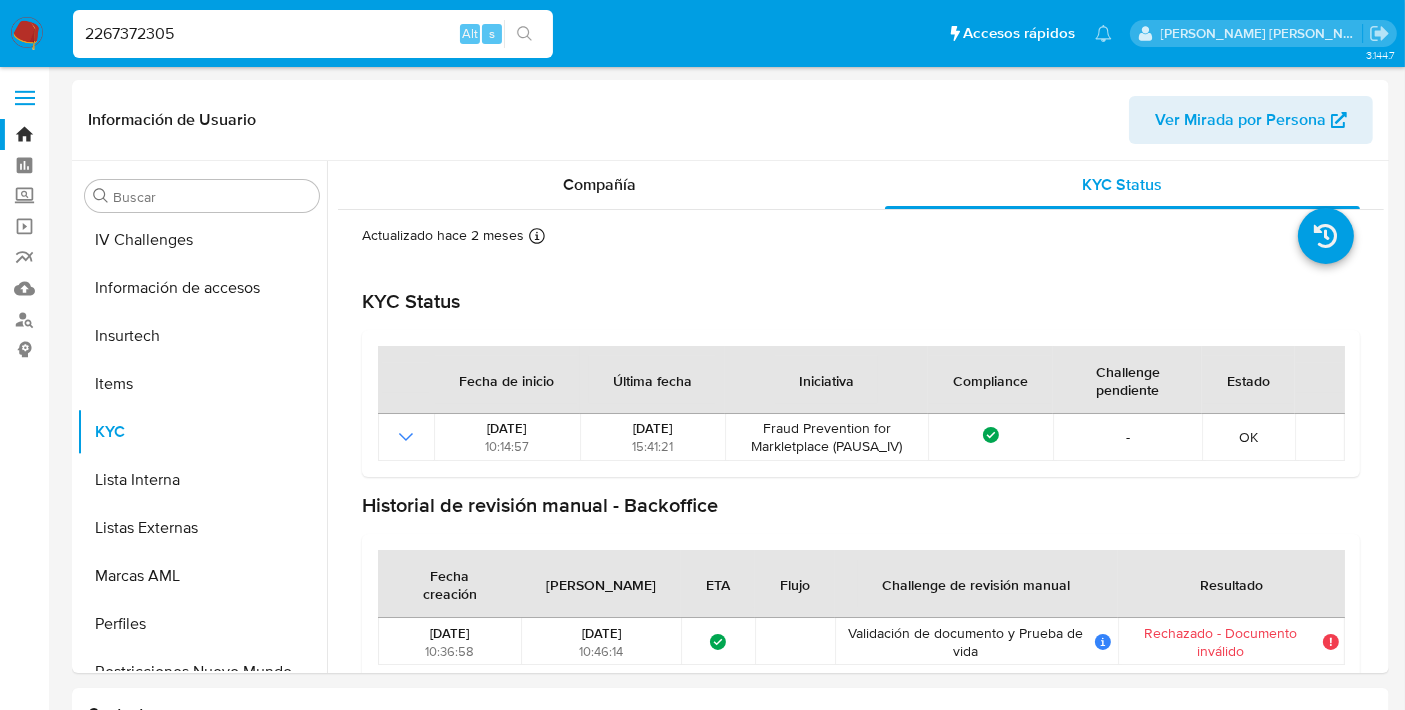scroll, scrollTop: 24, scrollLeft: 0, axis: vertical 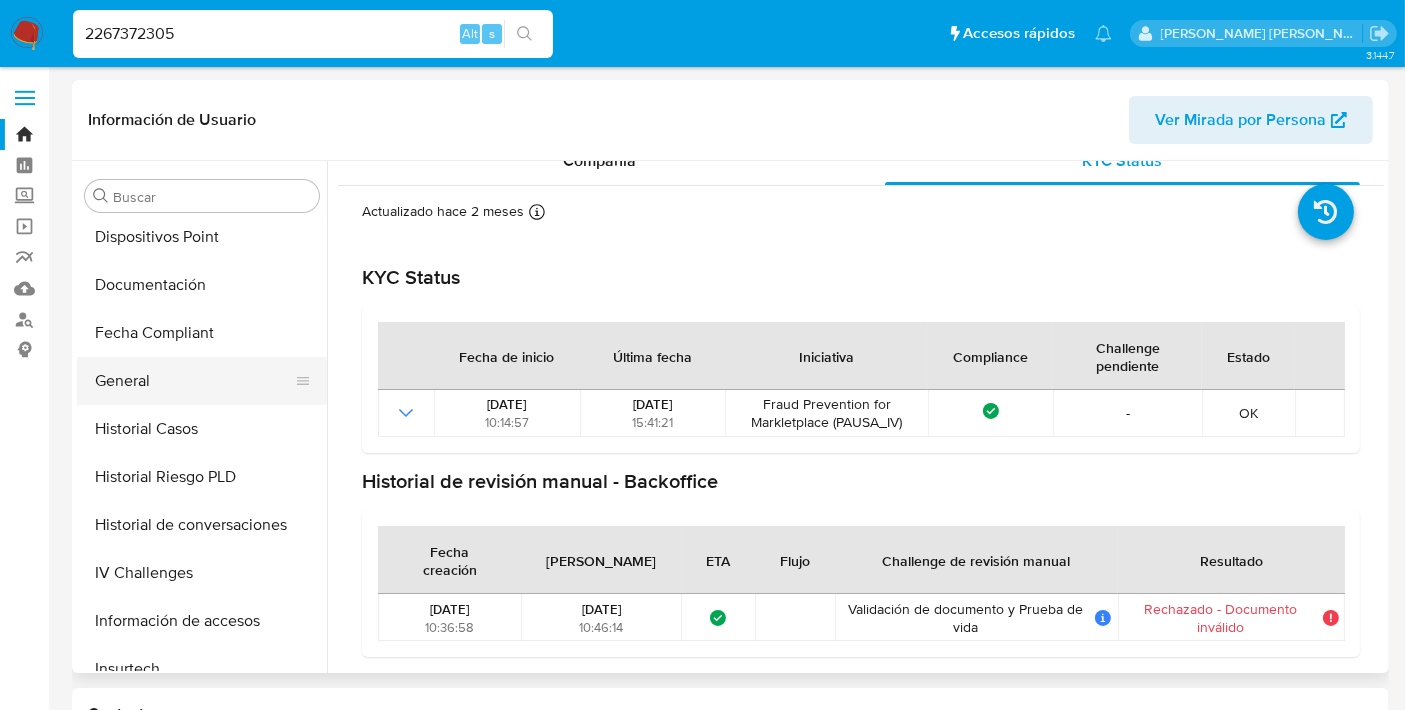 click on "General" at bounding box center (194, 381) 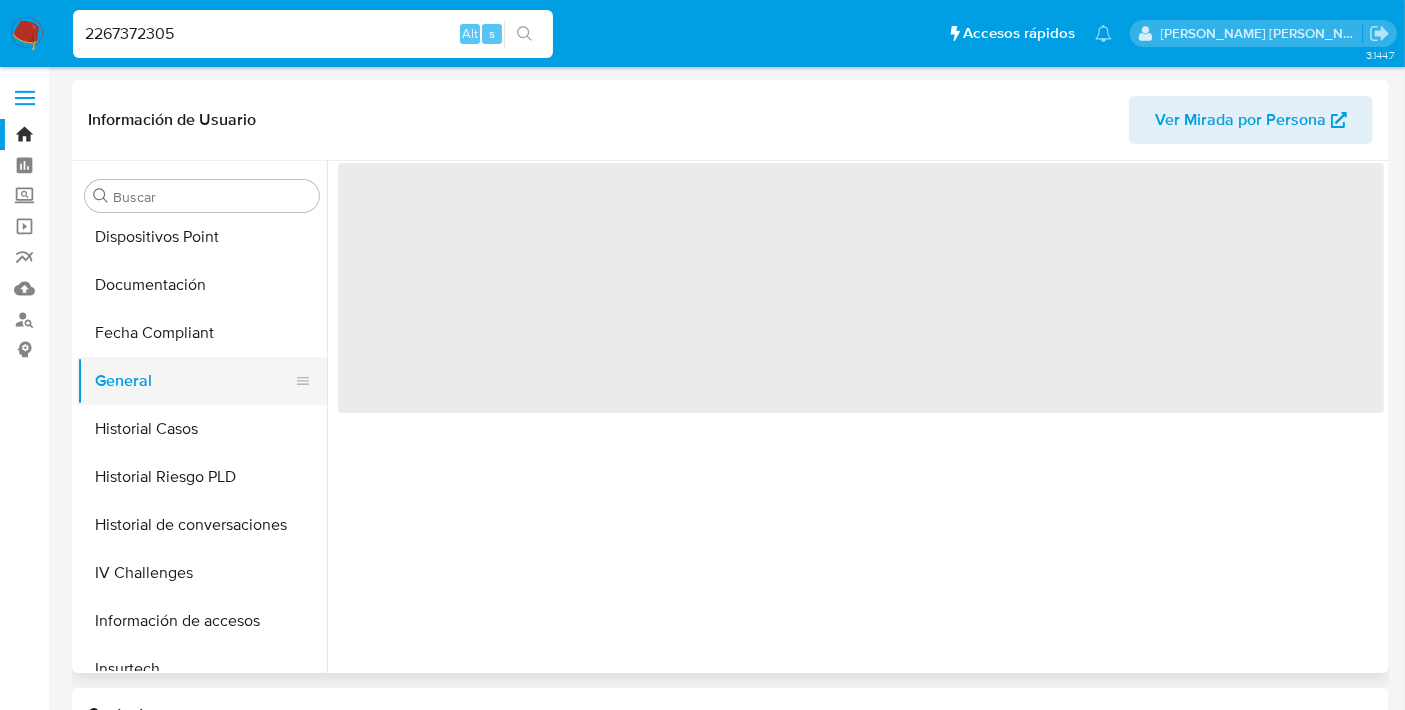 scroll, scrollTop: 0, scrollLeft: 0, axis: both 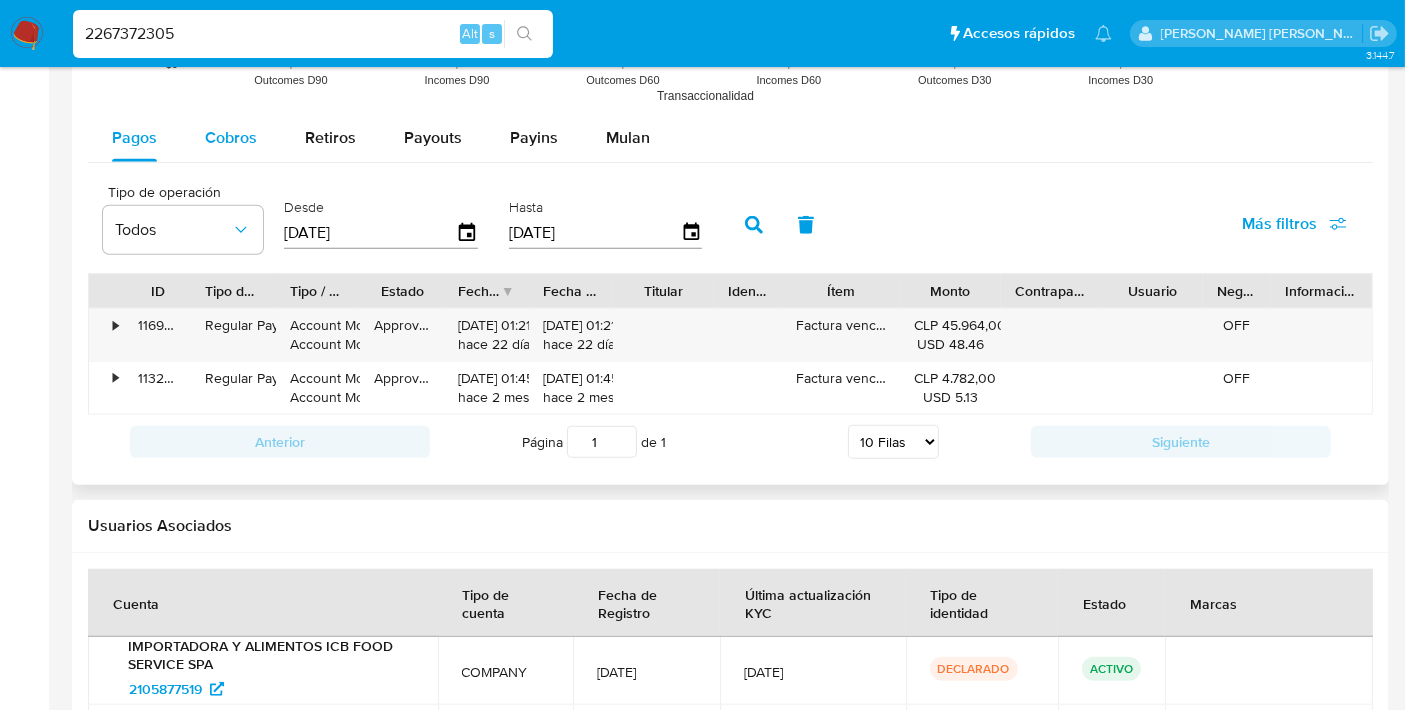 click on "Cobros" at bounding box center [231, 137] 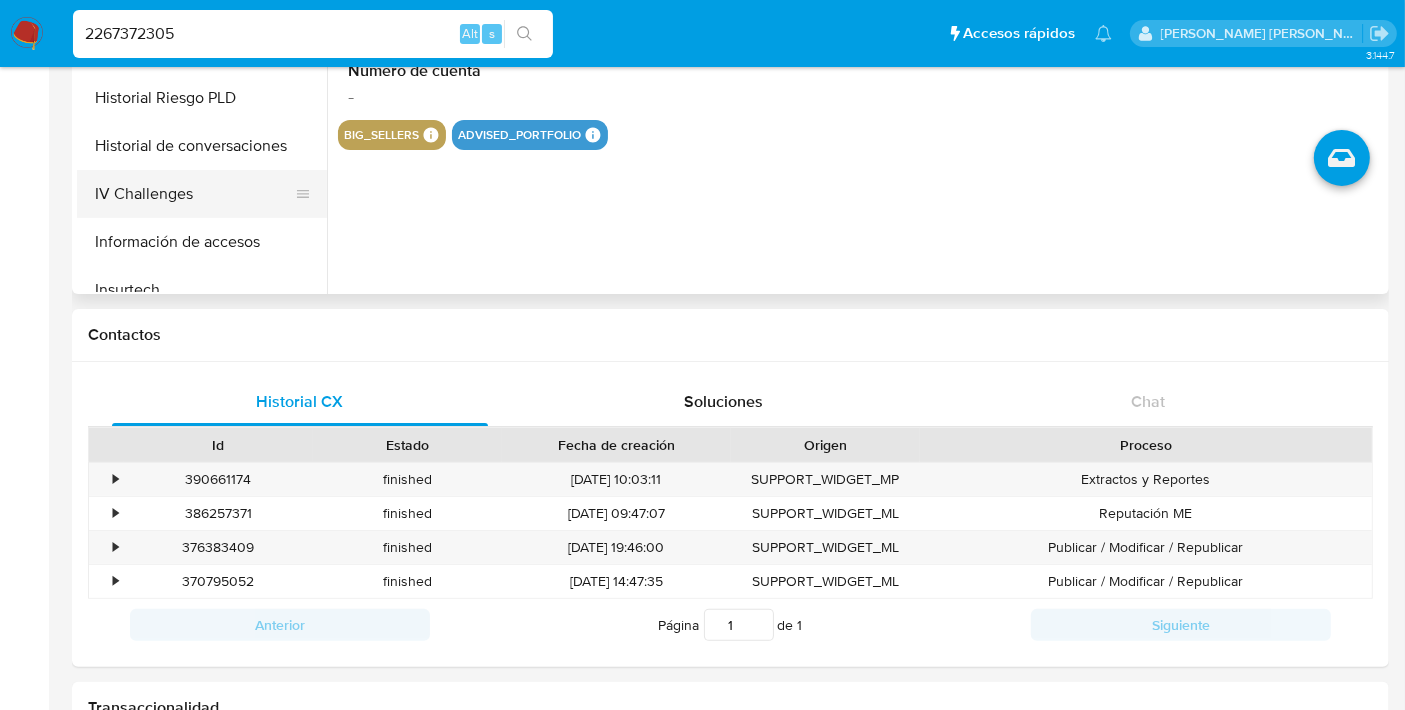 scroll, scrollTop: 350, scrollLeft: 0, axis: vertical 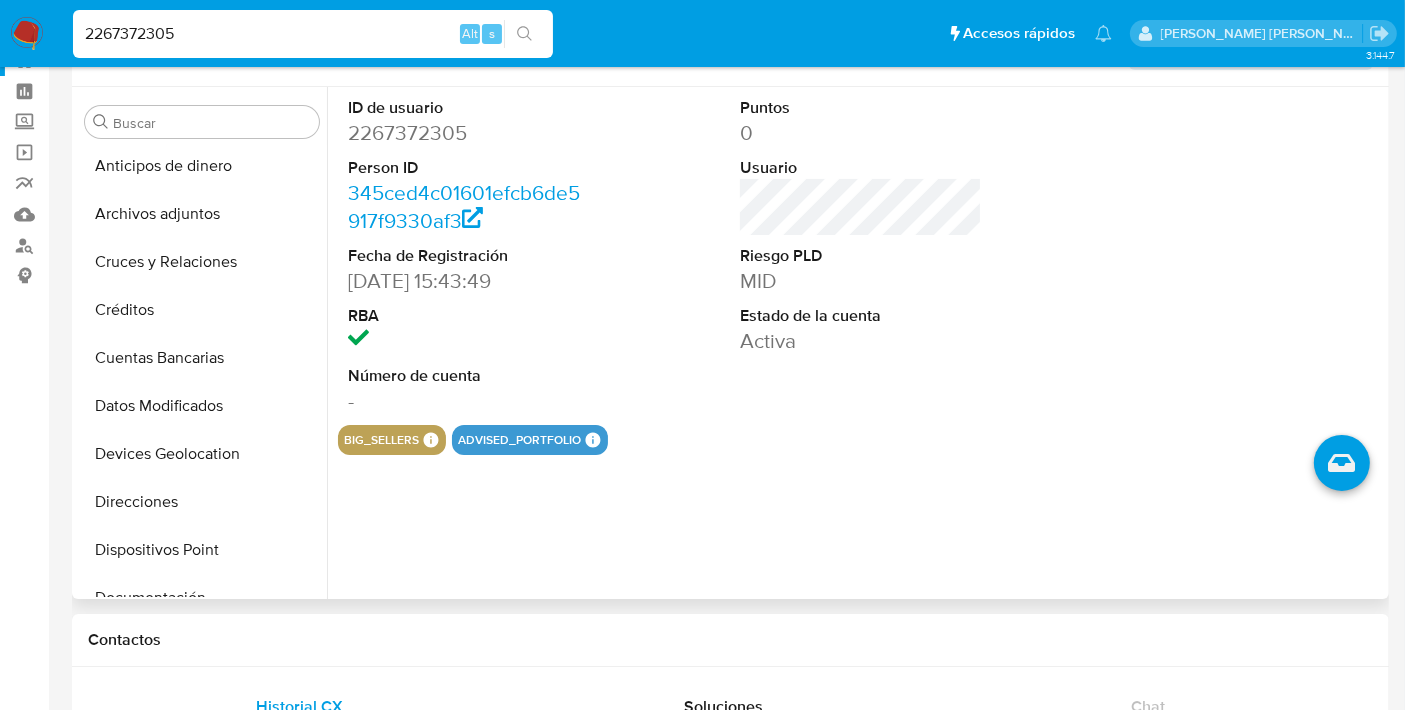 type 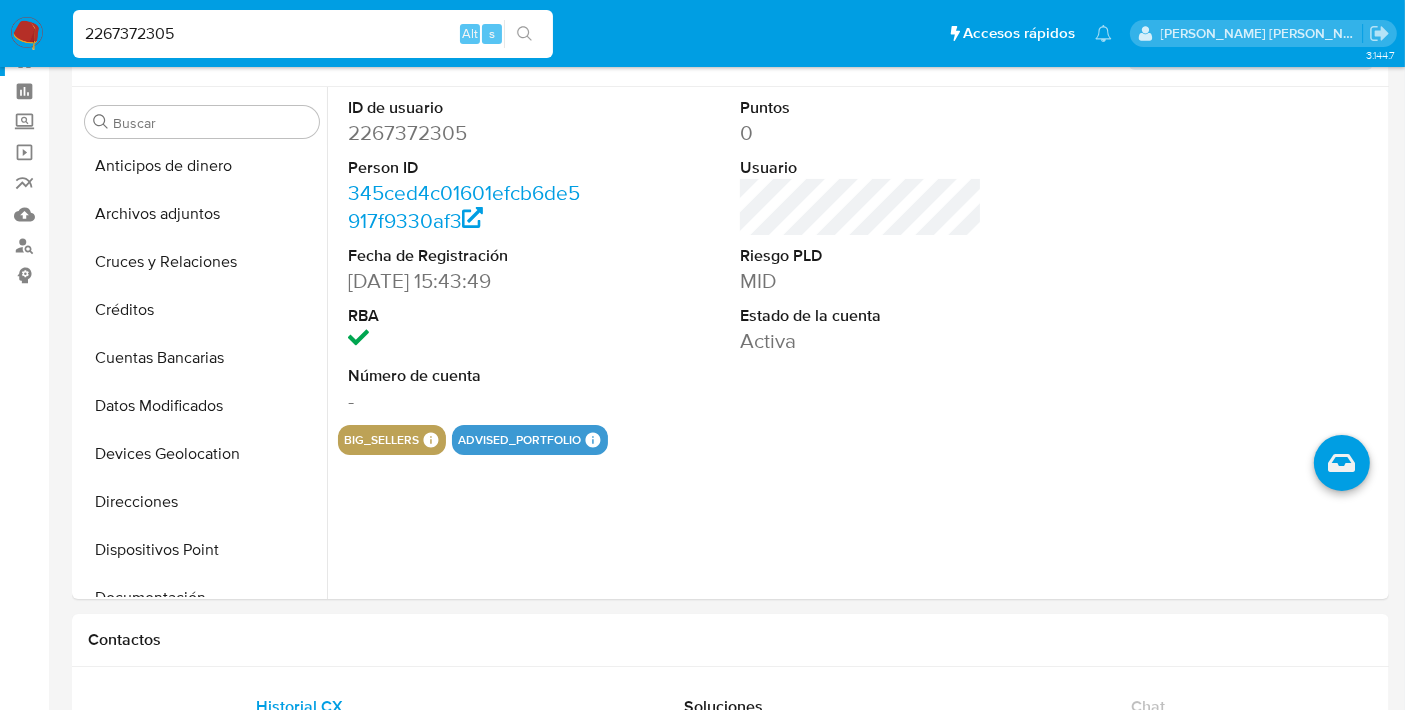 click on "2267372305" at bounding box center [313, 34] 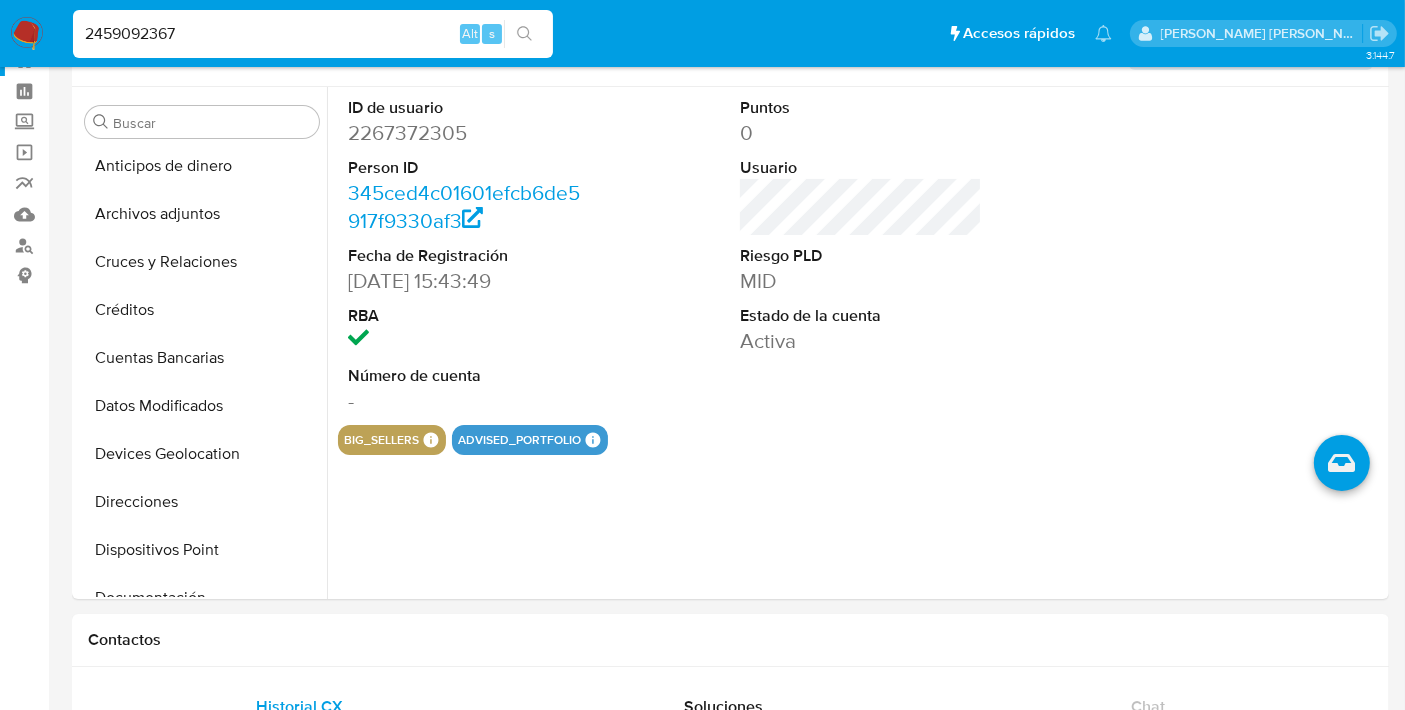 type on "2459092367" 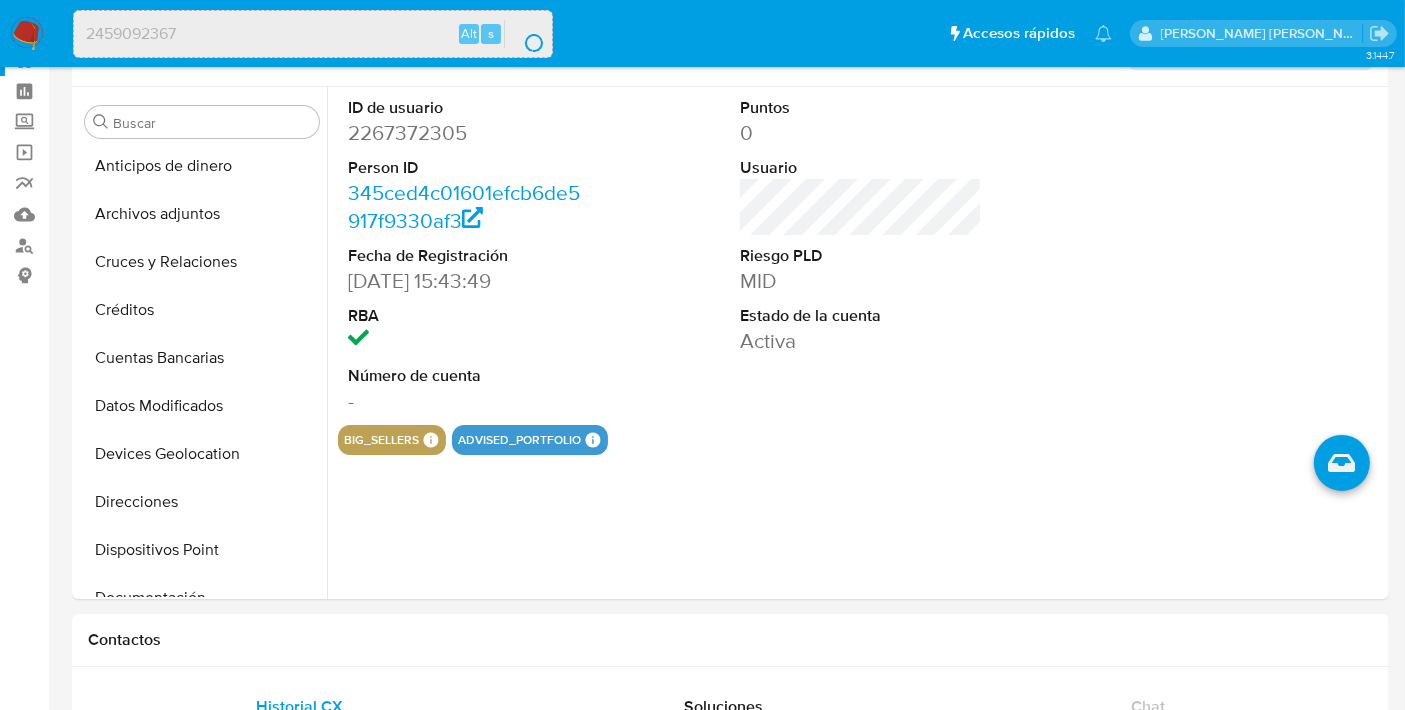 scroll, scrollTop: 0, scrollLeft: 0, axis: both 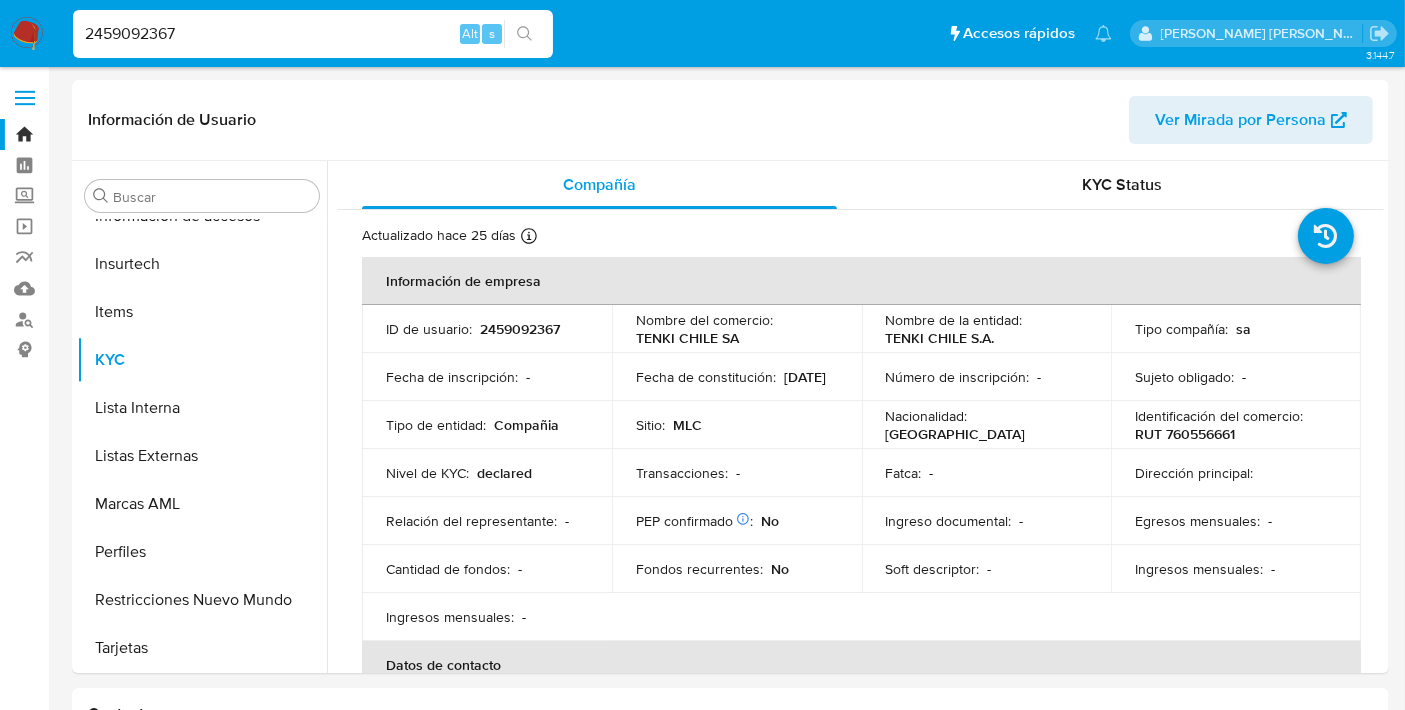 select on "10" 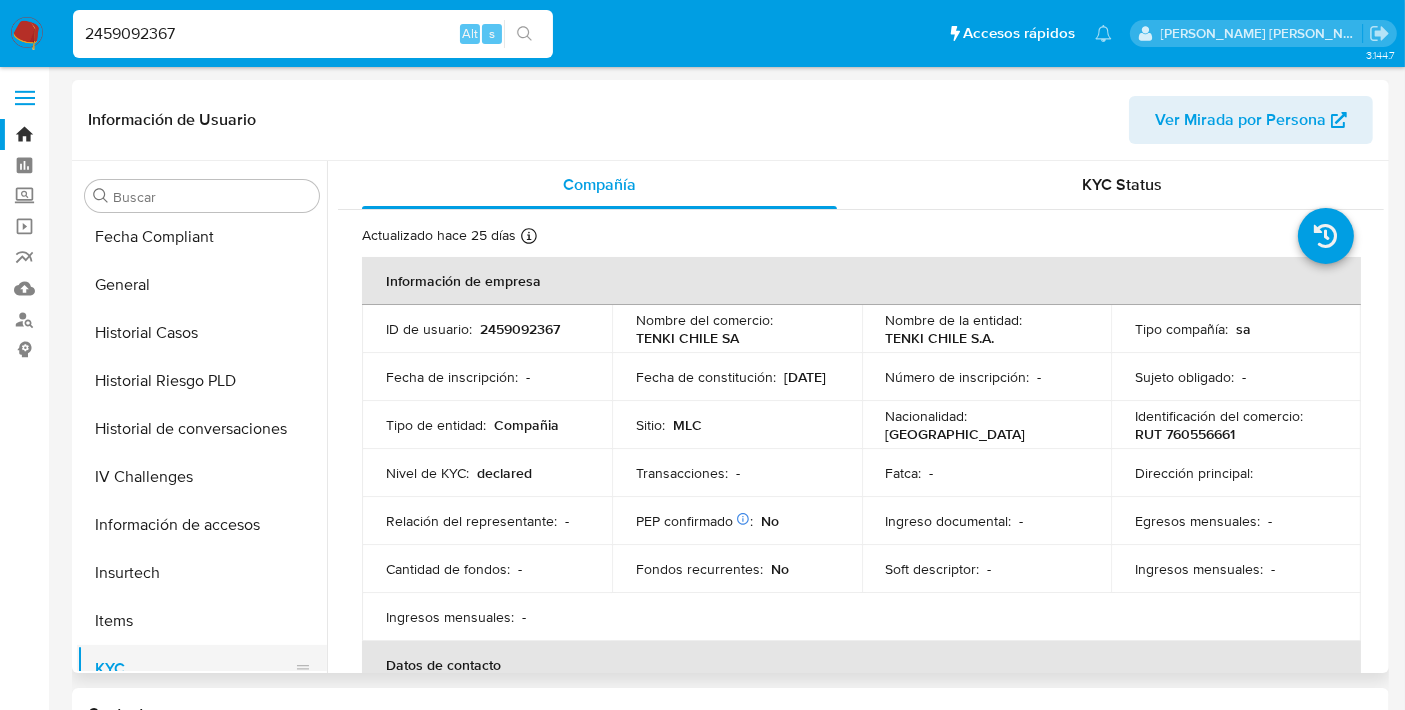 scroll, scrollTop: 480, scrollLeft: 0, axis: vertical 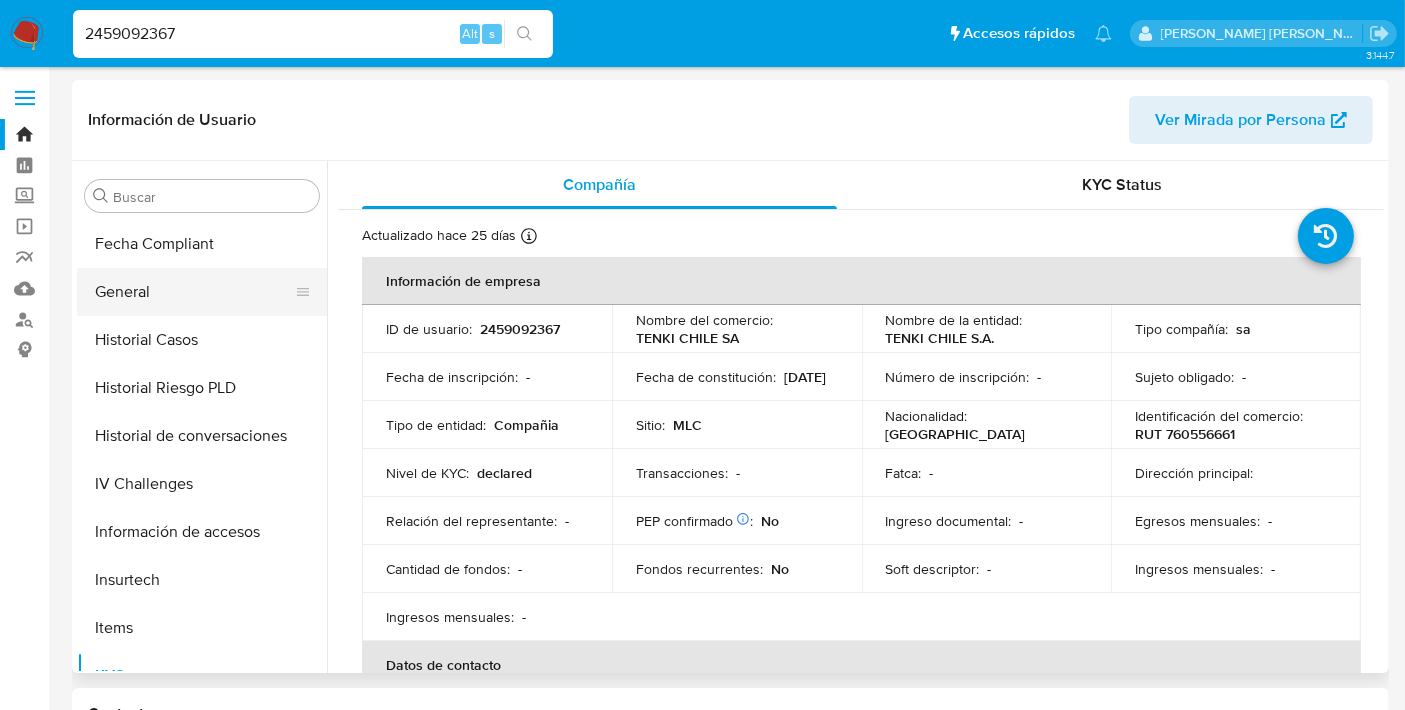 click on "General" at bounding box center (194, 292) 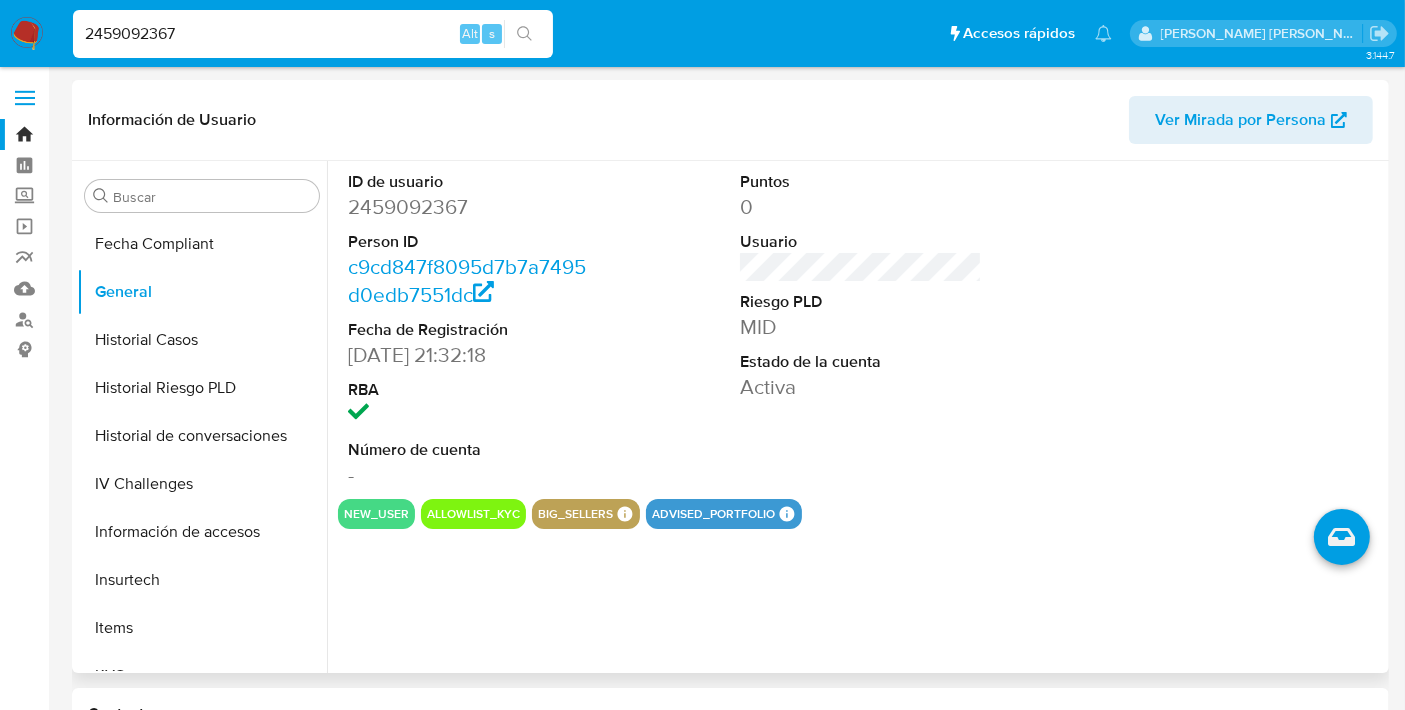type 